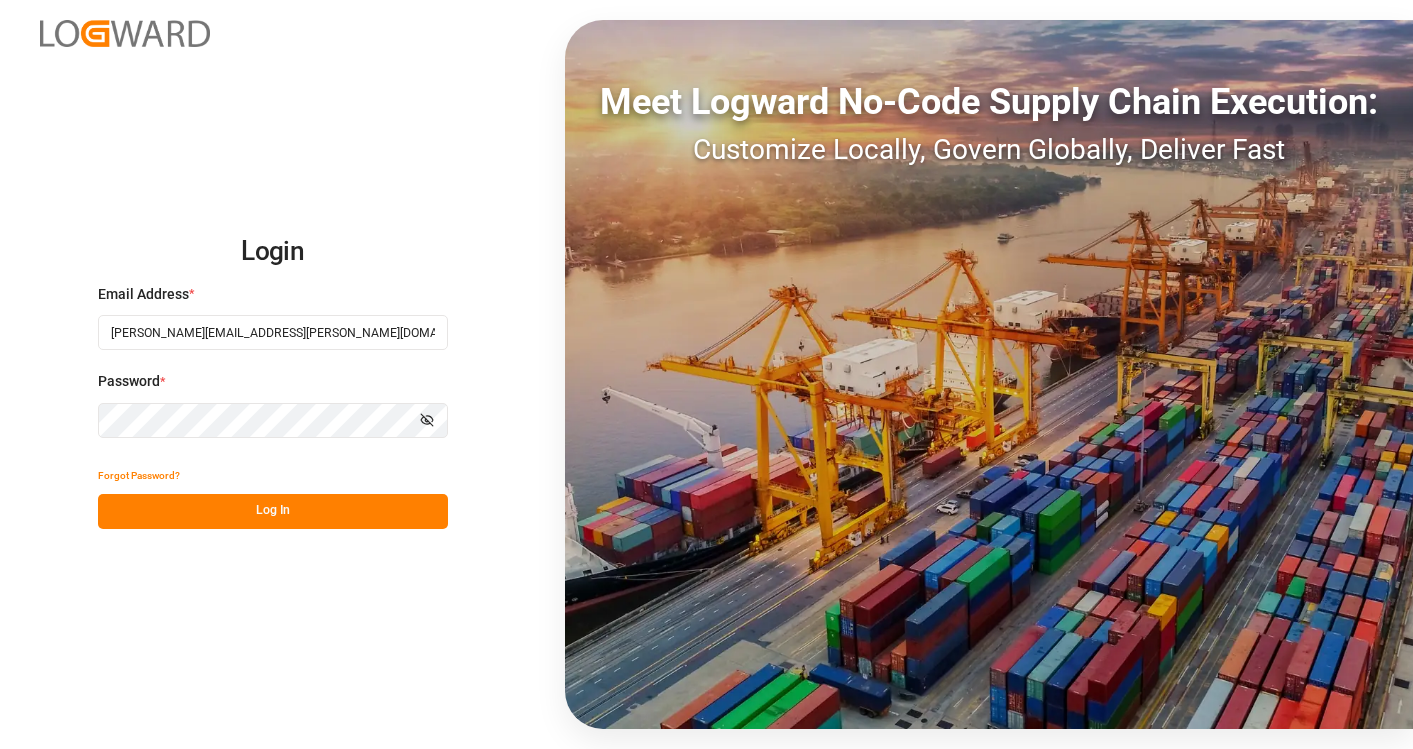 scroll, scrollTop: 0, scrollLeft: 0, axis: both 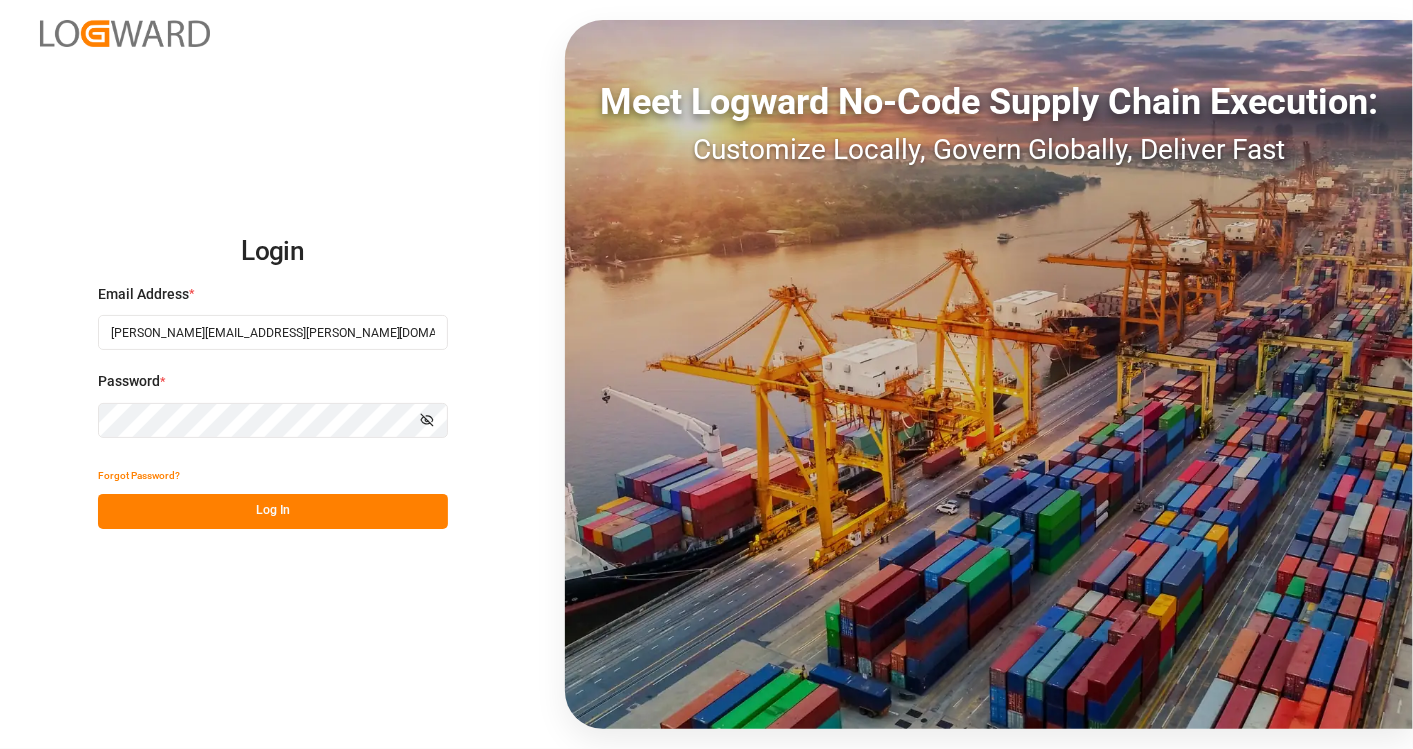 click on "Log In" at bounding box center (273, 511) 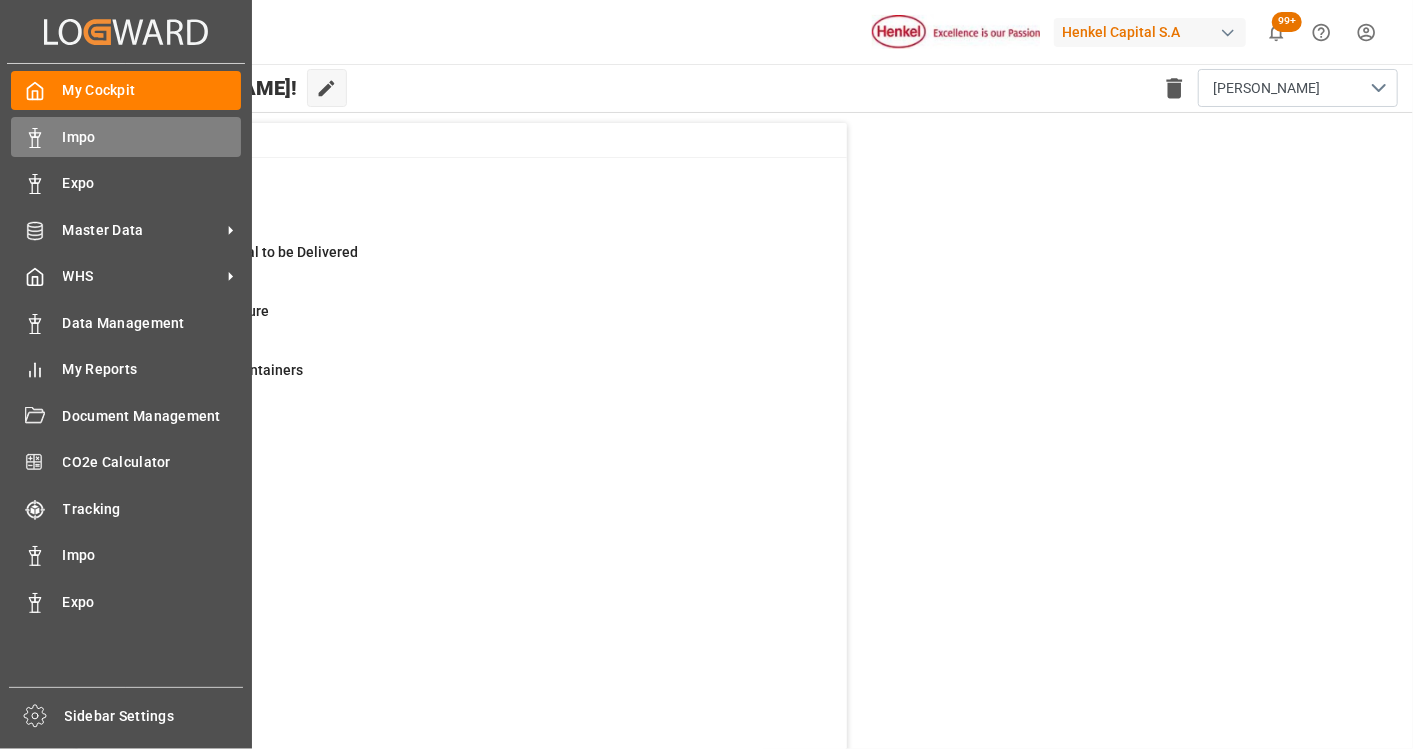 click on "Impo" at bounding box center (152, 137) 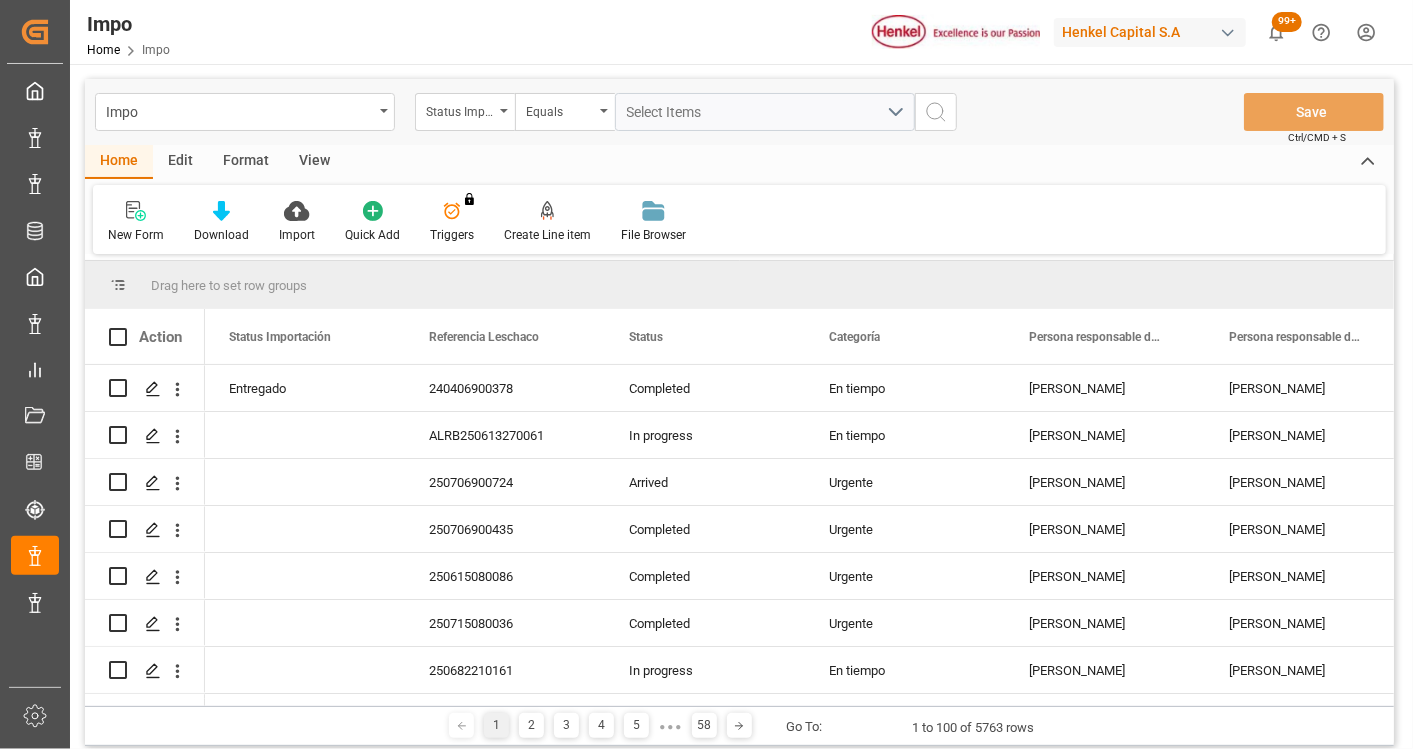 click on "Format" at bounding box center (246, 162) 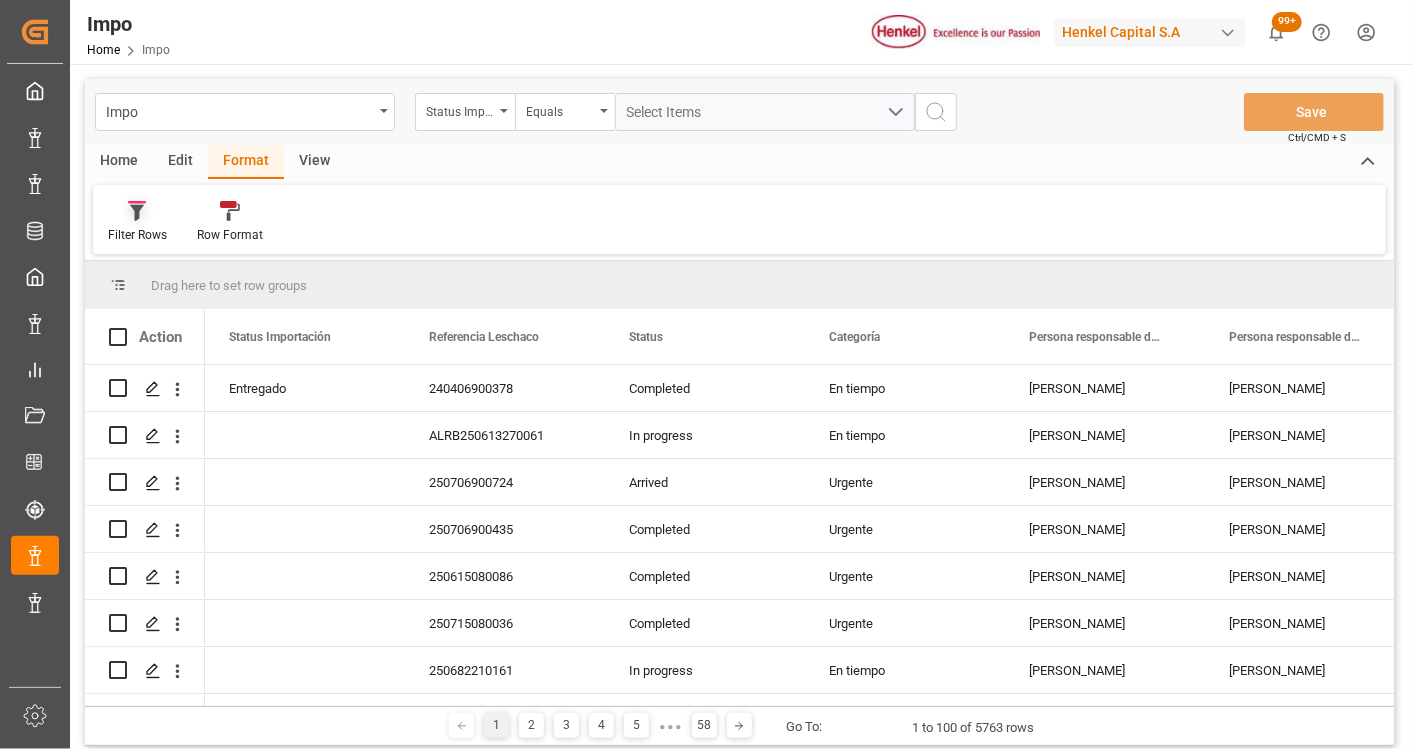 click on "Filter Rows" at bounding box center (137, 235) 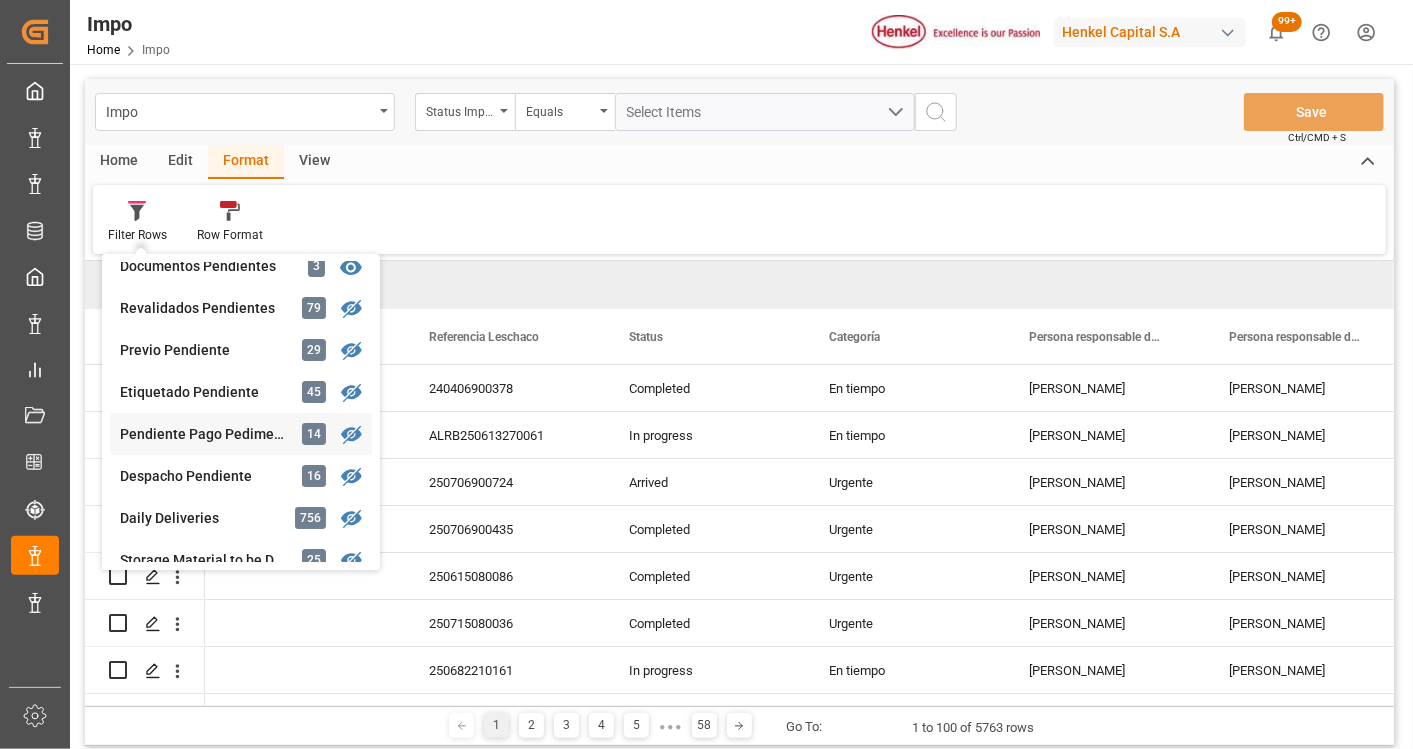 scroll, scrollTop: 333, scrollLeft: 0, axis: vertical 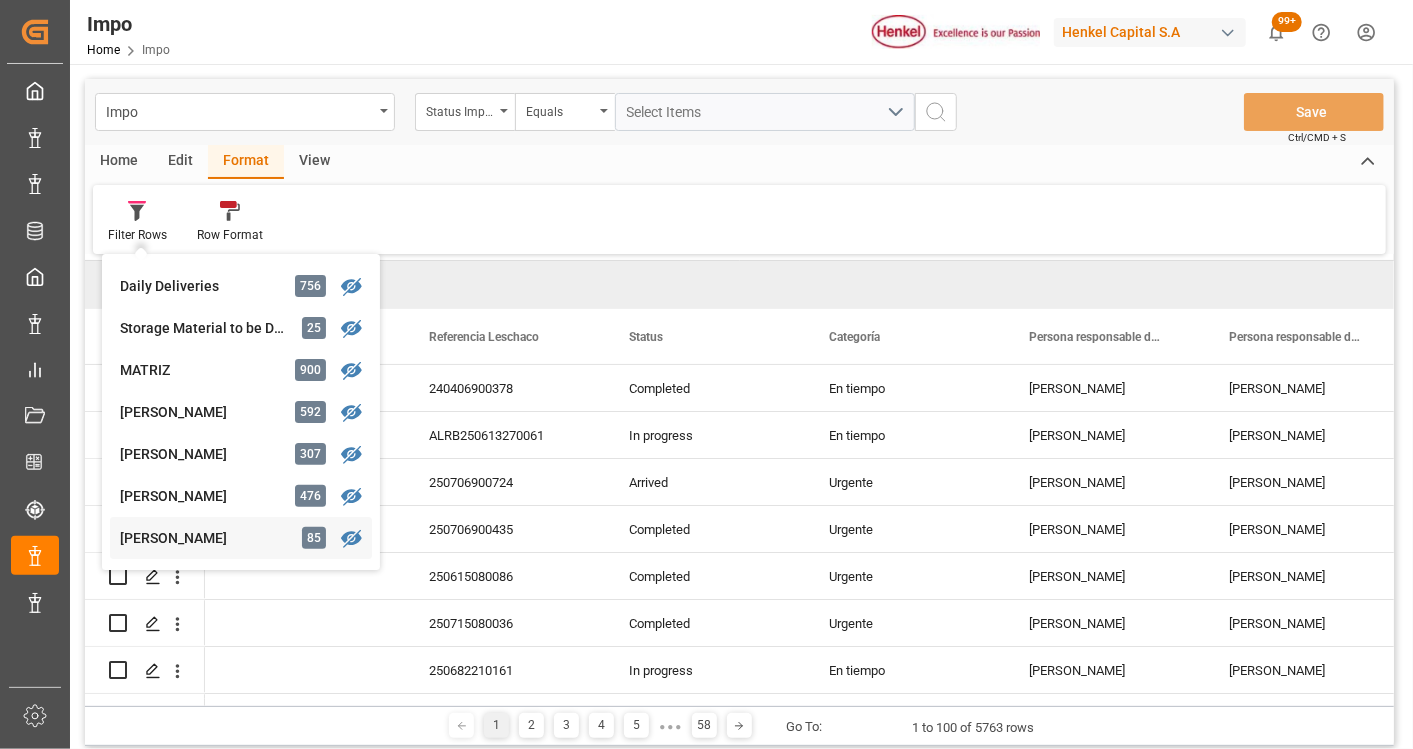 click on "[PERSON_NAME]" at bounding box center [207, 538] 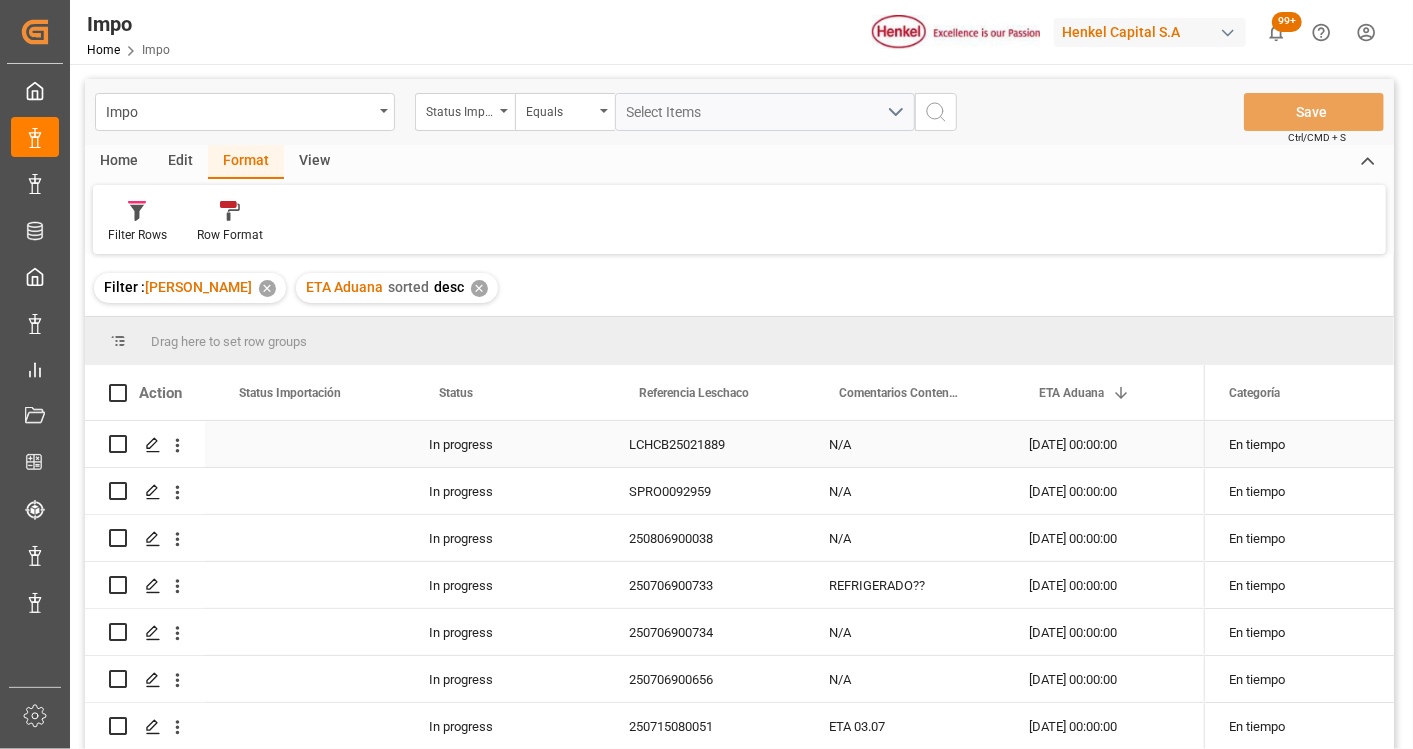 click on "LCHCB25021889" at bounding box center (705, 444) 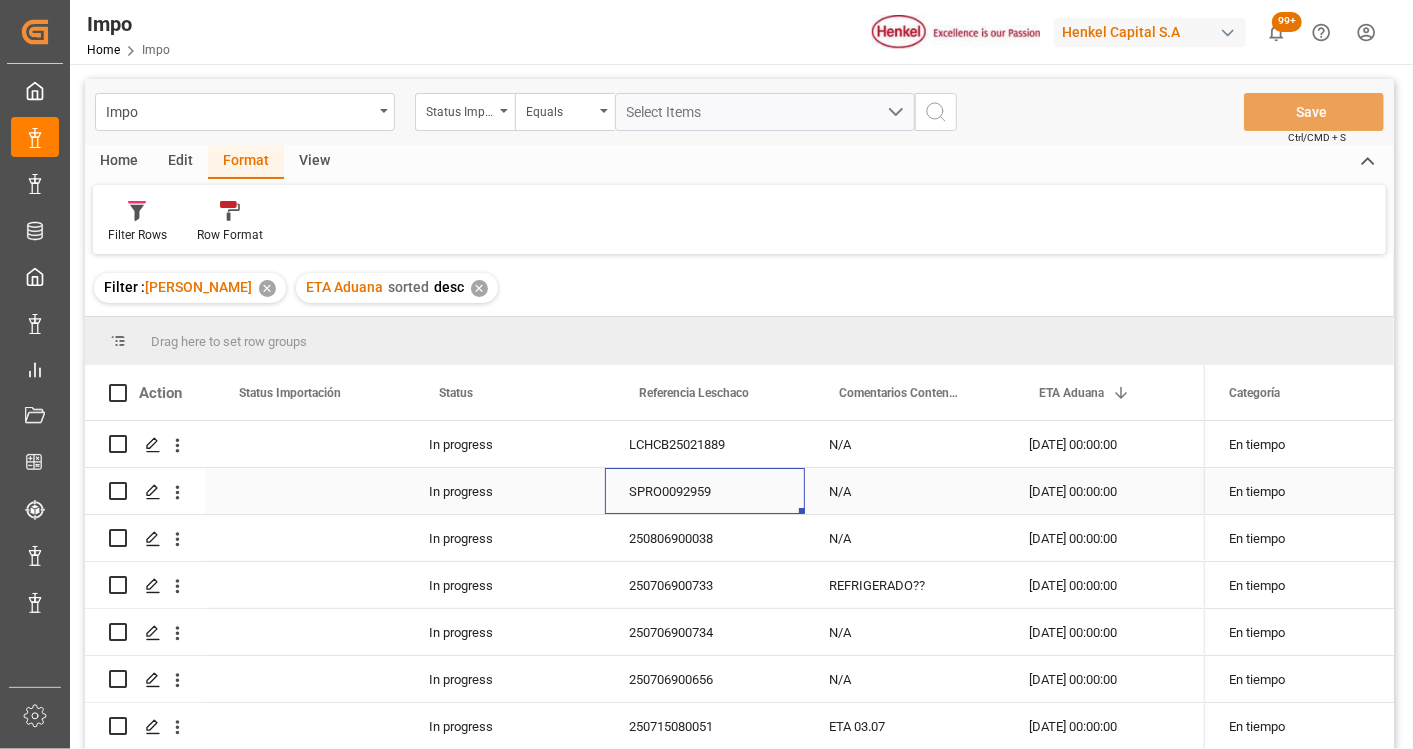 click on "SPRO0092959" at bounding box center (705, 491) 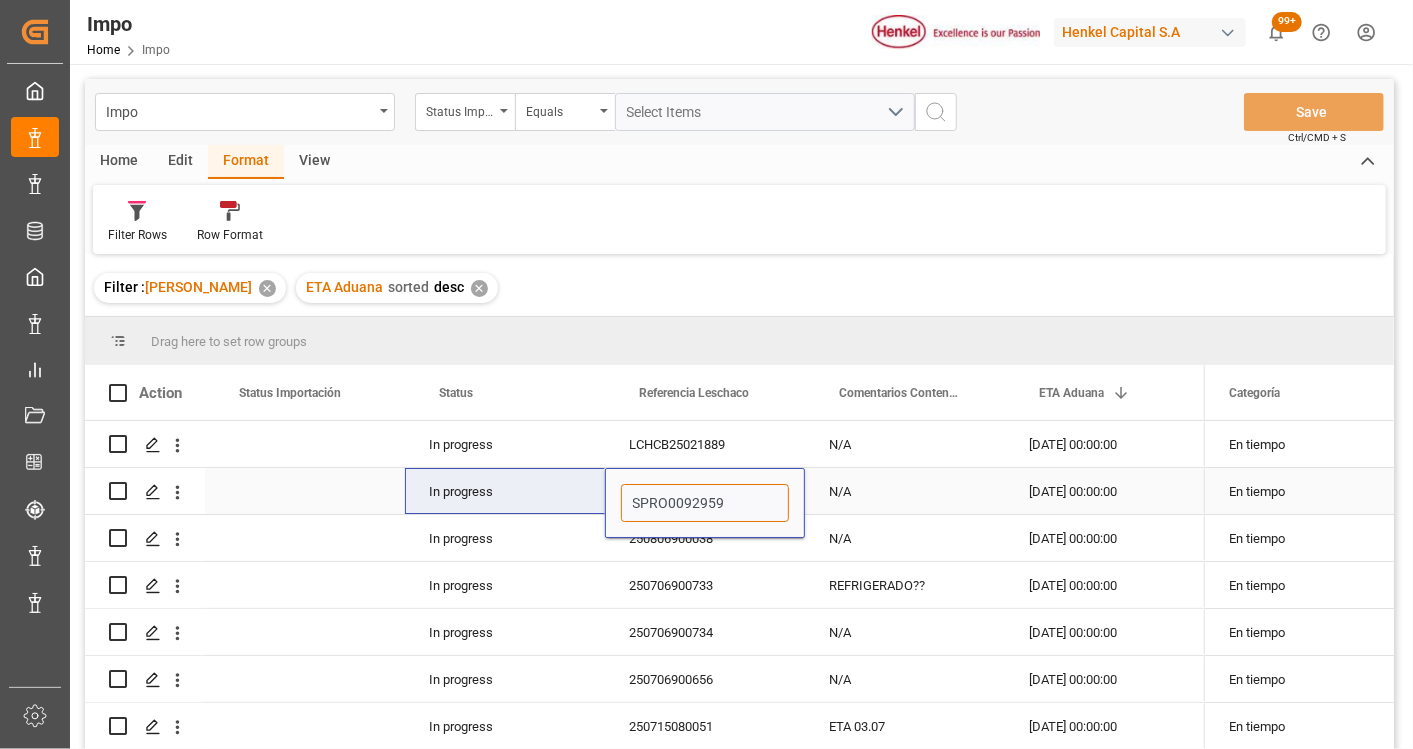 drag, startPoint x: 740, startPoint y: 500, endPoint x: 593, endPoint y: 492, distance: 147.21753 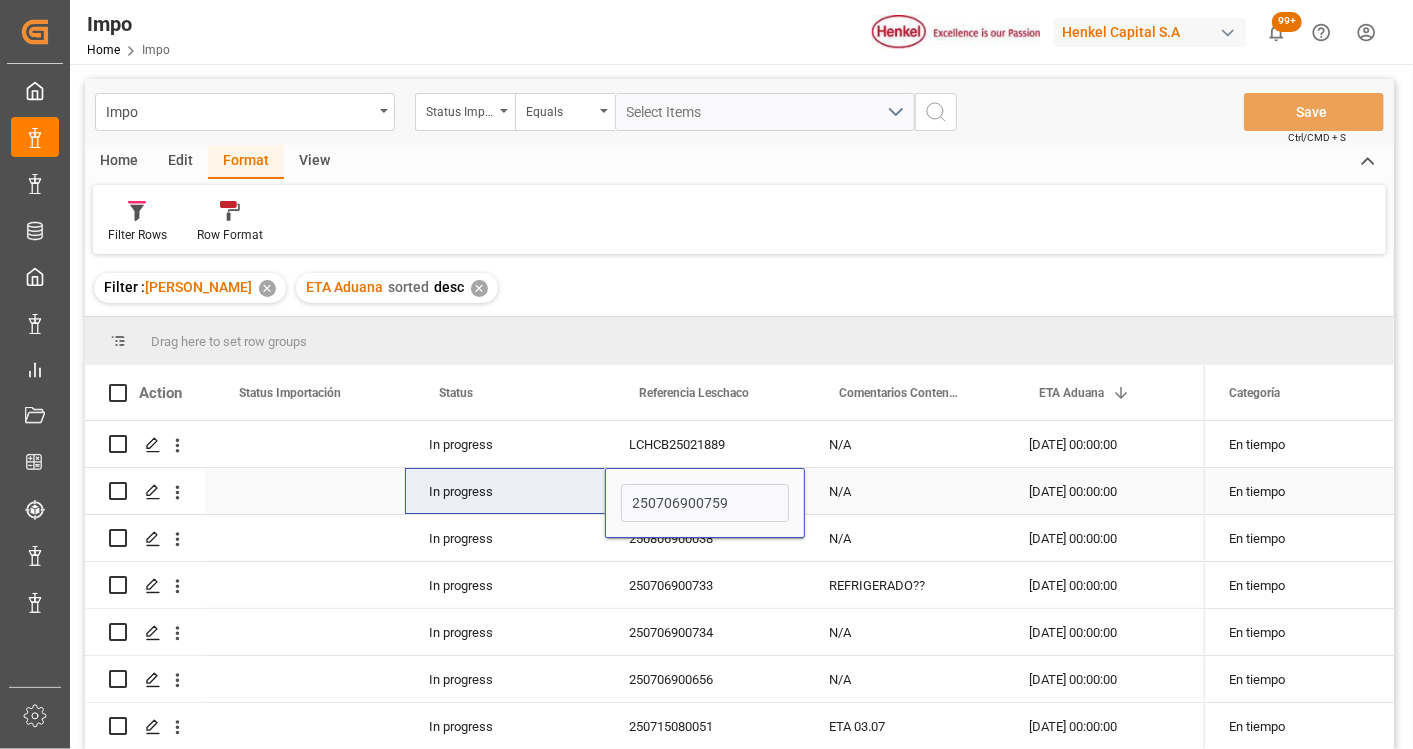 click on "N/A" at bounding box center [905, 491] 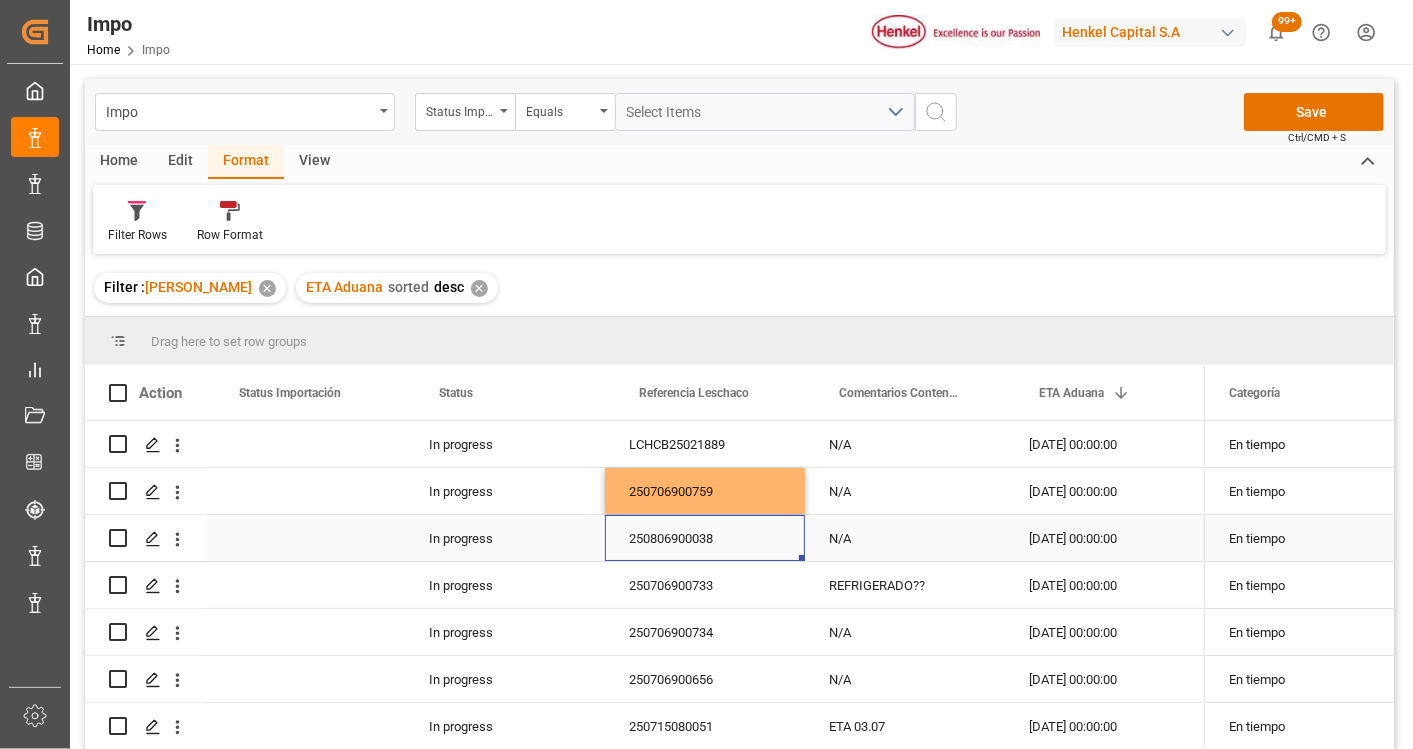 click on "250806900038" at bounding box center (705, 538) 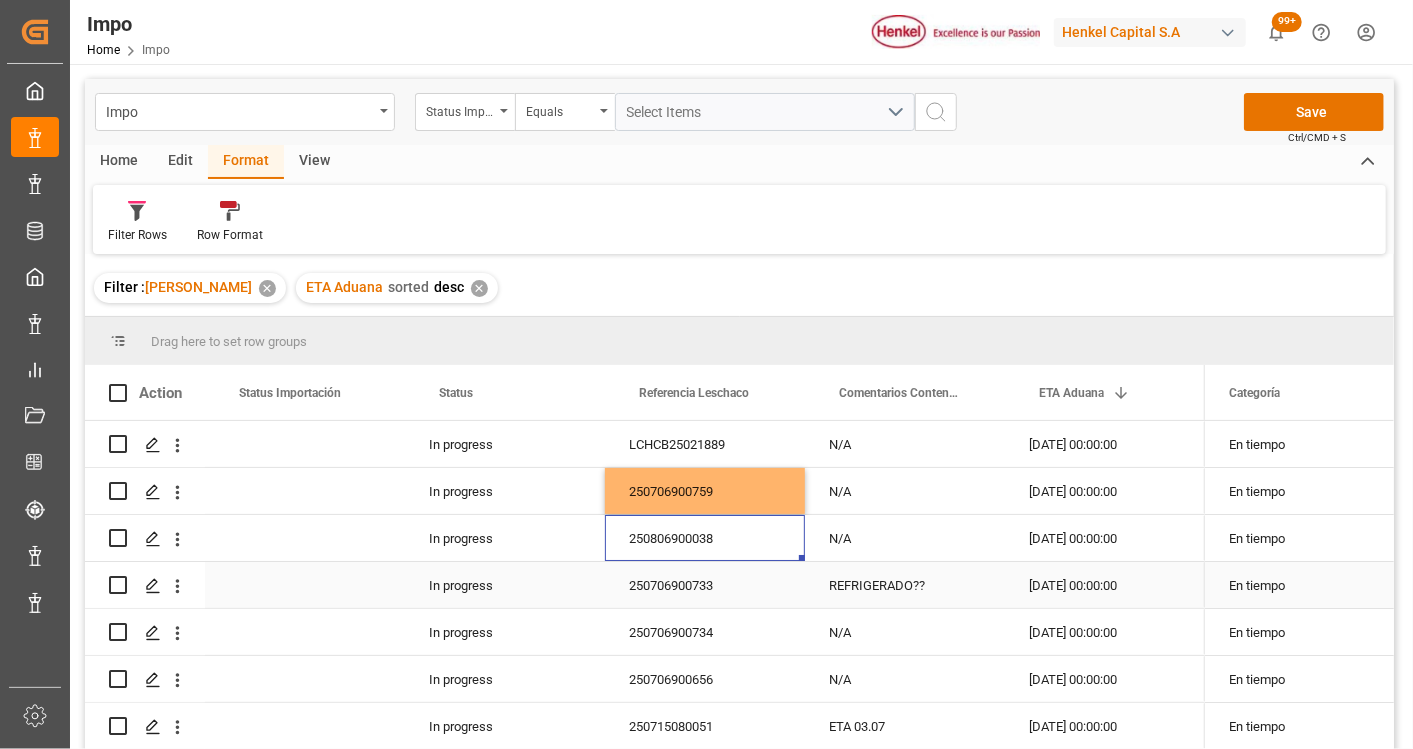 click on "250706900733" at bounding box center [705, 585] 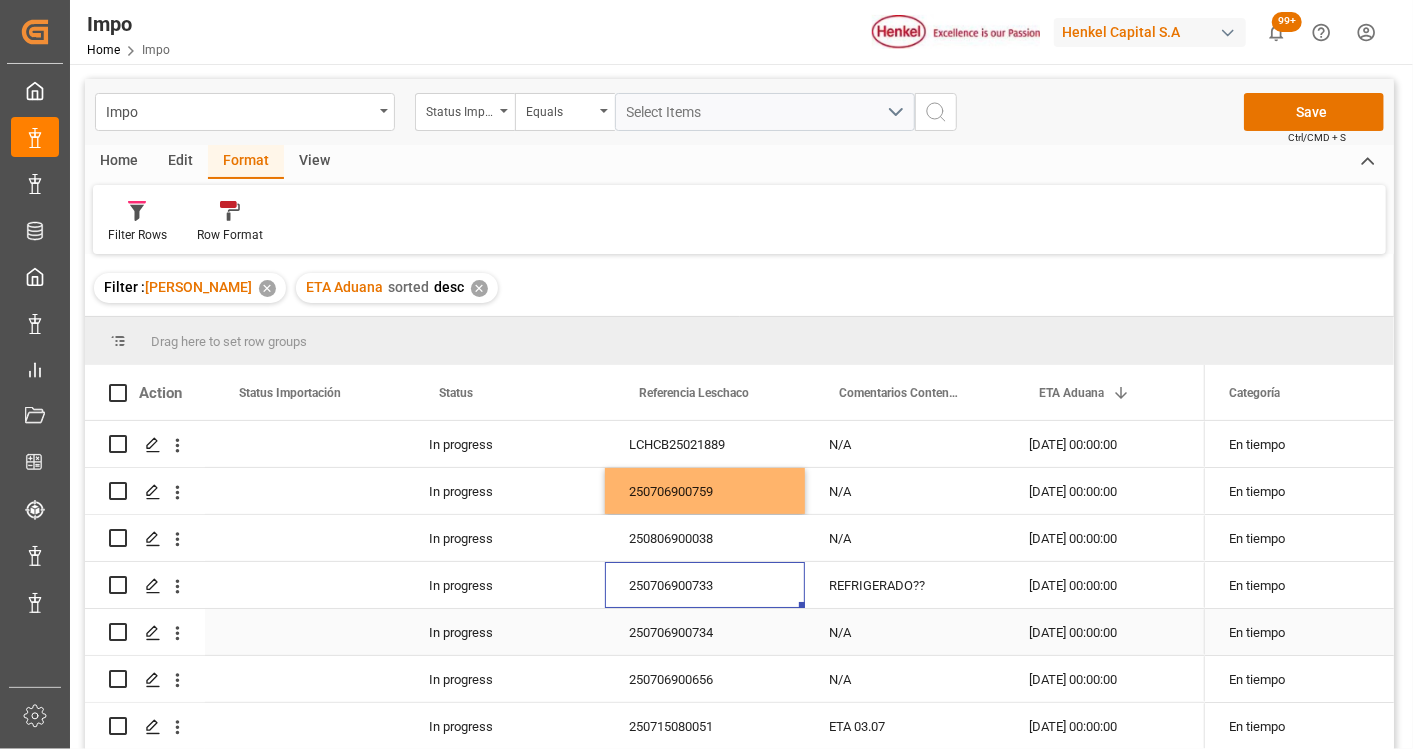 click on "250706900734" at bounding box center (705, 632) 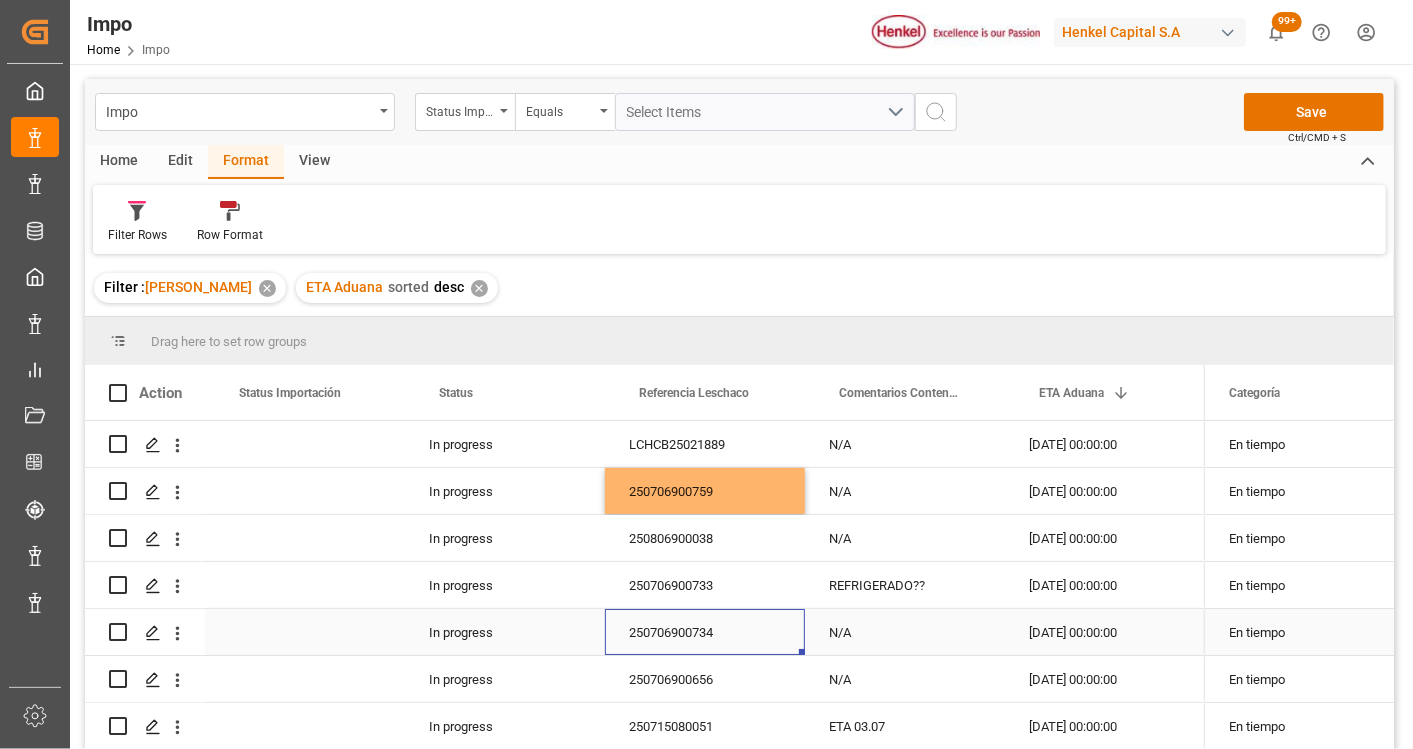 click on "N/A" at bounding box center (905, 632) 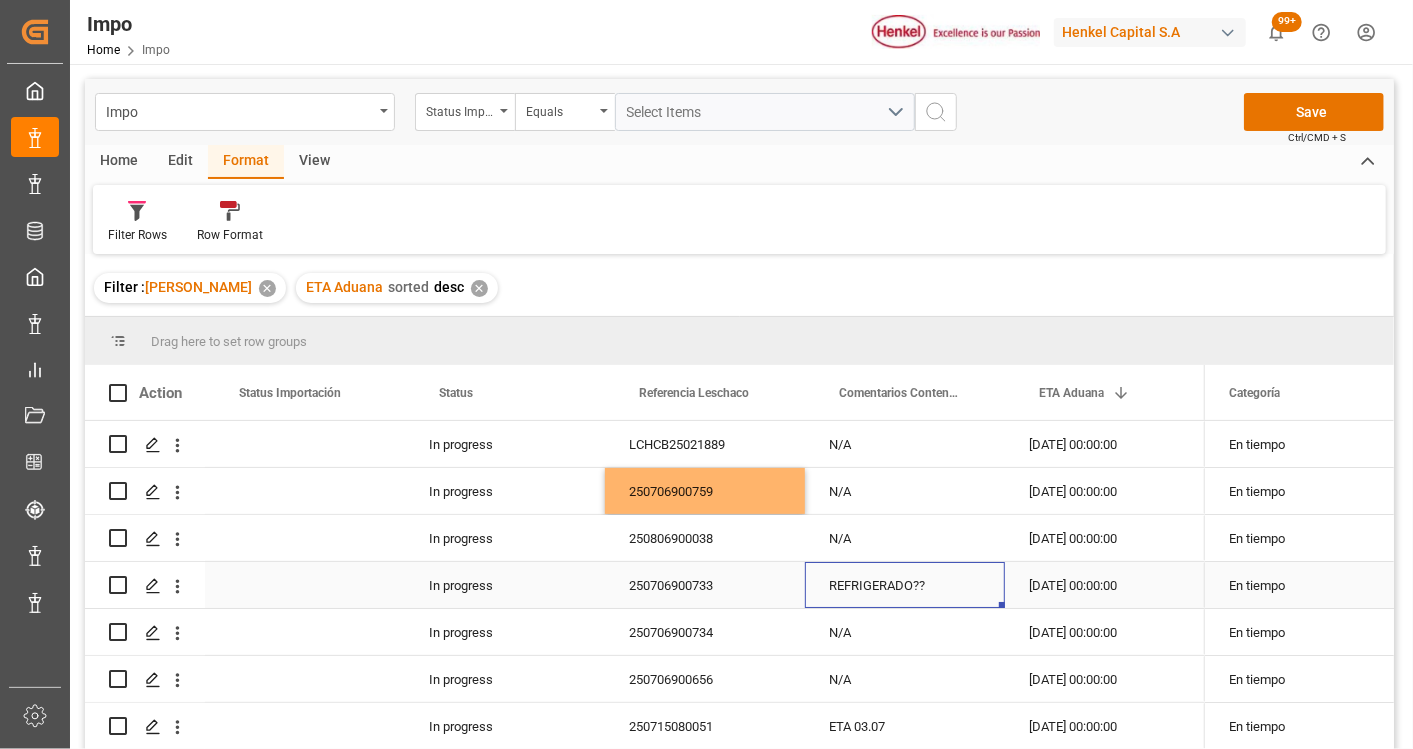 click on "REFRIGERADO??" at bounding box center [905, 585] 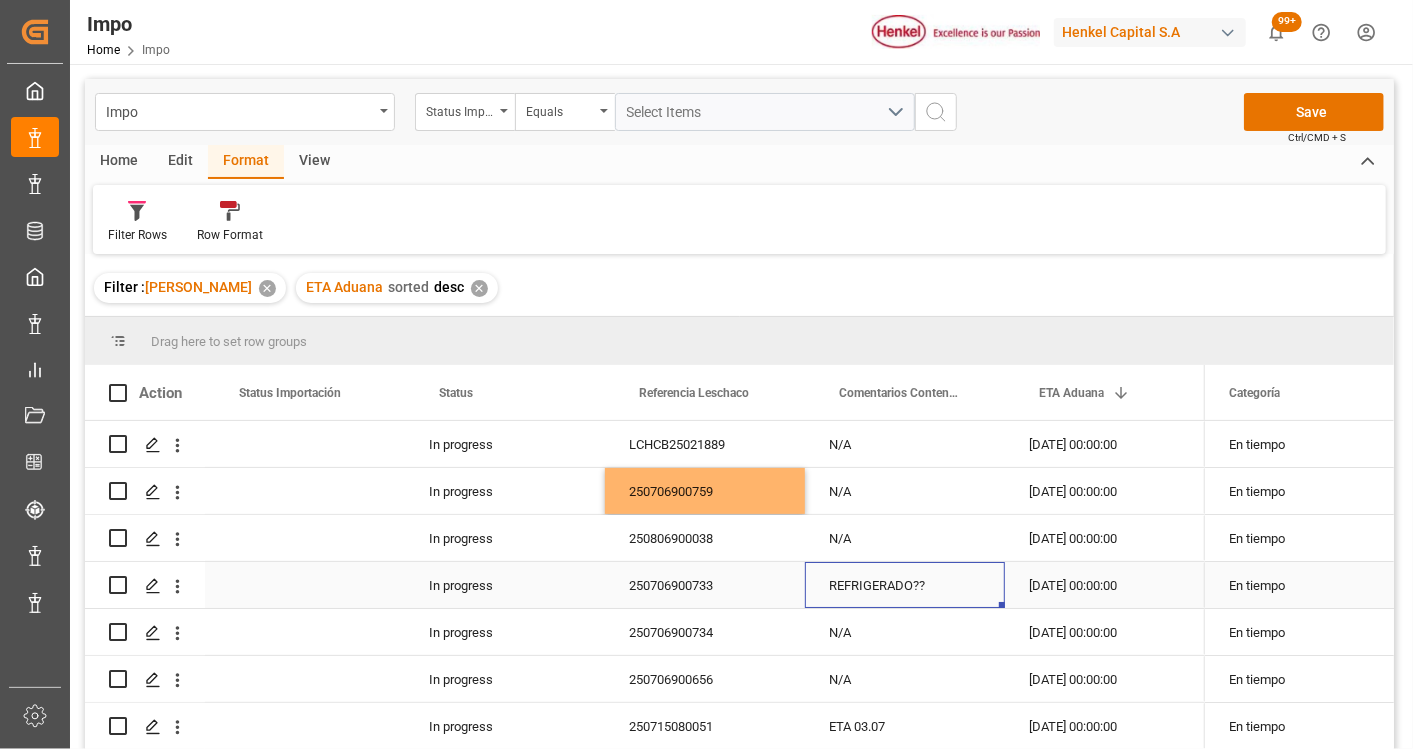 click on "REFRIGERADO??" at bounding box center [905, 585] 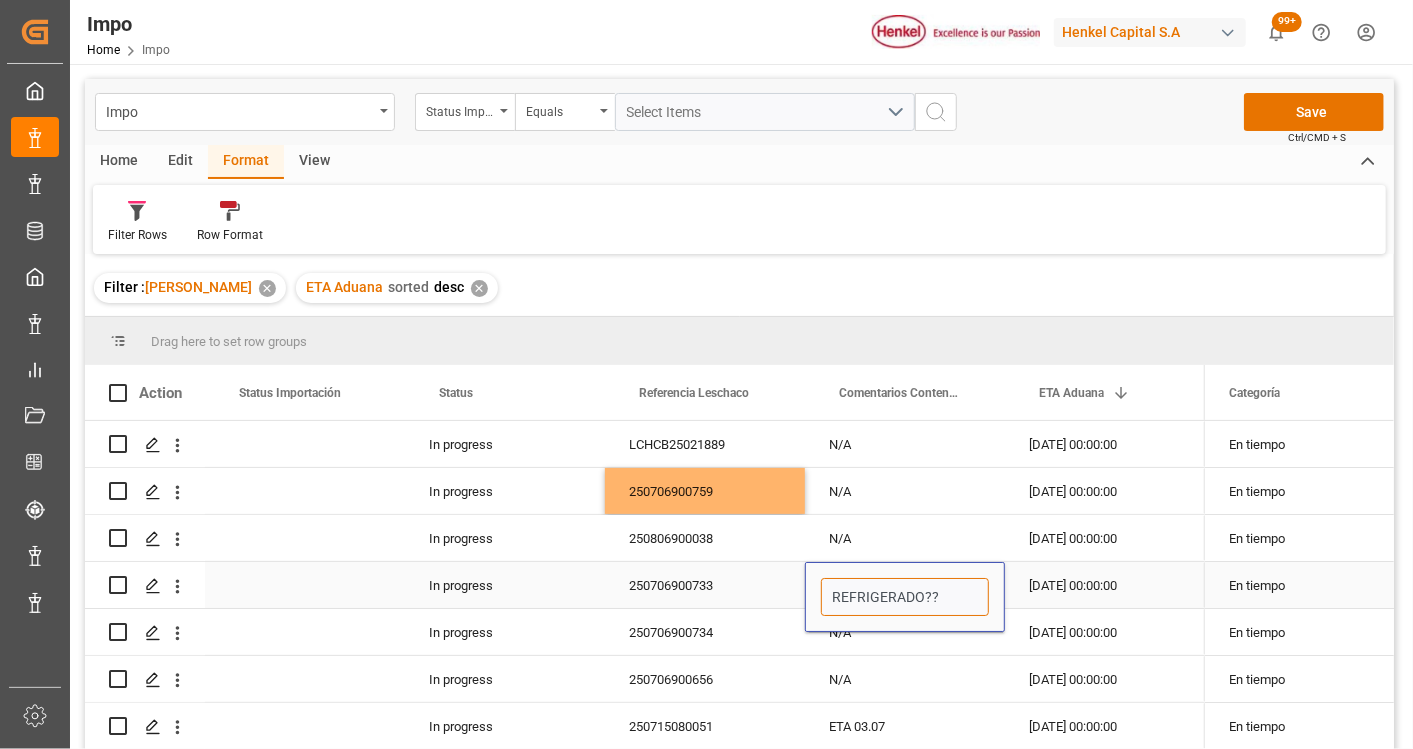 click on "REFRIGERADO??" at bounding box center [905, 597] 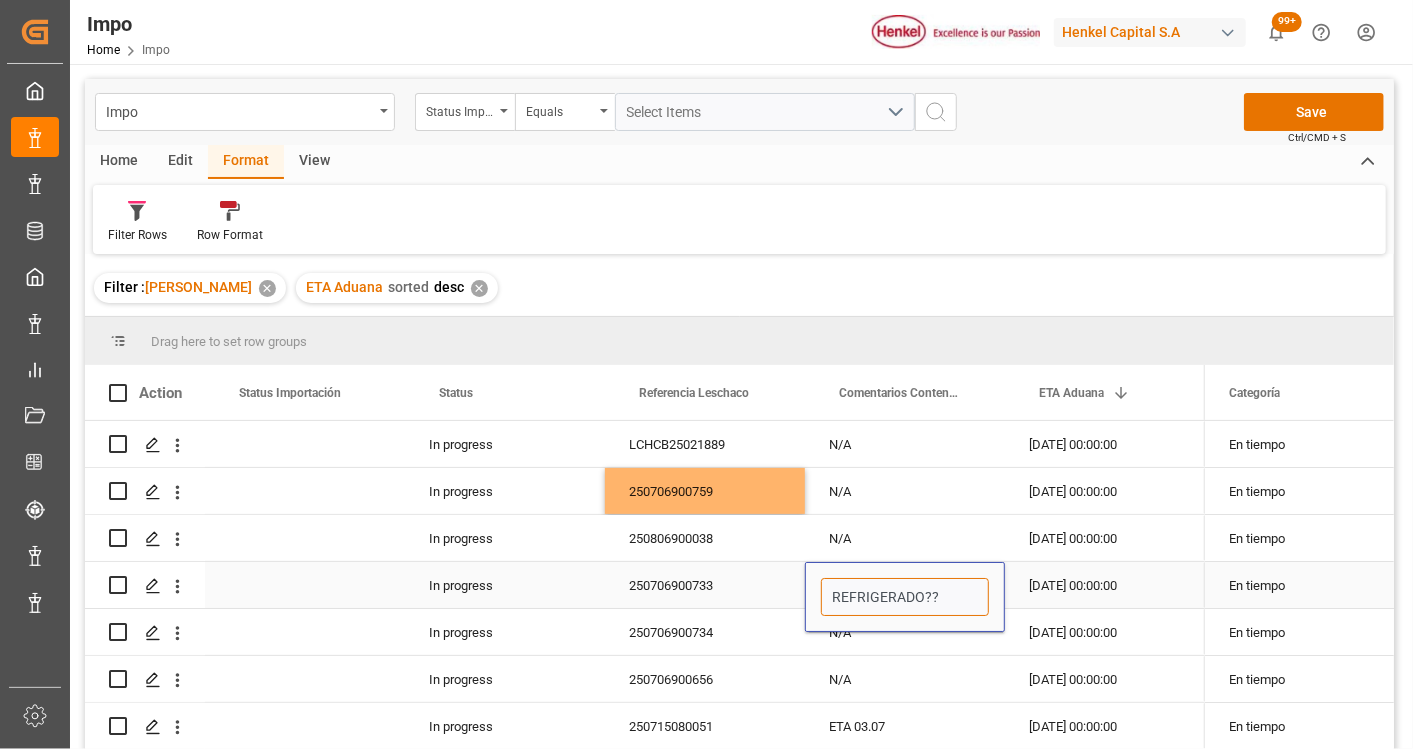 click on "REFRIGERADO??" at bounding box center (905, 597) 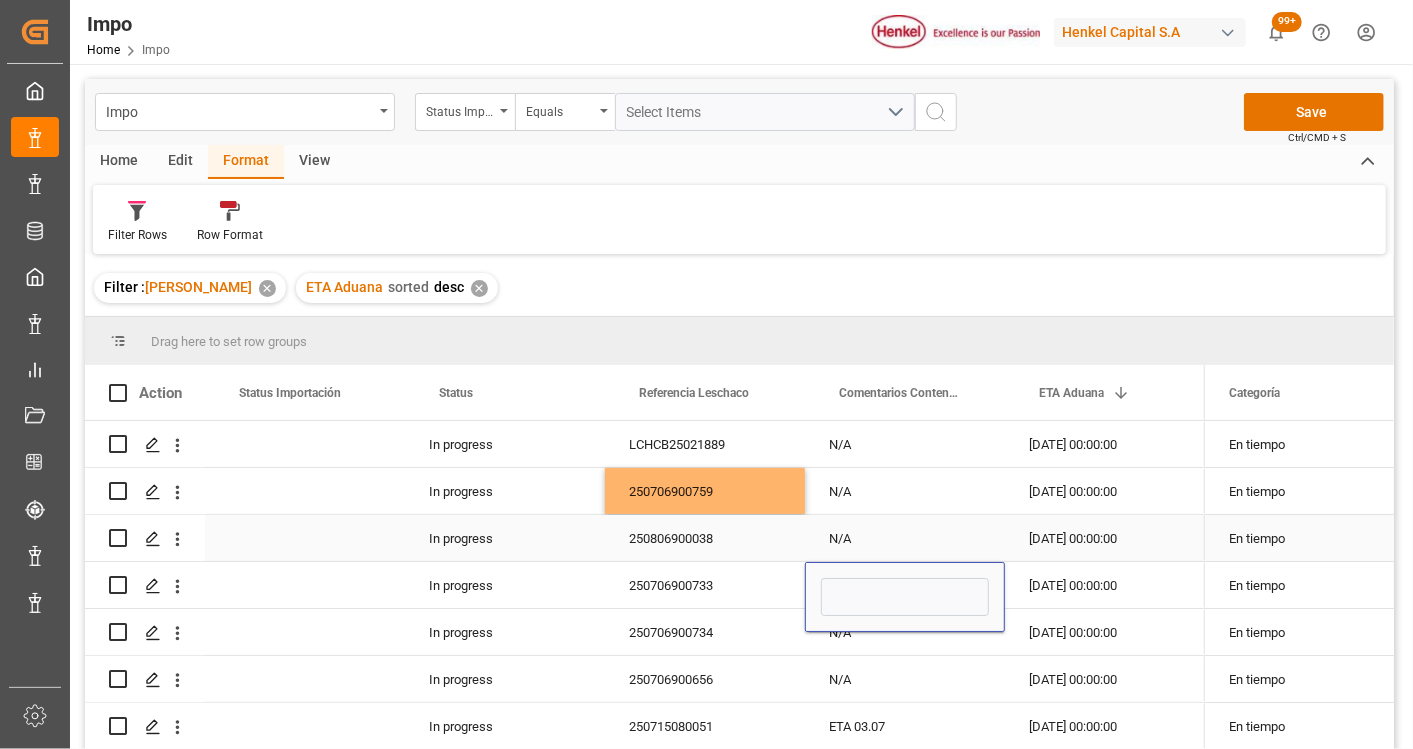 click on "N/A" at bounding box center (905, 538) 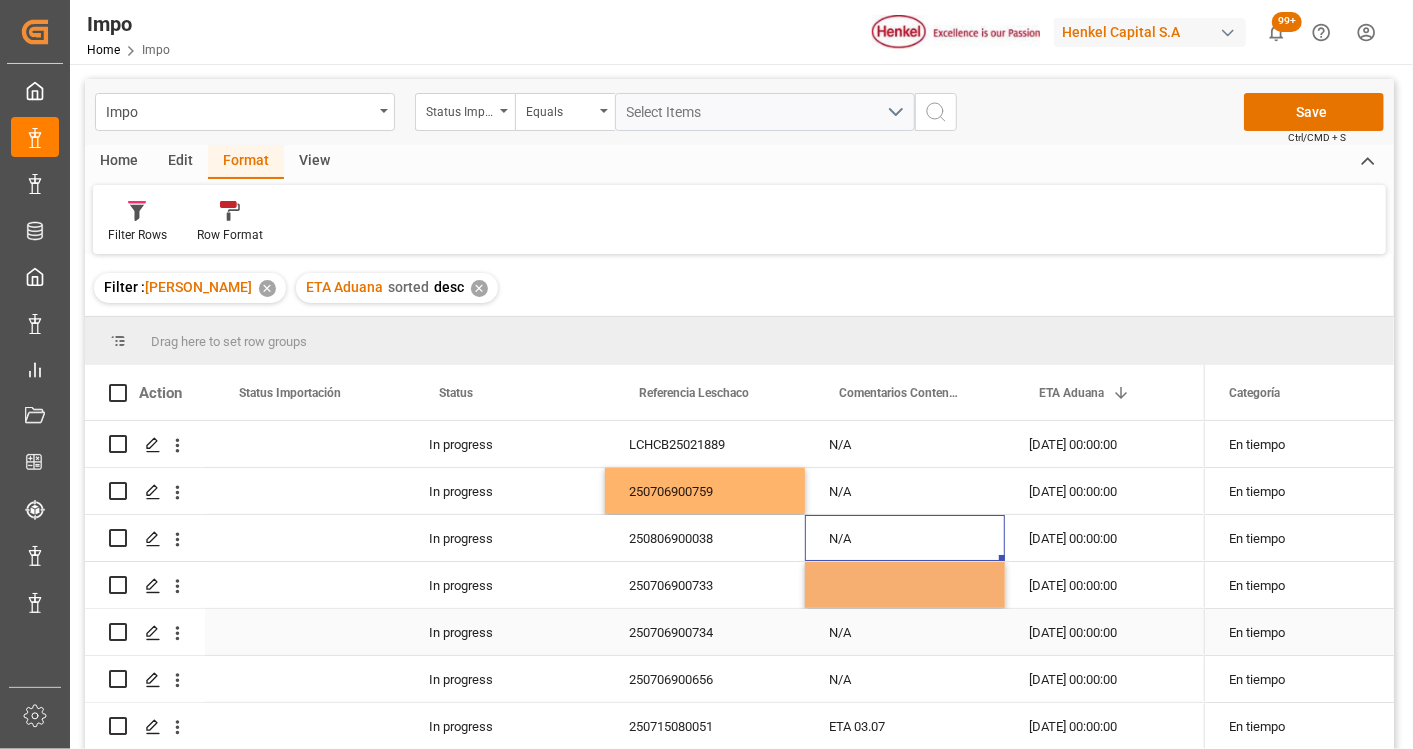 click on "N/A" at bounding box center [905, 632] 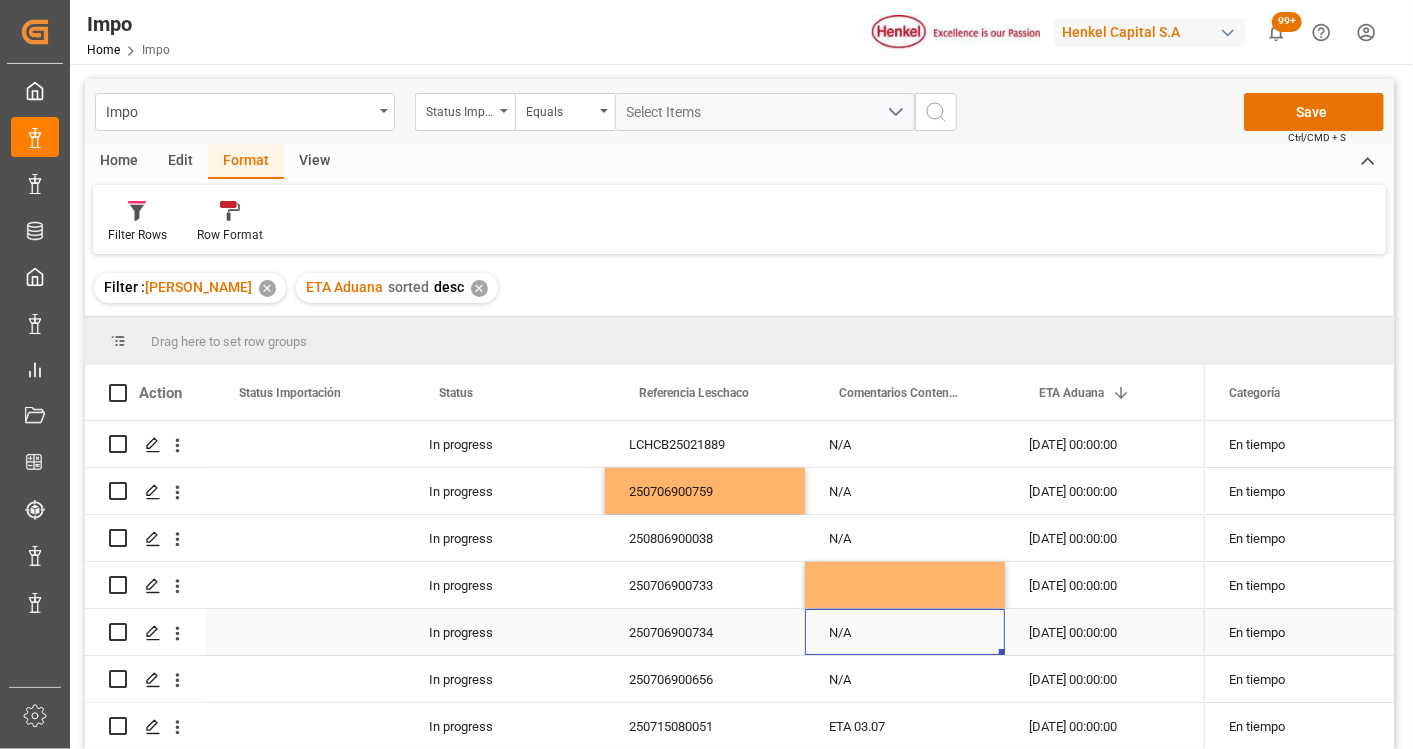 click on "N/A" at bounding box center (905, 632) 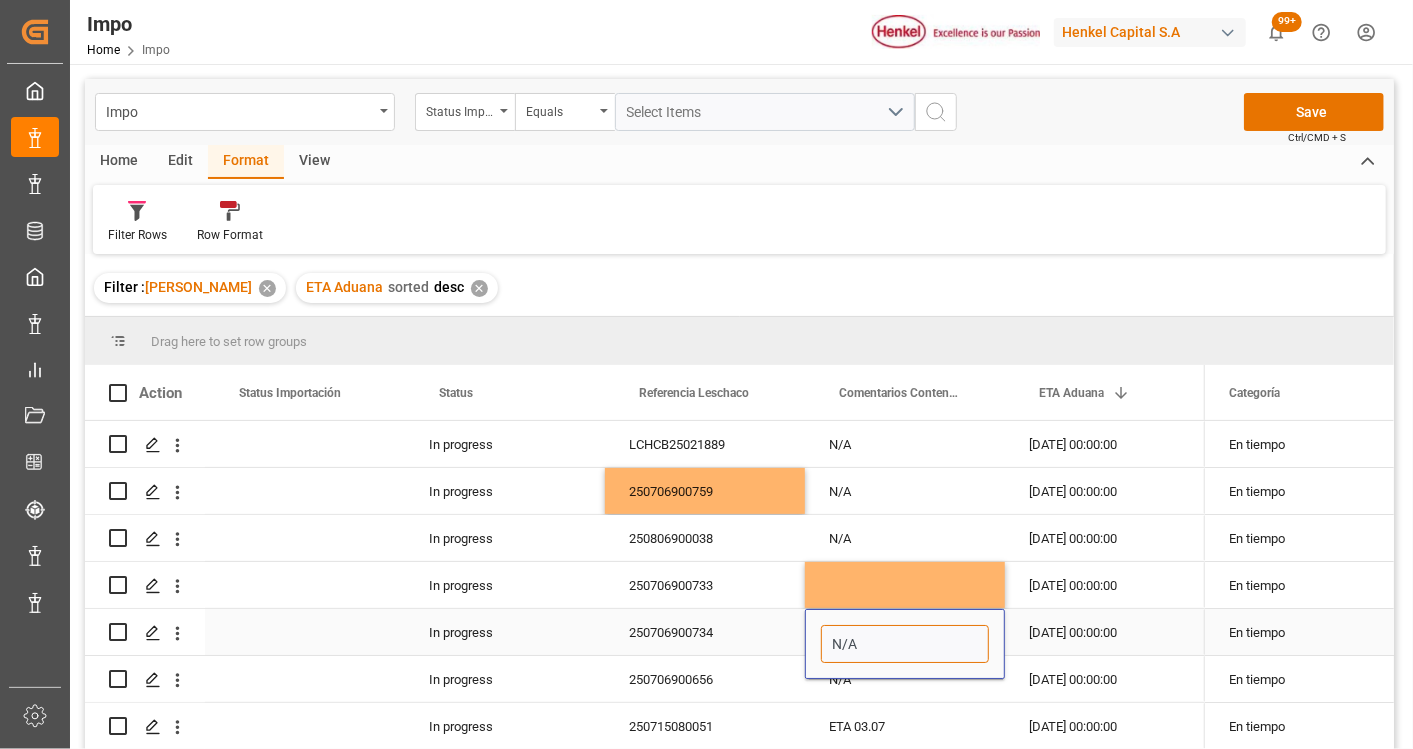 drag, startPoint x: 861, startPoint y: 637, endPoint x: 825, endPoint y: 638, distance: 36.013885 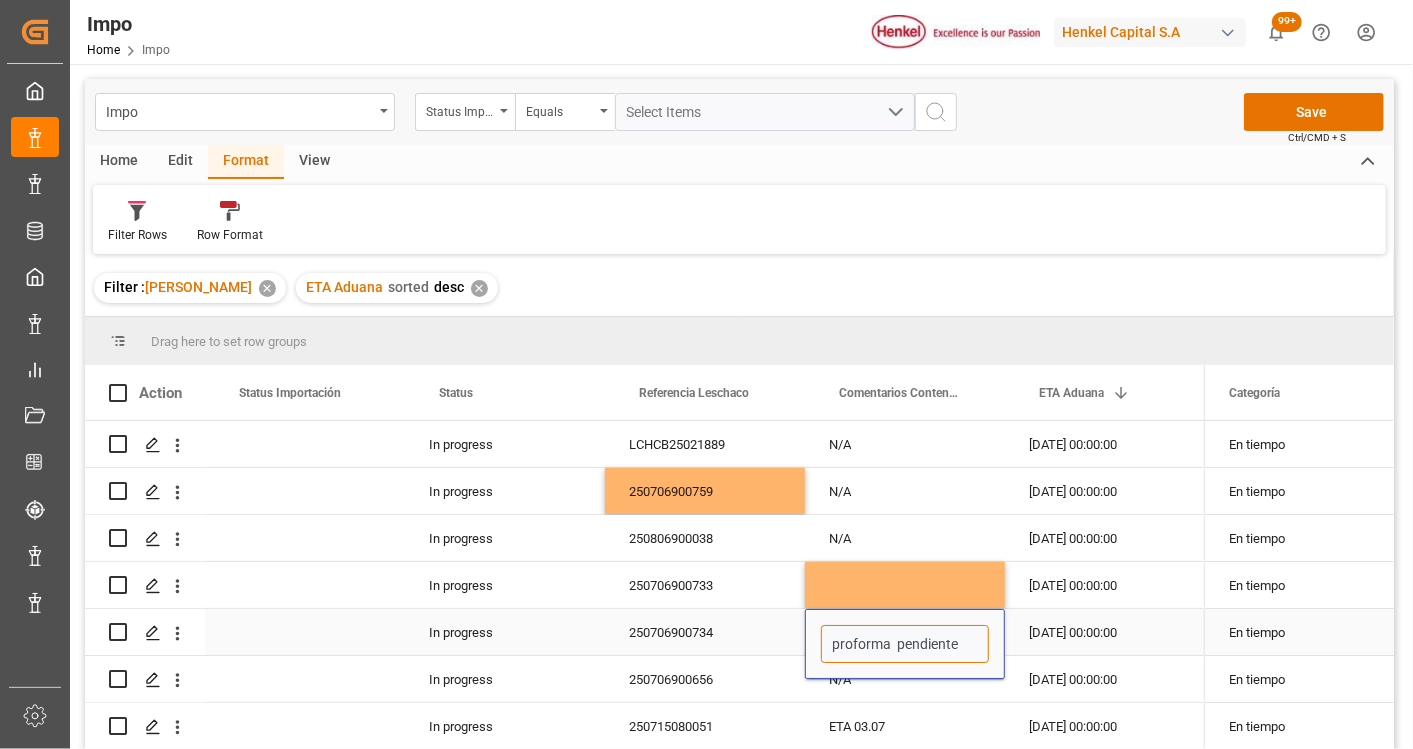 type on "proforma  pendiente" 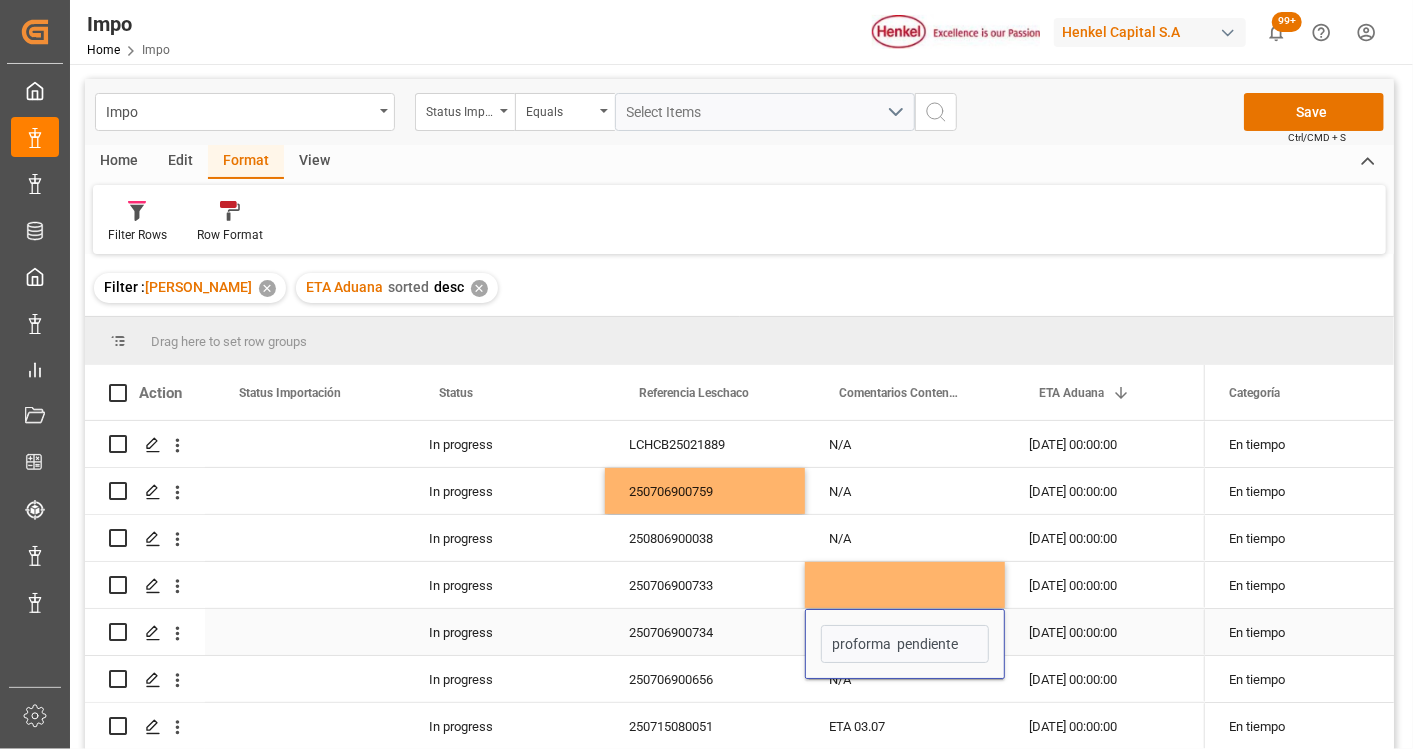 click on "250706900734" at bounding box center [705, 632] 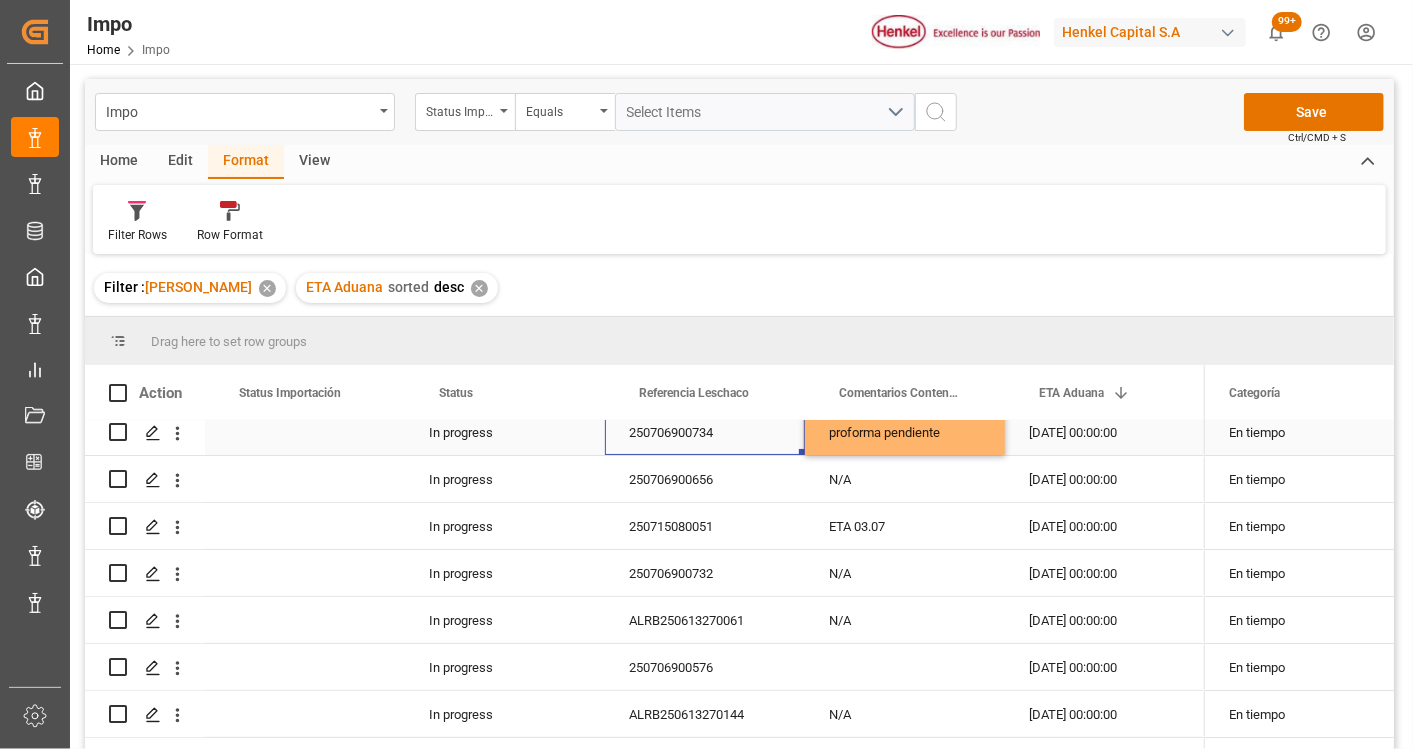 scroll, scrollTop: 222, scrollLeft: 0, axis: vertical 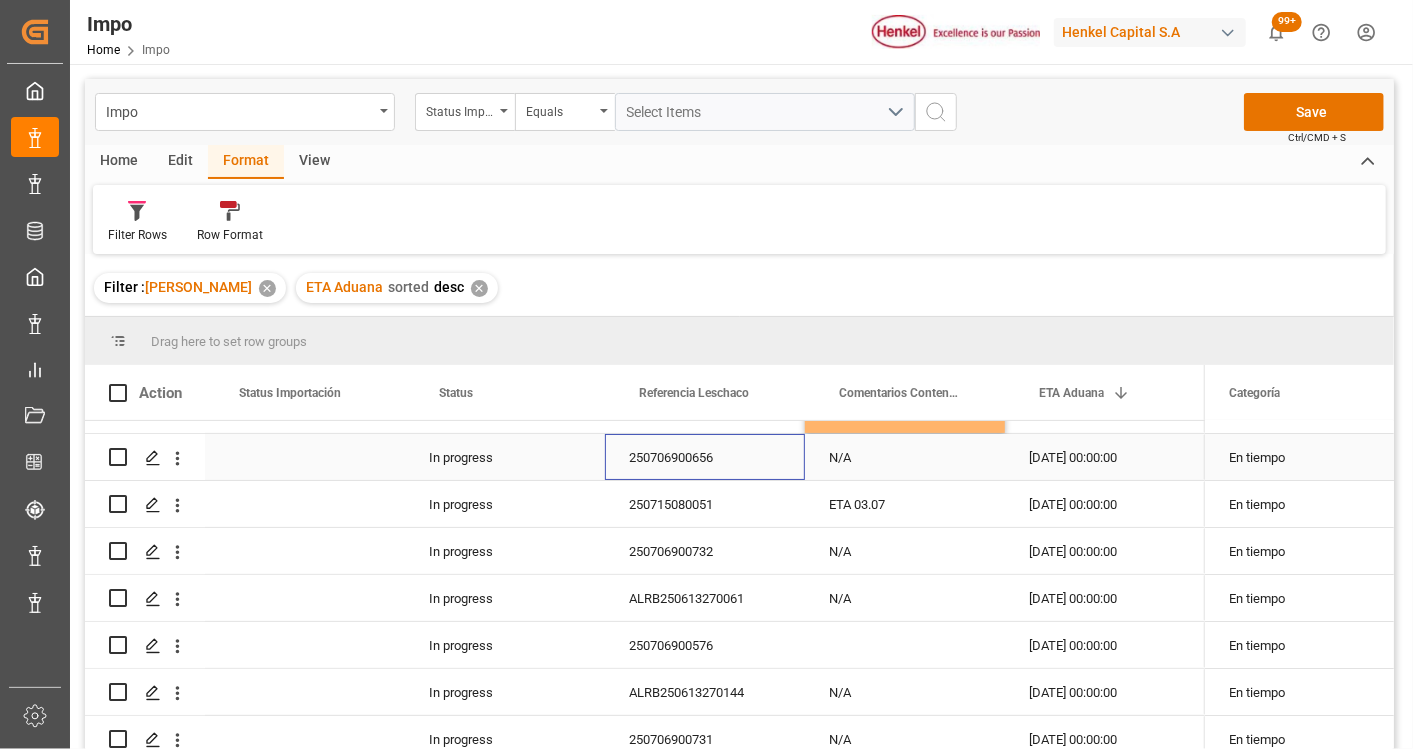 click on "250706900656" at bounding box center [705, 457] 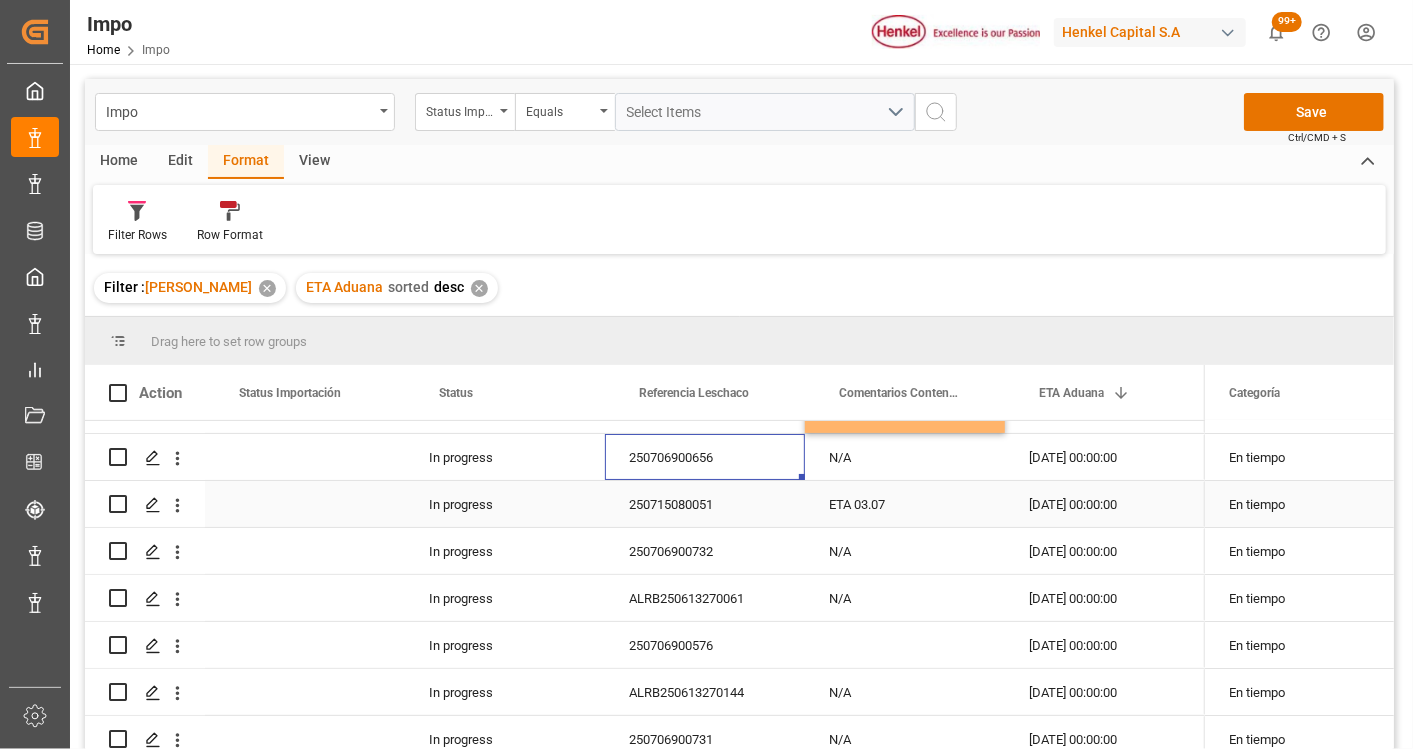 click on "250715080051" at bounding box center [705, 504] 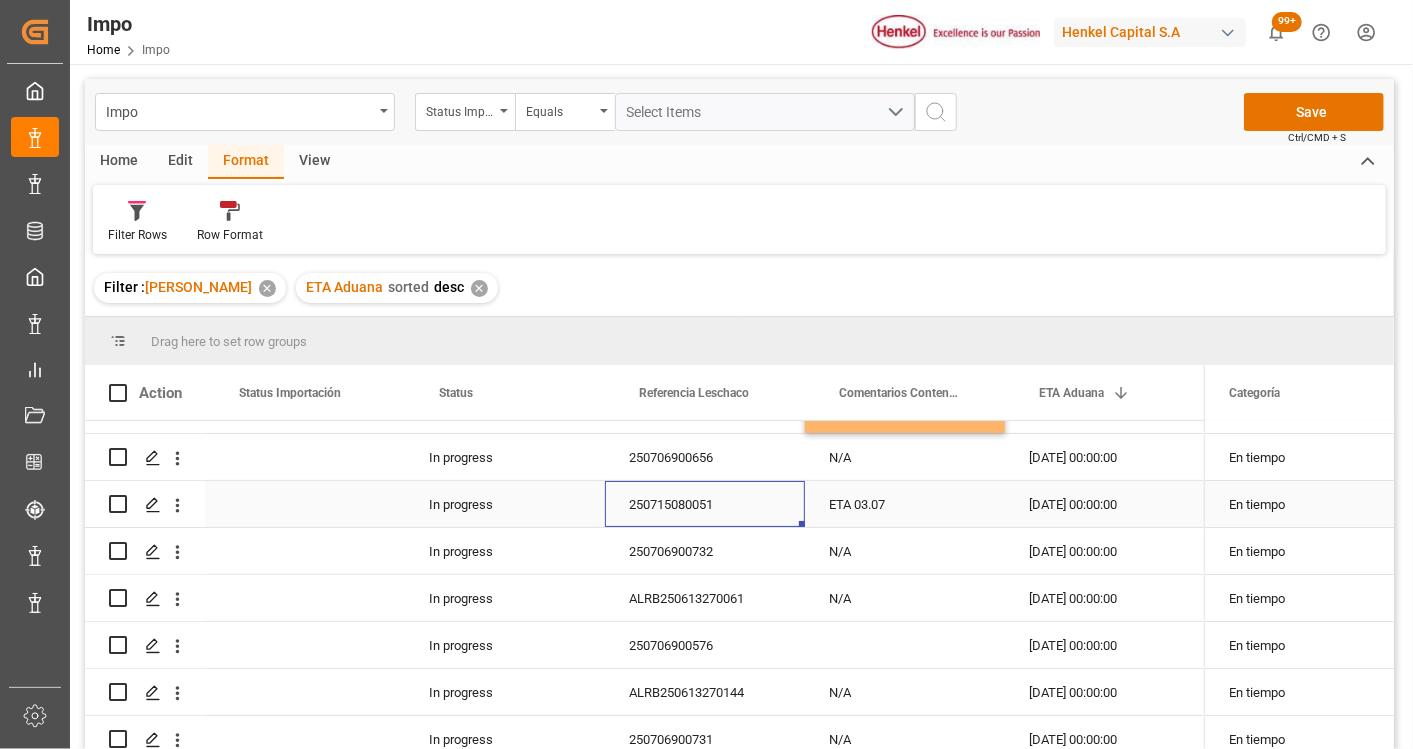 click on "250715080051" at bounding box center [705, 504] 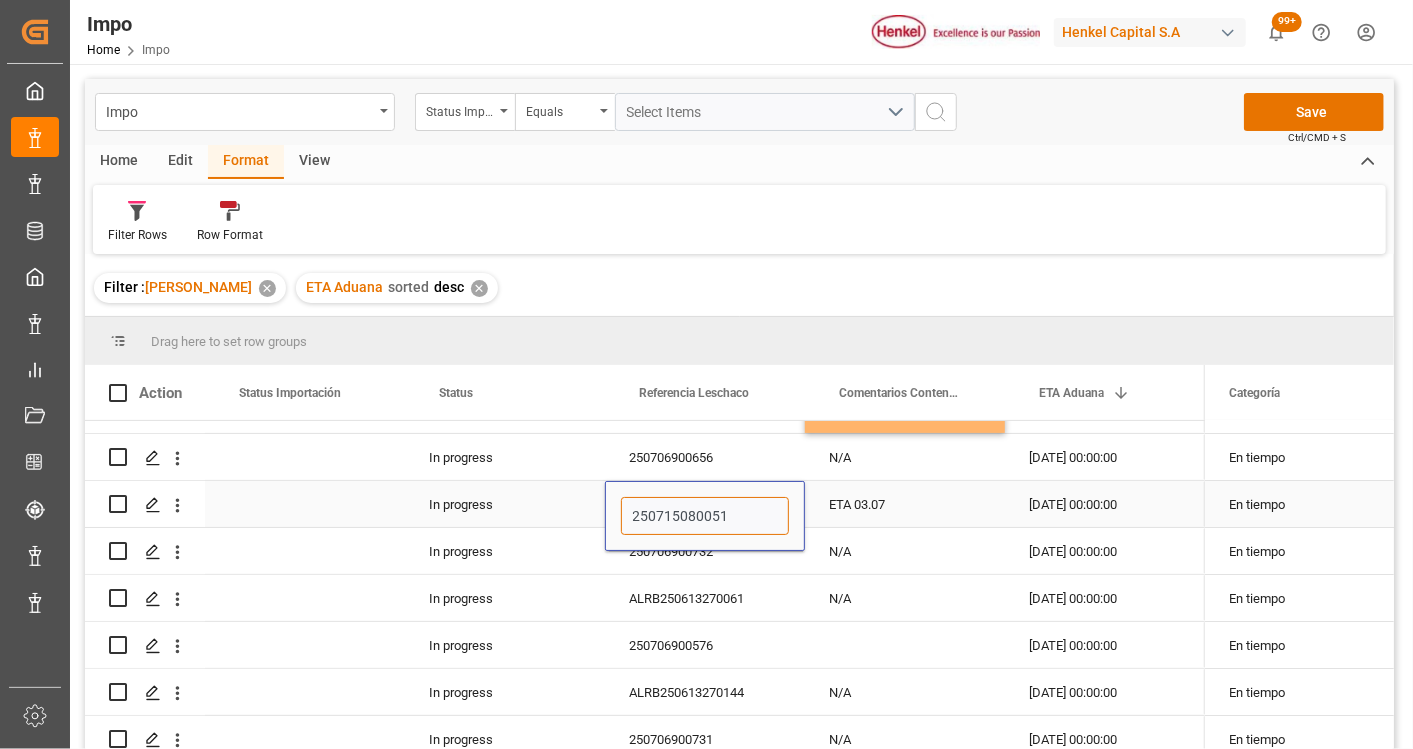 drag, startPoint x: 736, startPoint y: 510, endPoint x: 597, endPoint y: 508, distance: 139.01439 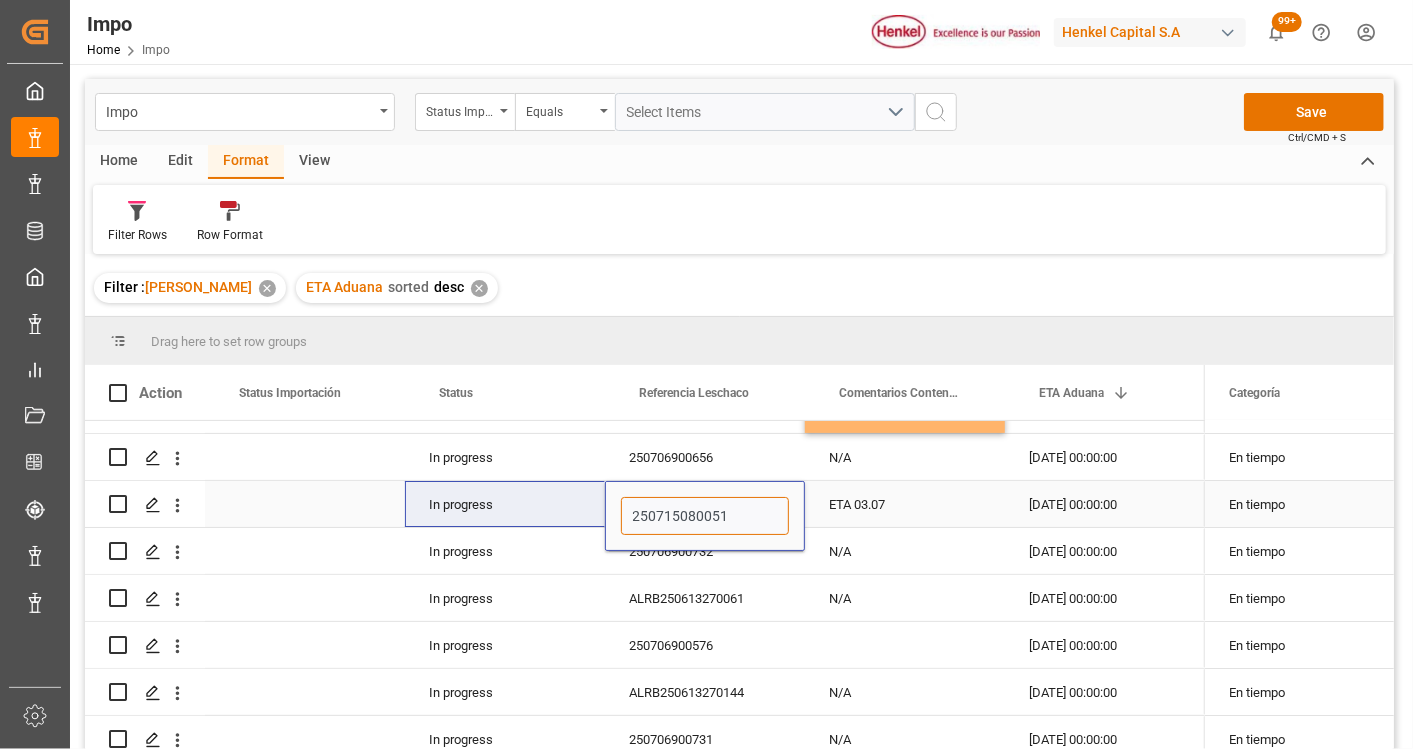 paste on "815080006" 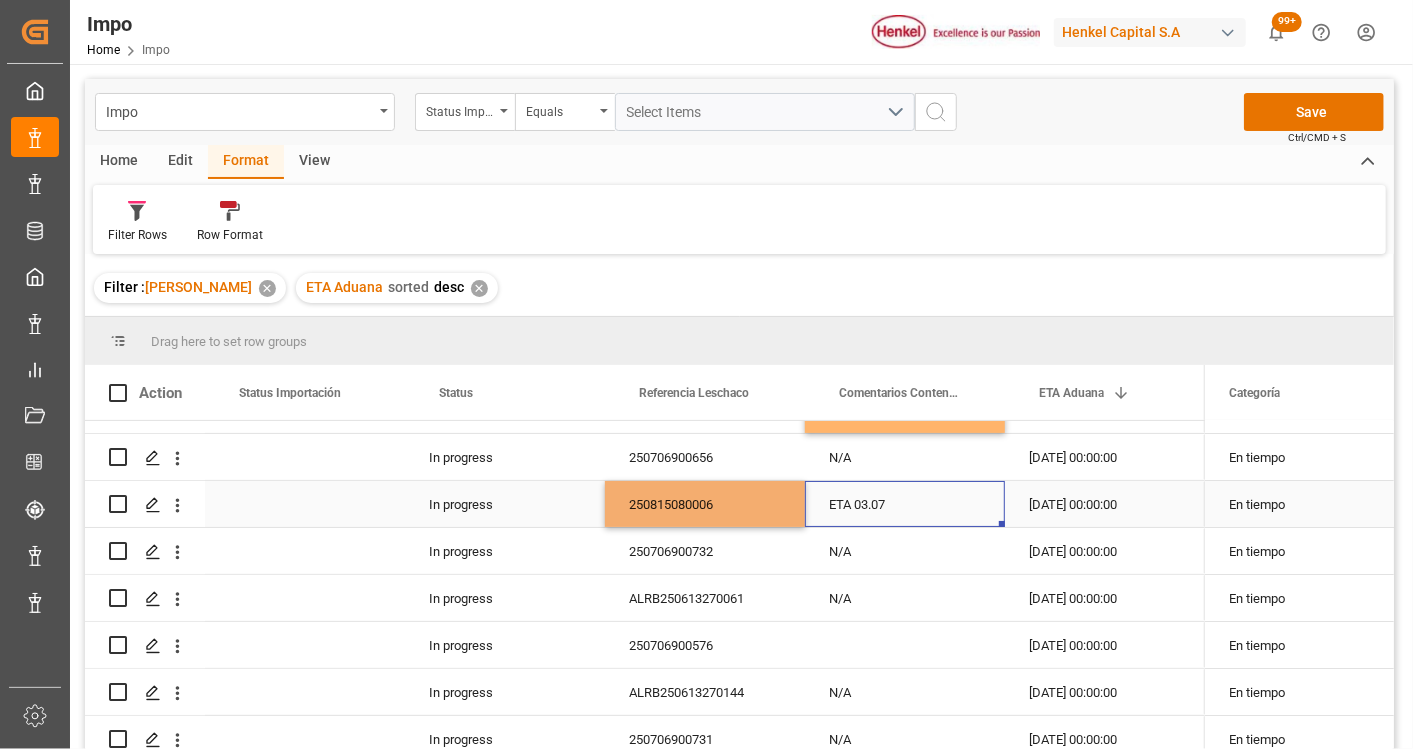 click on "ETA 03.07" at bounding box center (905, 504) 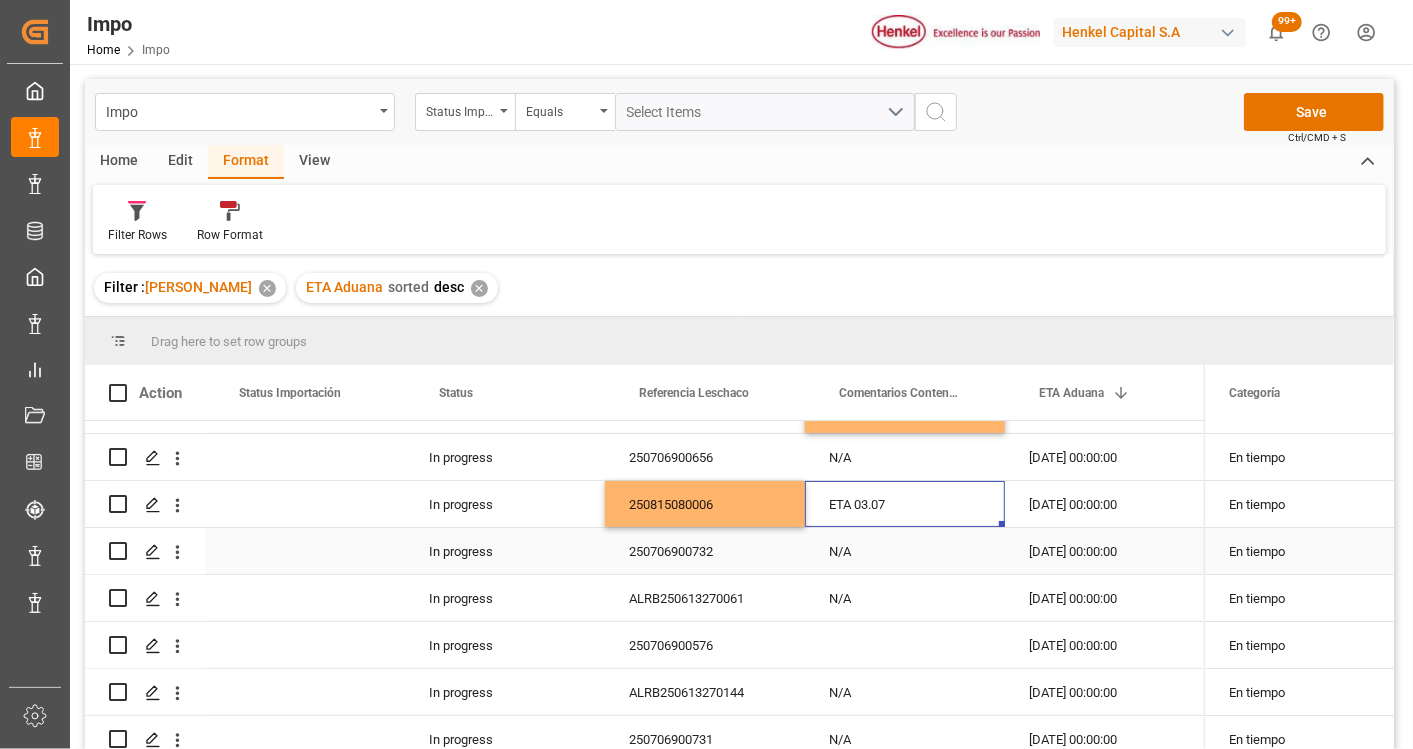 click on "250706900732" at bounding box center [705, 551] 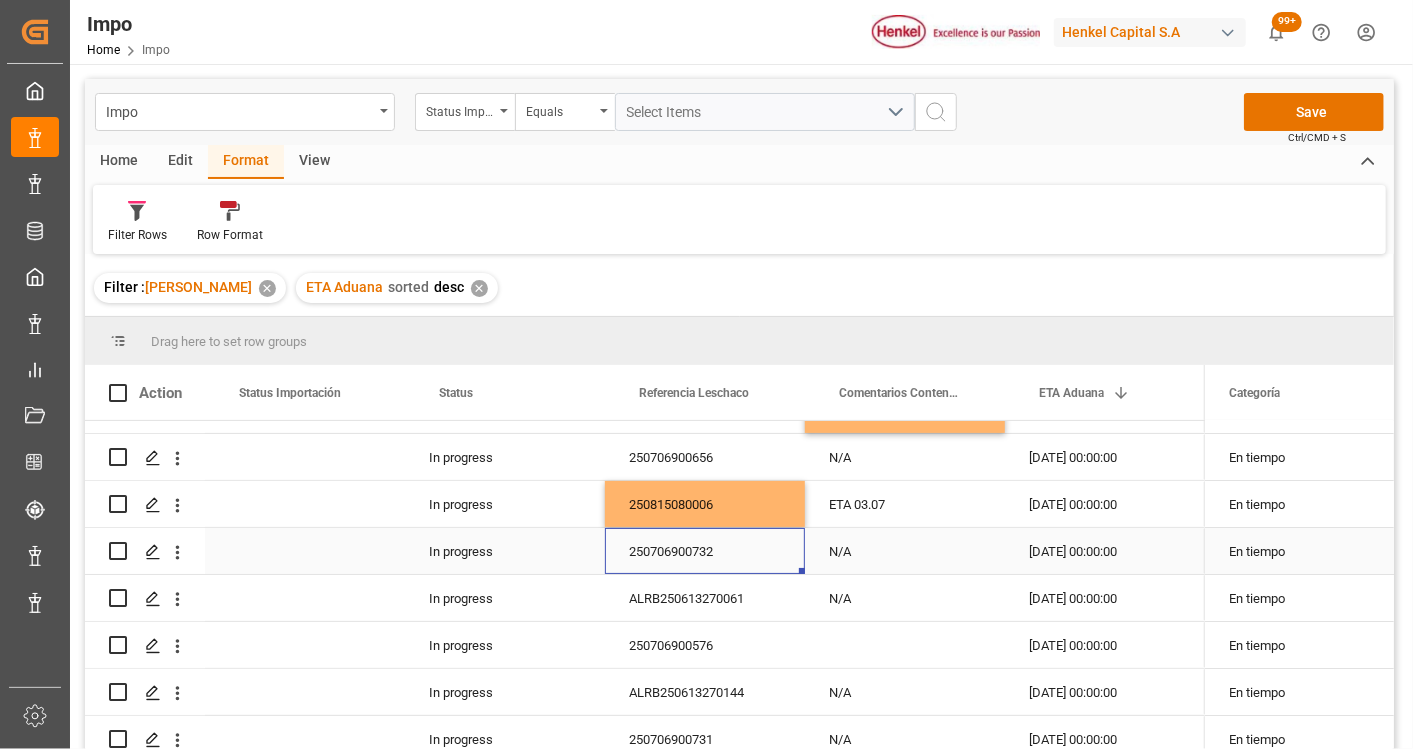 click on "N/A" at bounding box center [905, 551] 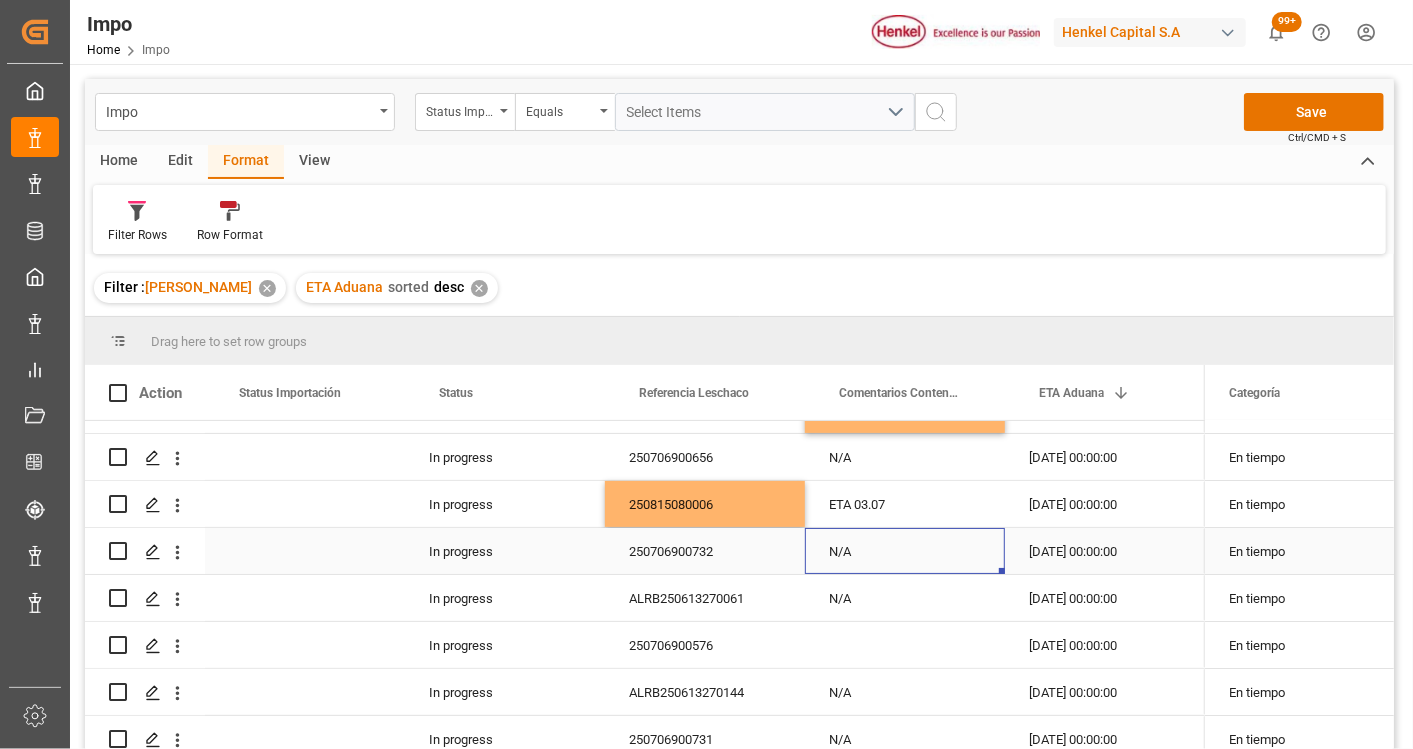 click on "250706900732" at bounding box center [705, 551] 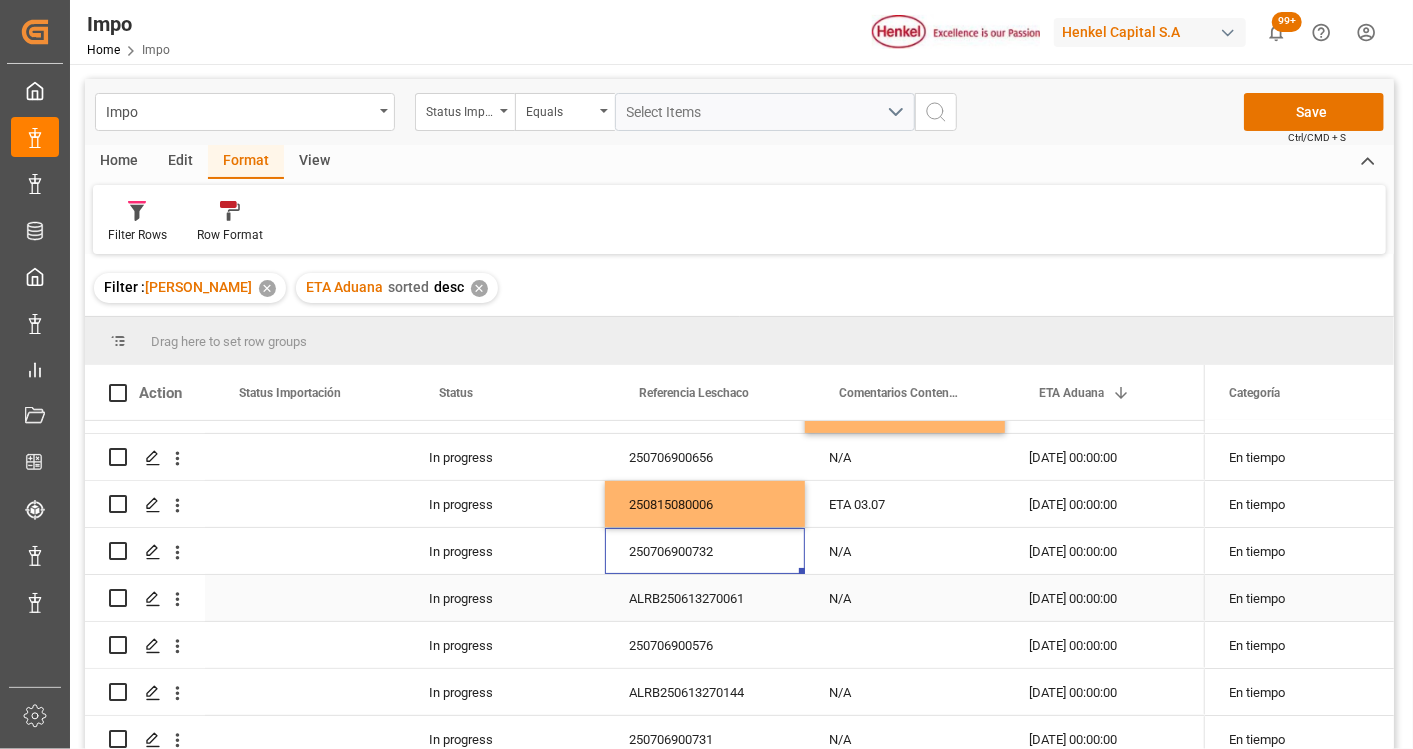 click on "ALRB250613270061" at bounding box center [705, 598] 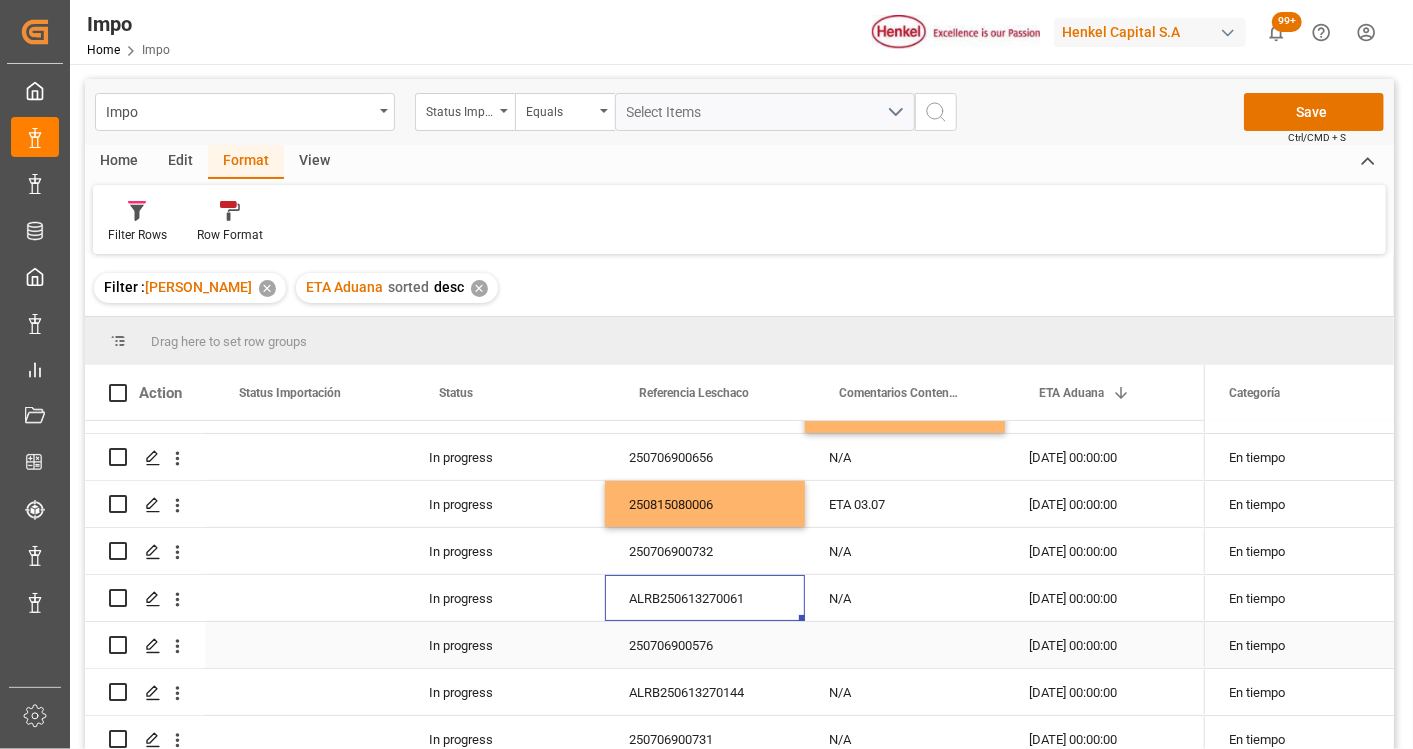 click on "250706900576" at bounding box center [705, 645] 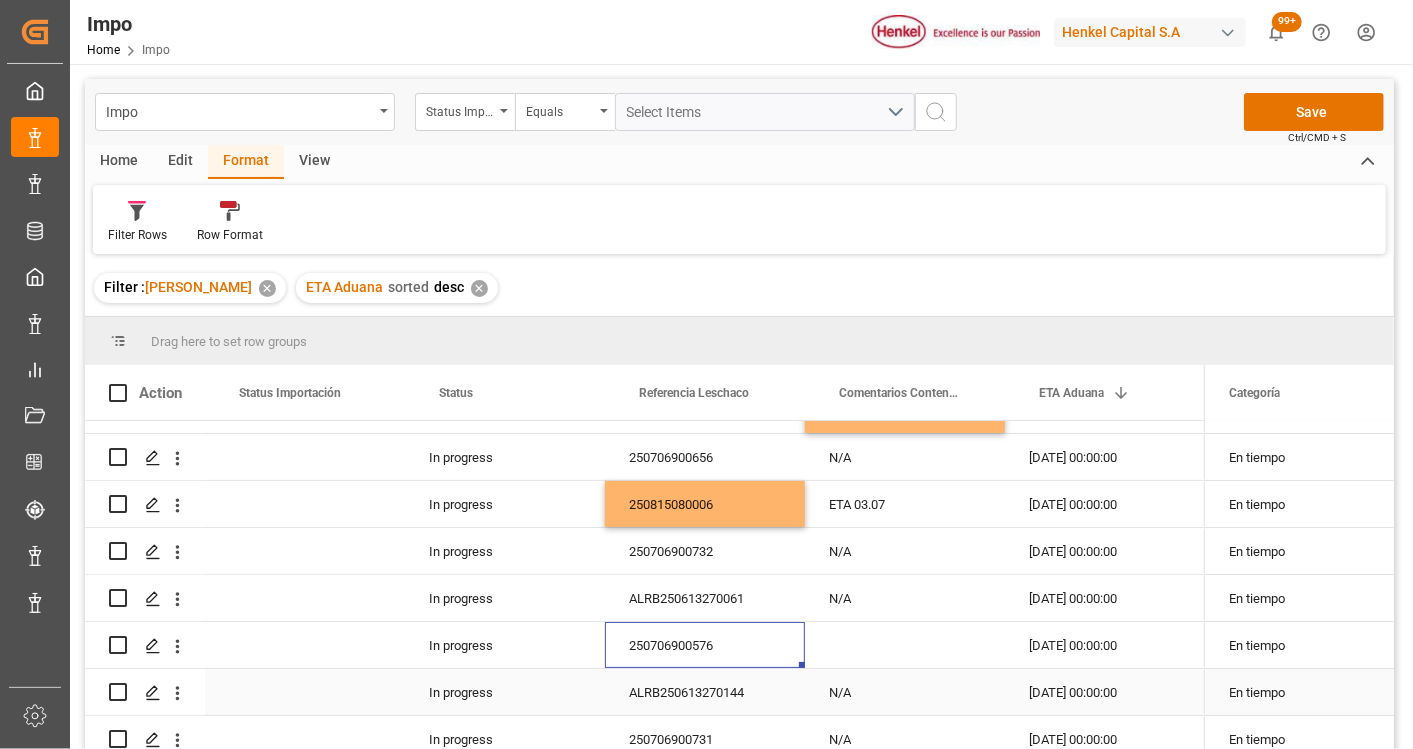 click on "ALRB250613270144" at bounding box center [705, 692] 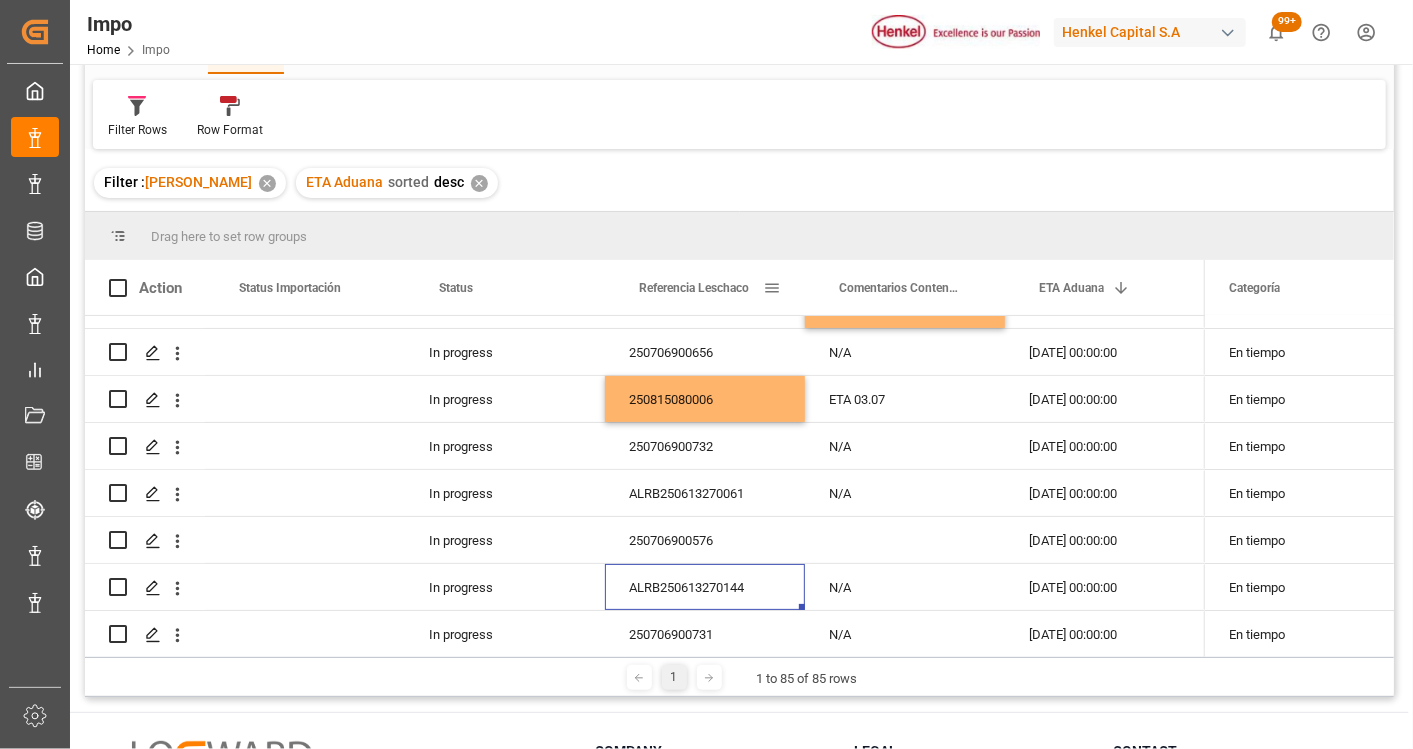 scroll, scrollTop: 222, scrollLeft: 0, axis: vertical 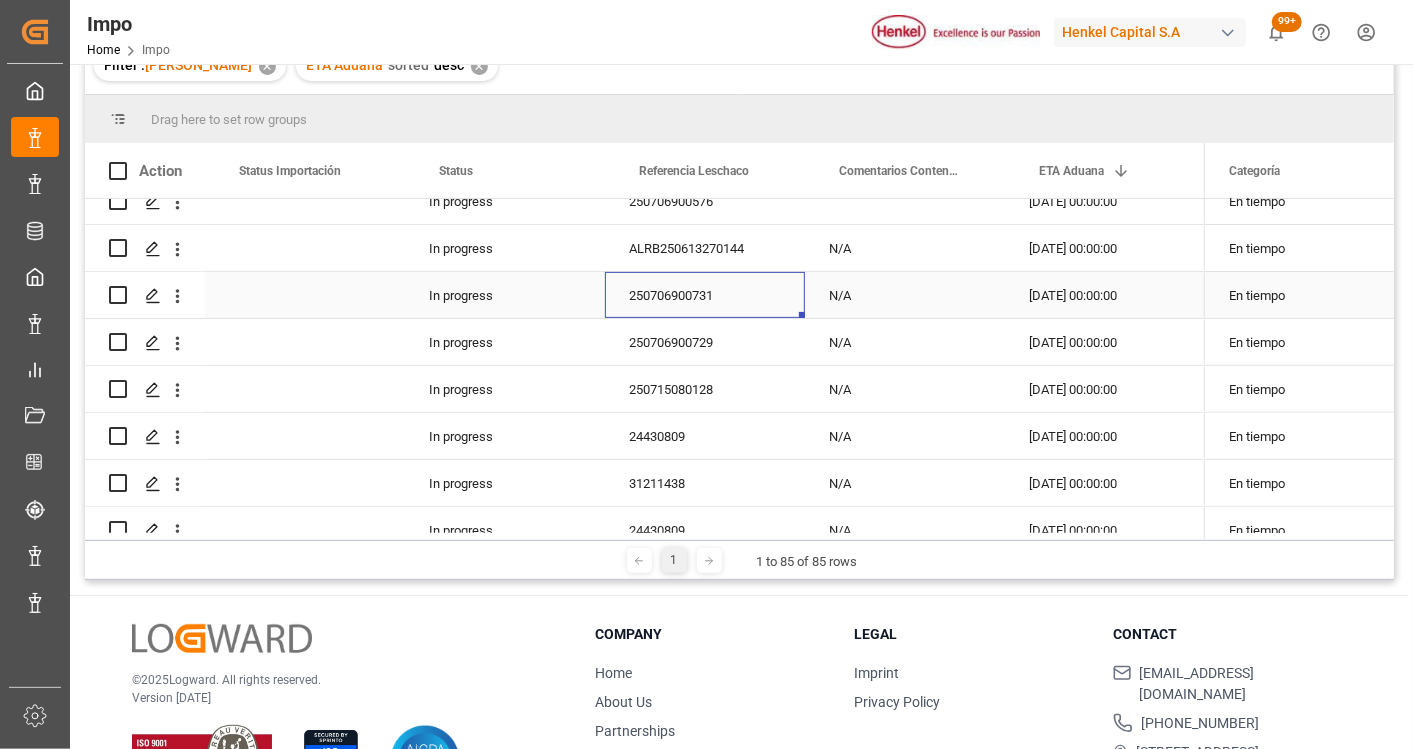 click on "250706900731" at bounding box center [705, 295] 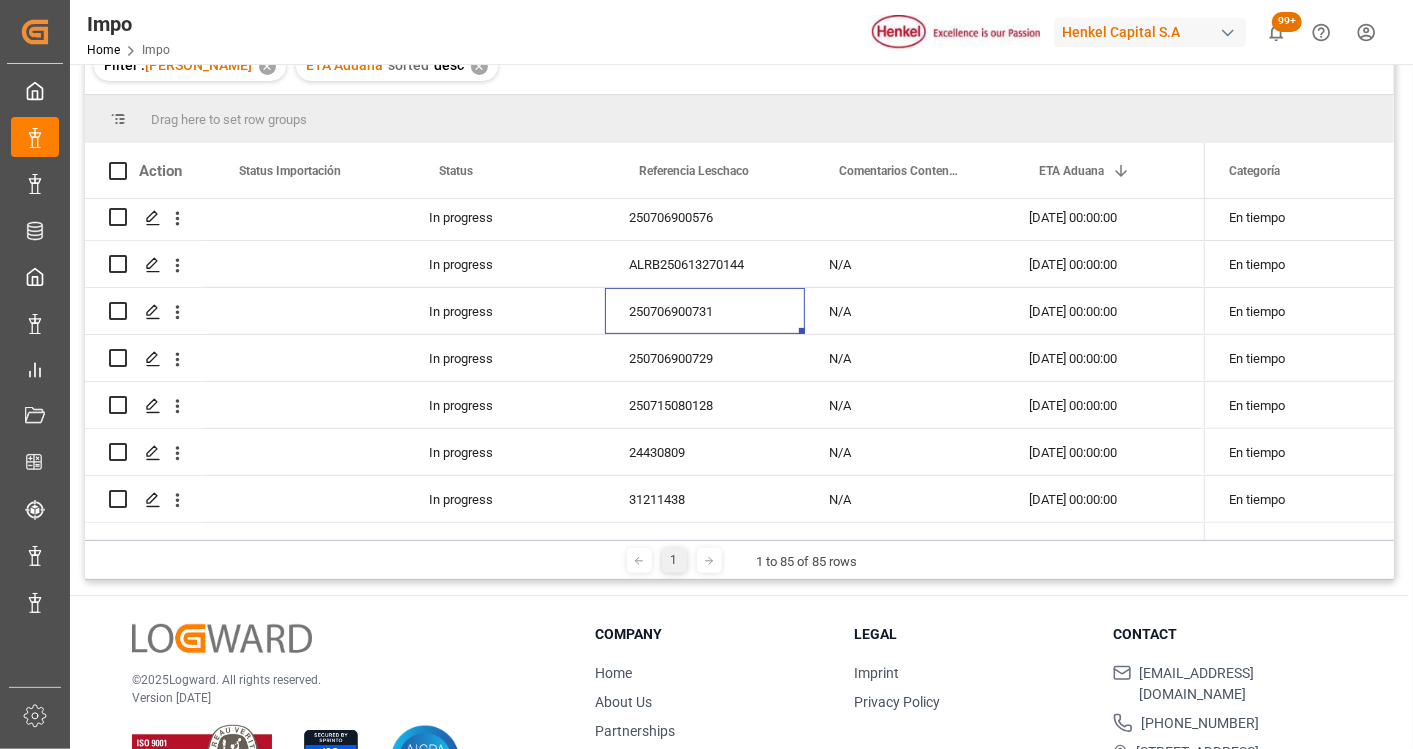 scroll, scrollTop: 444, scrollLeft: 0, axis: vertical 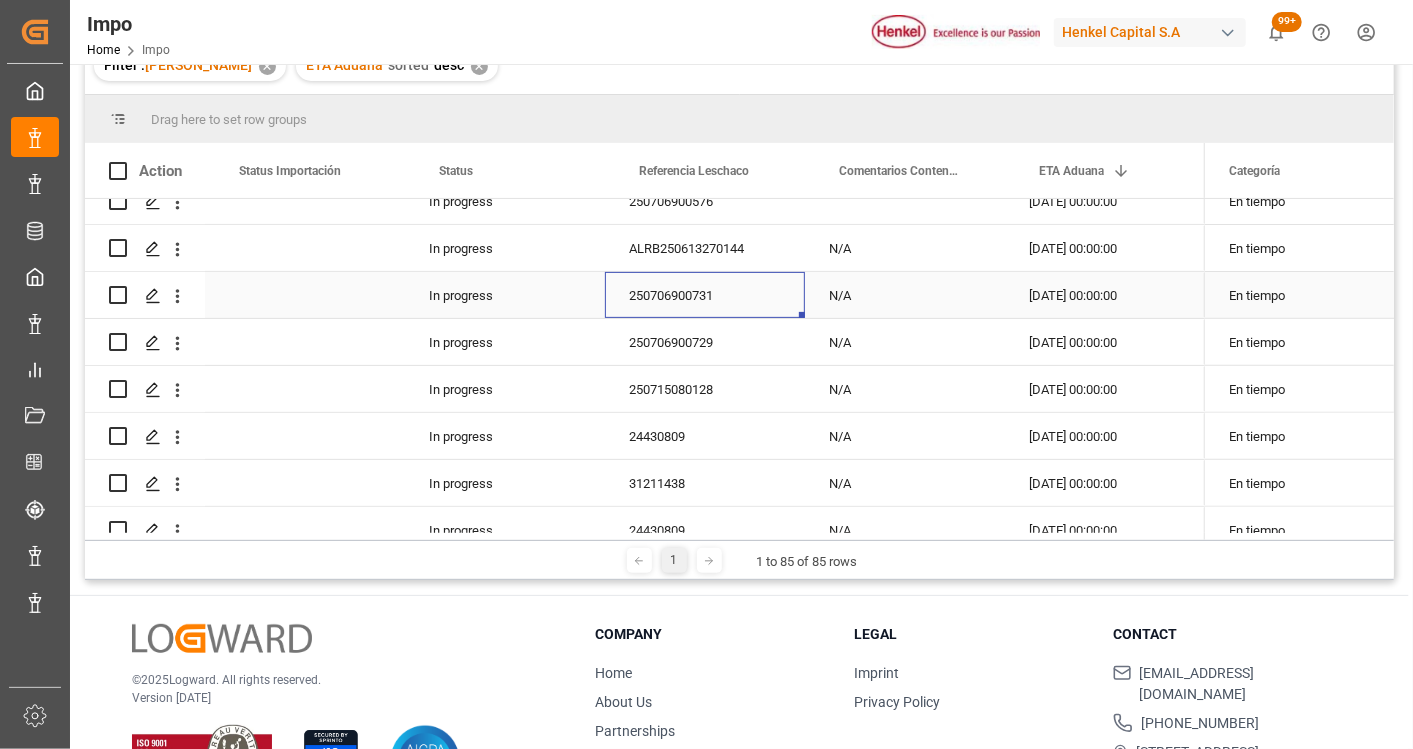 click on "N/A" at bounding box center (905, 295) 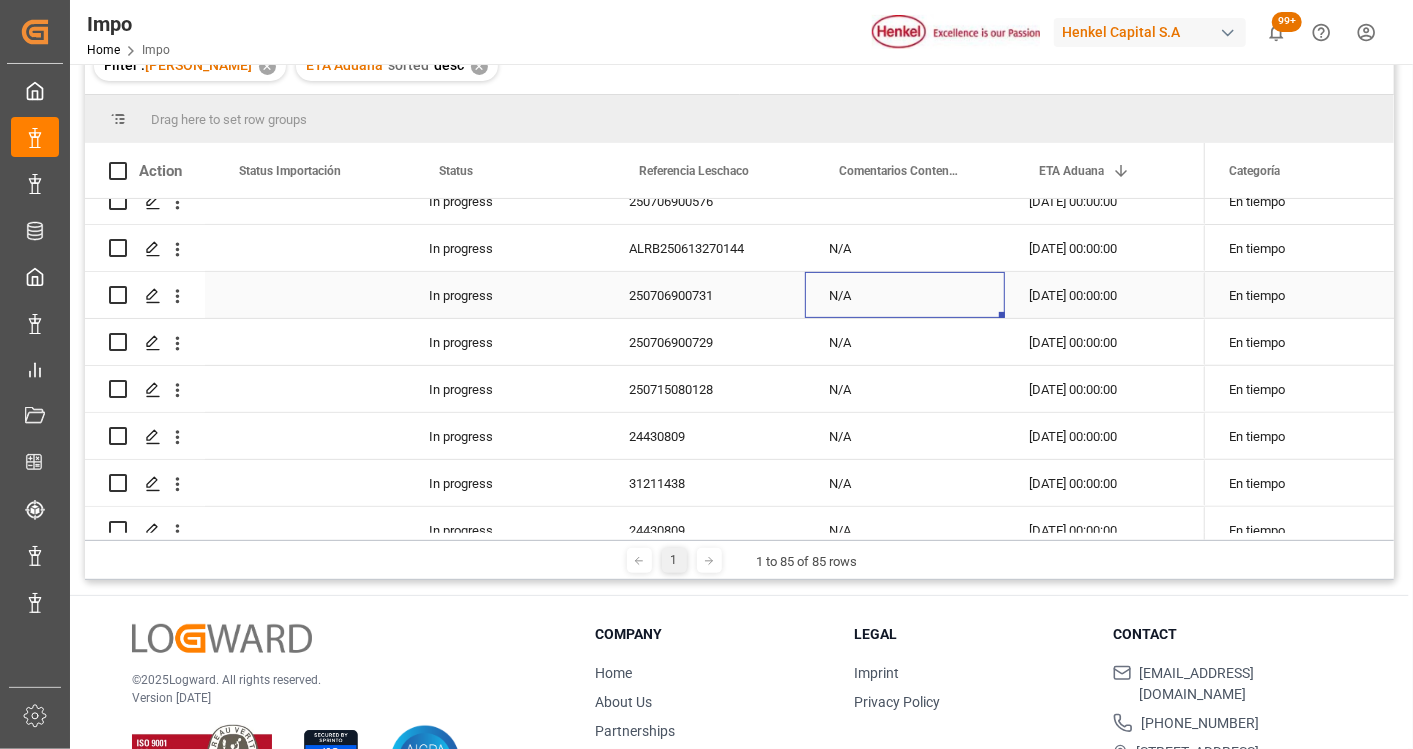 click on "N/A" at bounding box center (905, 295) 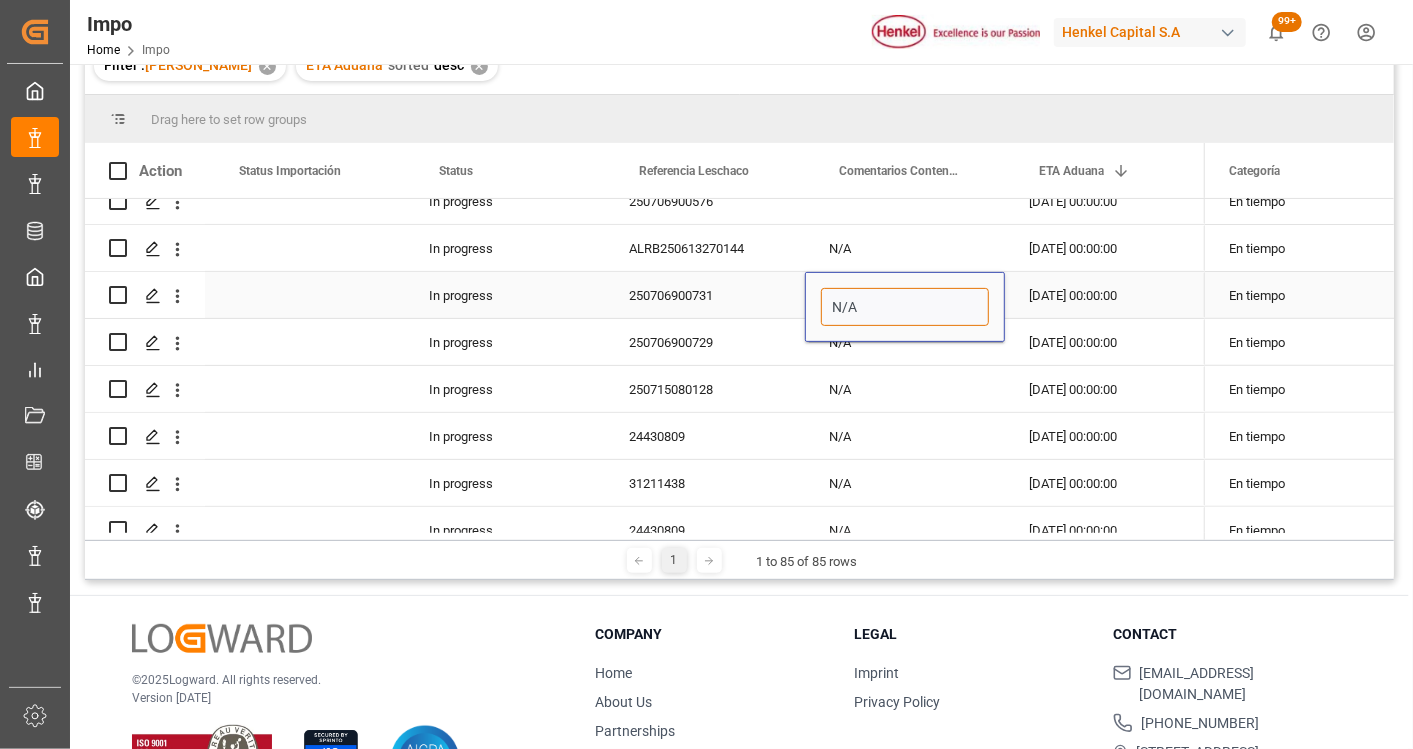 drag, startPoint x: 868, startPoint y: 300, endPoint x: 815, endPoint y: 297, distance: 53.08484 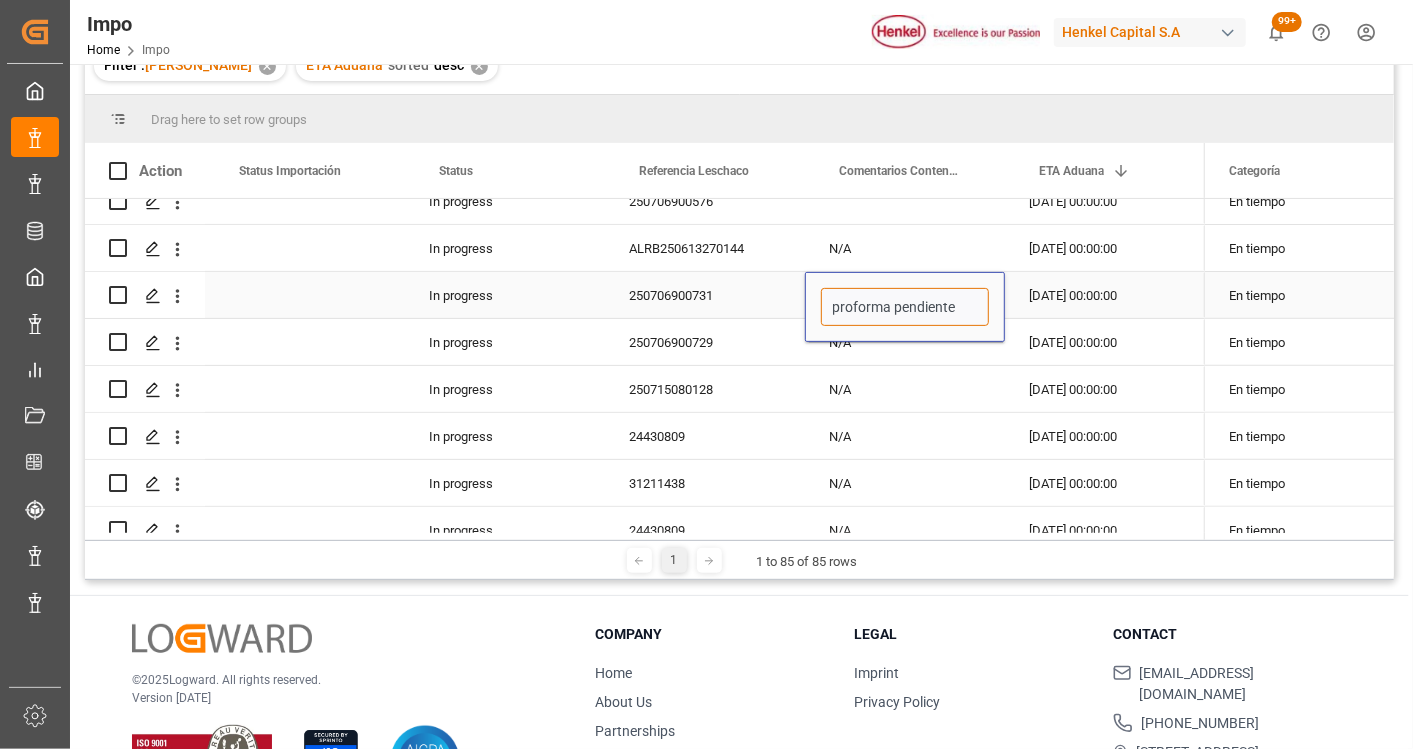 type on "proforma pendiente" 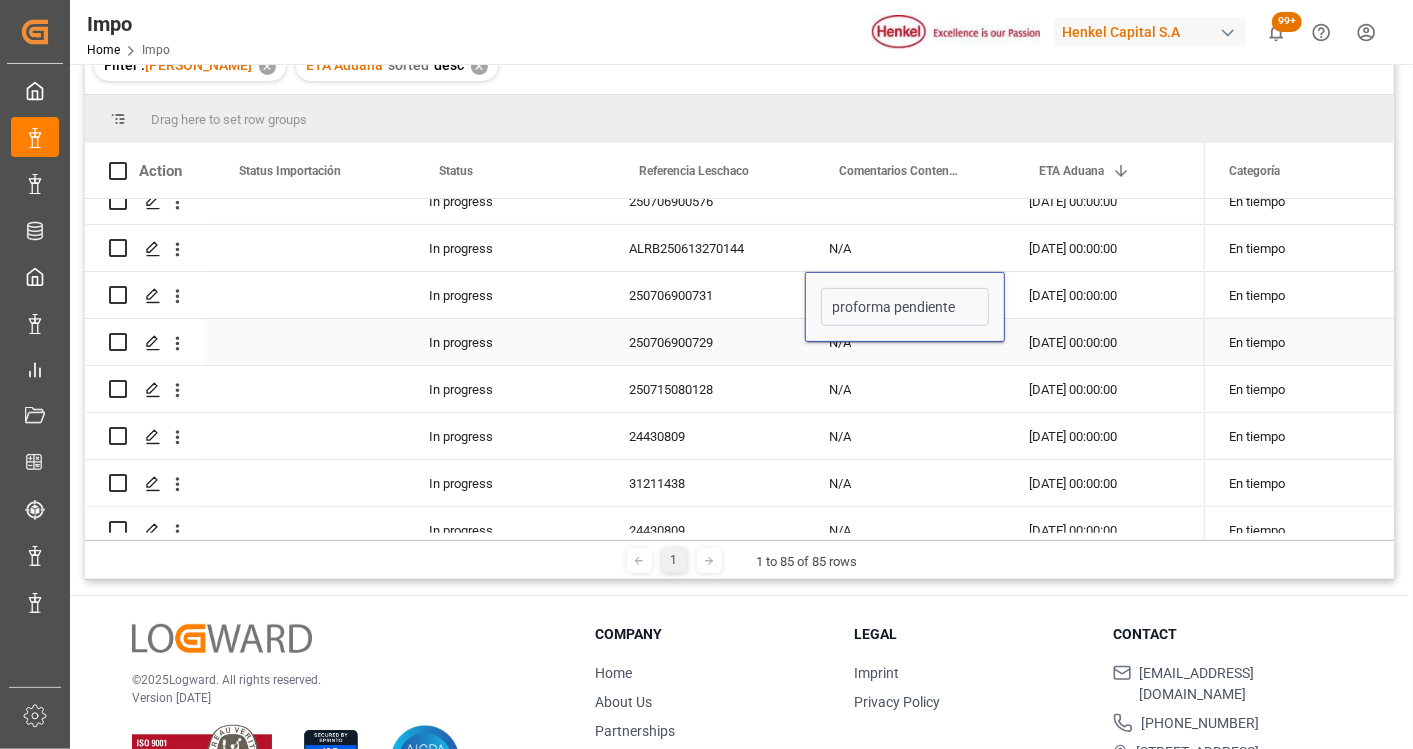 click on "250706900729" at bounding box center (705, 342) 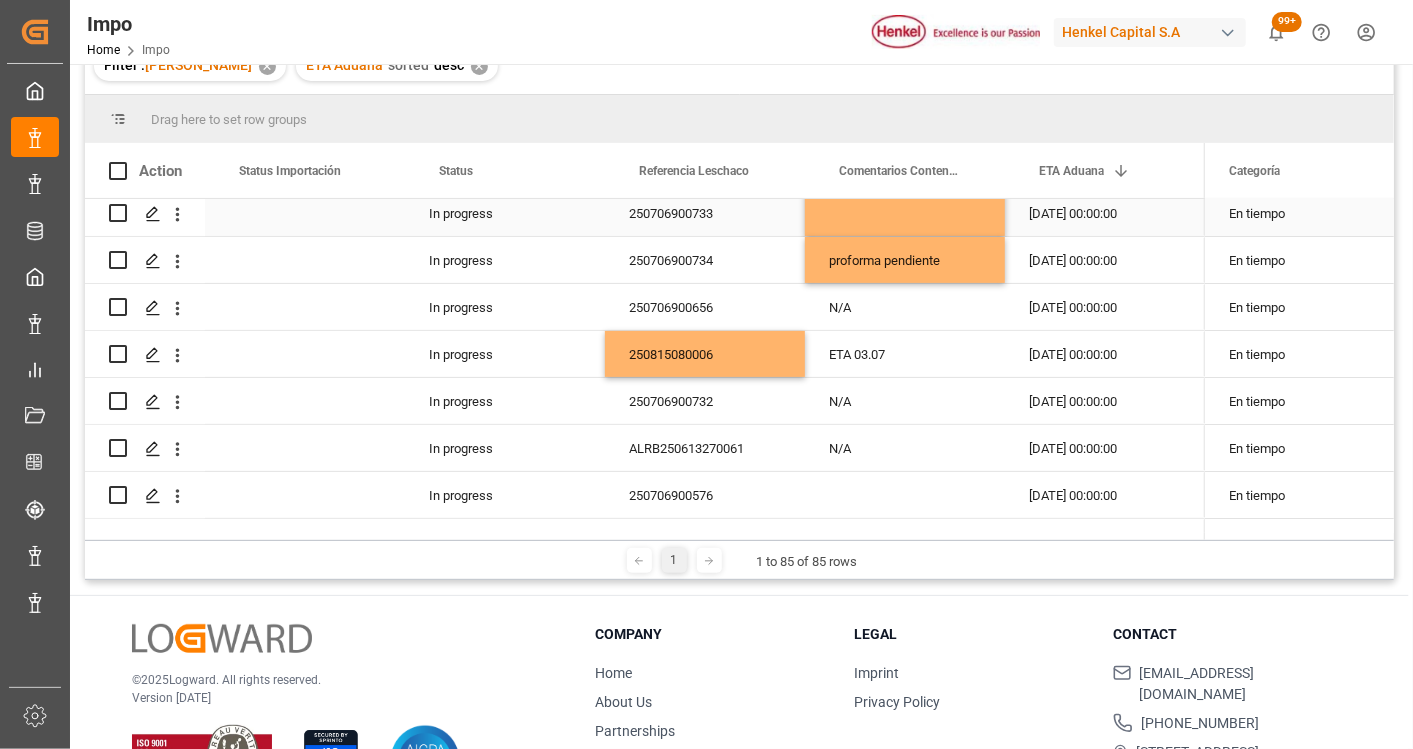scroll, scrollTop: 0, scrollLeft: 0, axis: both 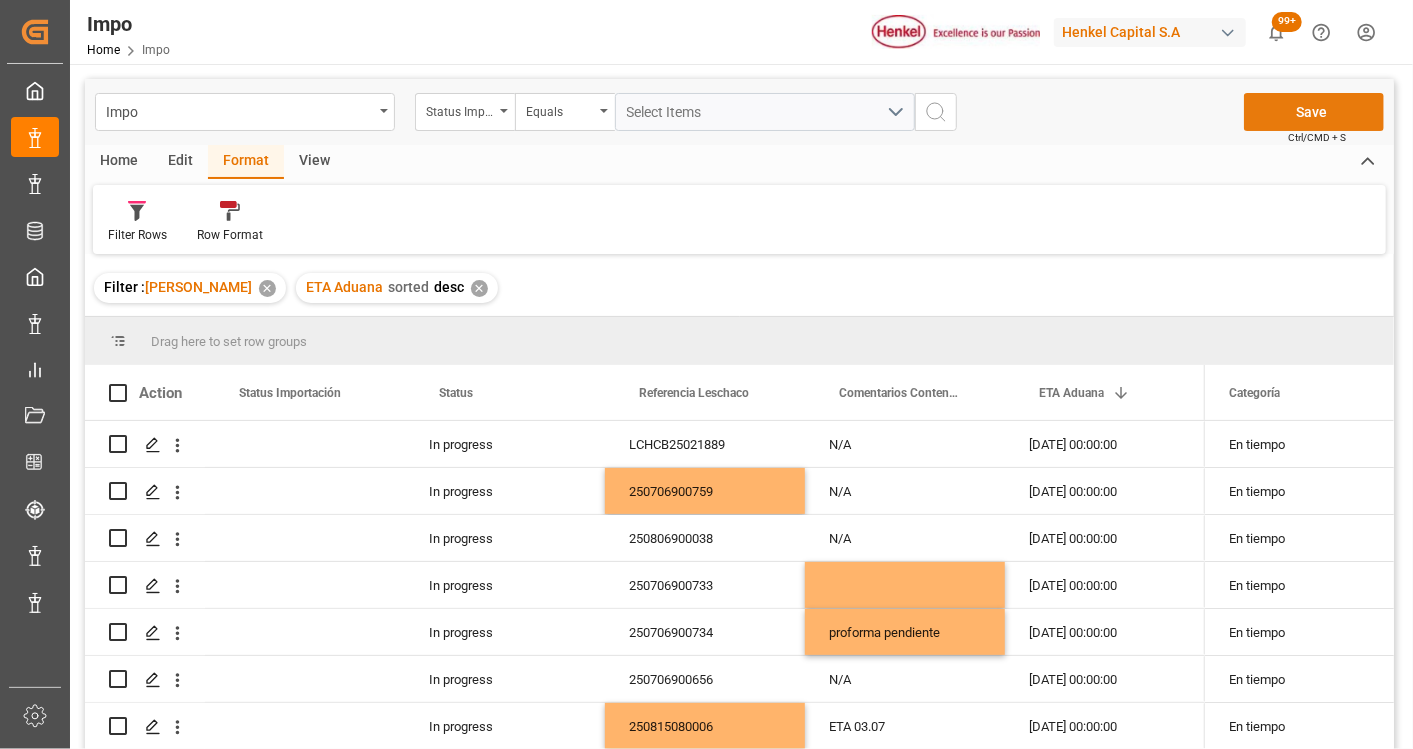 click on "Save" at bounding box center [1314, 112] 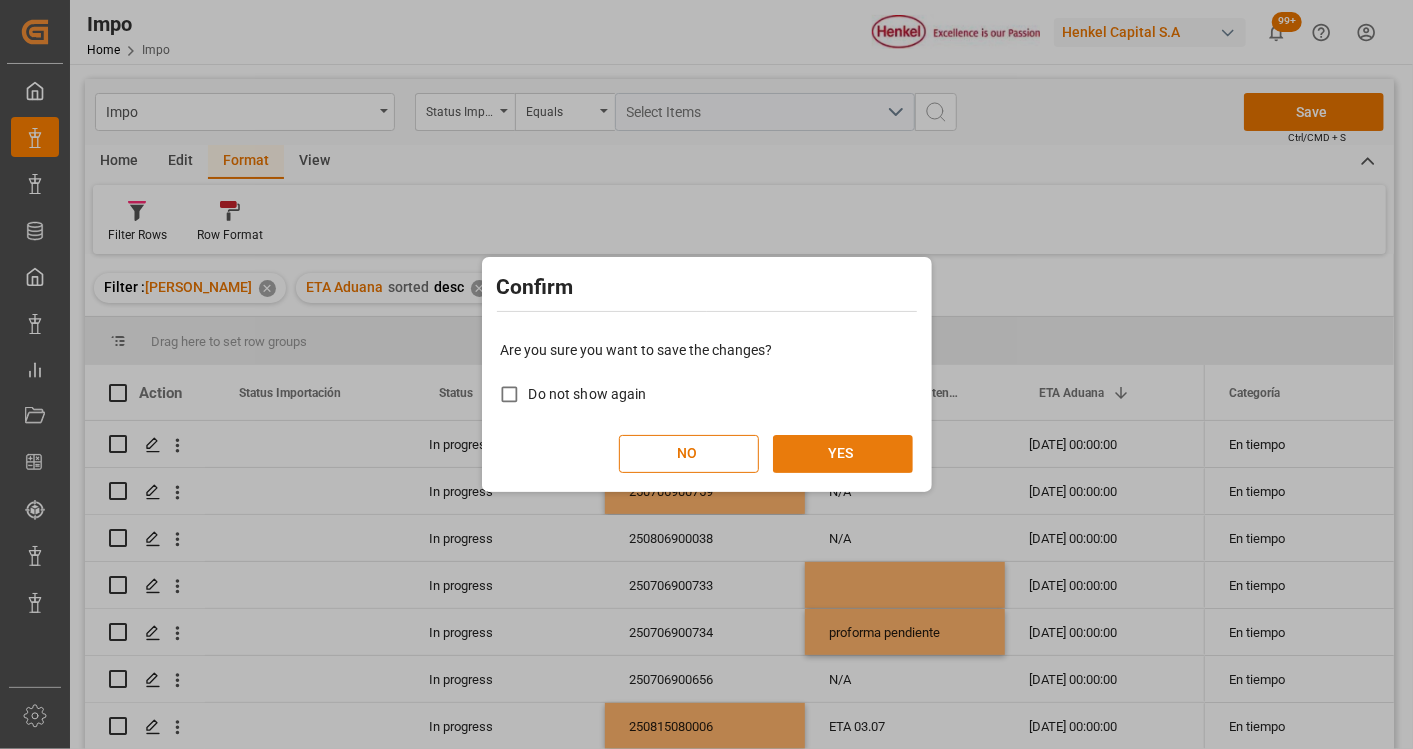 click on "YES" at bounding box center (843, 454) 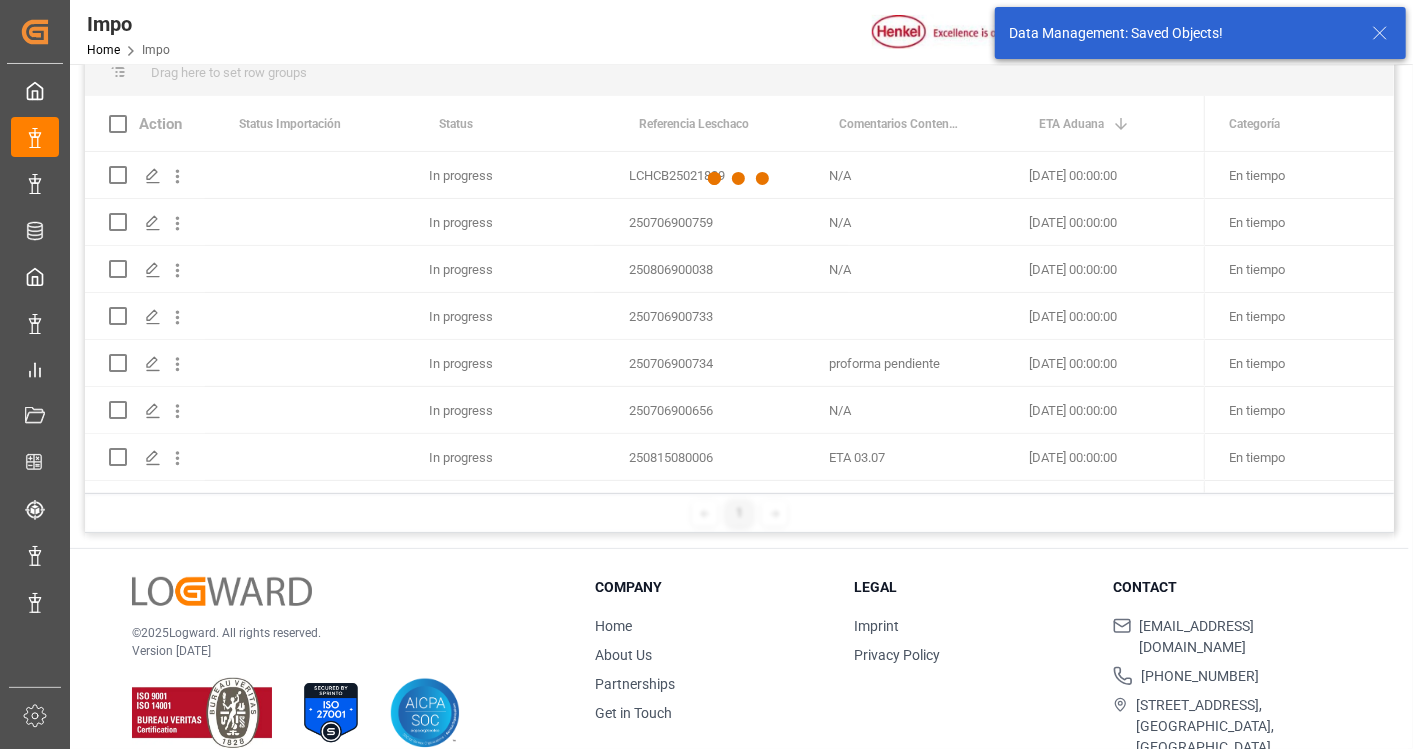 scroll, scrollTop: 294, scrollLeft: 0, axis: vertical 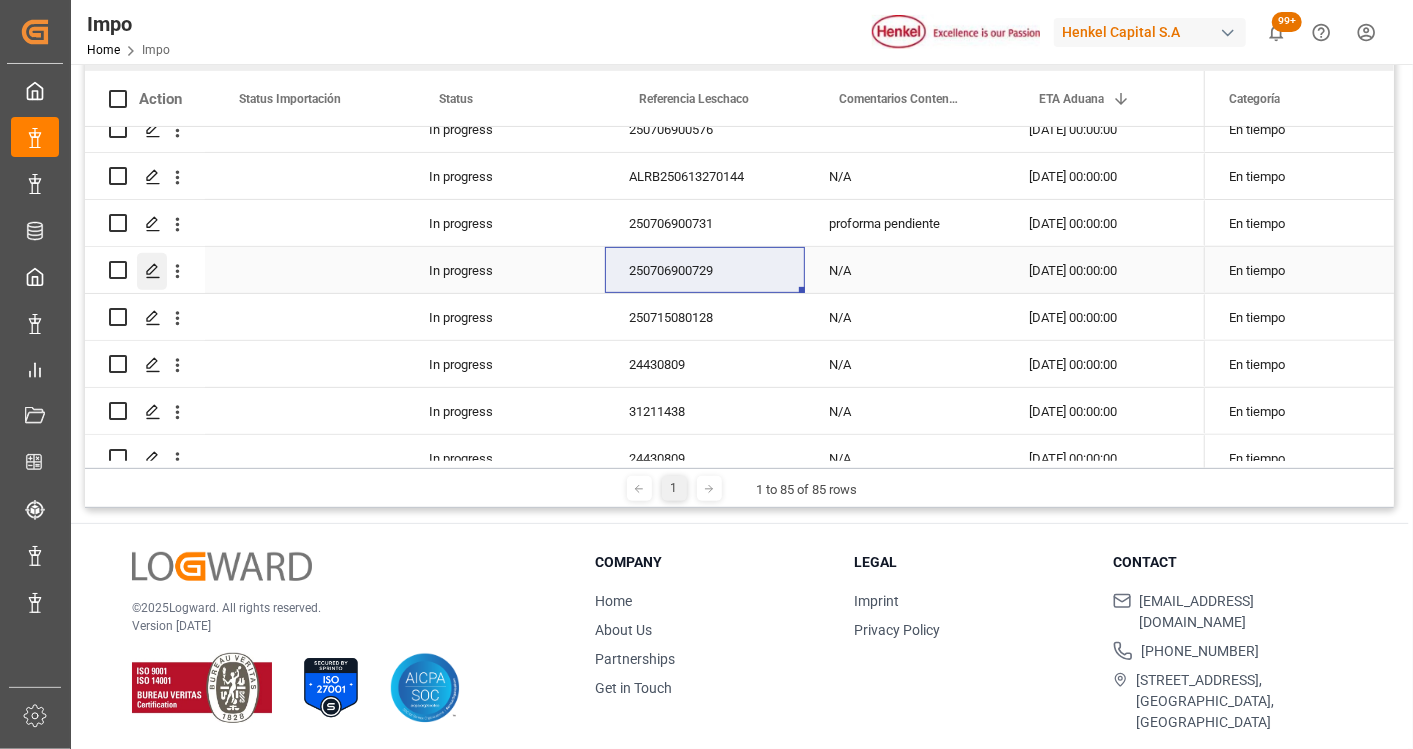 click 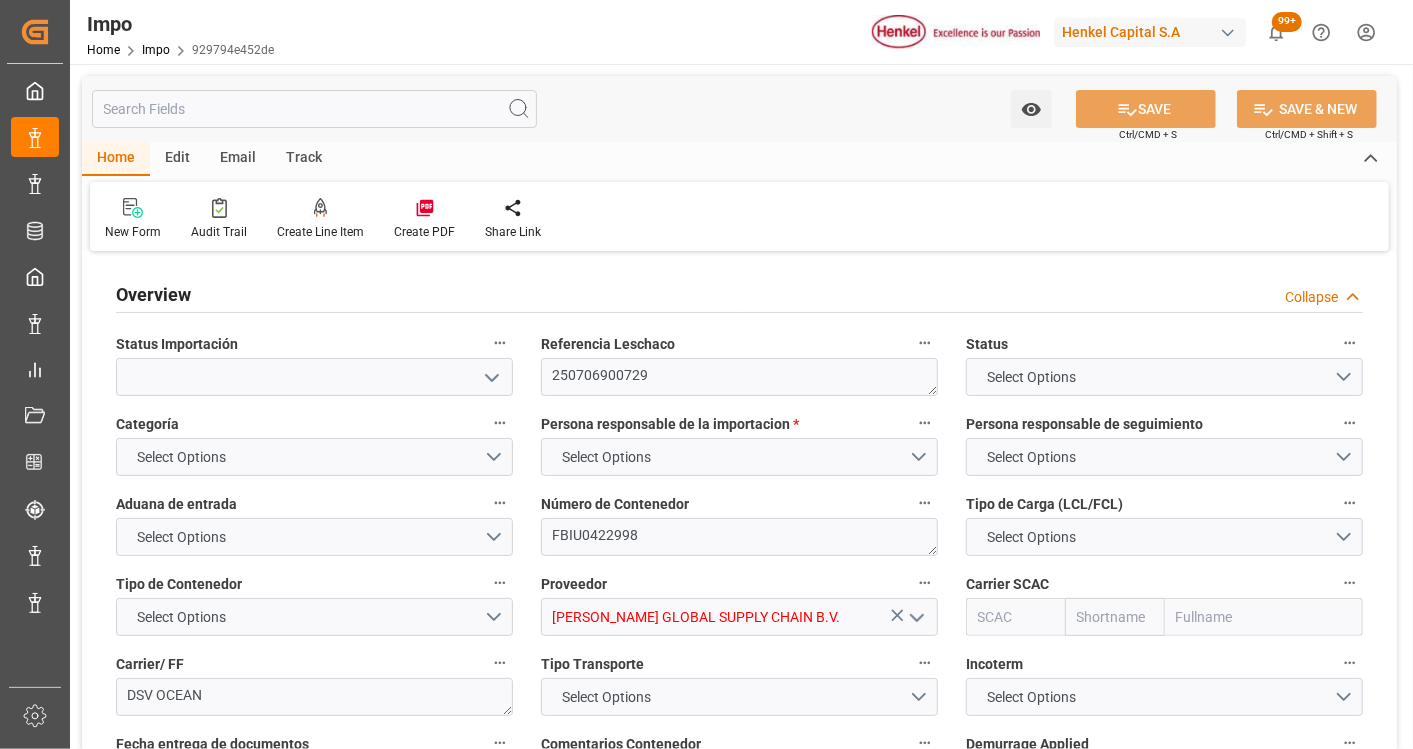 type on "2" 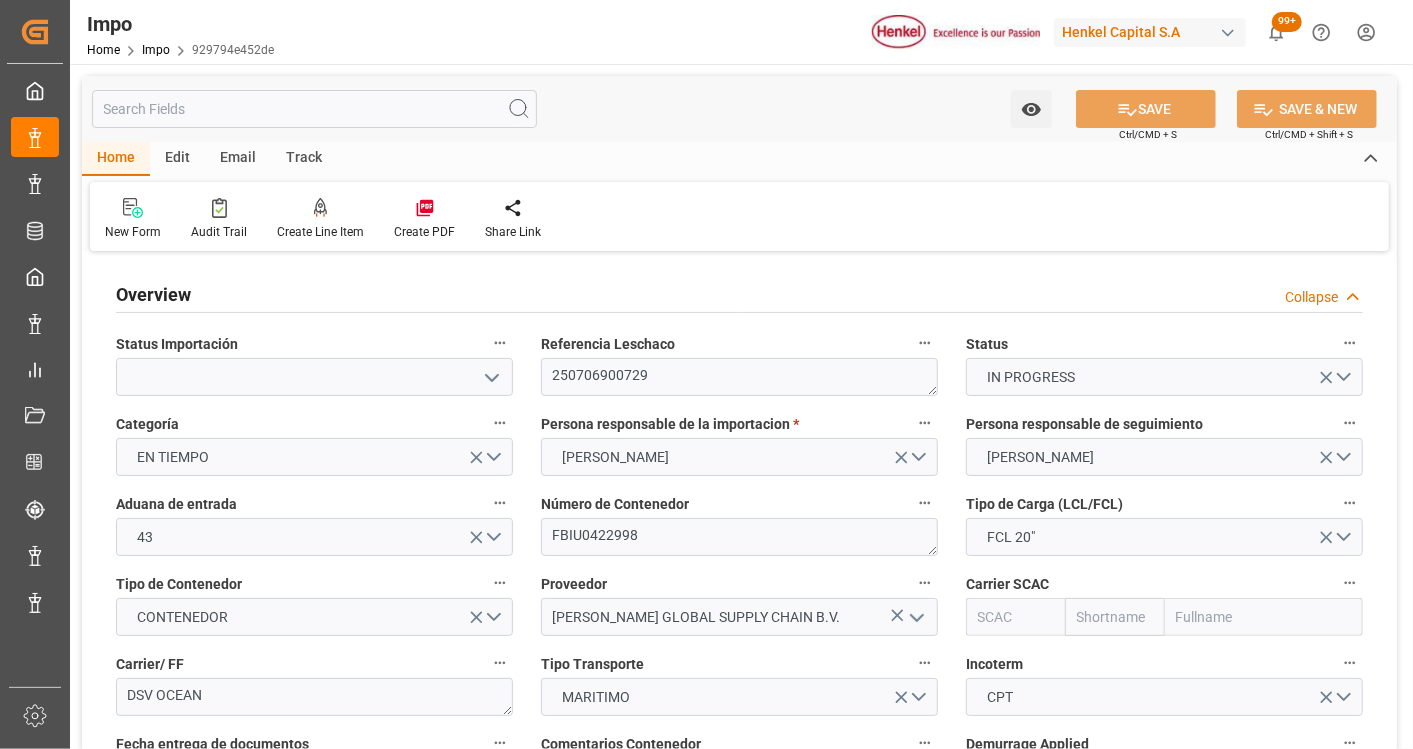 type on "[DATE]" 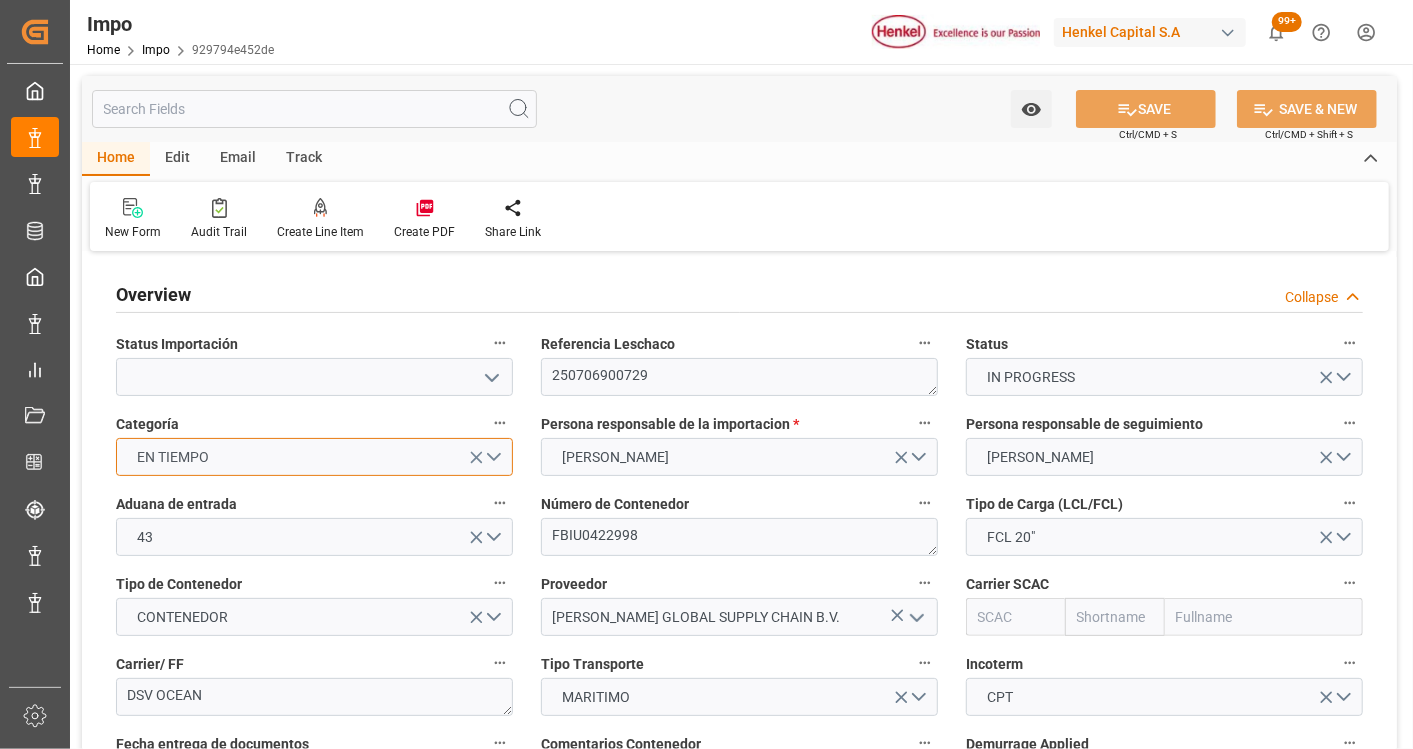 click on "EN TIEMPO" at bounding box center (314, 457) 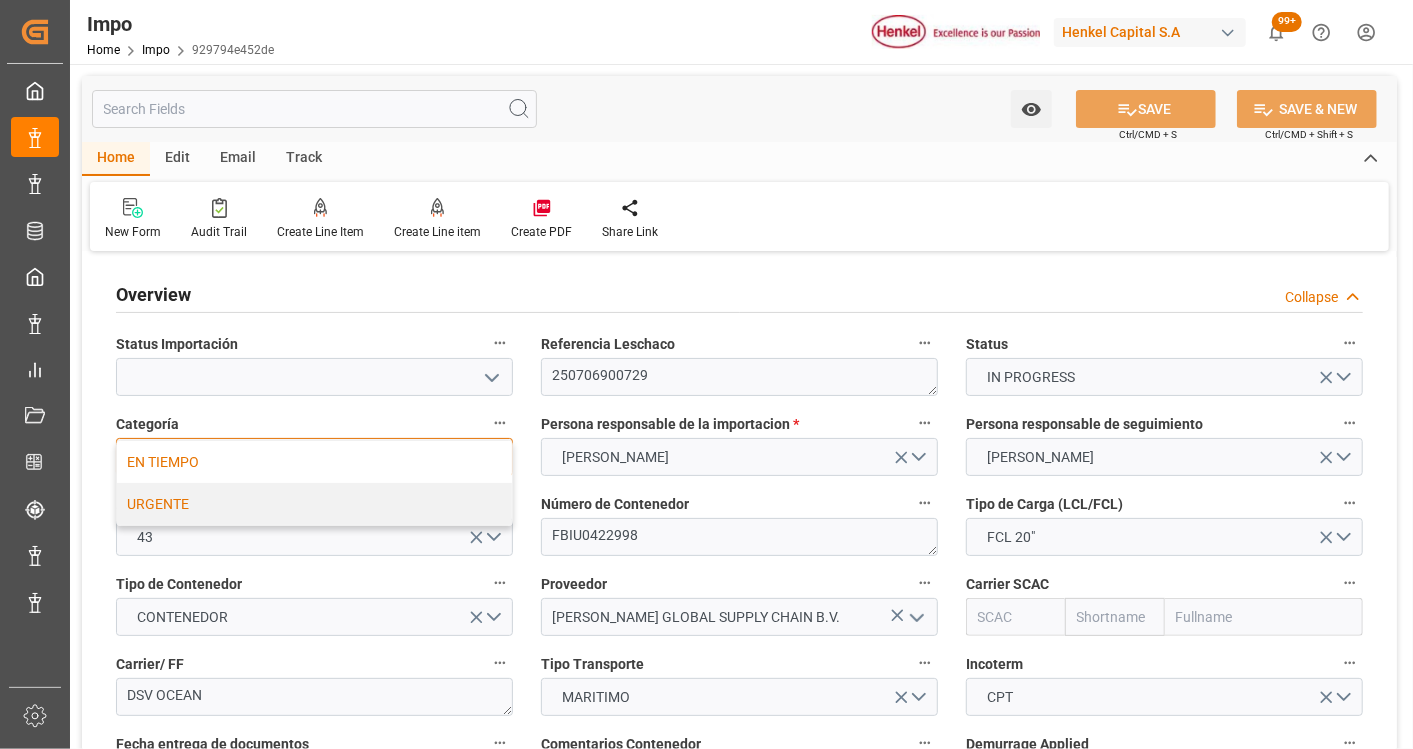 click on "URGENTE" at bounding box center (314, 504) 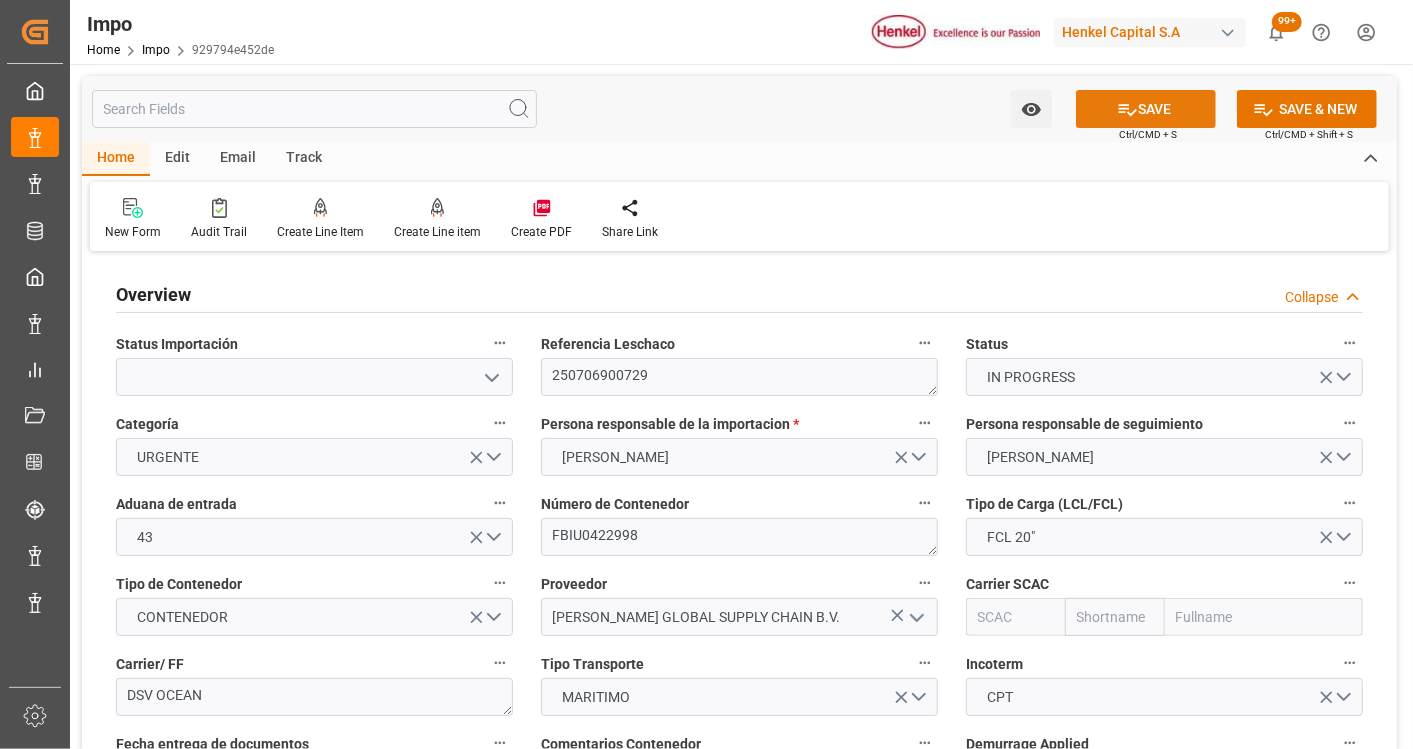 click on "SAVE" at bounding box center [1146, 109] 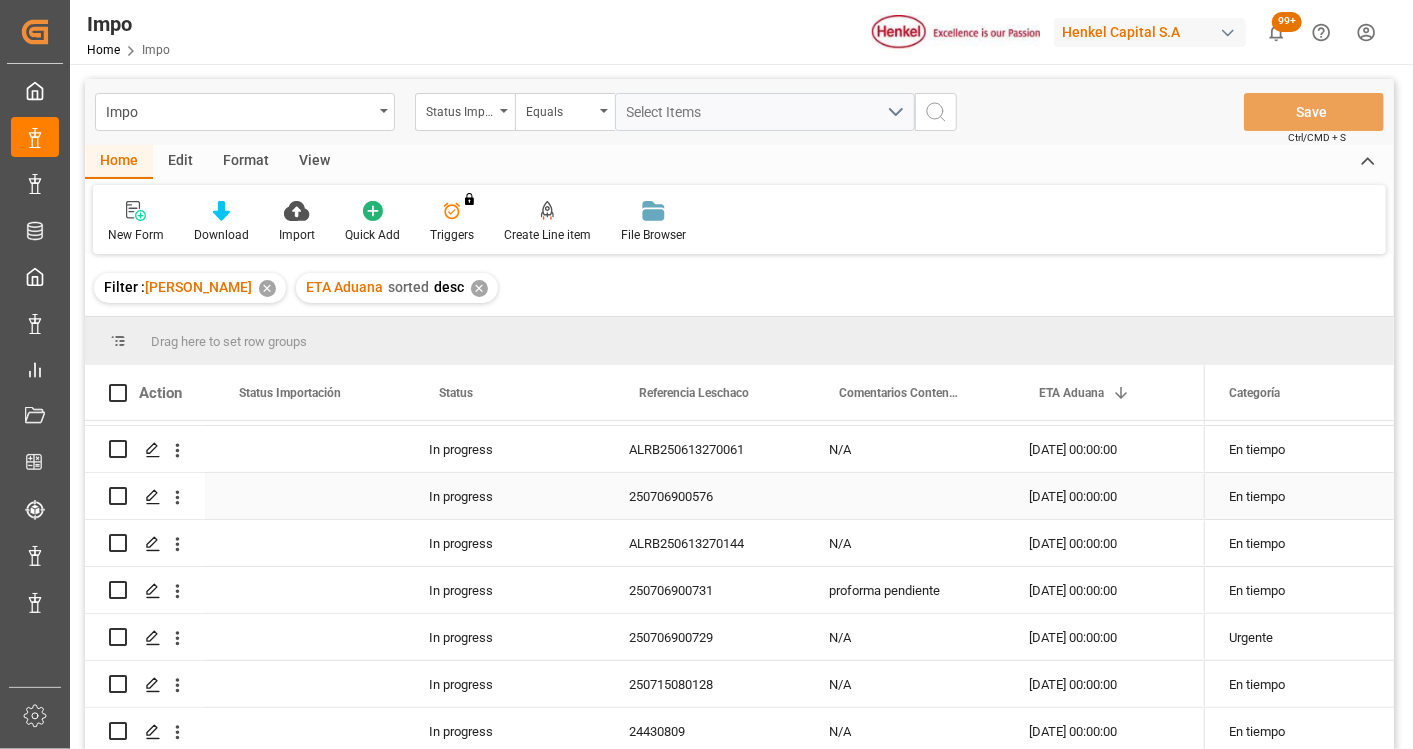 scroll, scrollTop: 444, scrollLeft: 0, axis: vertical 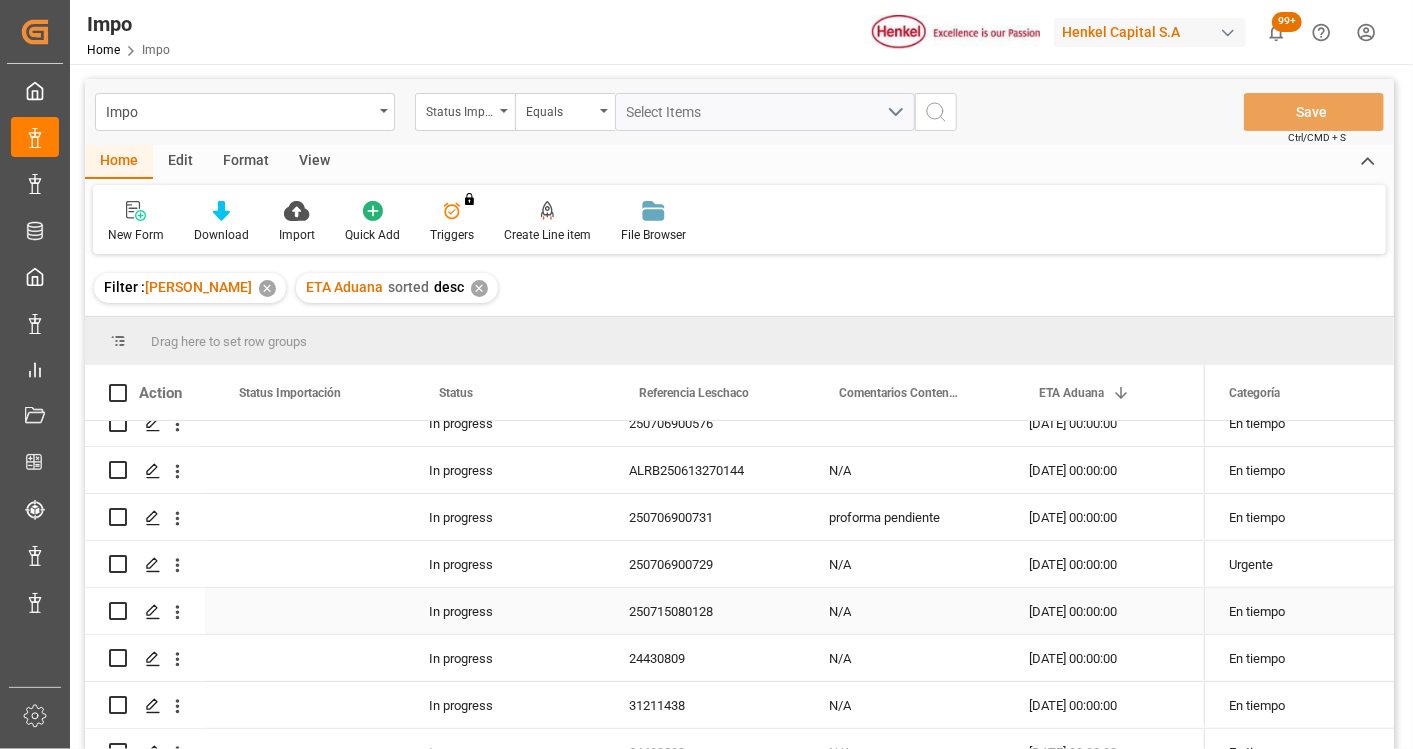click on "250715080128" at bounding box center (705, 611) 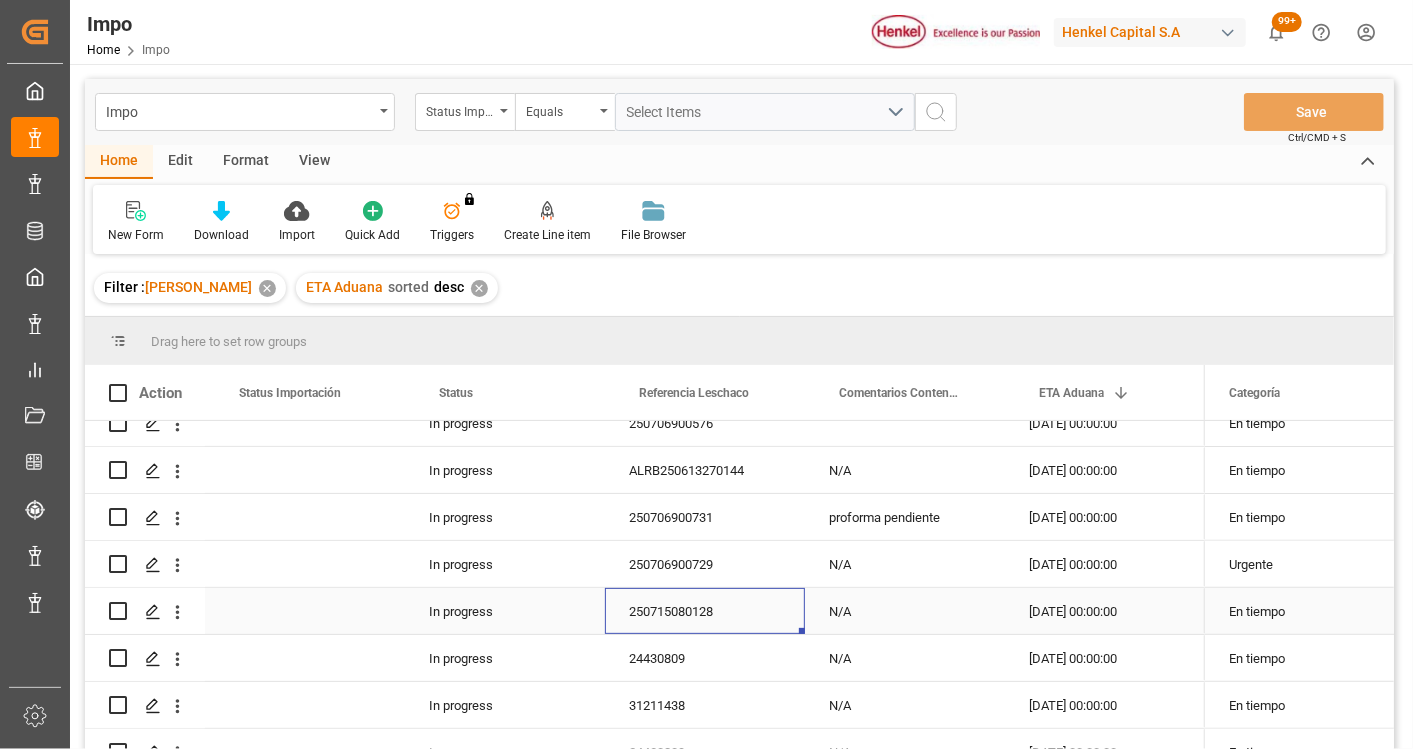 click on "N/A" at bounding box center [905, 611] 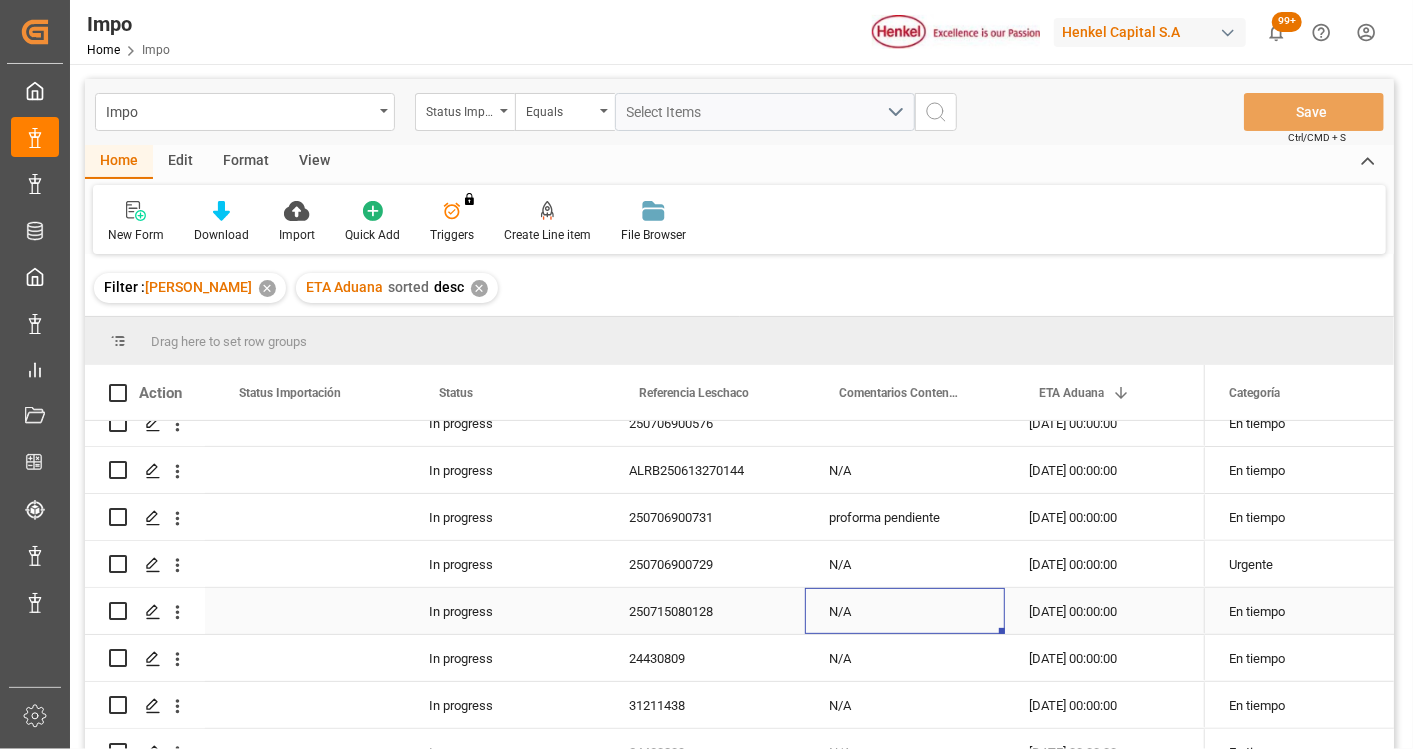 click on "N/A" at bounding box center [905, 611] 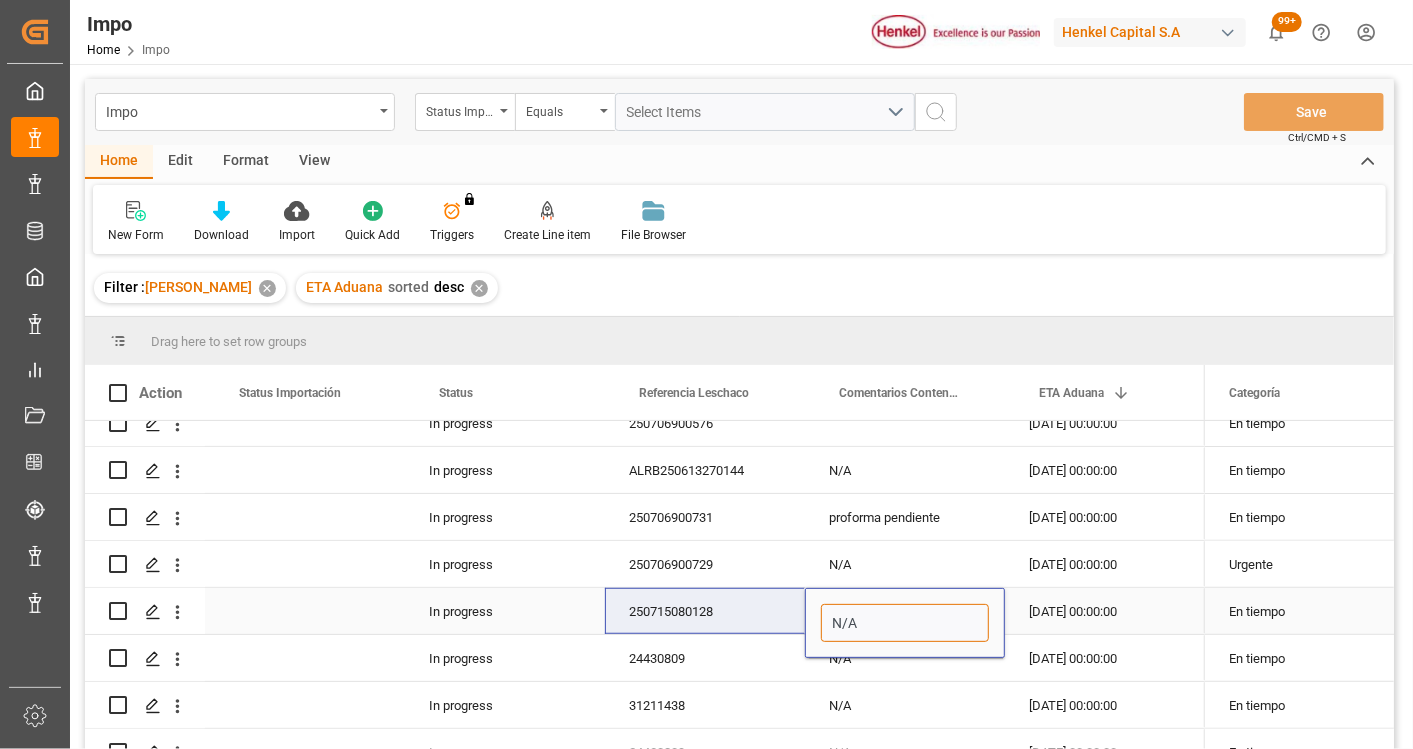 drag, startPoint x: 861, startPoint y: 622, endPoint x: 797, endPoint y: 622, distance: 64 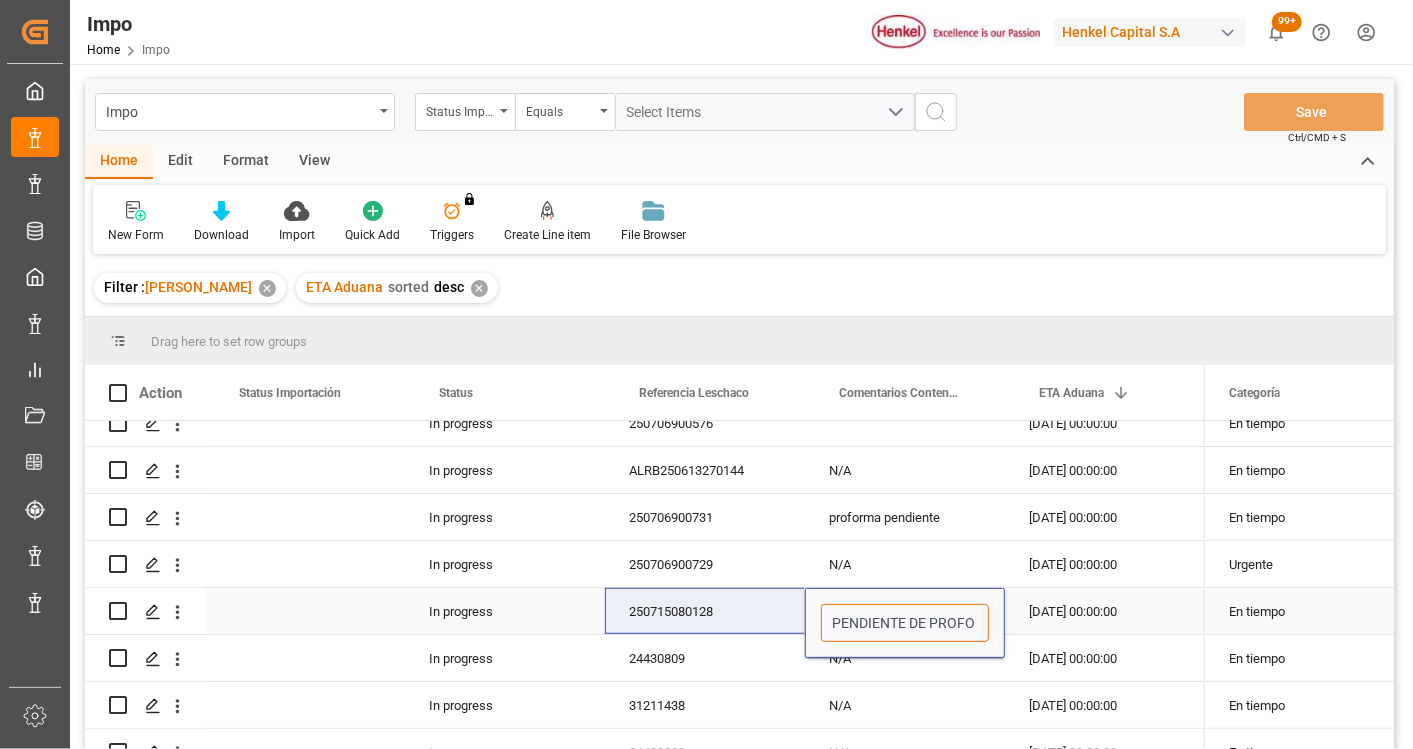 scroll, scrollTop: 0, scrollLeft: 0, axis: both 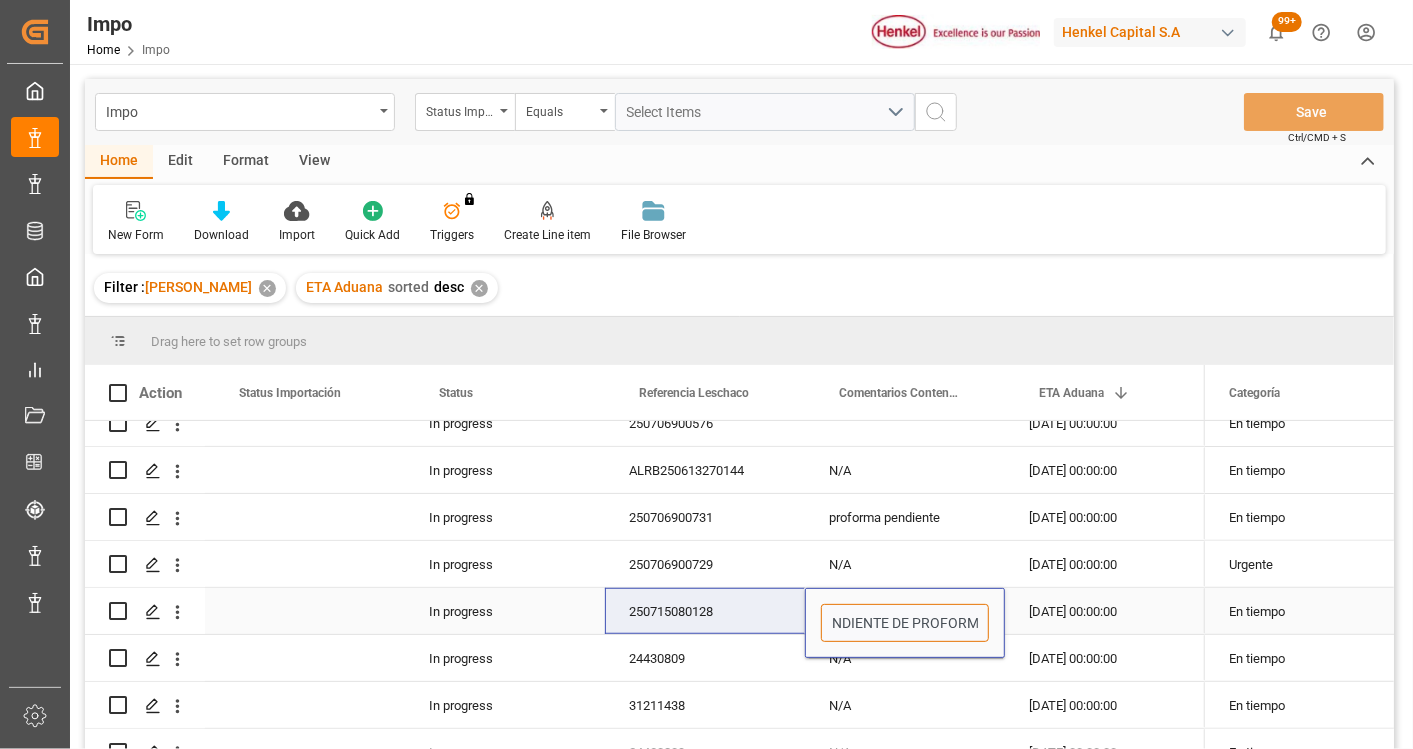type on "PENDIENTE DE PROFORMA" 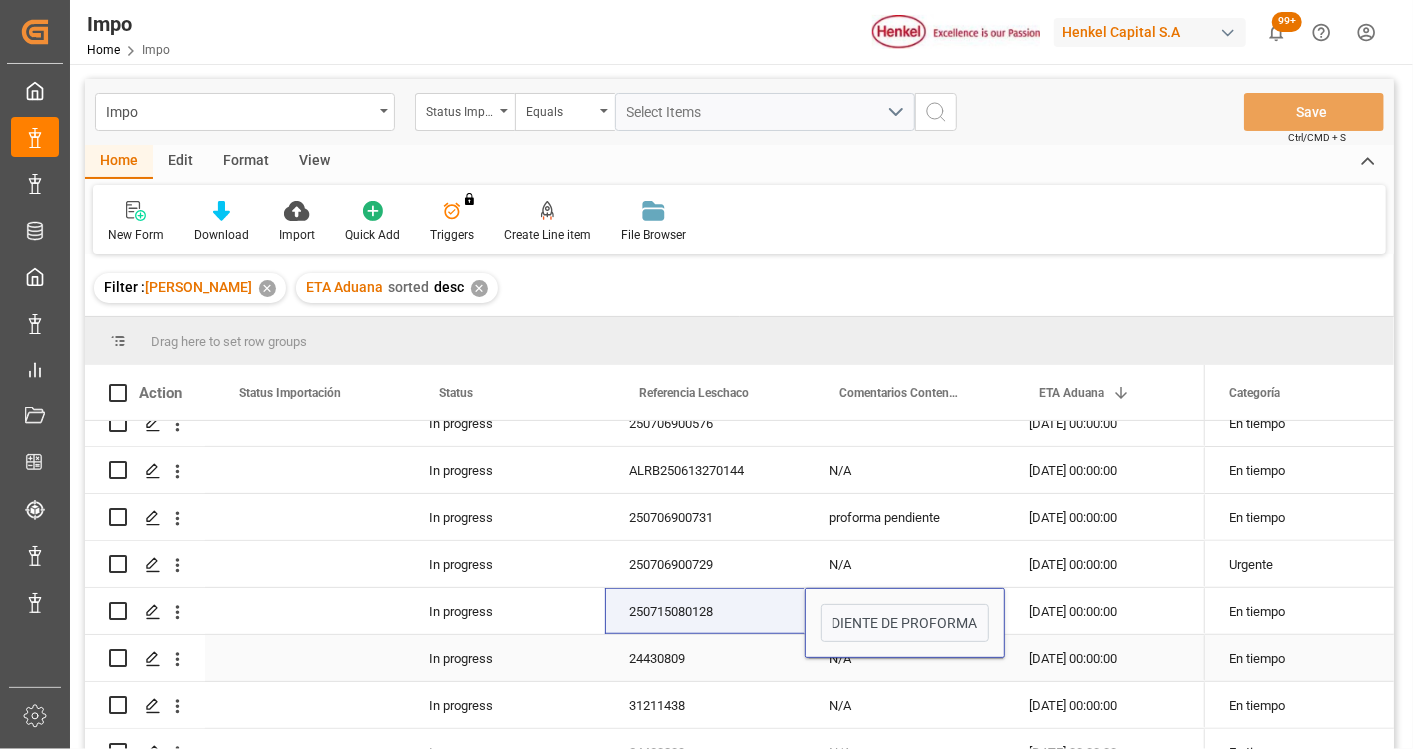 click on "24430809" at bounding box center [705, 658] 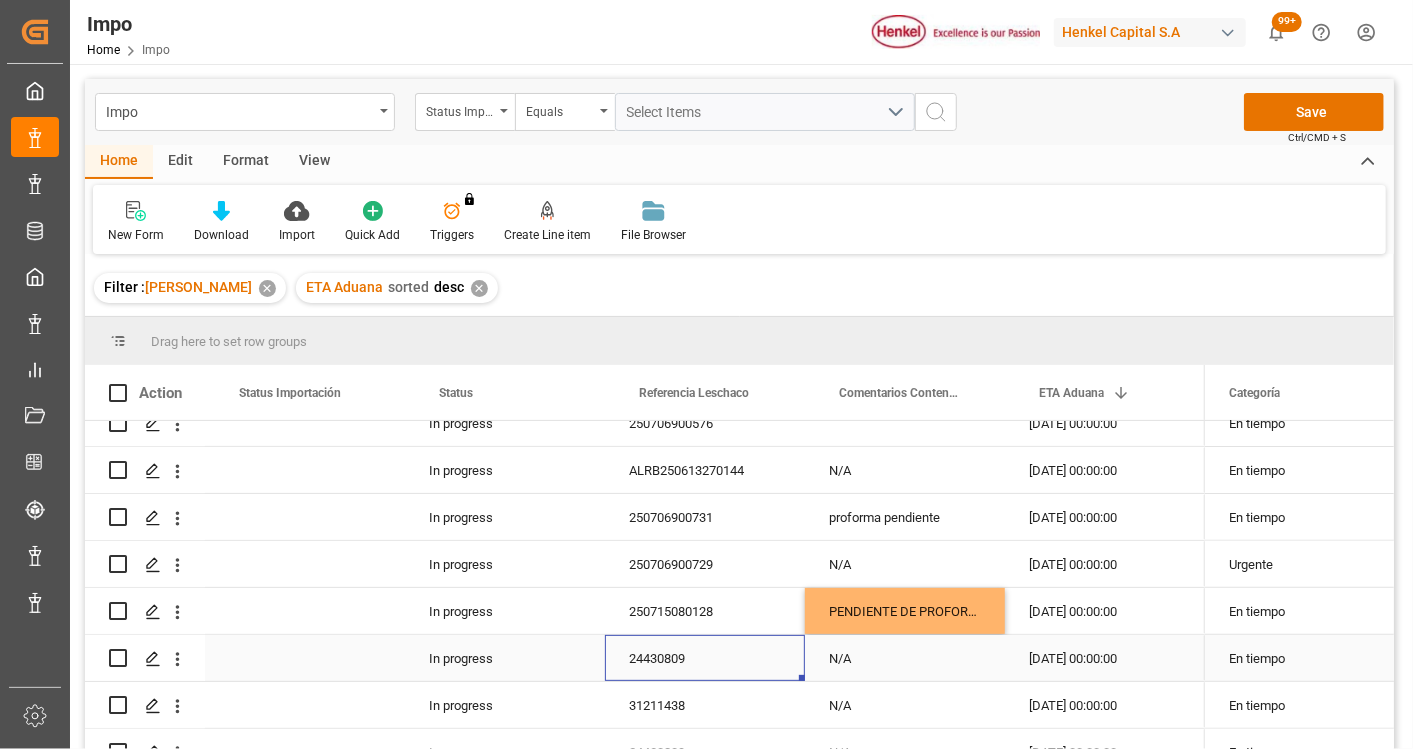 click on "24430809" at bounding box center [705, 658] 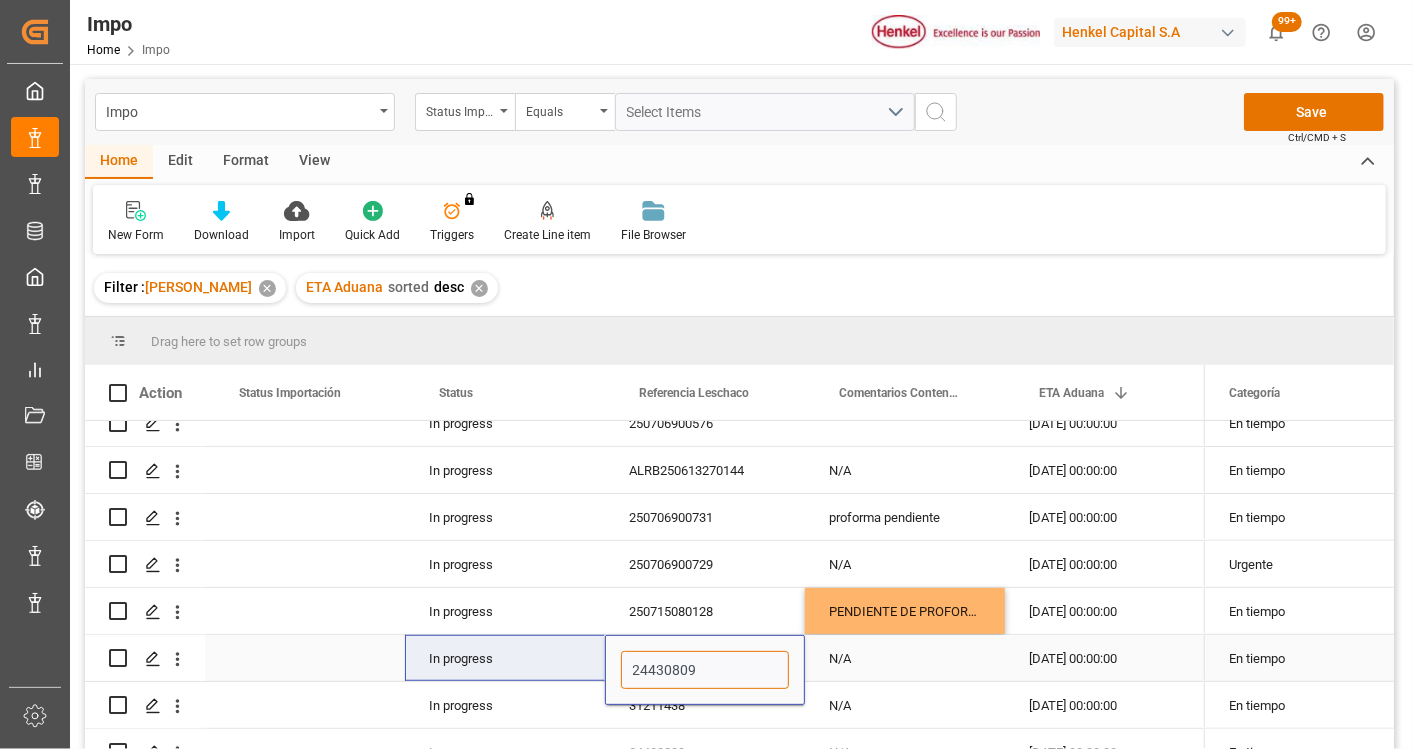 drag, startPoint x: 708, startPoint y: 667, endPoint x: 559, endPoint y: 669, distance: 149.01343 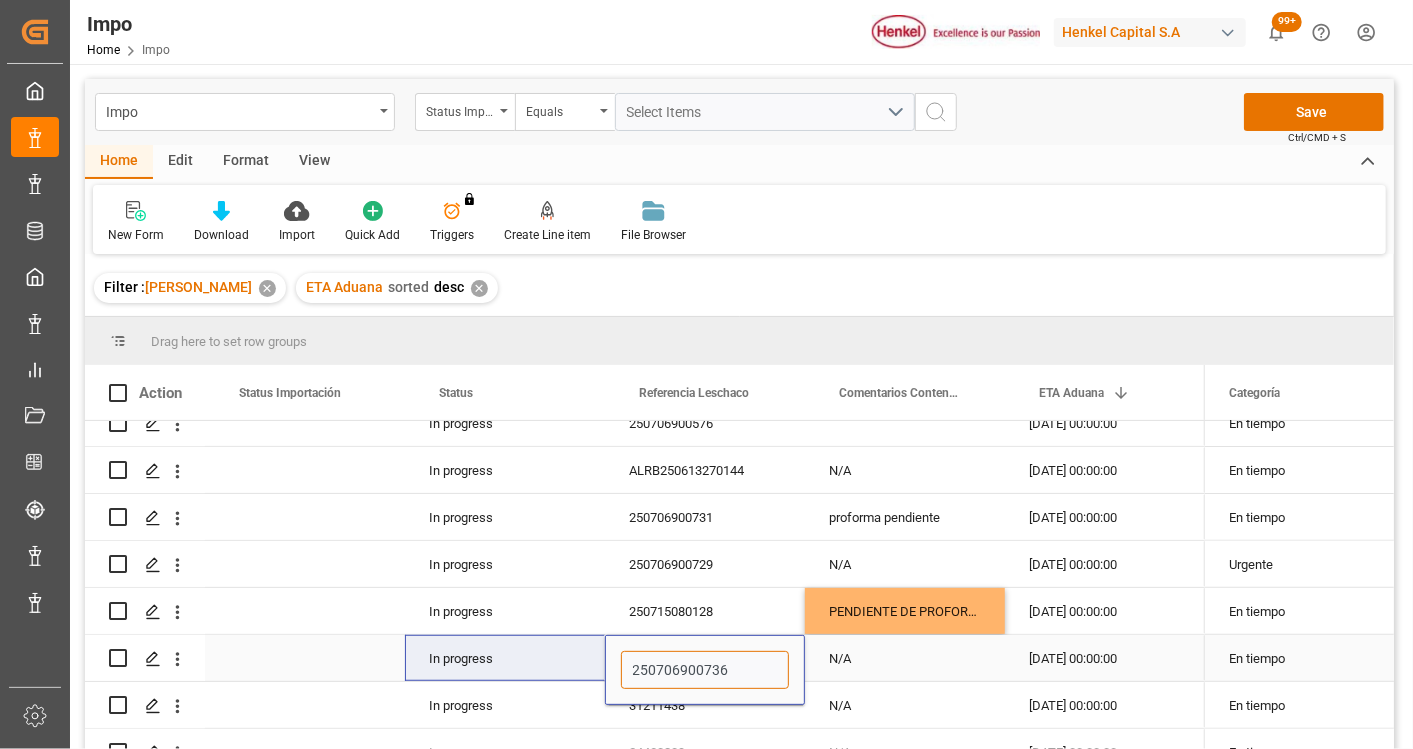 type on "250706900736" 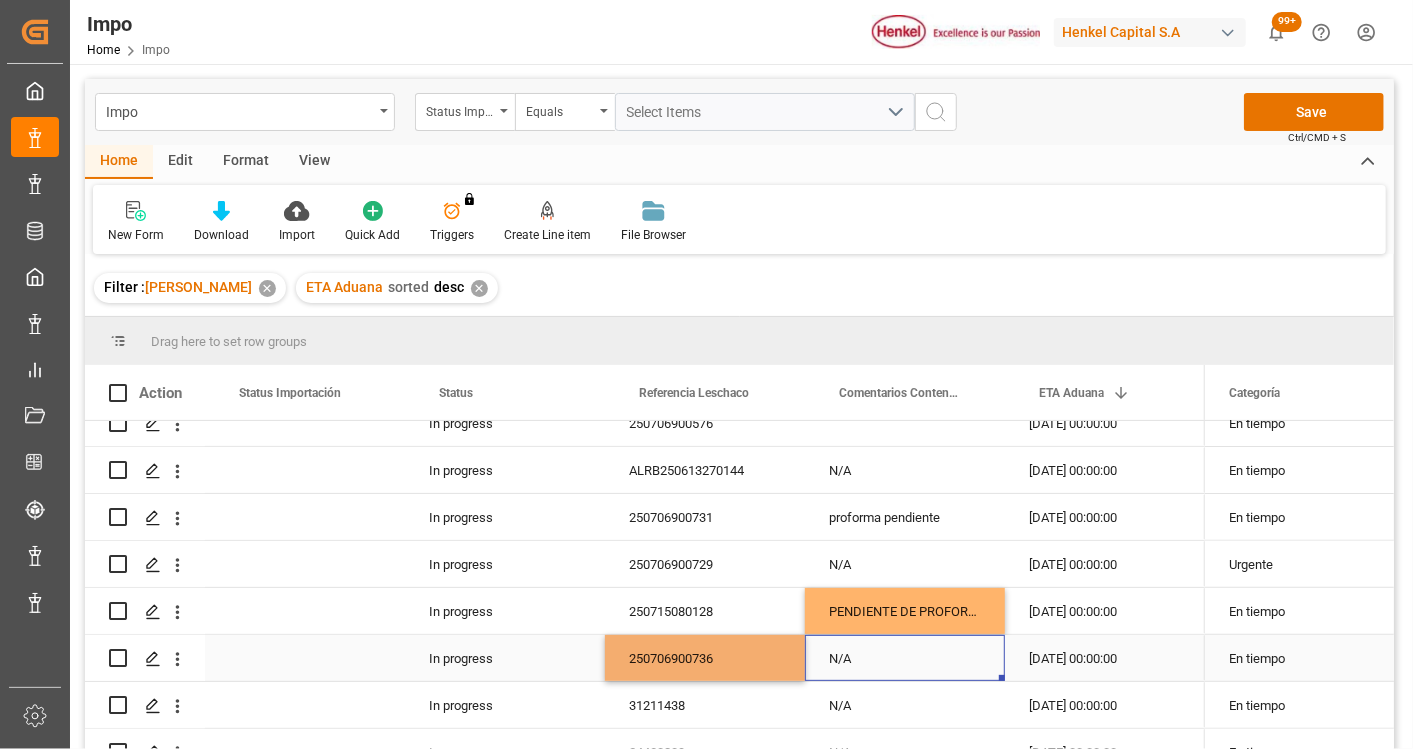 click on "N/A" at bounding box center [905, 658] 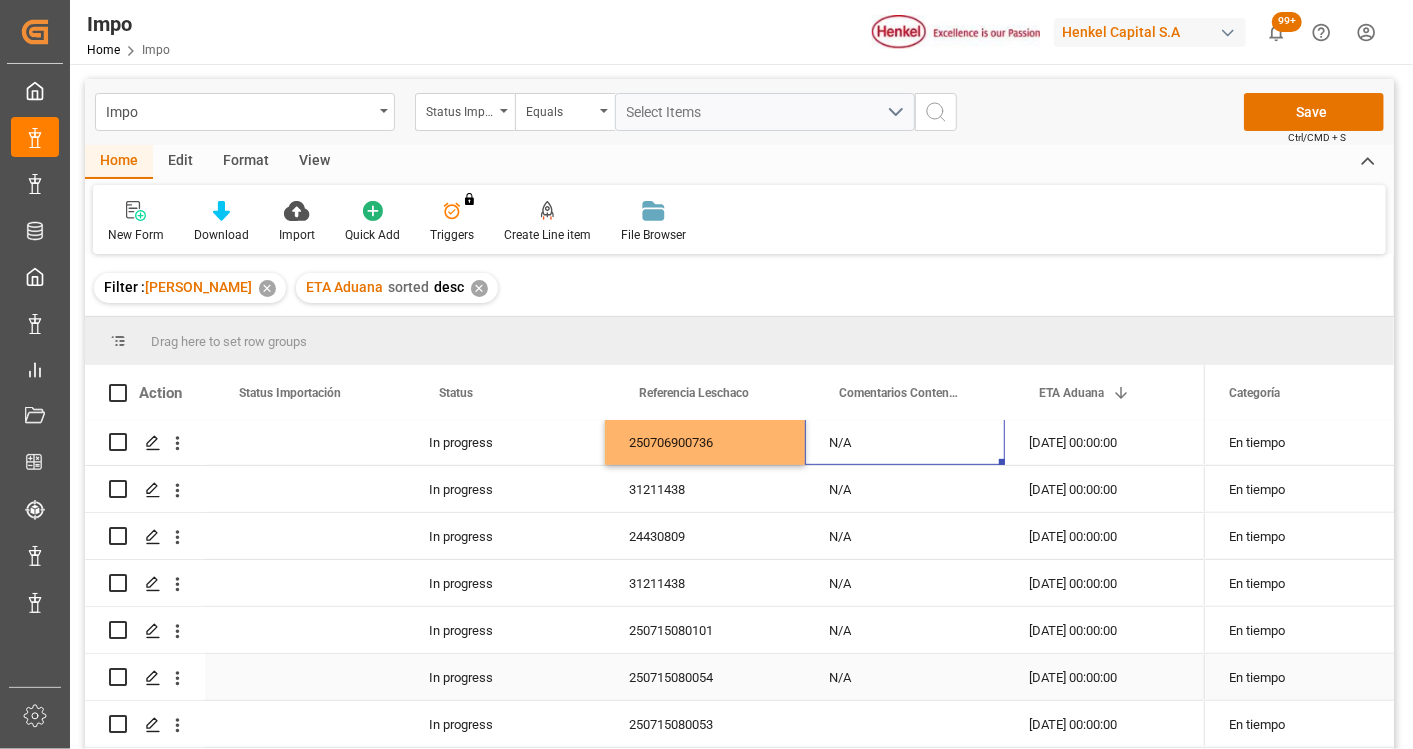scroll, scrollTop: 666, scrollLeft: 0, axis: vertical 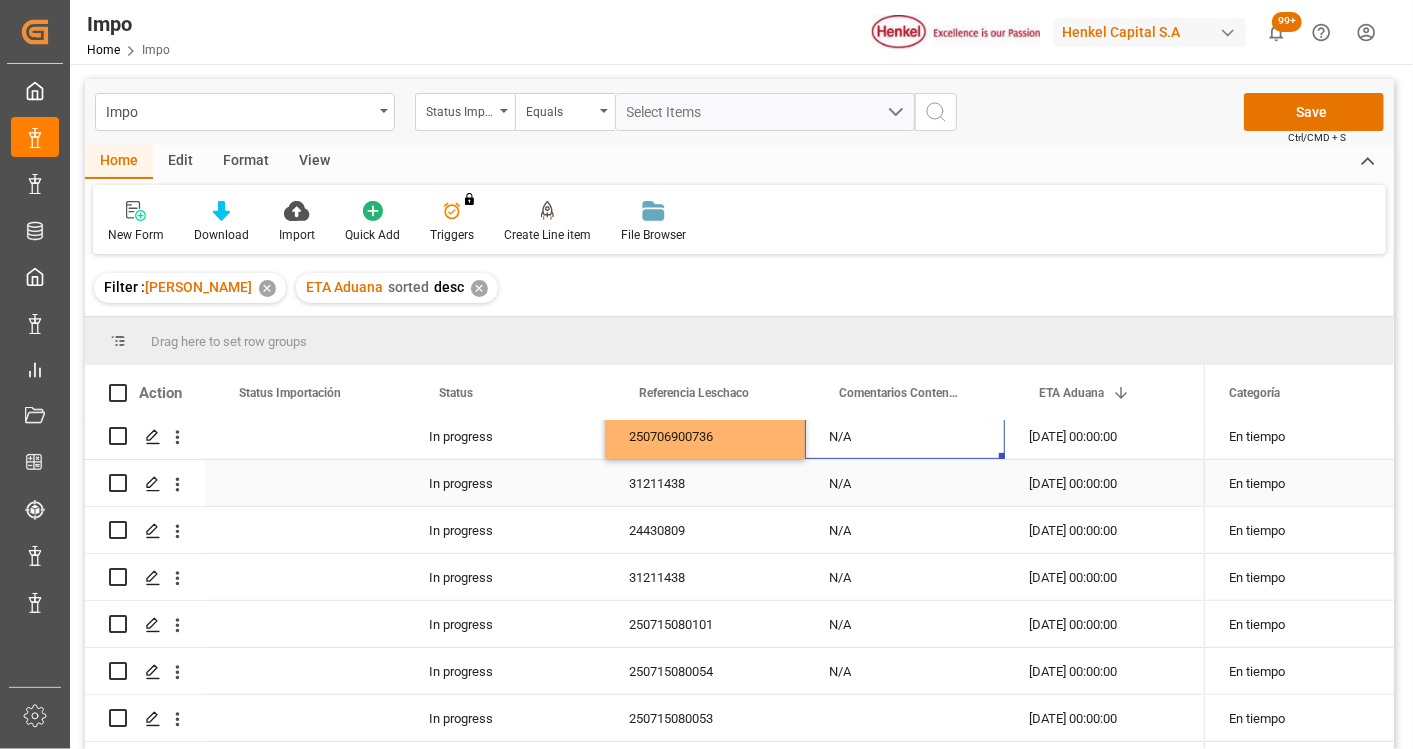 click on "31211438" at bounding box center [705, 483] 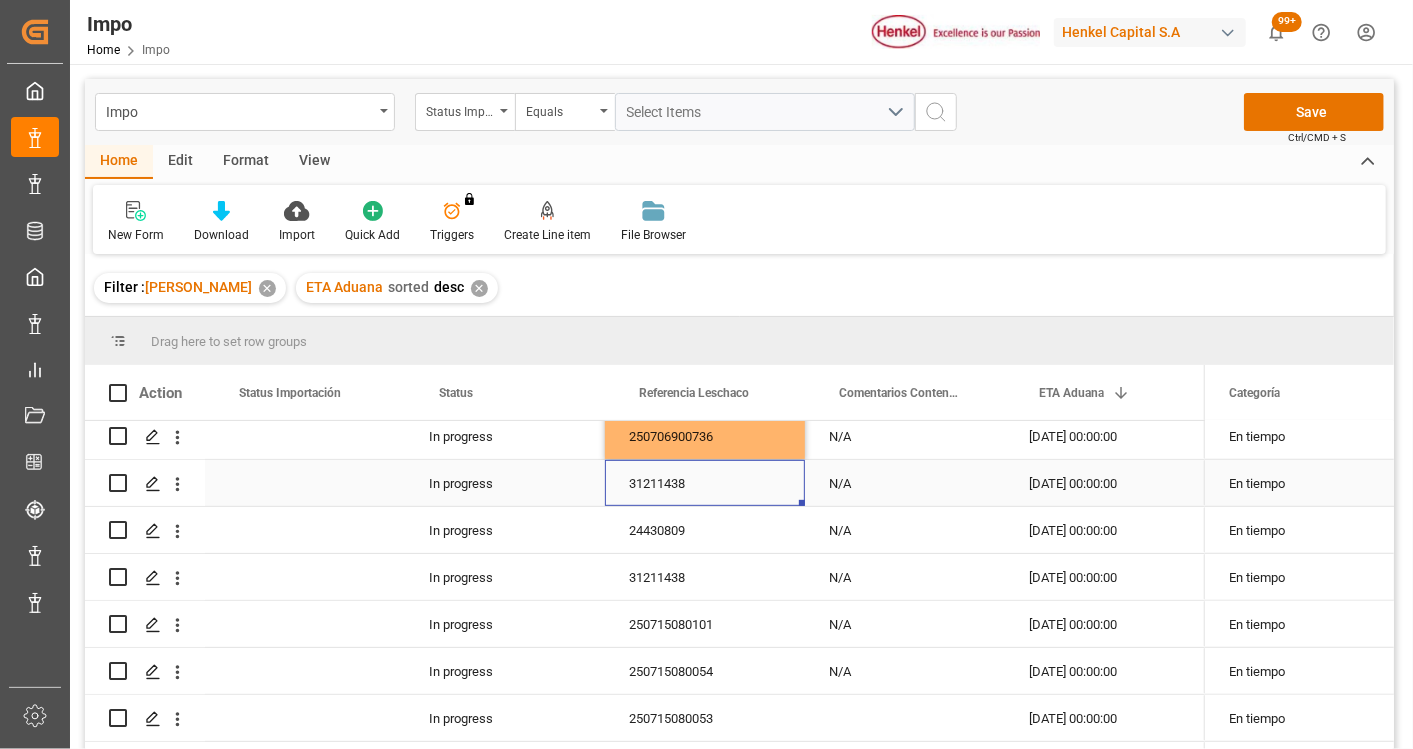 click on "31211438" at bounding box center [705, 483] 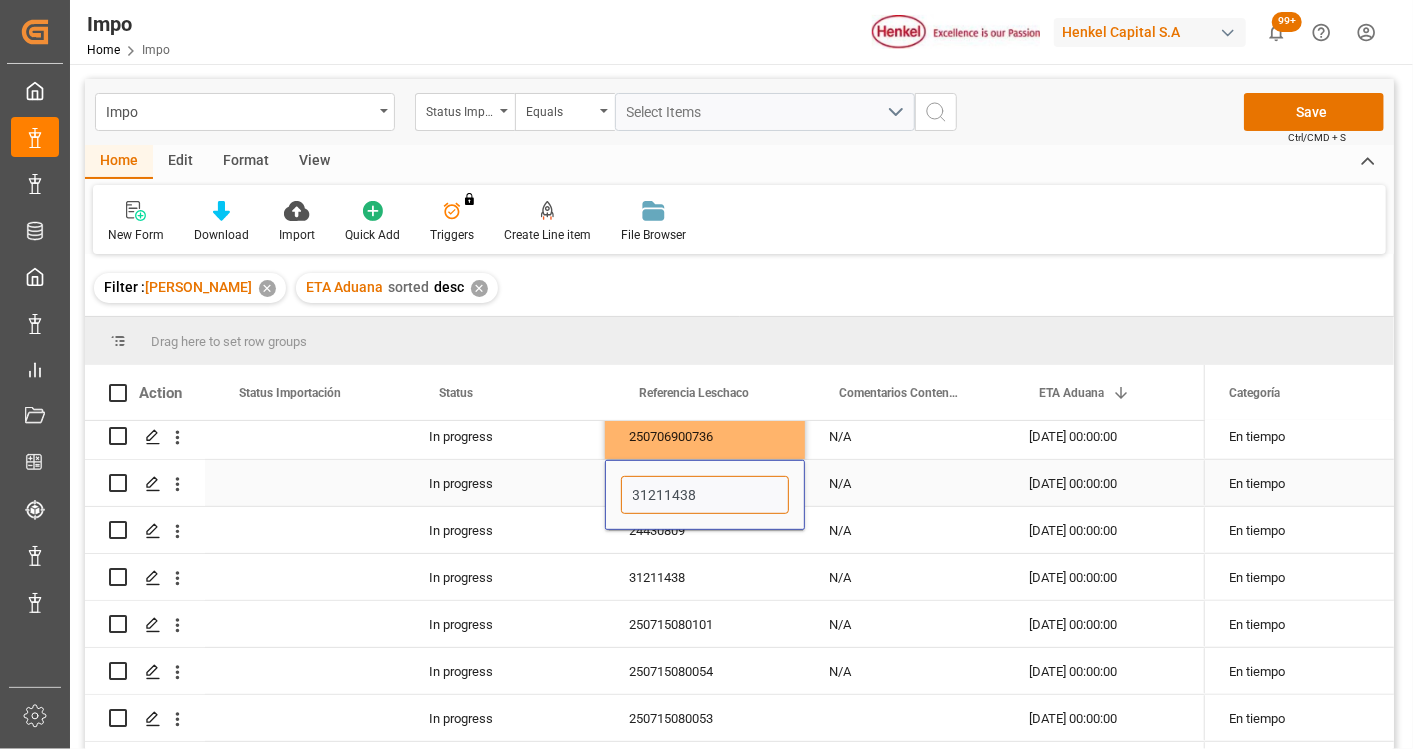 drag, startPoint x: 725, startPoint y: 497, endPoint x: 617, endPoint y: 505, distance: 108.29589 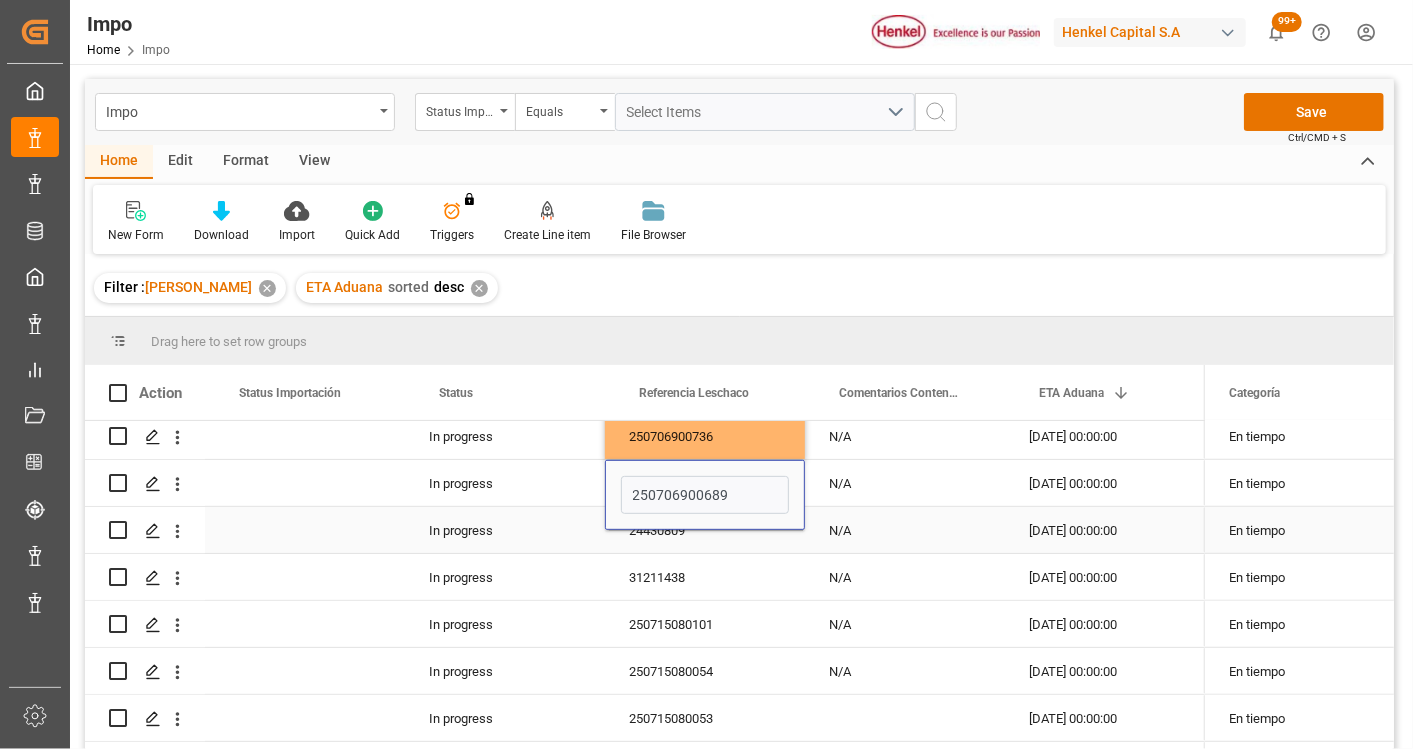 click on "24430809" at bounding box center (705, 530) 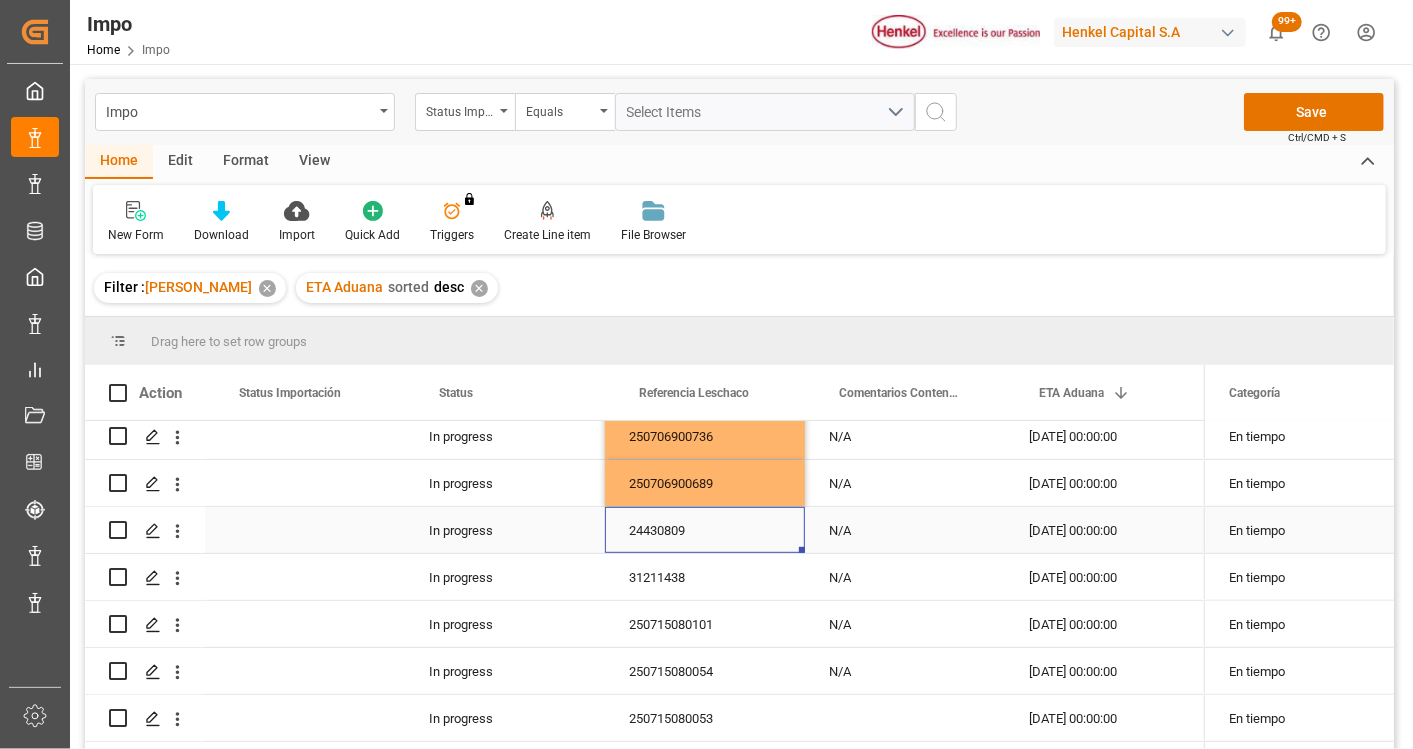 click on "24430809" at bounding box center [705, 530] 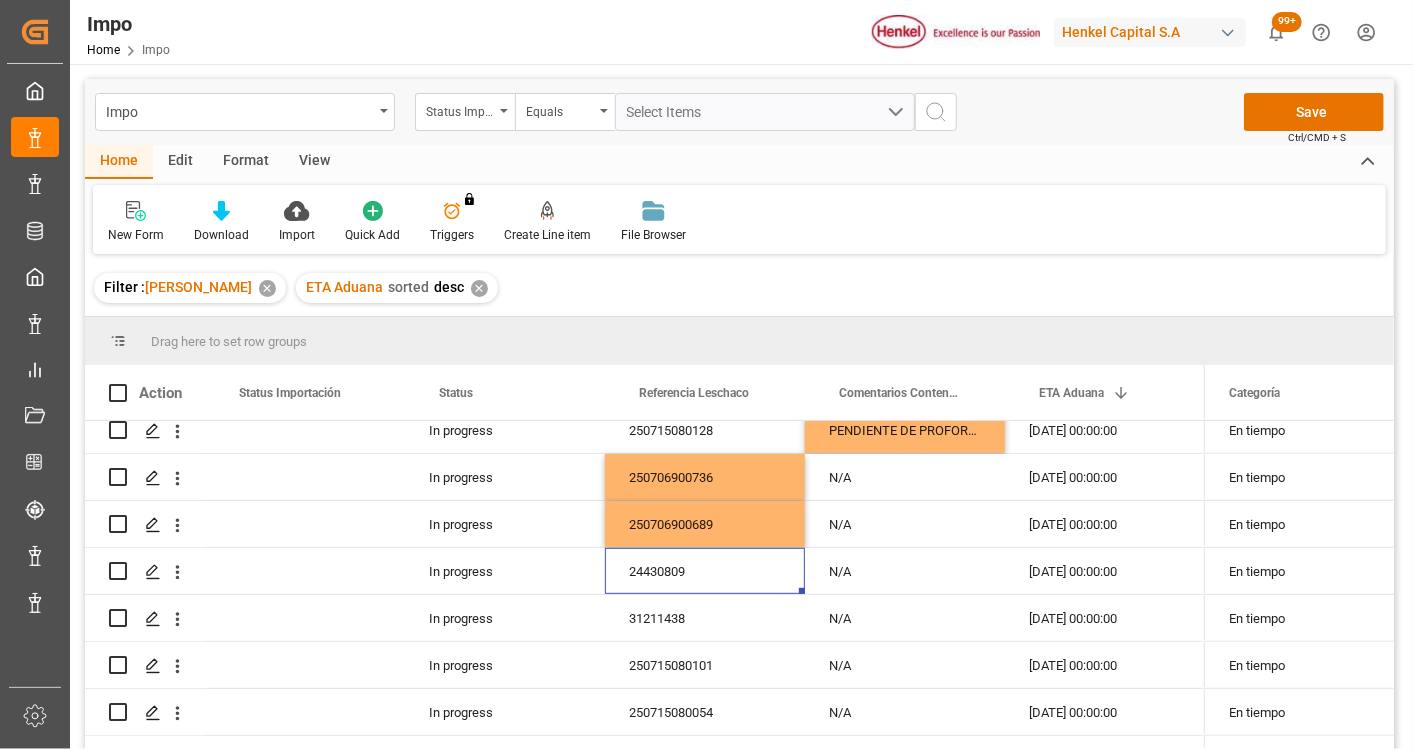 scroll, scrollTop: 666, scrollLeft: 0, axis: vertical 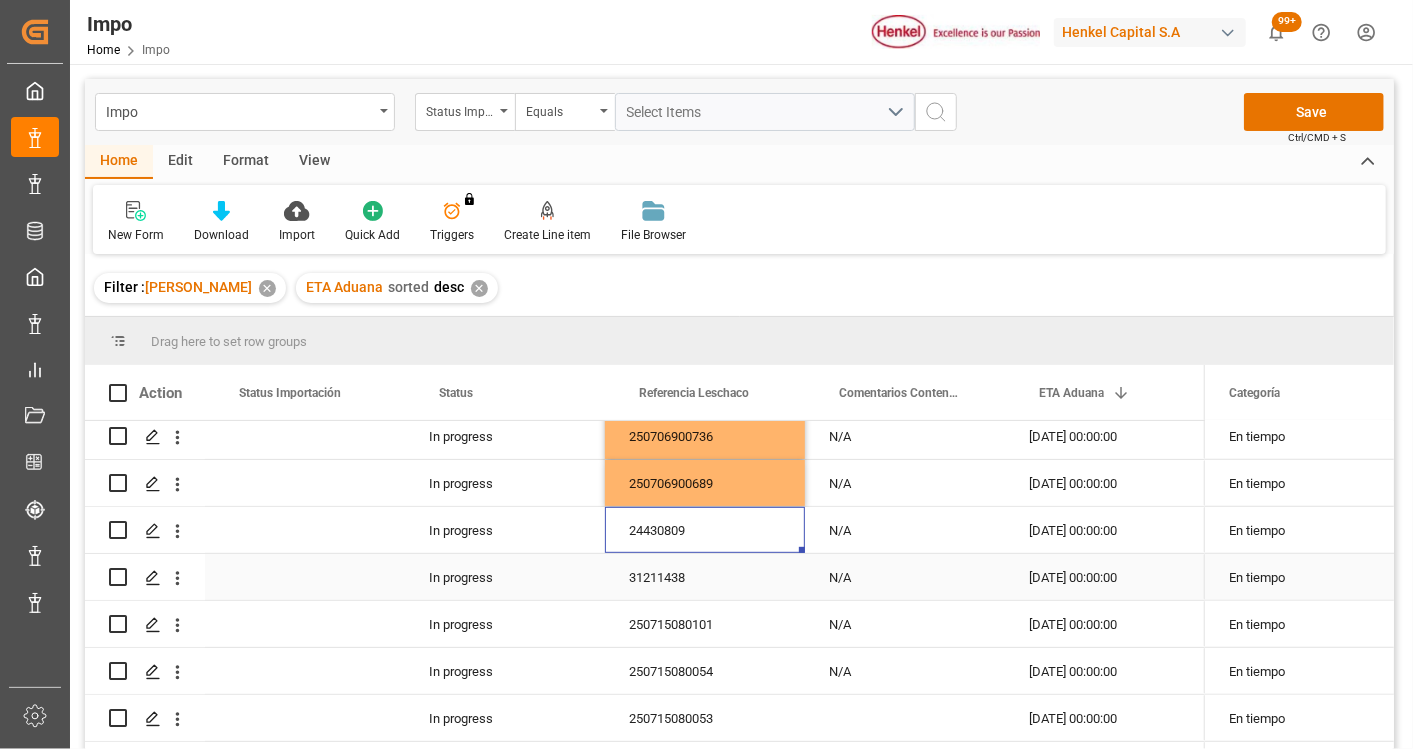 click on "31211438" at bounding box center [705, 577] 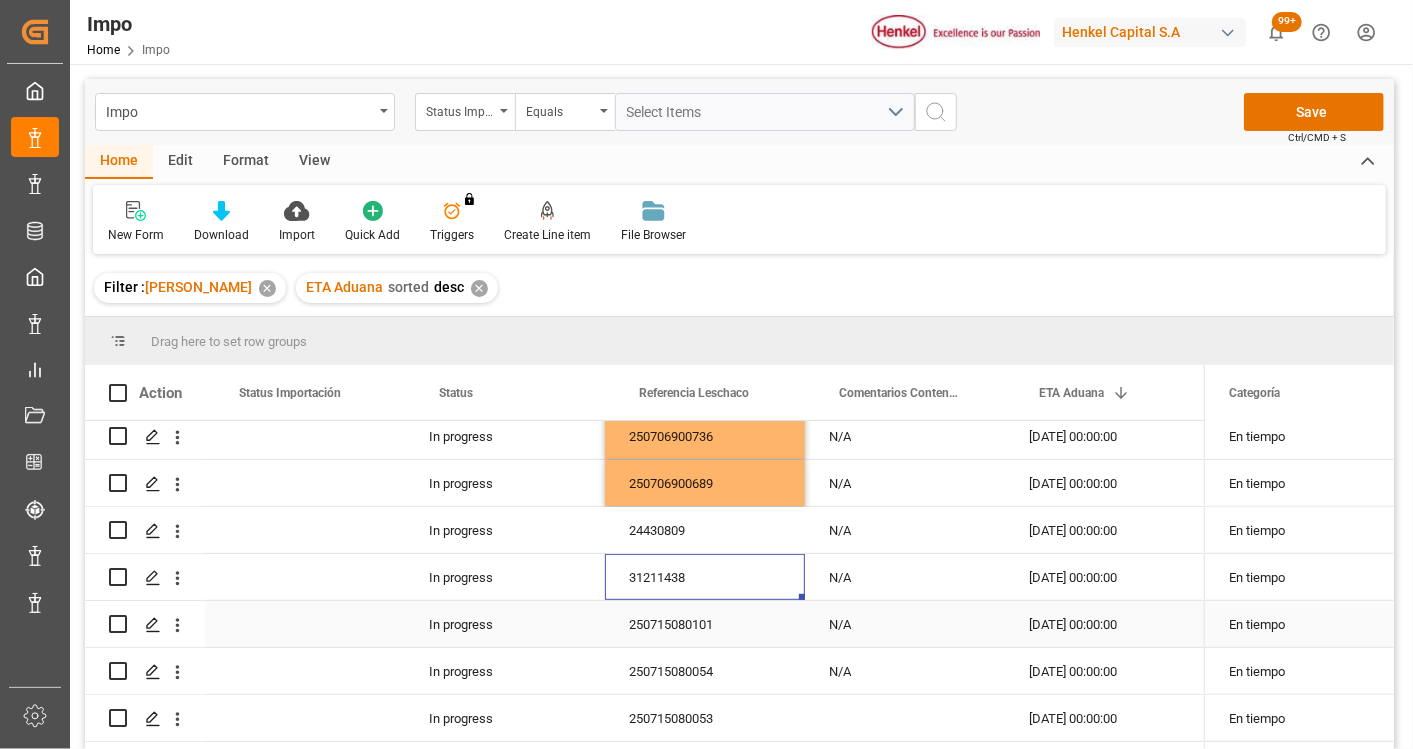 click on "250715080101" at bounding box center (705, 624) 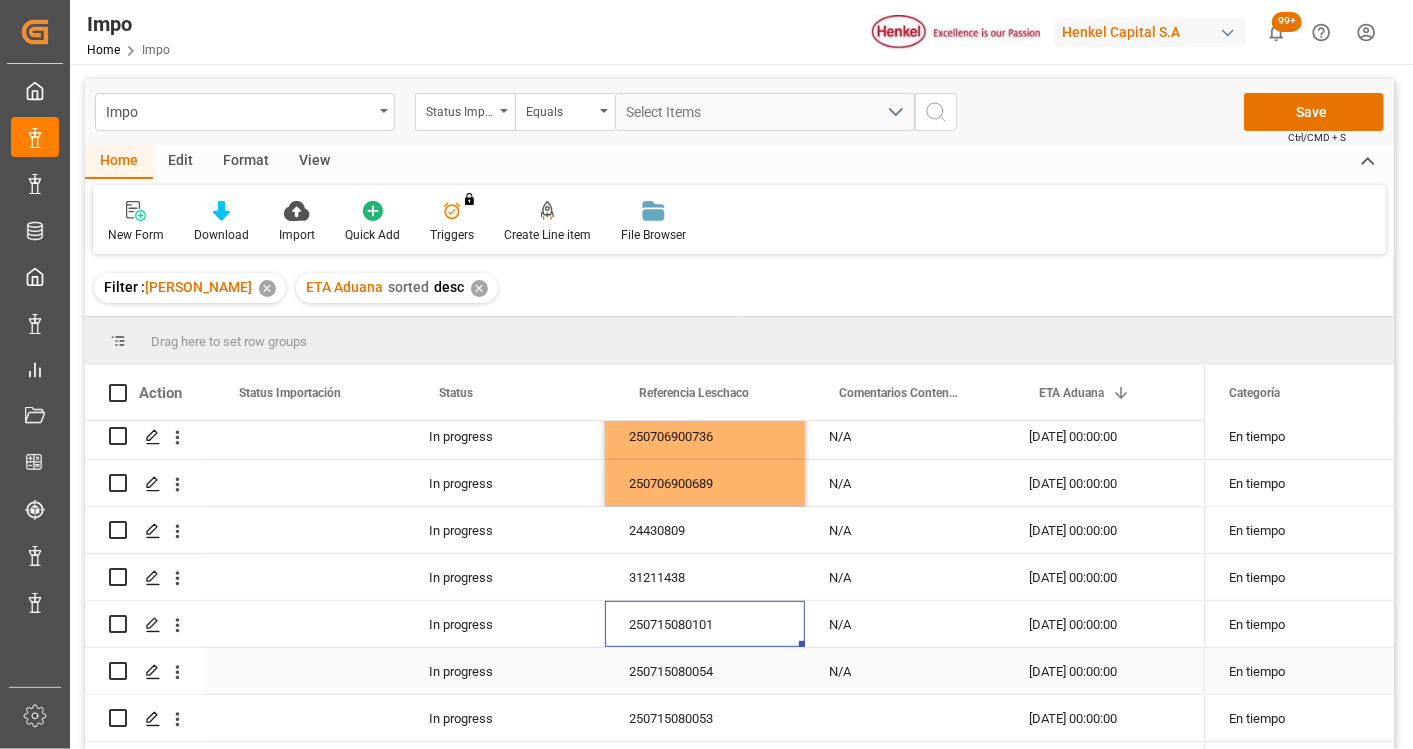 click on "250715080054" at bounding box center [705, 671] 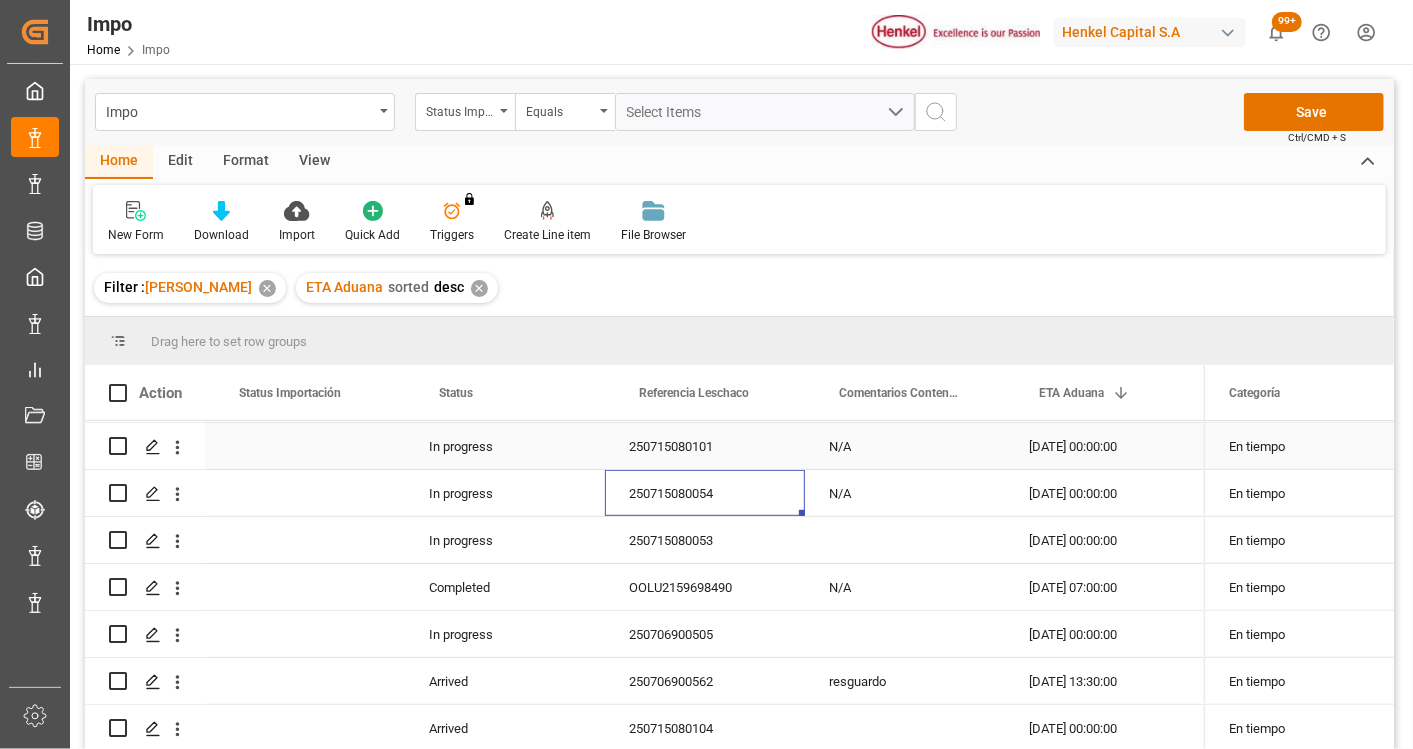 scroll, scrollTop: 888, scrollLeft: 0, axis: vertical 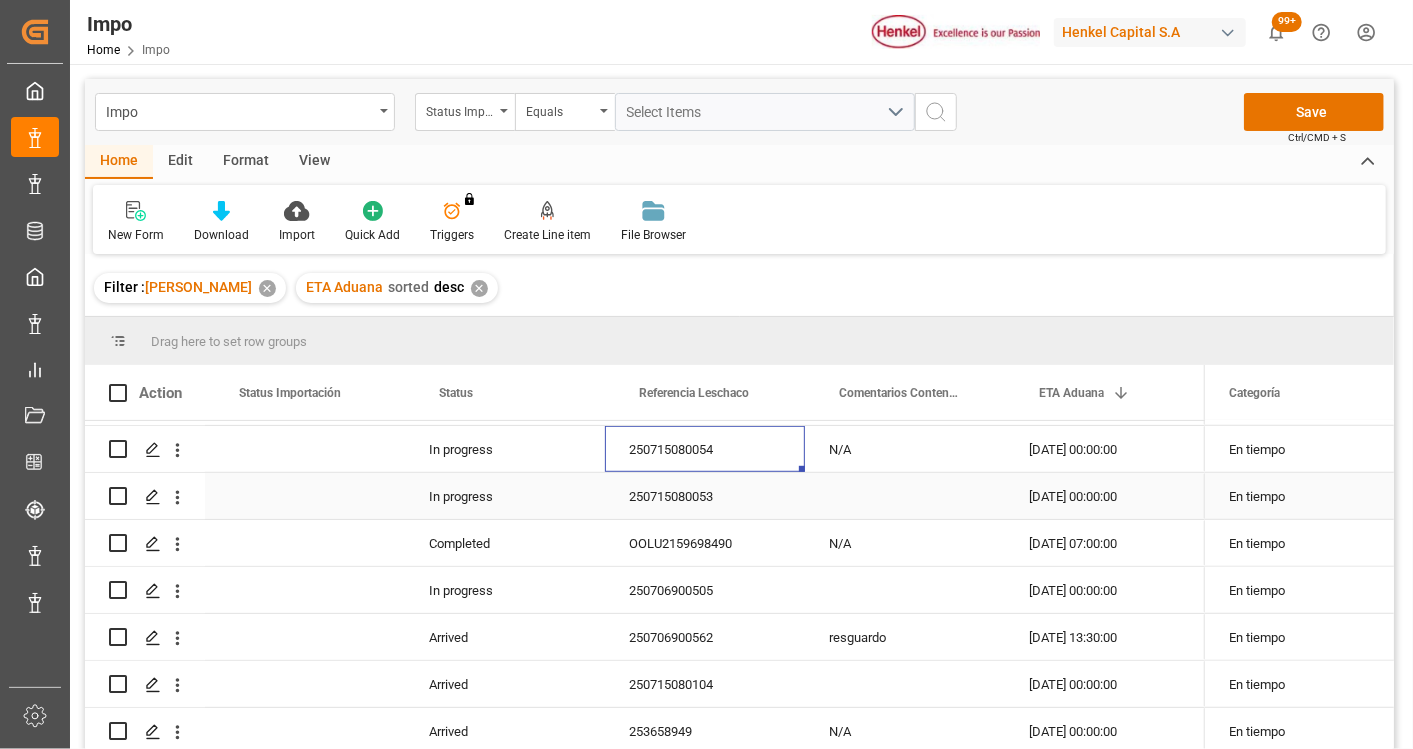 click on "250715080053" at bounding box center [705, 496] 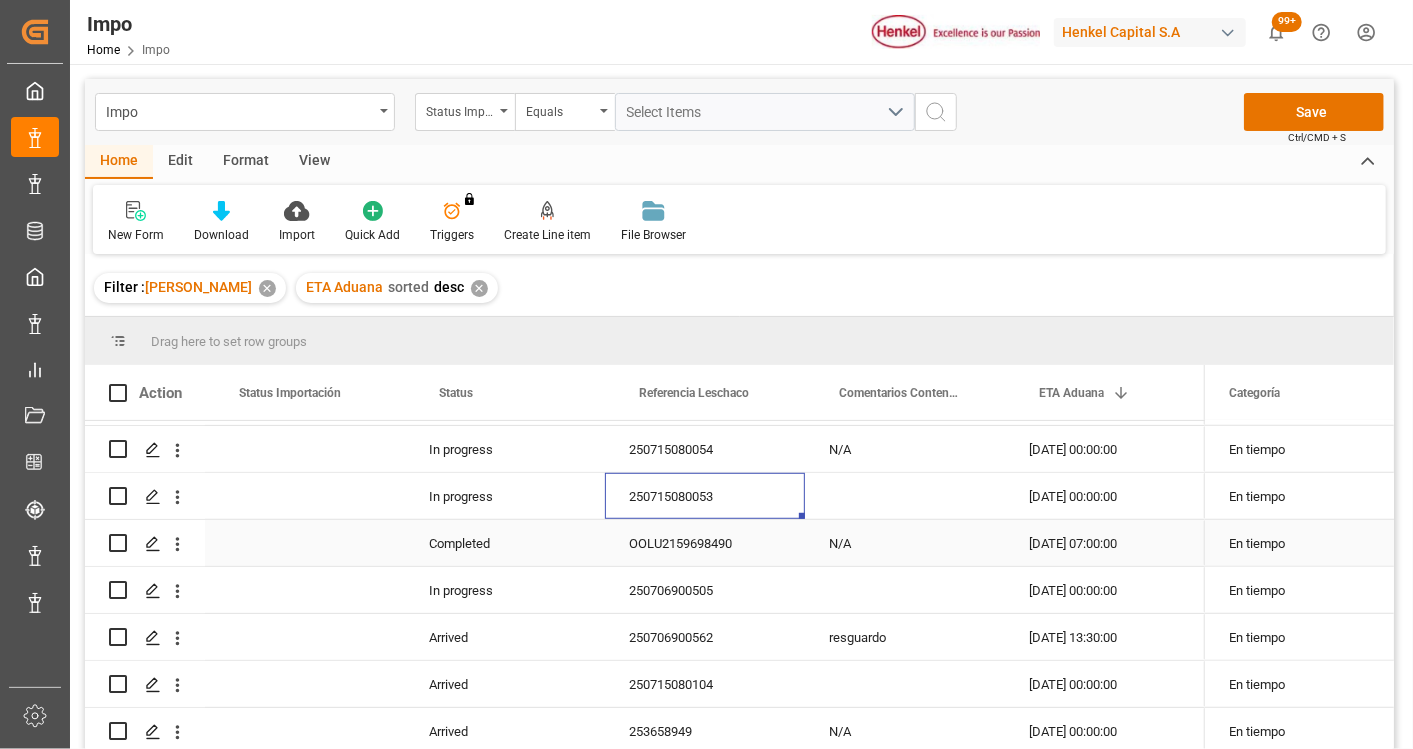 click on "OOLU2159698490" at bounding box center [705, 543] 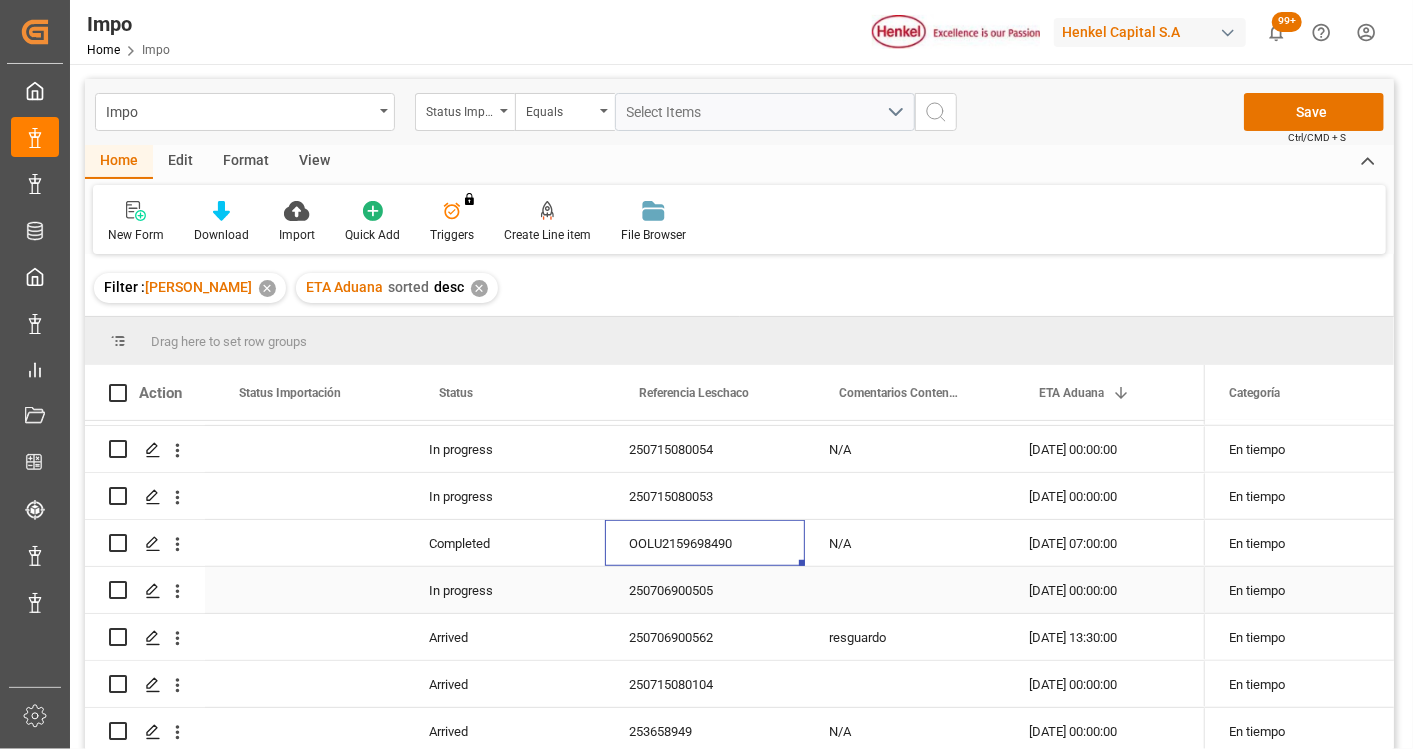 click on "250706900505" at bounding box center [705, 590] 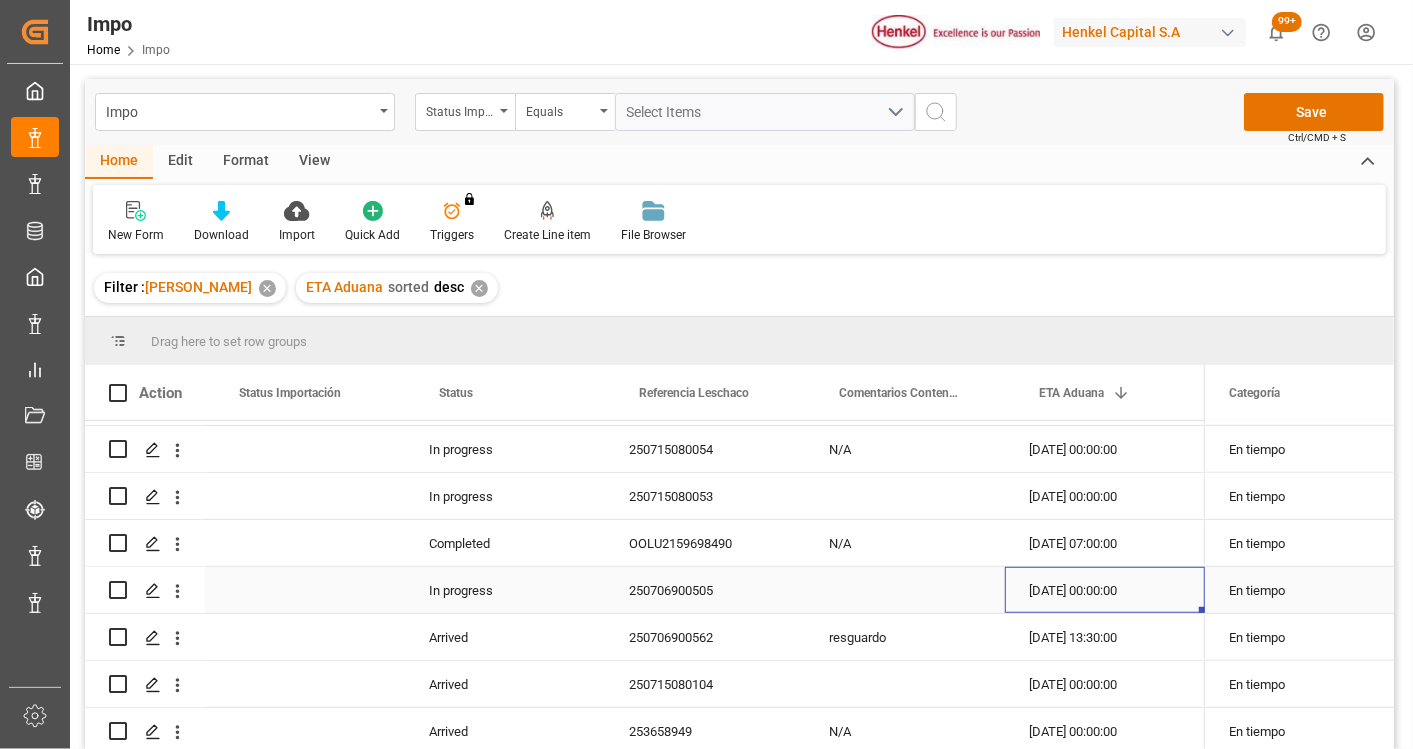 click on "[DATE] 00:00:00" at bounding box center (1105, 590) 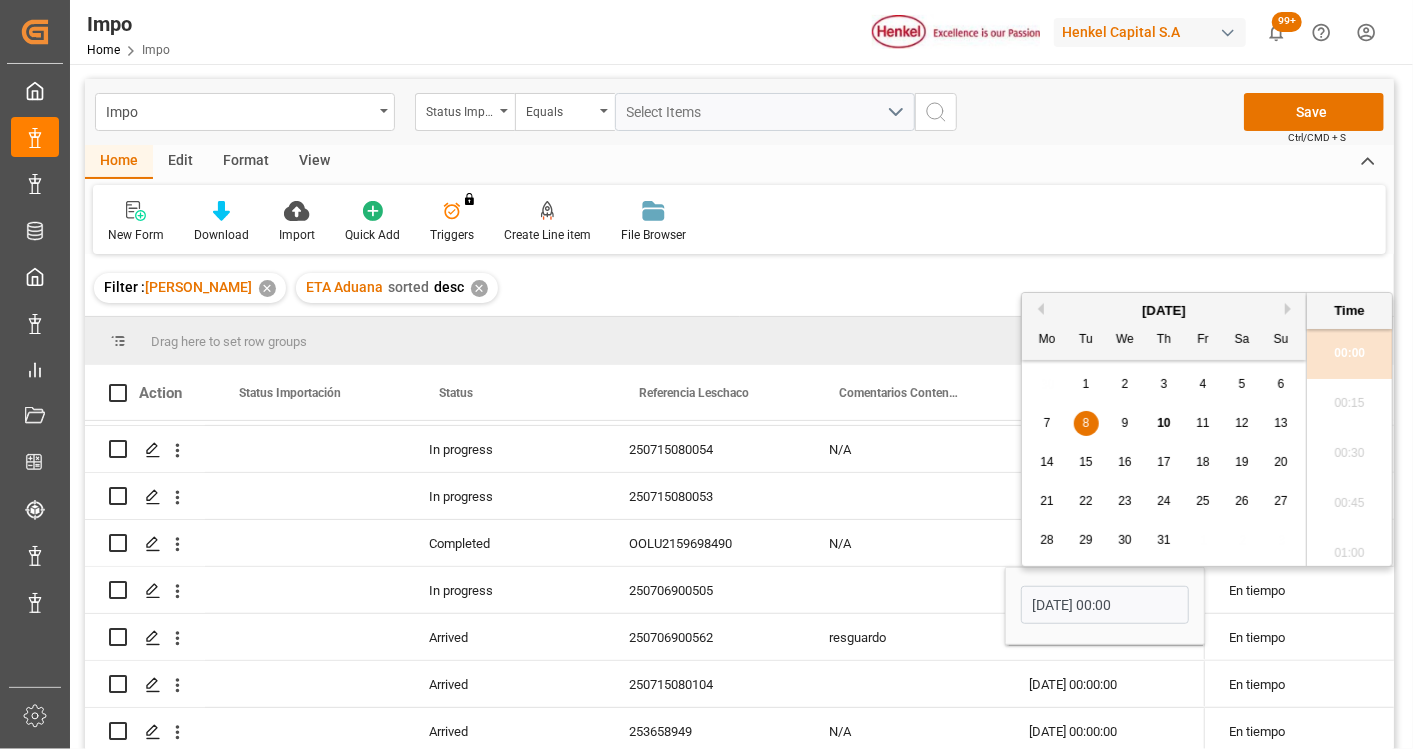 click on "10" at bounding box center [1163, 423] 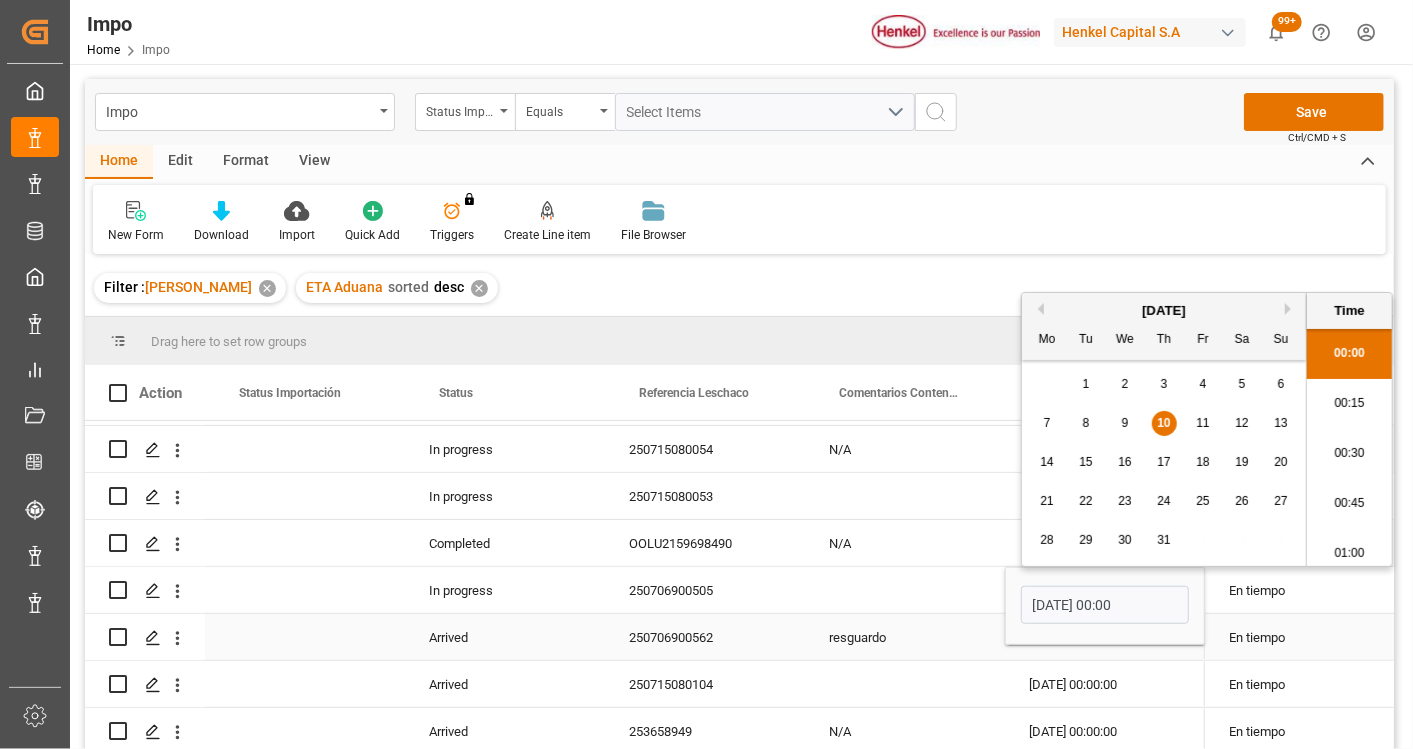click on "250706900562" at bounding box center [705, 637] 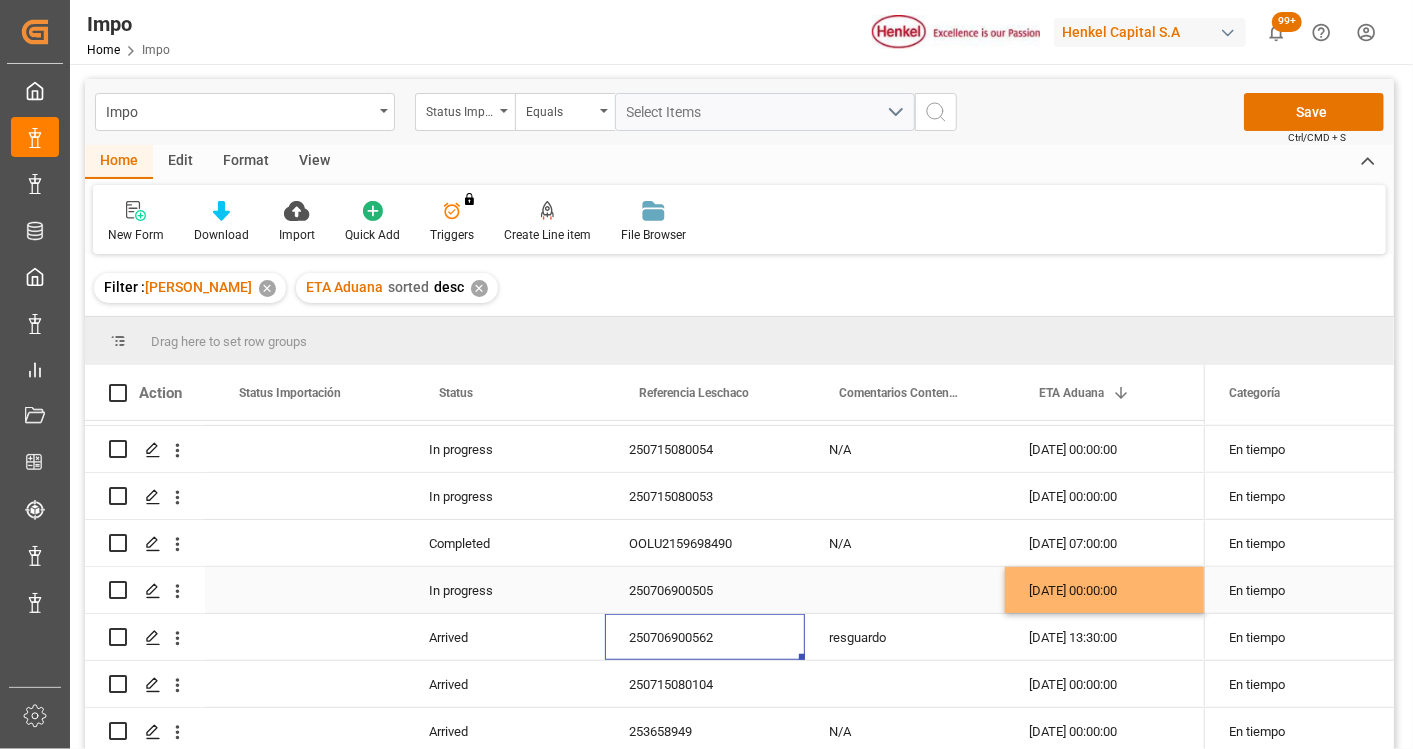 scroll, scrollTop: 1000, scrollLeft: 0, axis: vertical 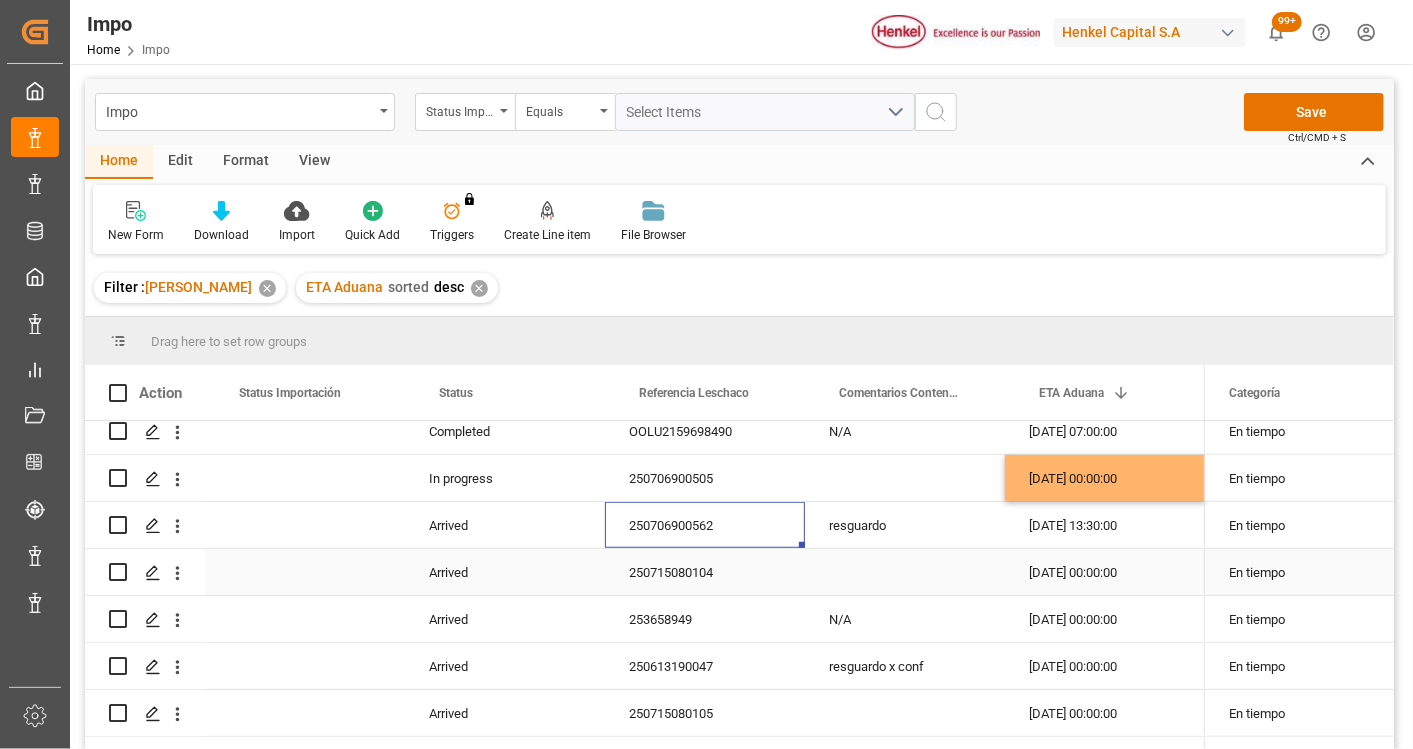 click on "250715080104" at bounding box center [705, 572] 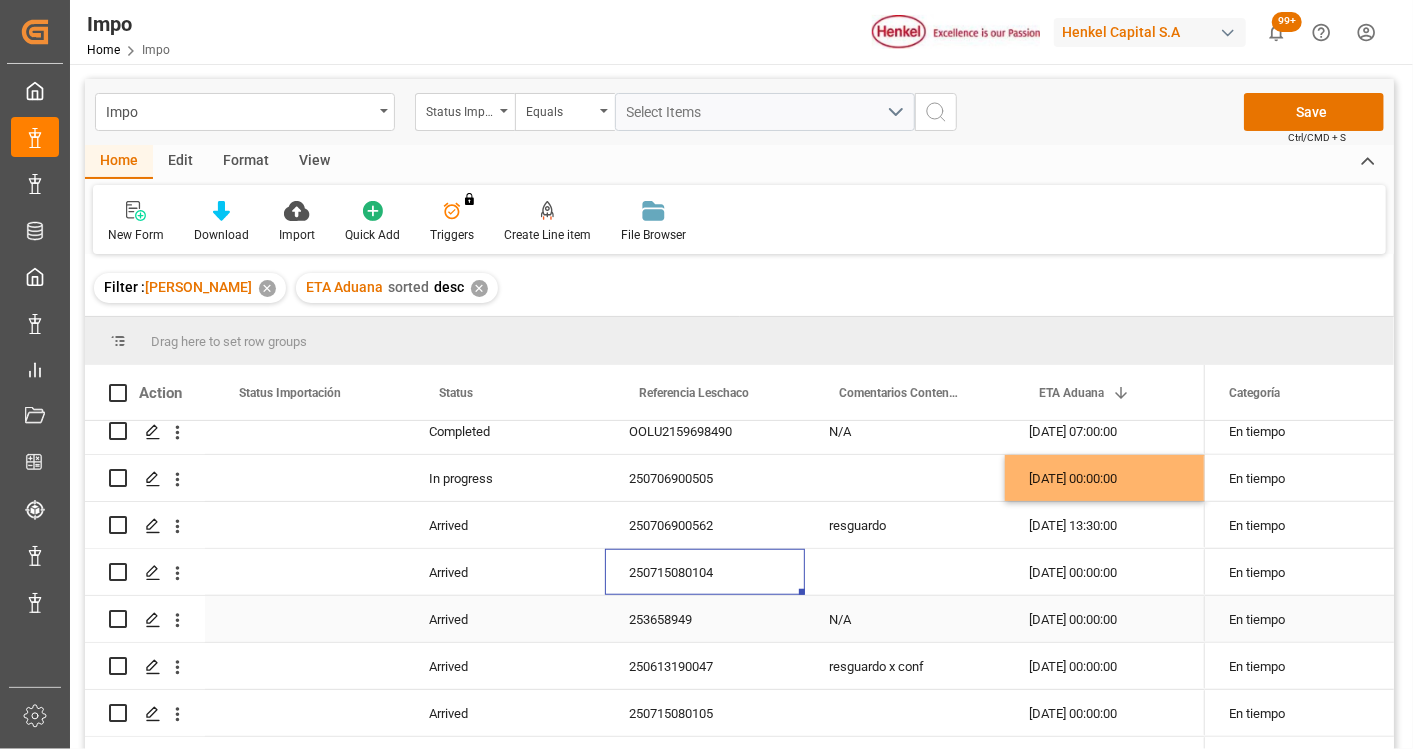click on "253658949" at bounding box center [705, 619] 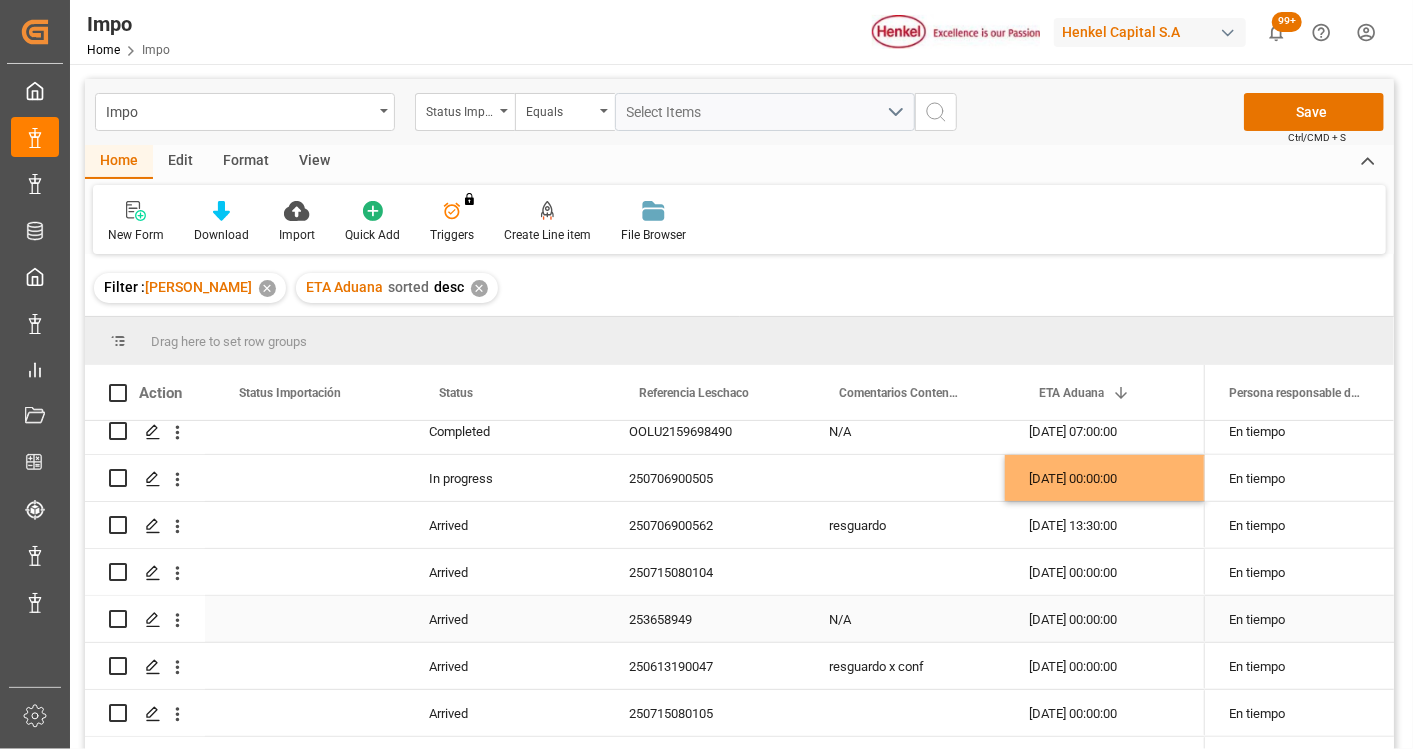 scroll, scrollTop: 0, scrollLeft: 200, axis: horizontal 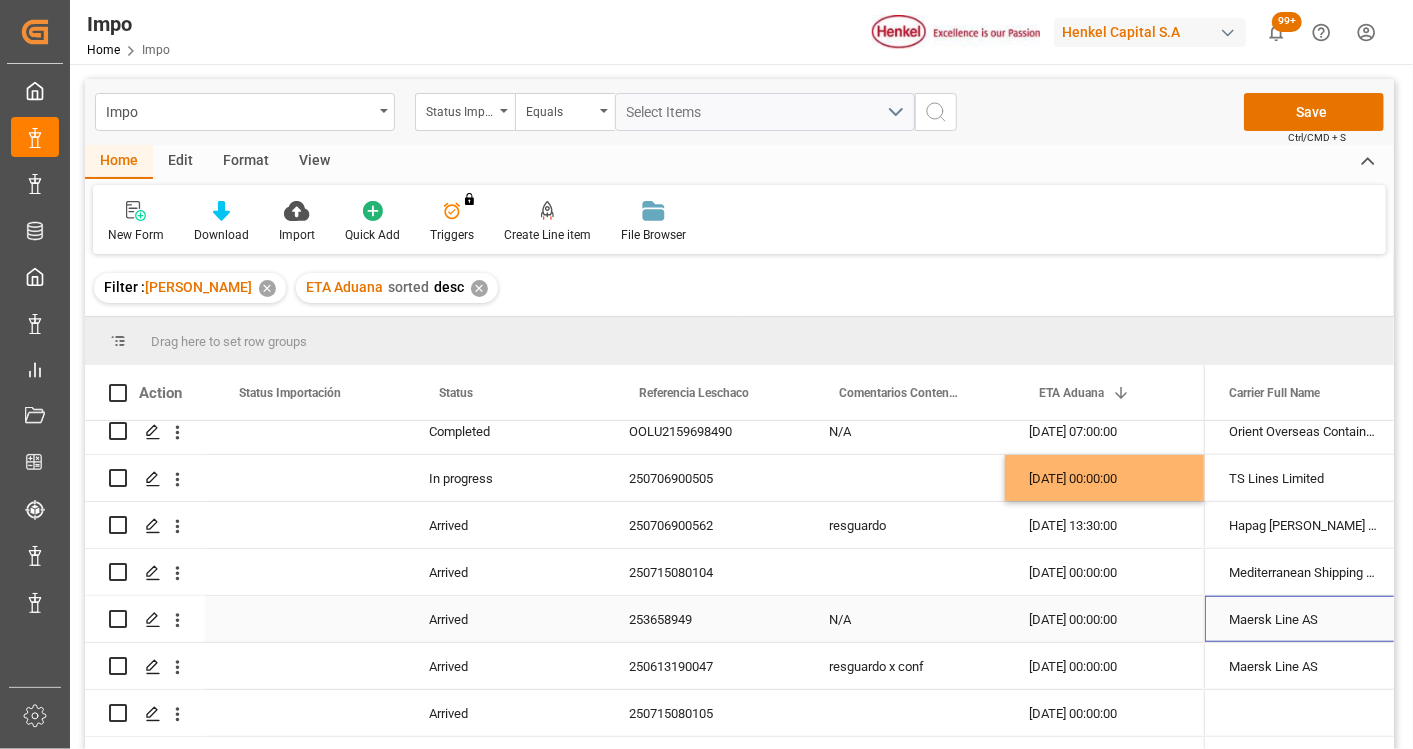 click on "253658949" at bounding box center [705, 619] 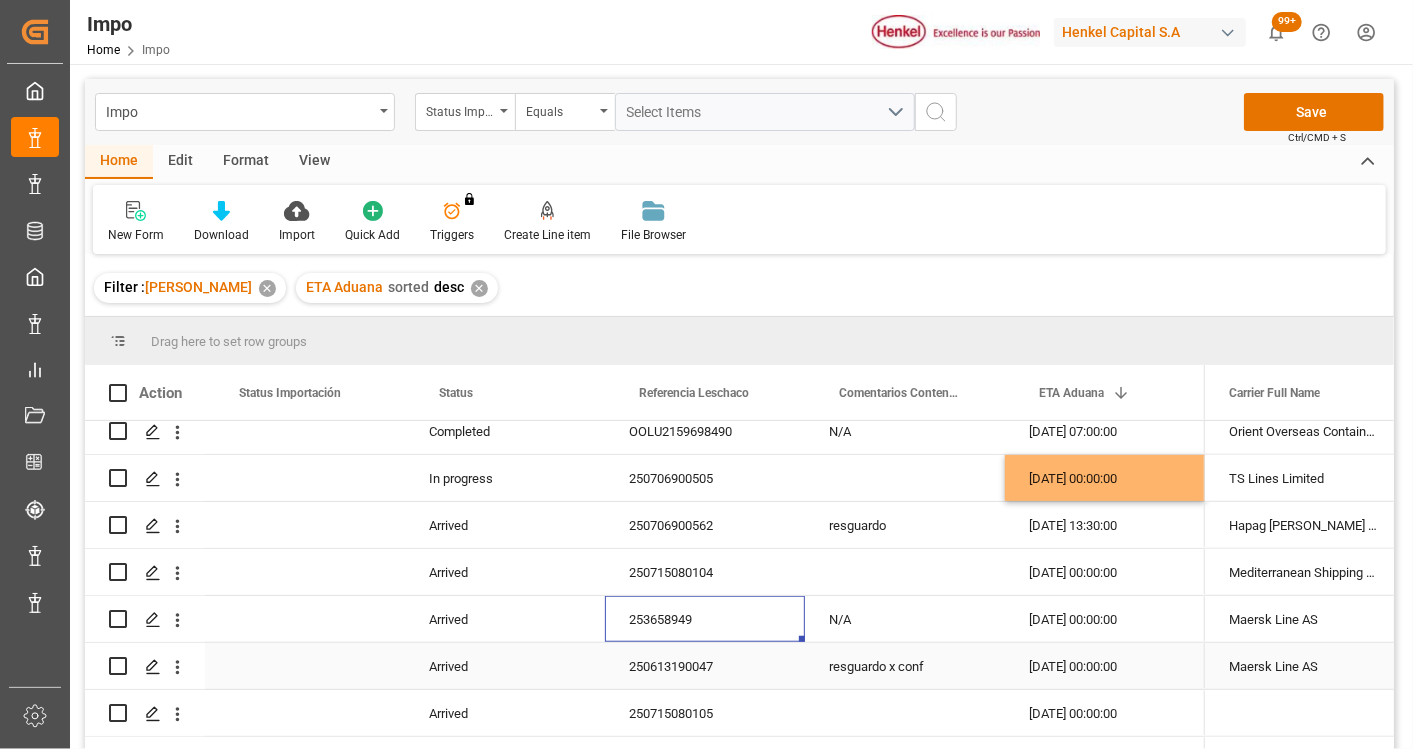 click on "250613190047" at bounding box center [705, 666] 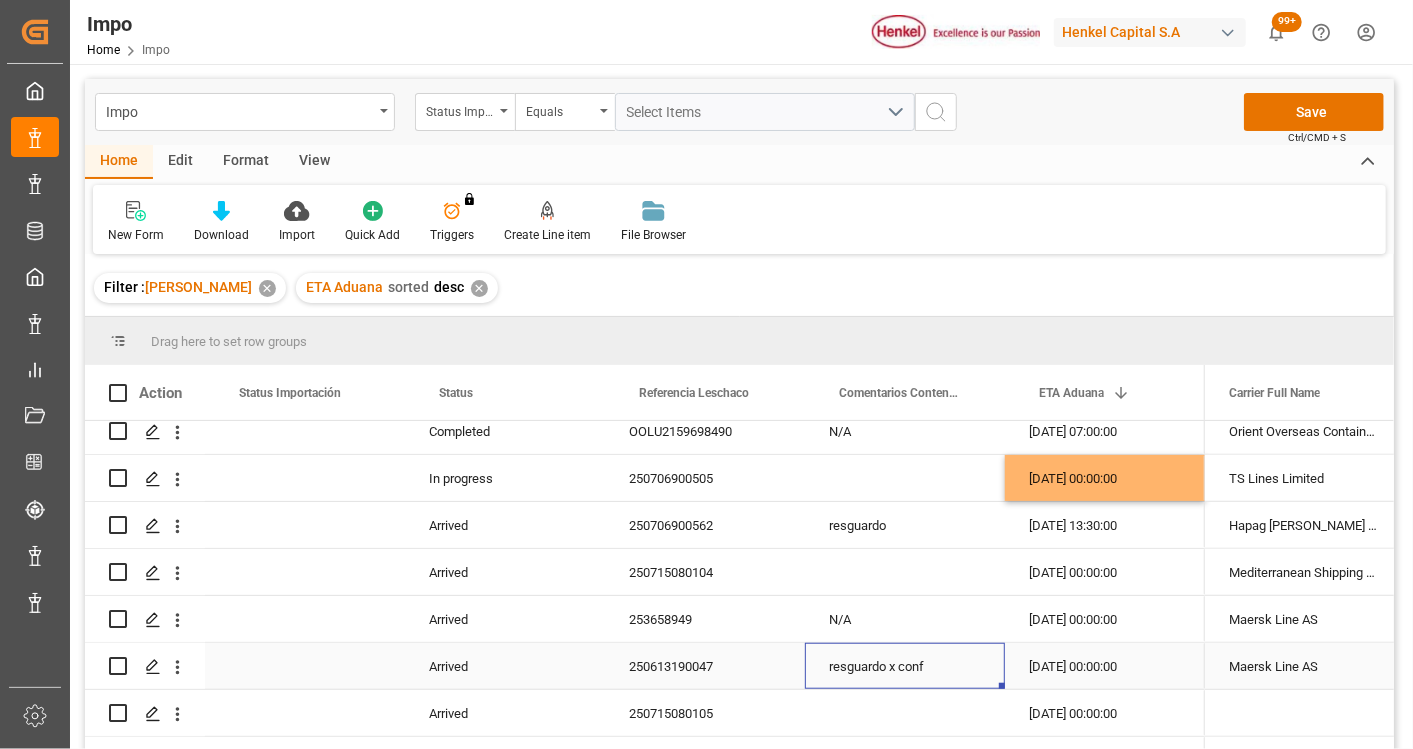 click on "resguardo x conf" at bounding box center [905, 666] 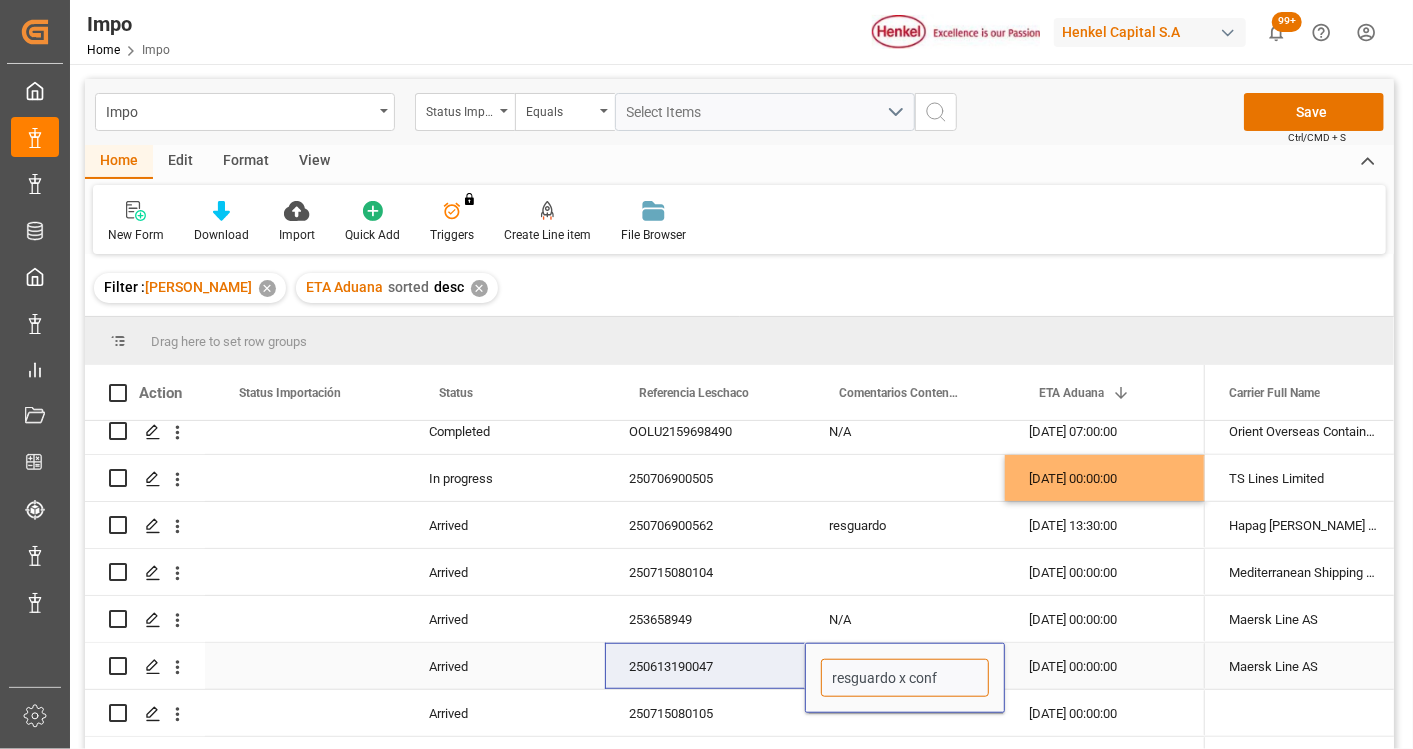 drag, startPoint x: 946, startPoint y: 680, endPoint x: 790, endPoint y: 686, distance: 156.11534 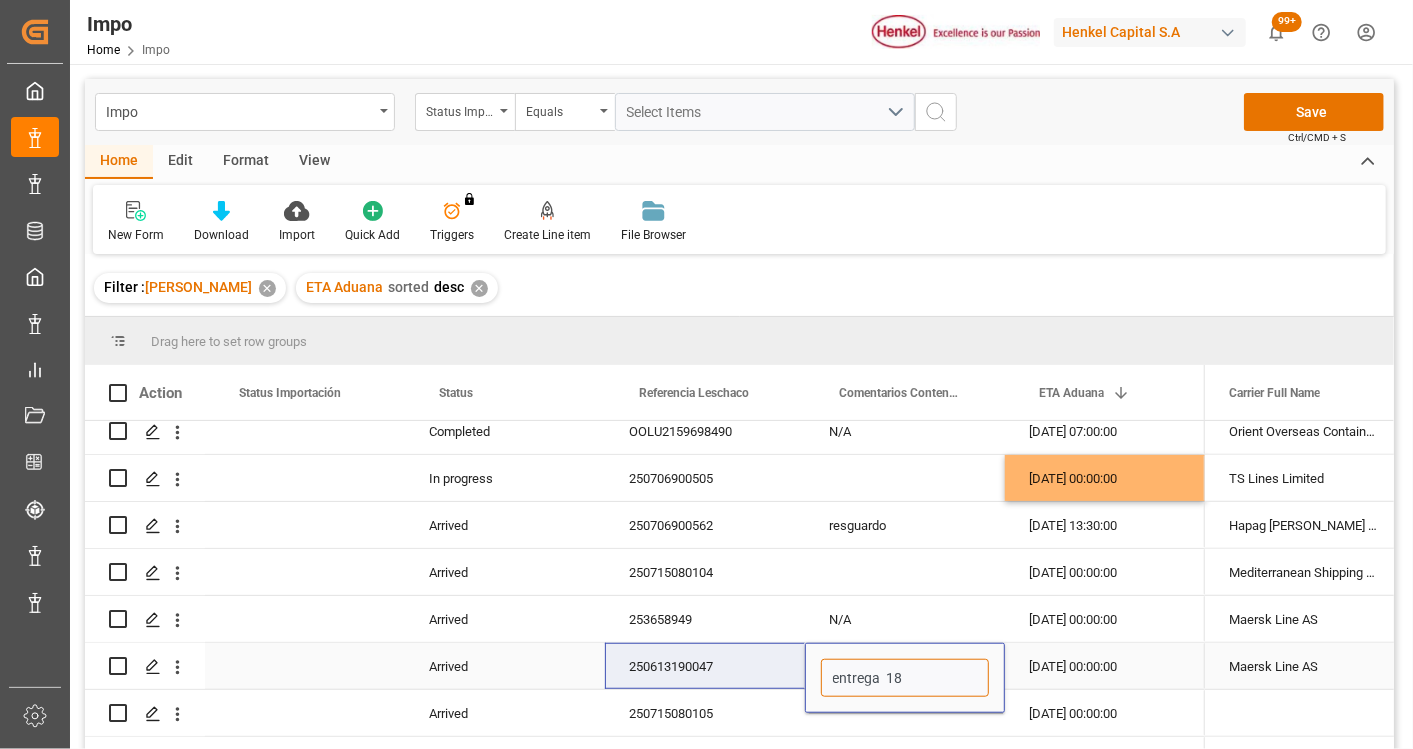 type on "entrega  18" 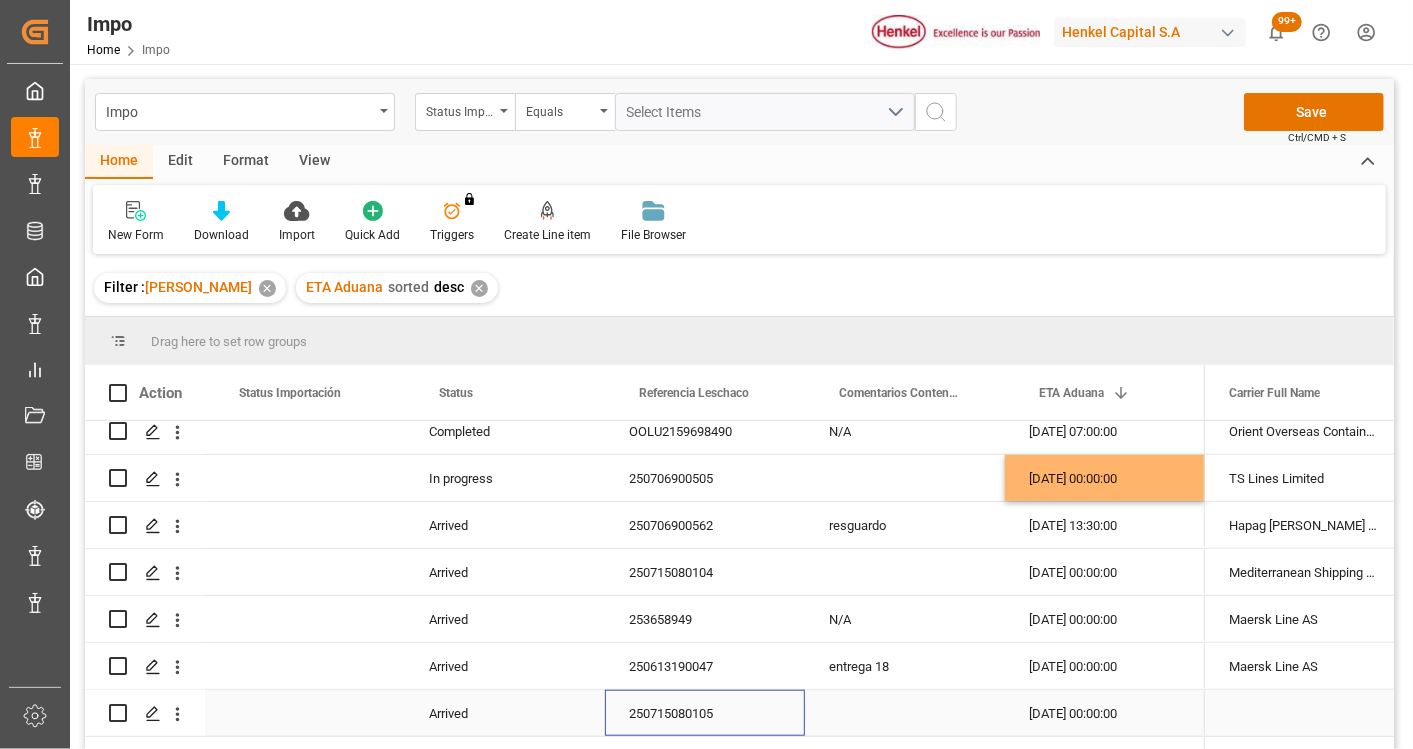 click on "250715080105" at bounding box center [705, 713] 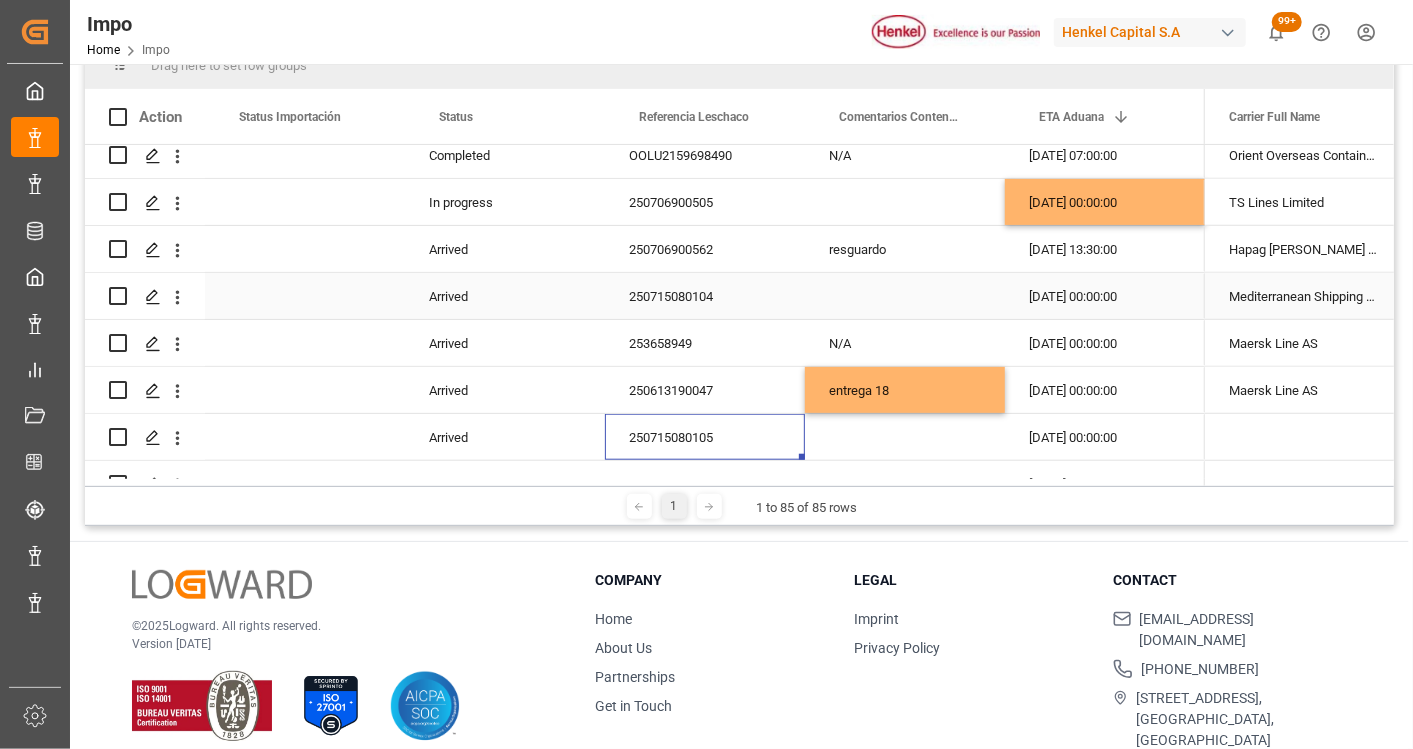 scroll, scrollTop: 294, scrollLeft: 0, axis: vertical 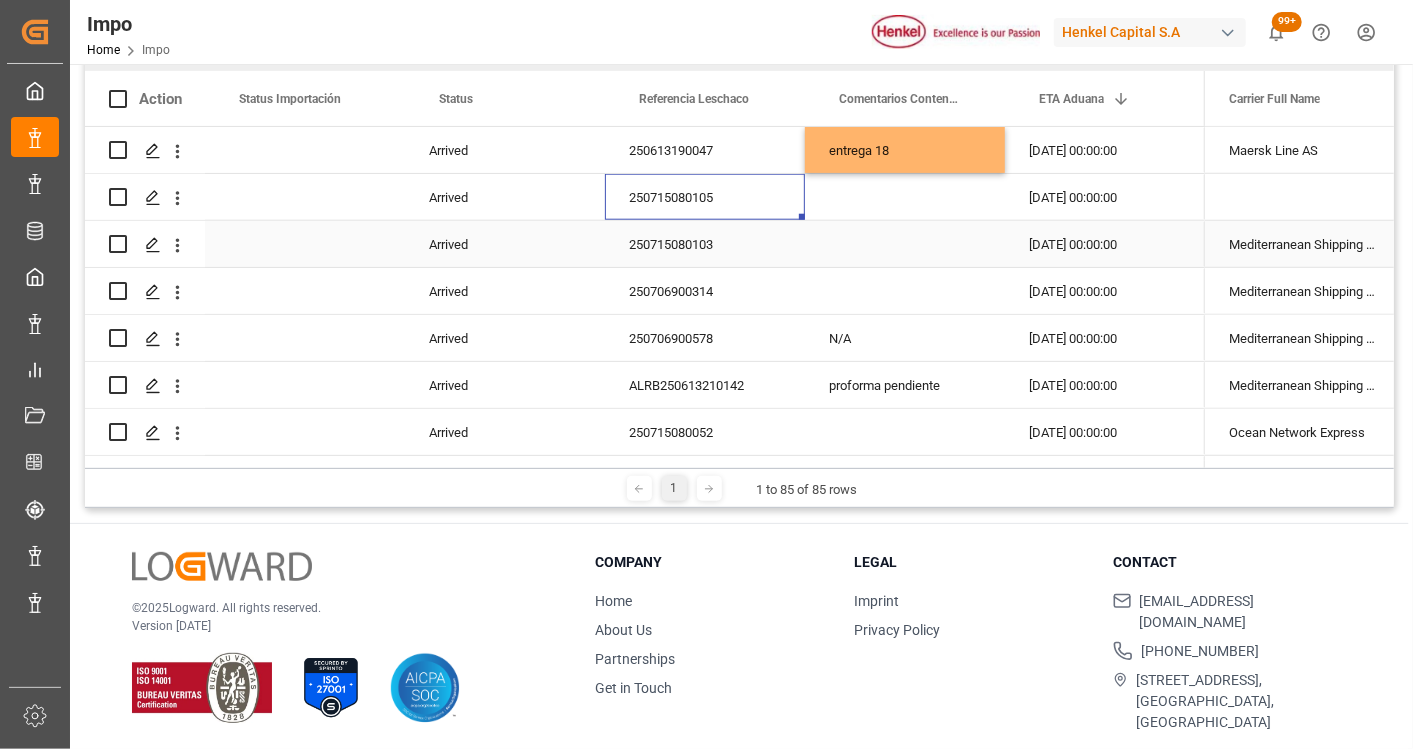 click on "250715080103" at bounding box center [705, 244] 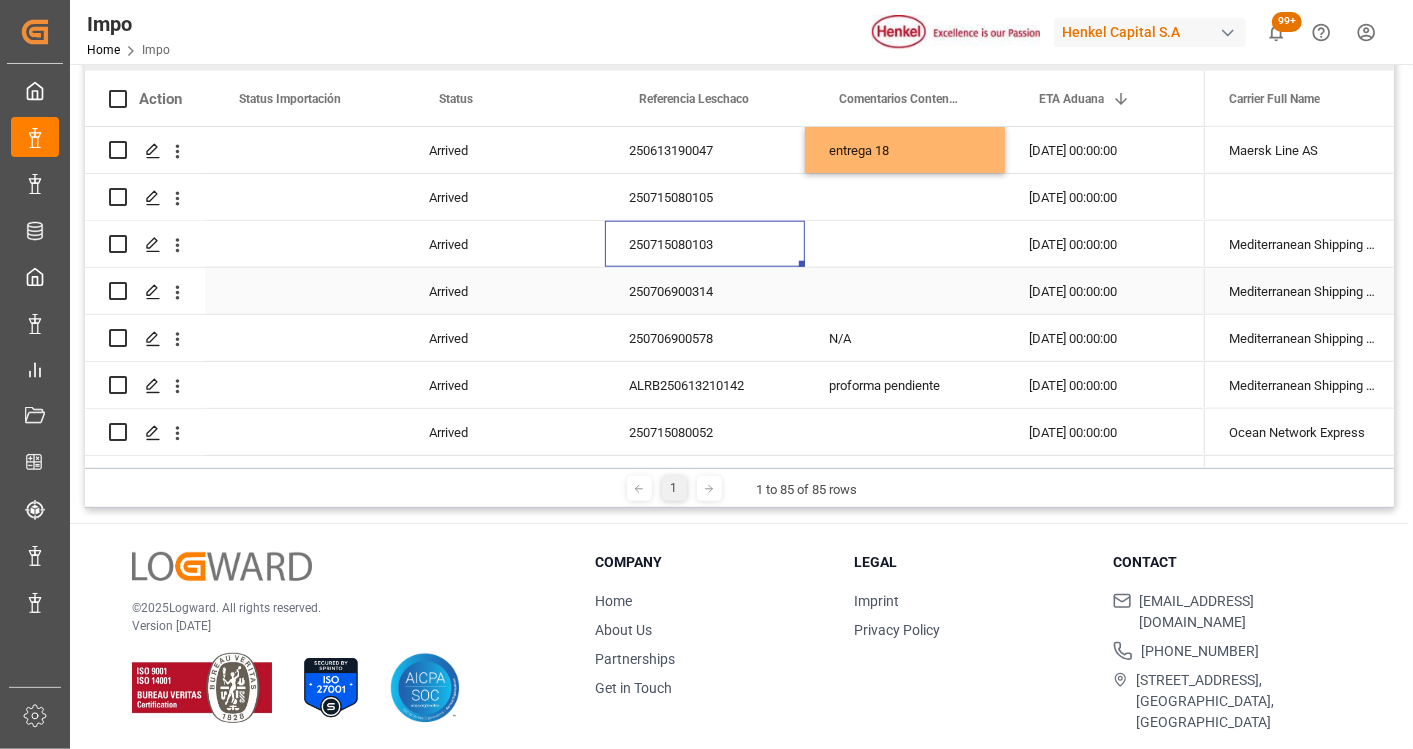 click on "250706900314" at bounding box center (705, 291) 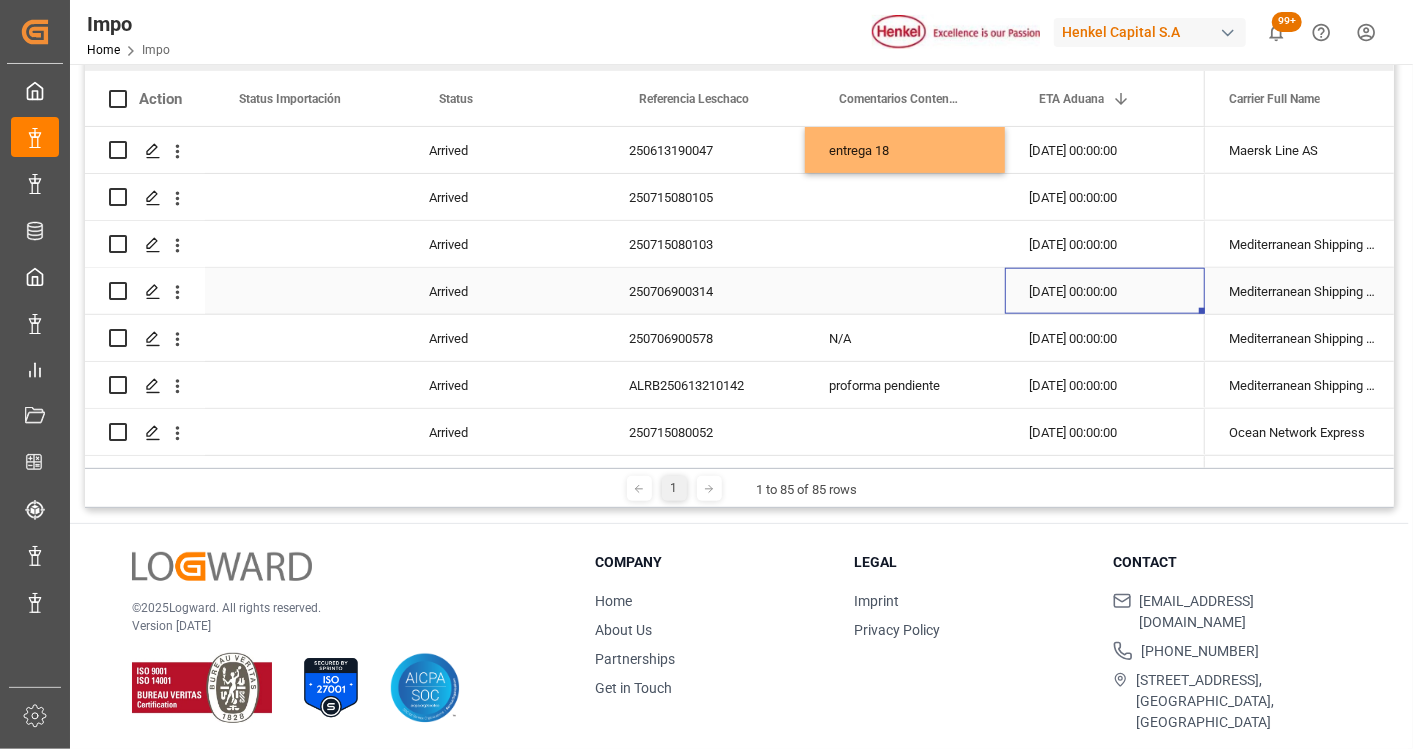 scroll, scrollTop: 0, scrollLeft: 0, axis: both 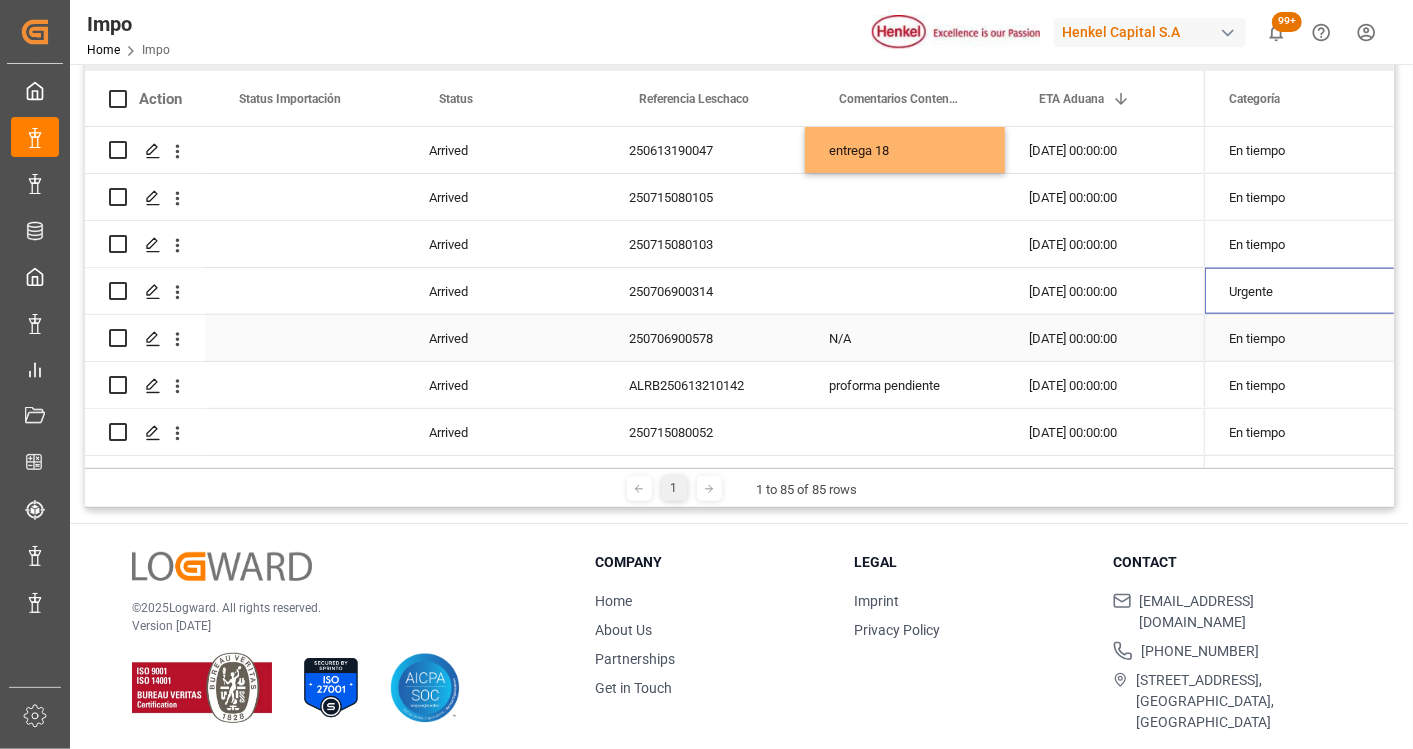 click on "250706900578" at bounding box center [705, 338] 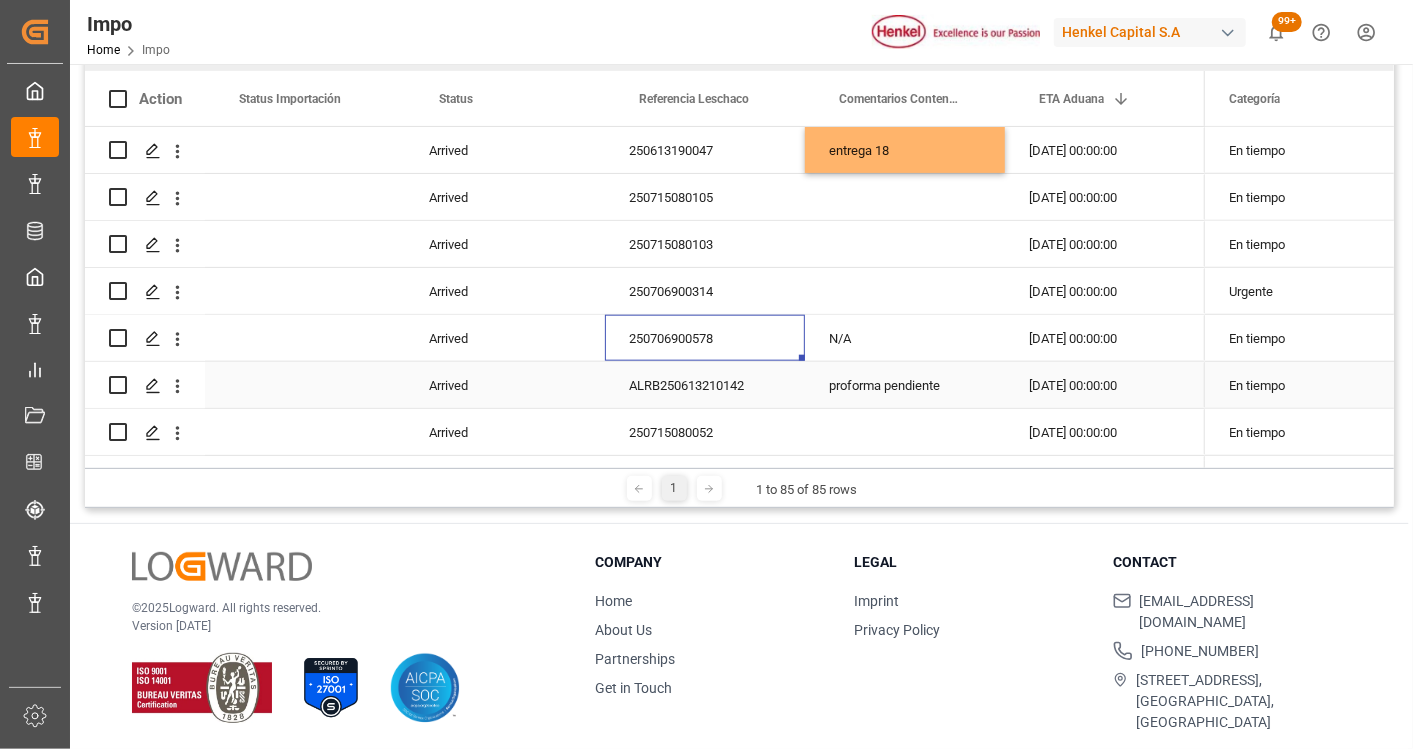 click on "ALRB250613210142" at bounding box center (705, 385) 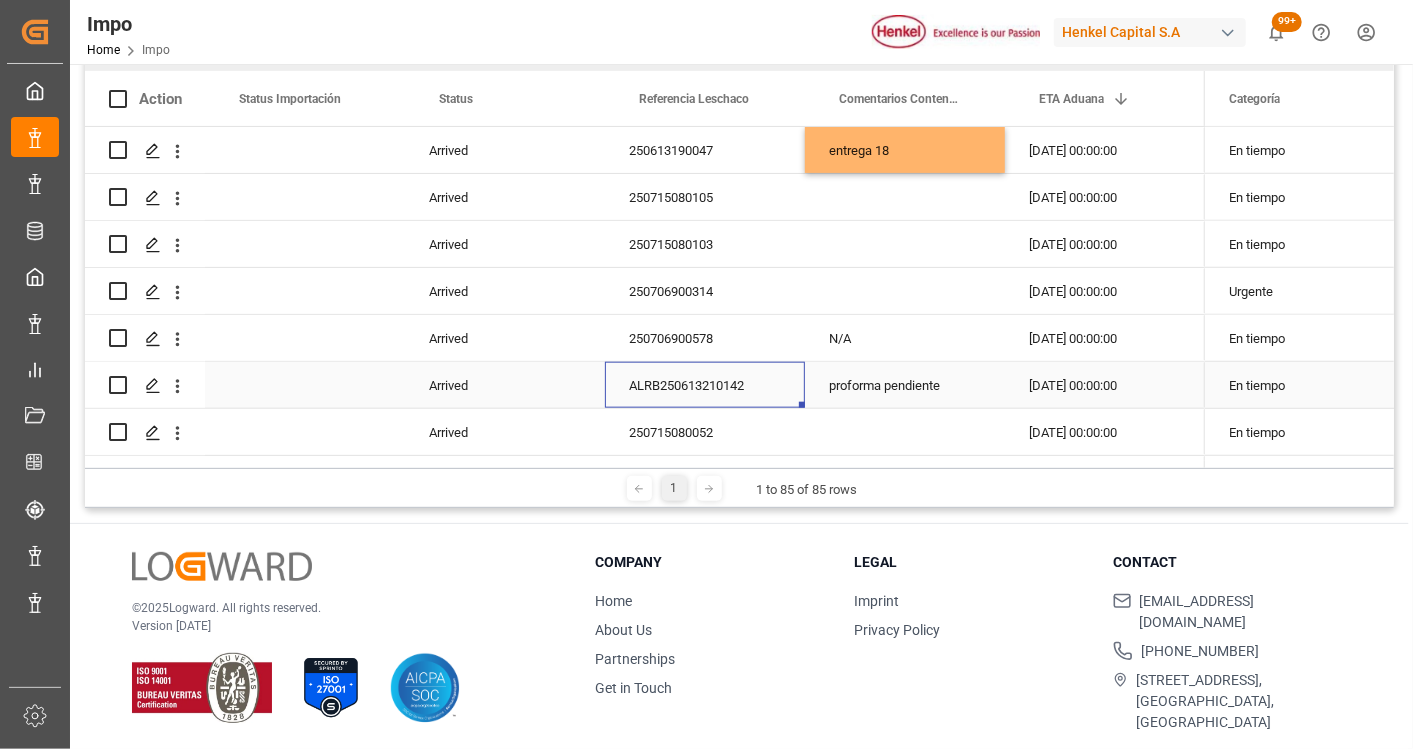 click on "En tiempo" at bounding box center [1305, 385] 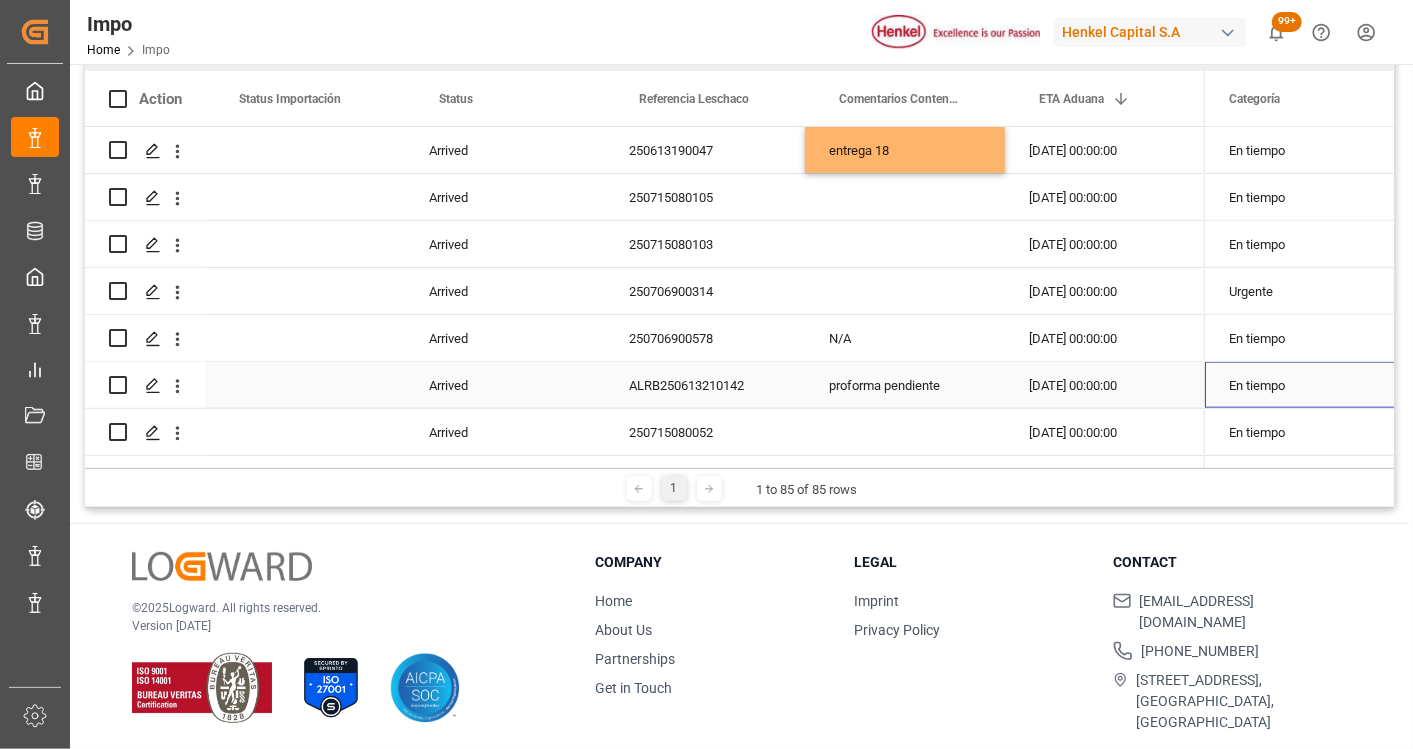 click on "En tiempo" at bounding box center (1305, 385) 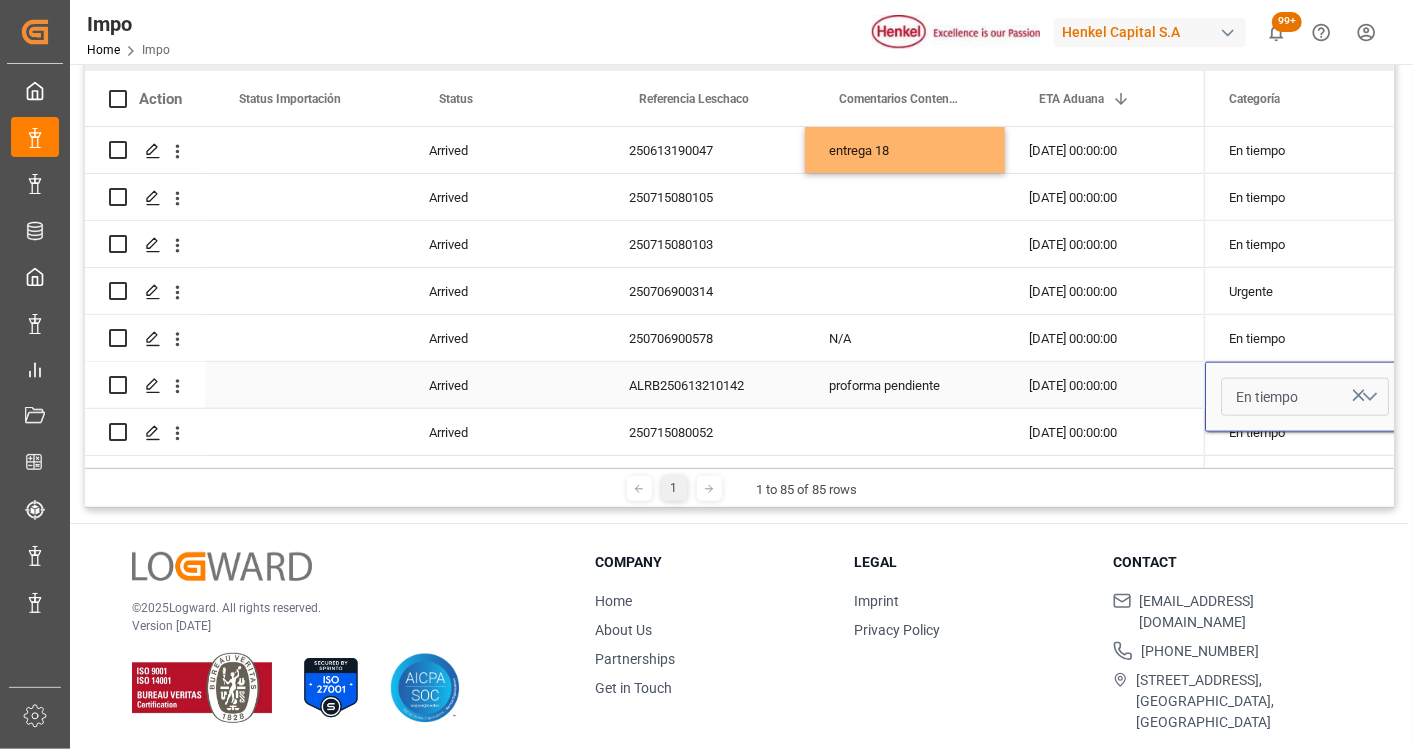 click on "En tiempo" at bounding box center (1305, 397) 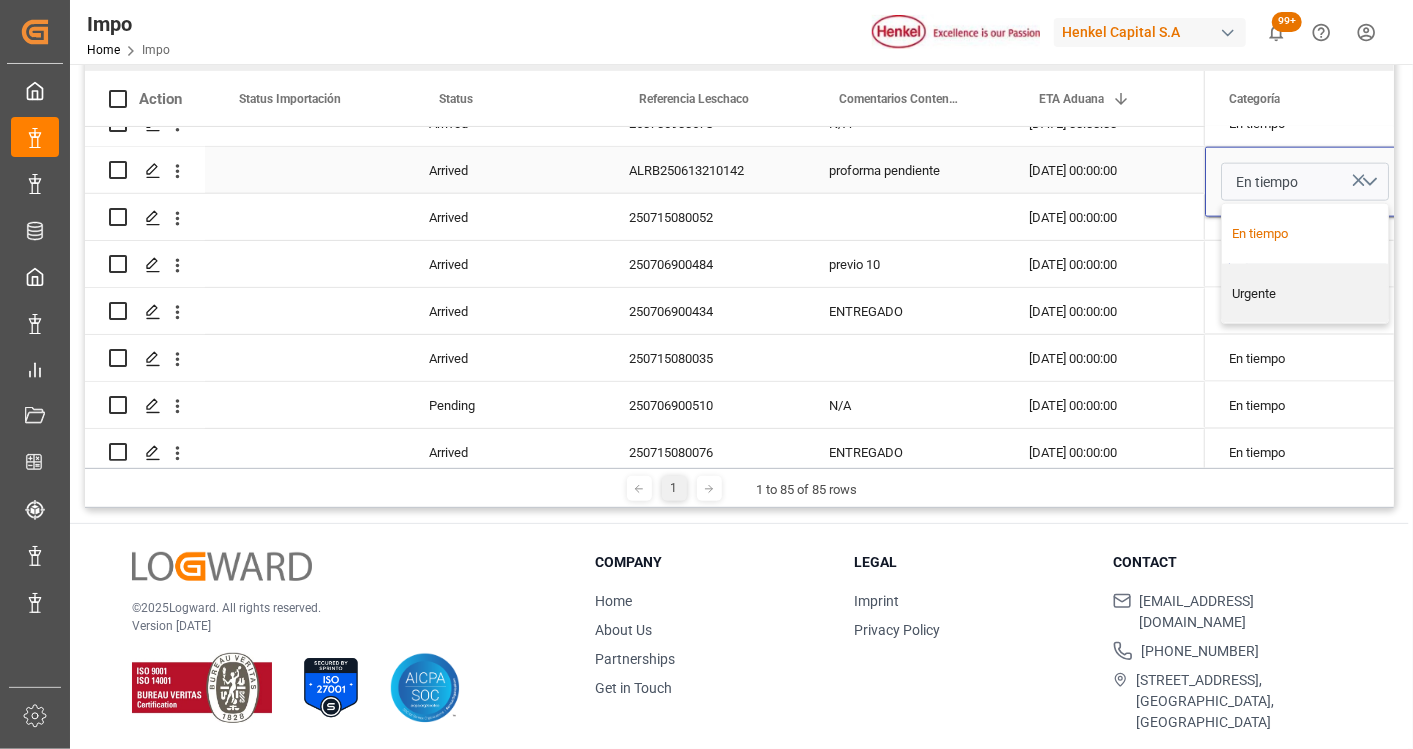 scroll, scrollTop: 1444, scrollLeft: 0, axis: vertical 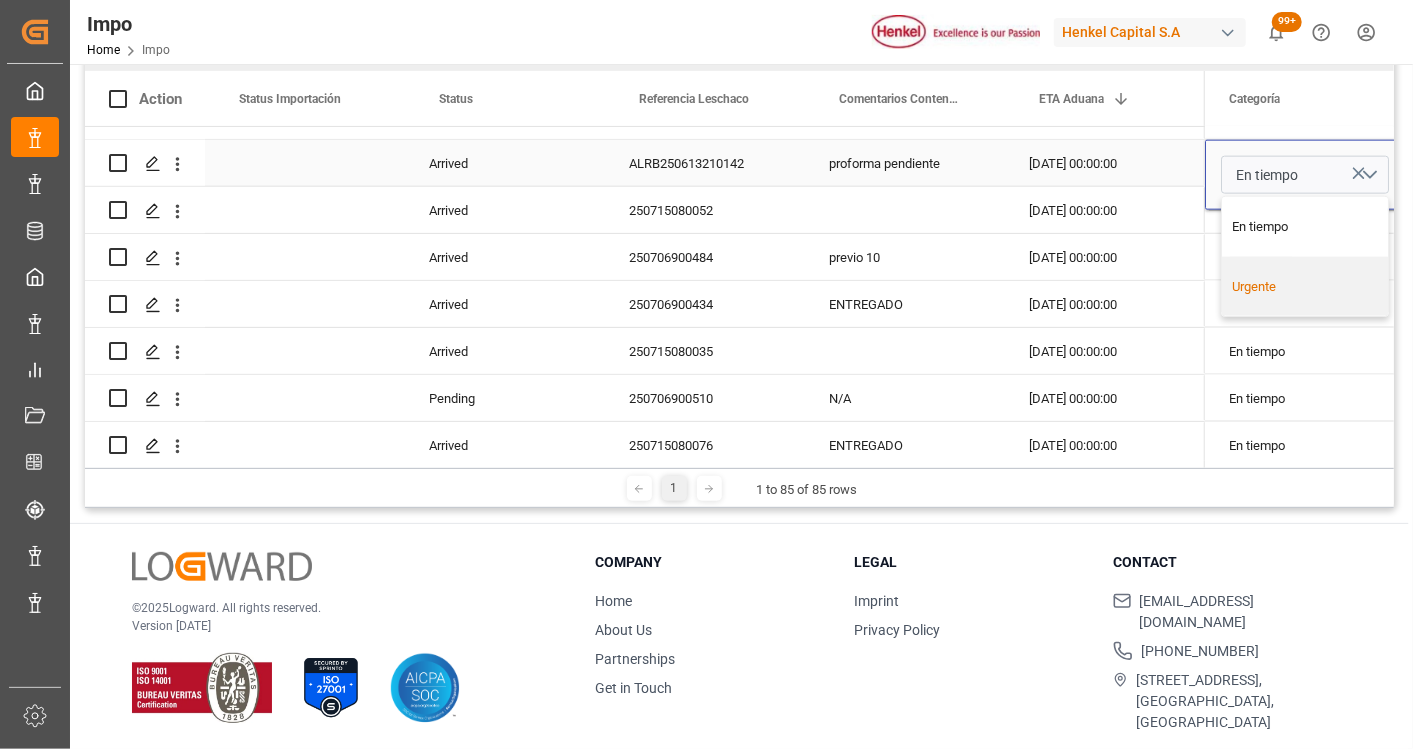click on "Urgente" at bounding box center (1305, 287) 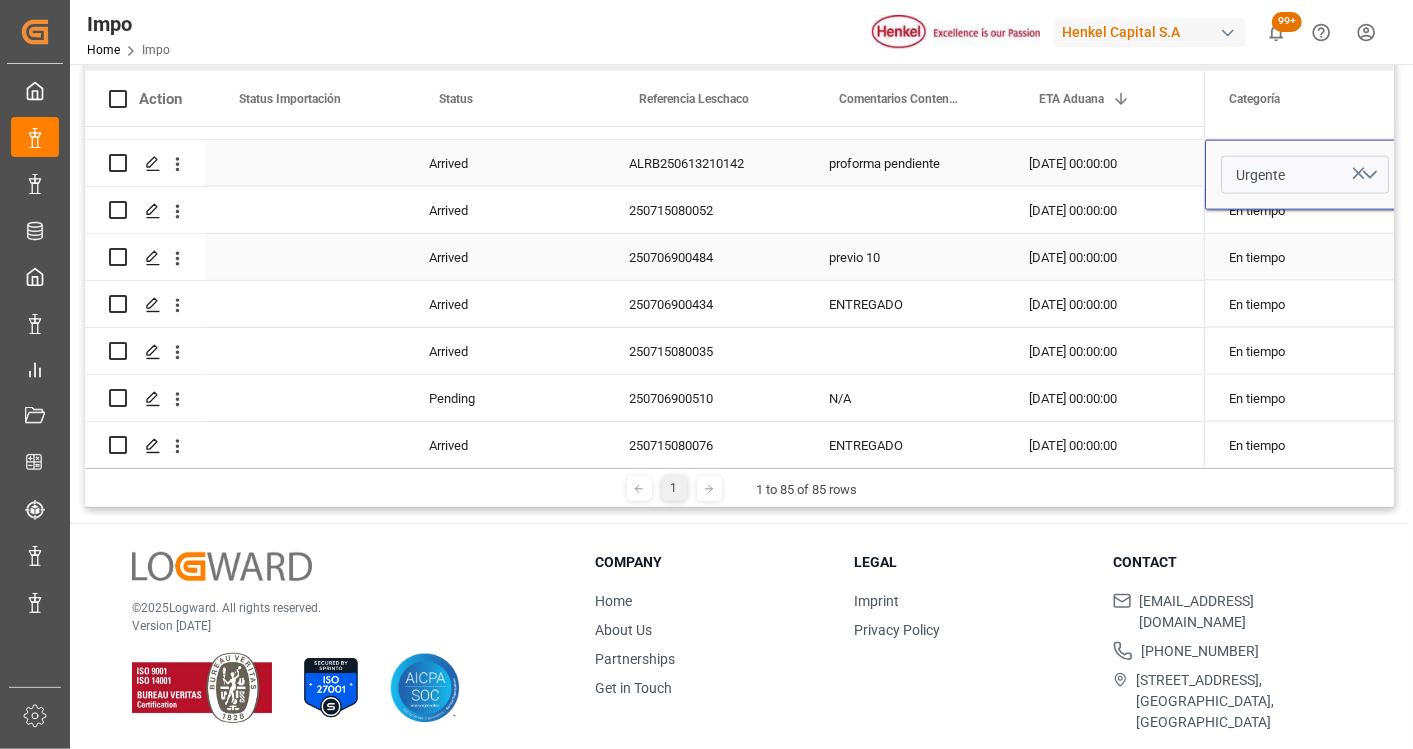 click on "previo  10" at bounding box center (905, 257) 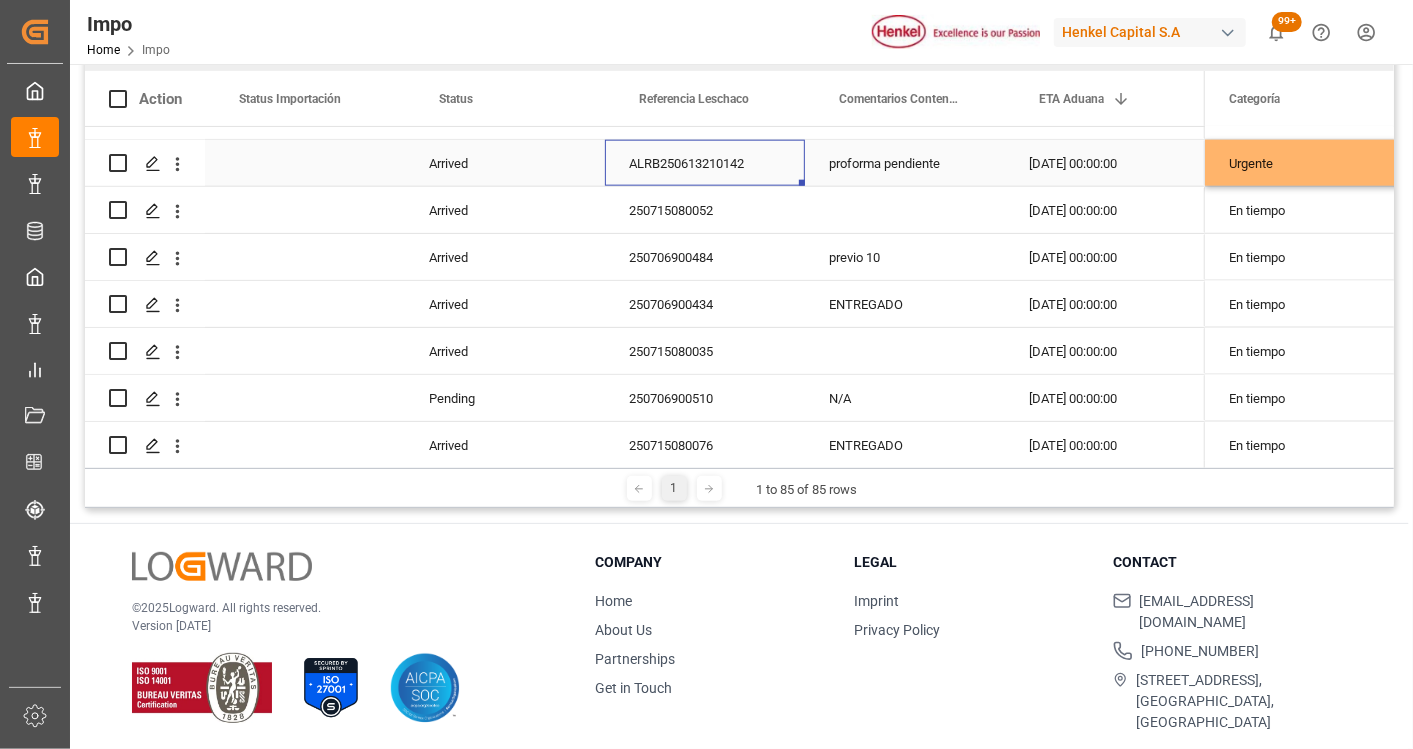 click on "ALRB250613210142" at bounding box center (705, 163) 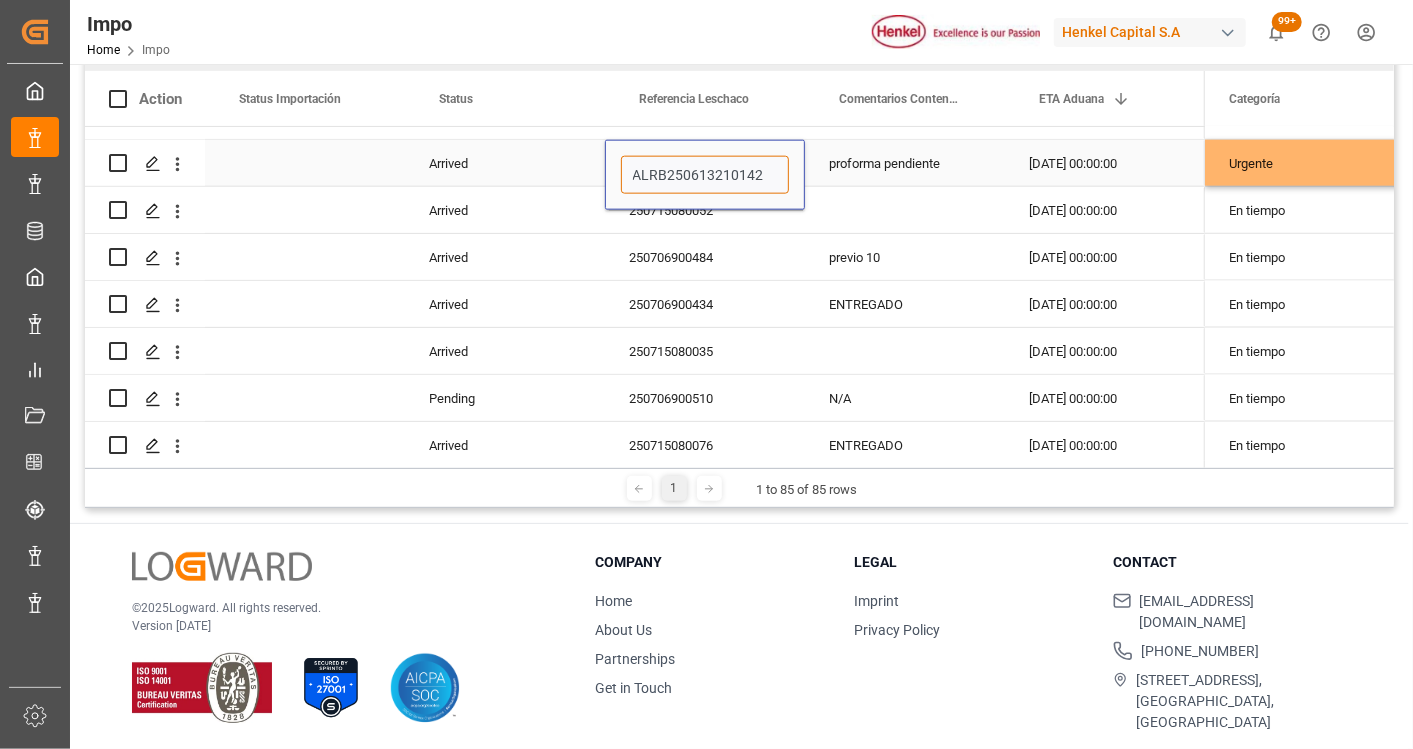 drag, startPoint x: 742, startPoint y: 168, endPoint x: 631, endPoint y: 168, distance: 111 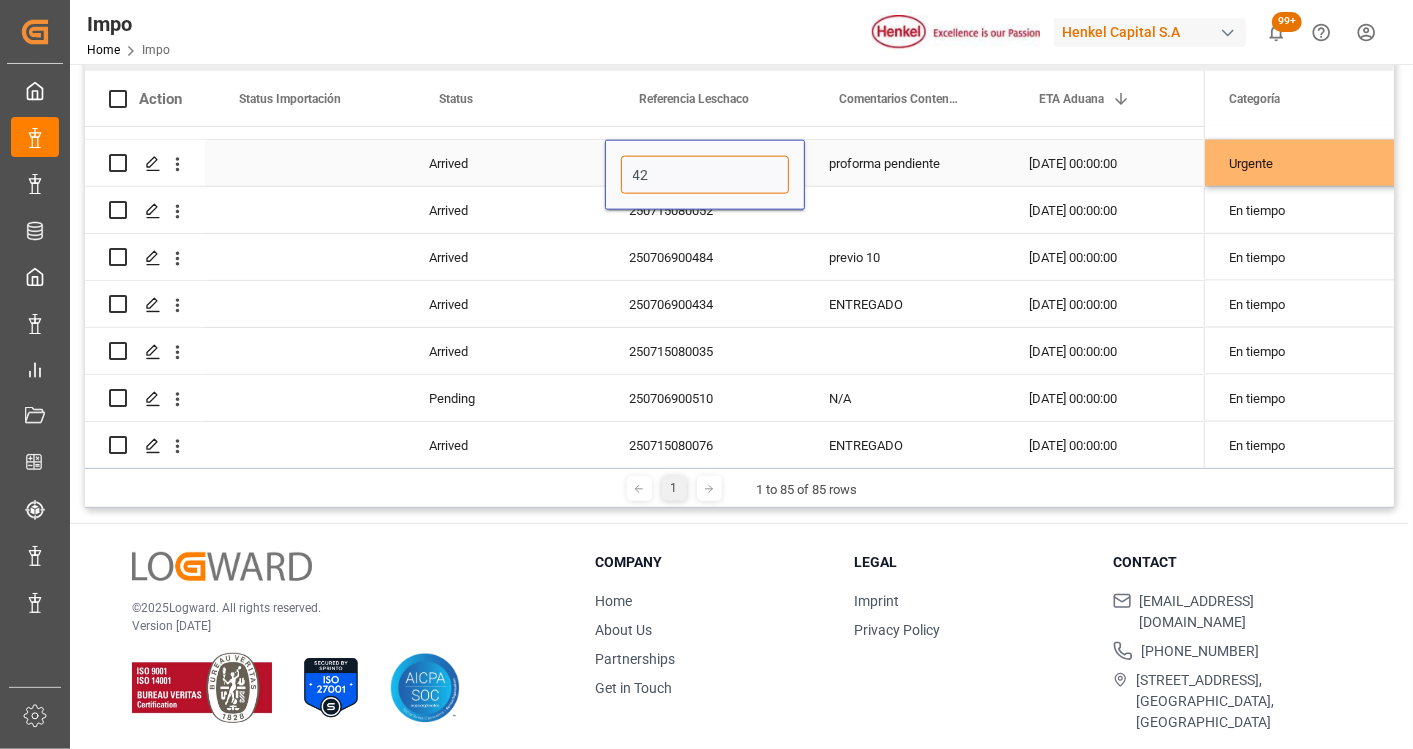 type on "2" 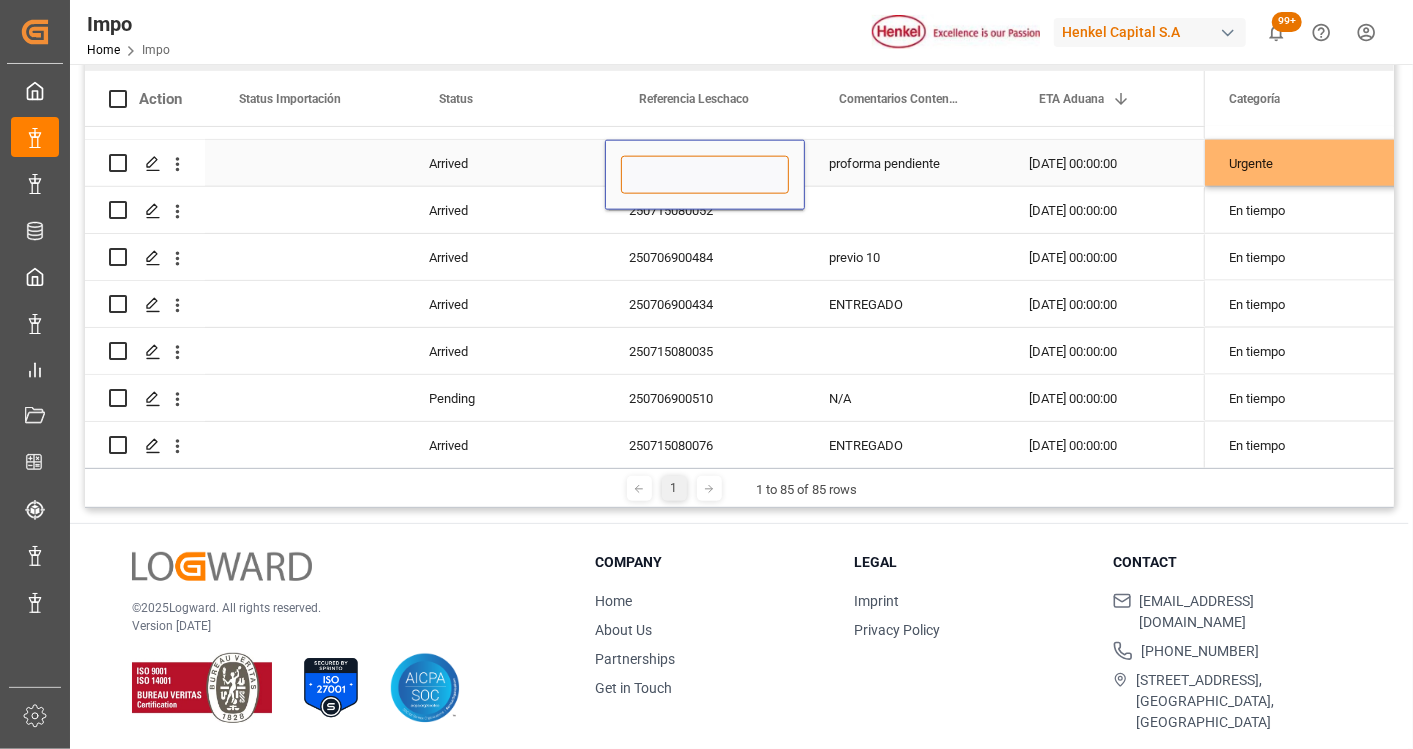 paste on "250715080116" 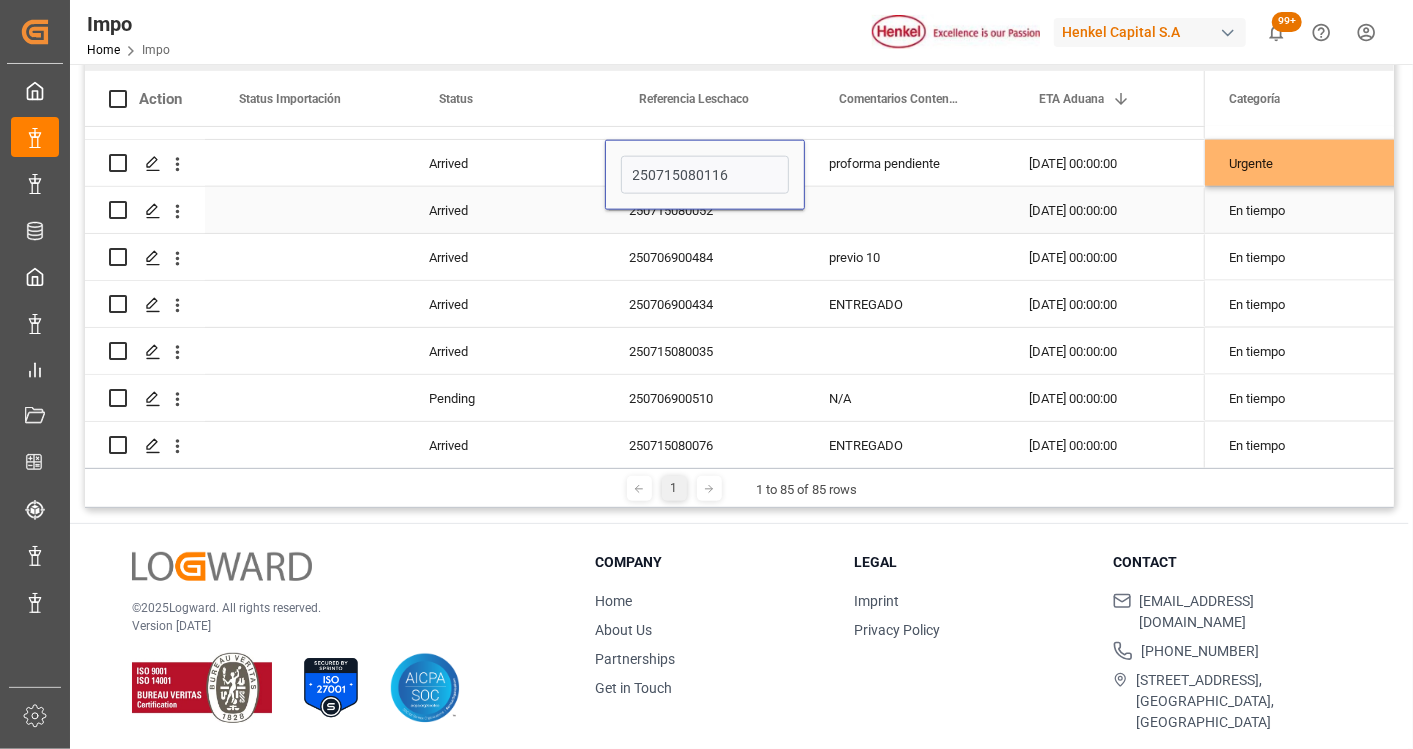 click on "250715080052" at bounding box center (705, 210) 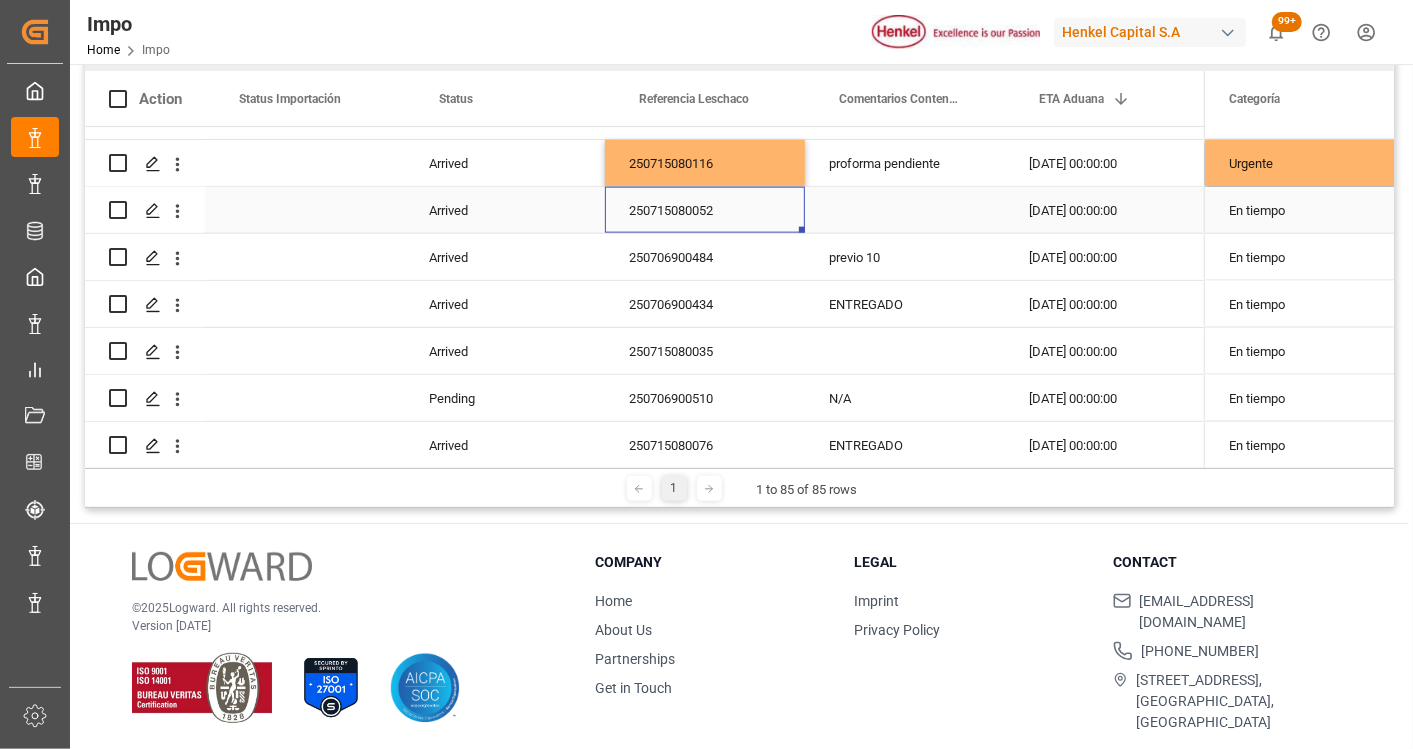 click on "250715080052" at bounding box center [705, 210] 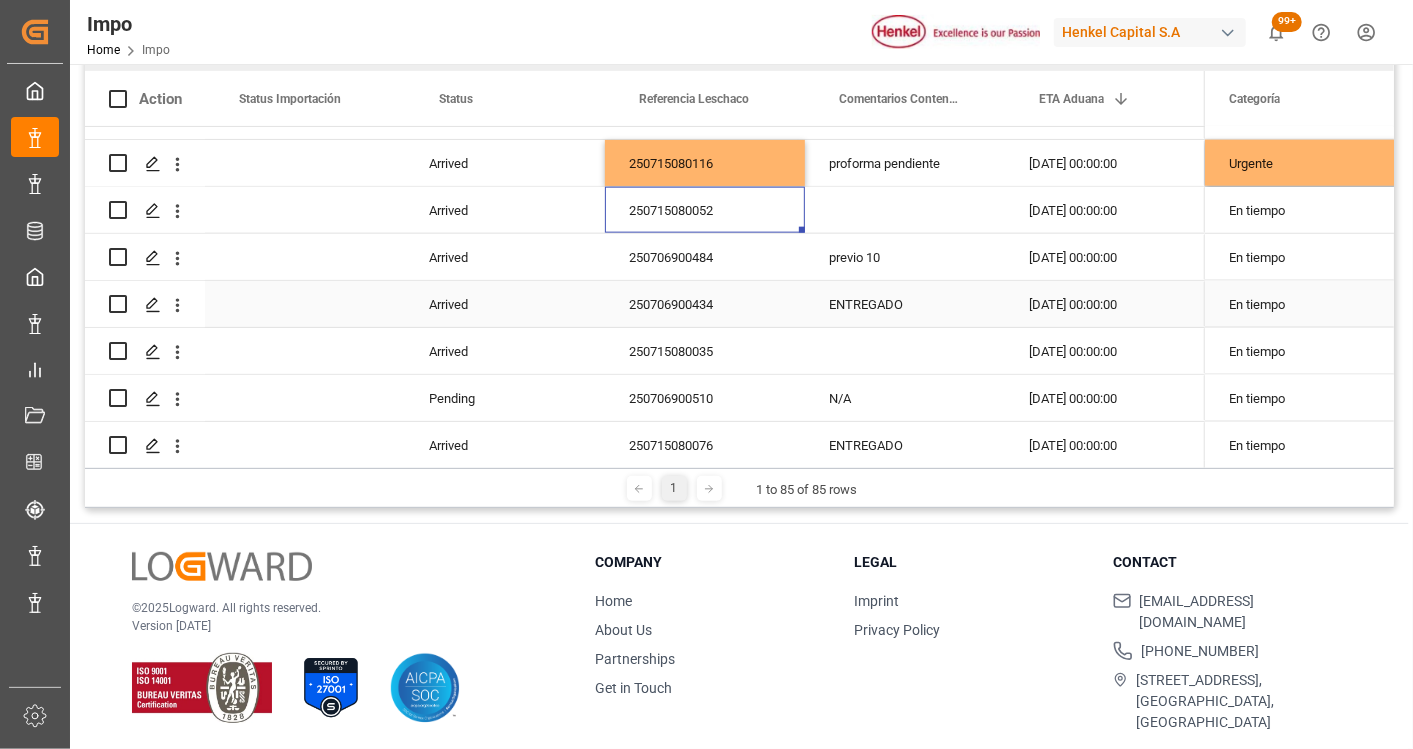click on "250706900484" at bounding box center [705, 257] 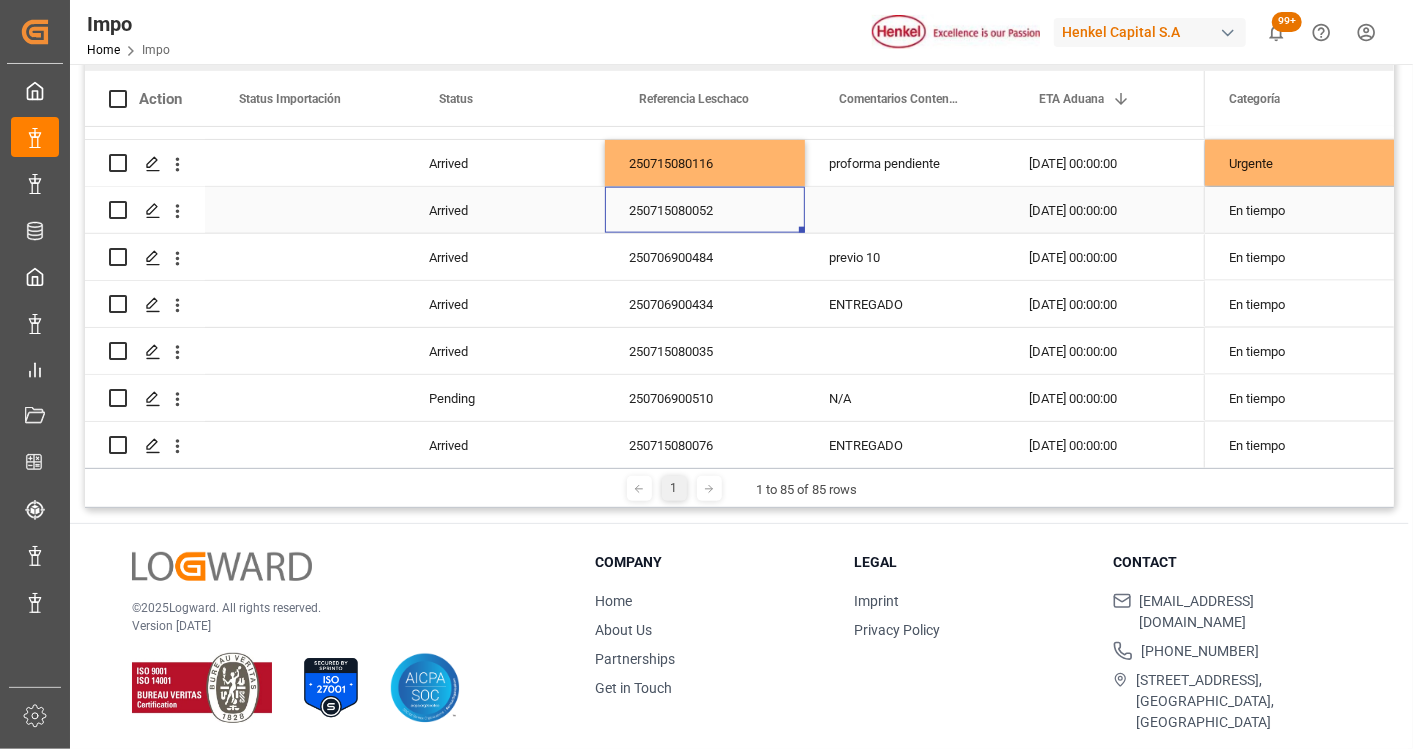 click on "250715080052" at bounding box center (705, 210) 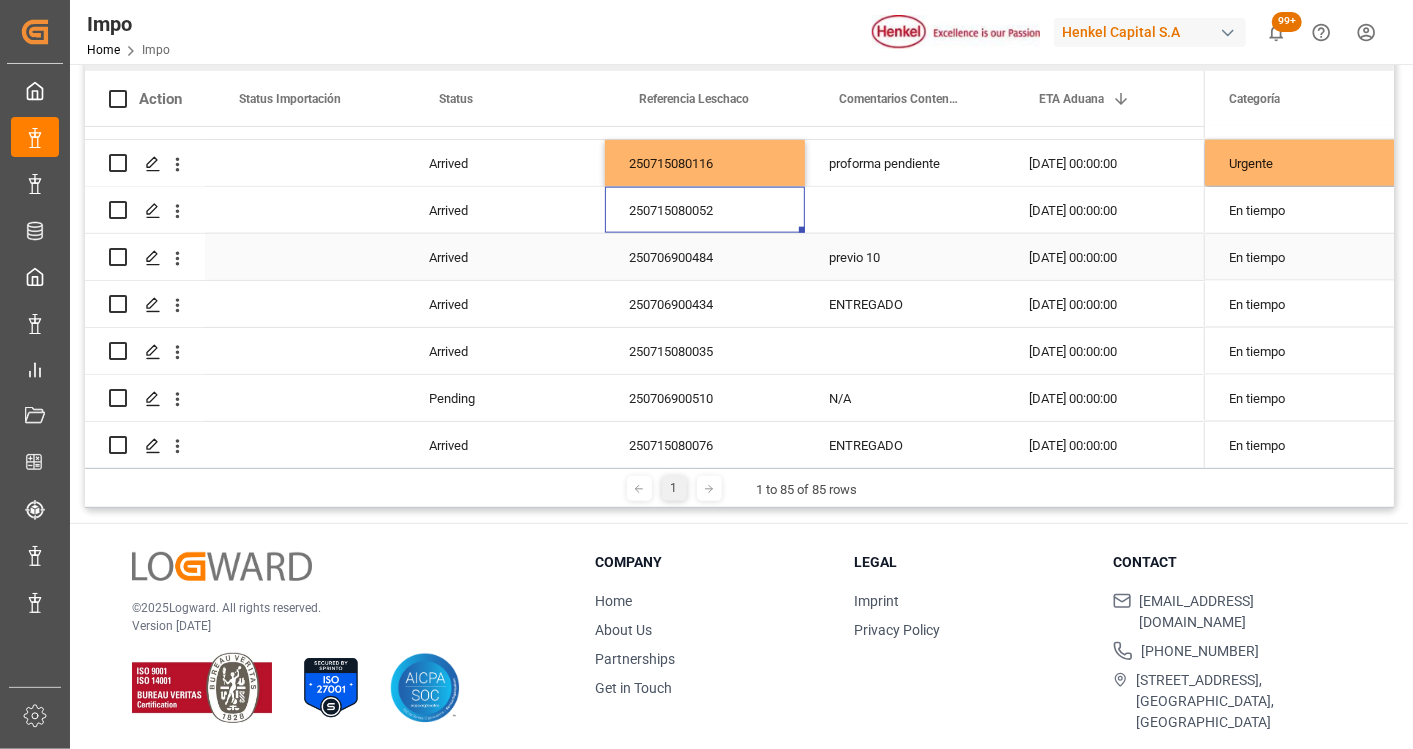 click on "250706900484" at bounding box center [705, 257] 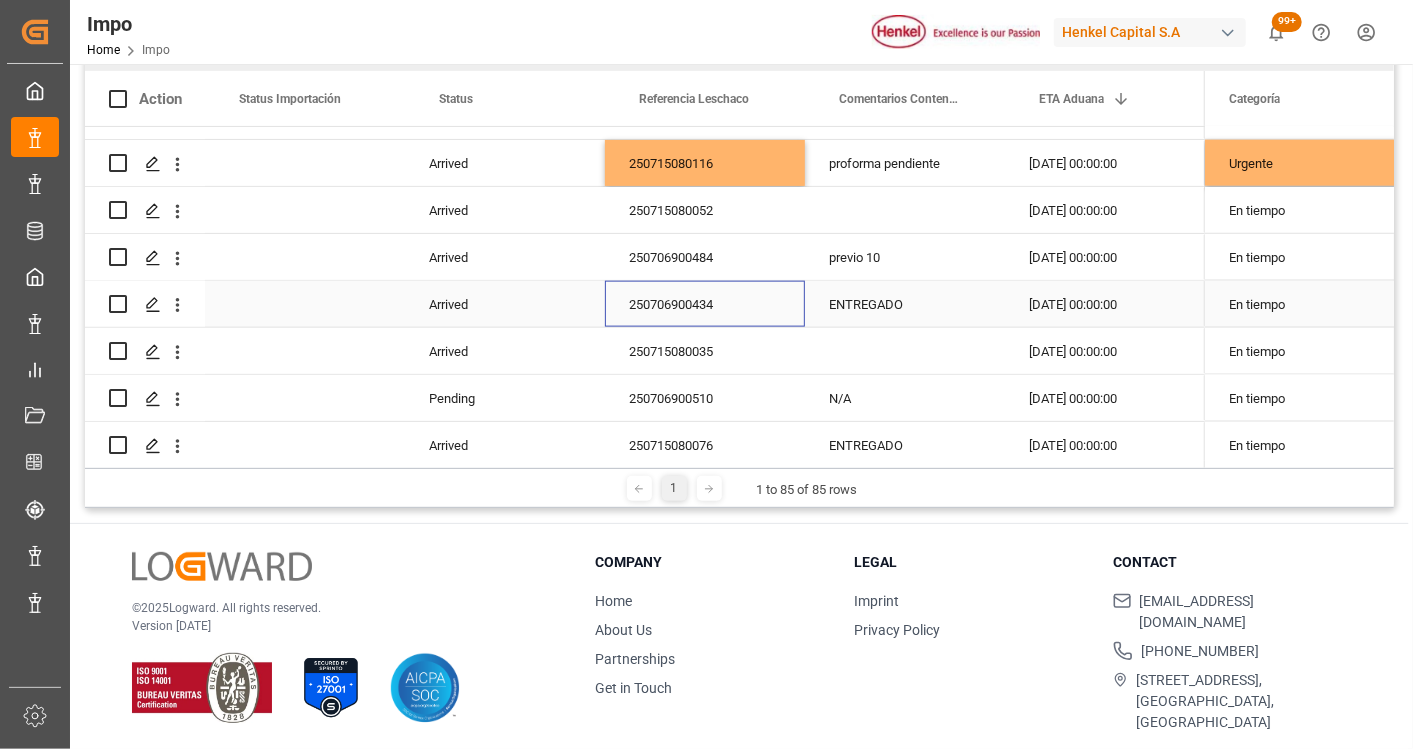 click on "250706900434" at bounding box center (705, 304) 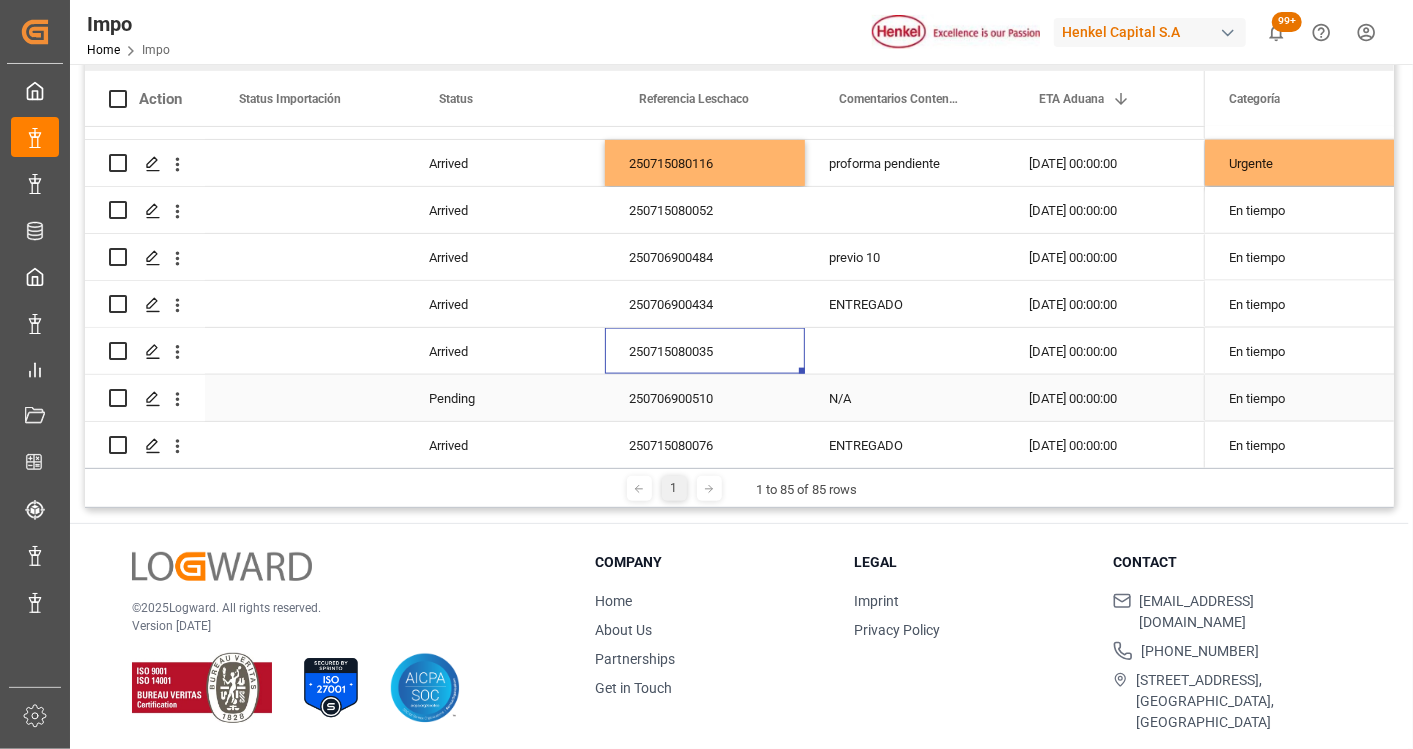 click on "250706900510" at bounding box center (705, 398) 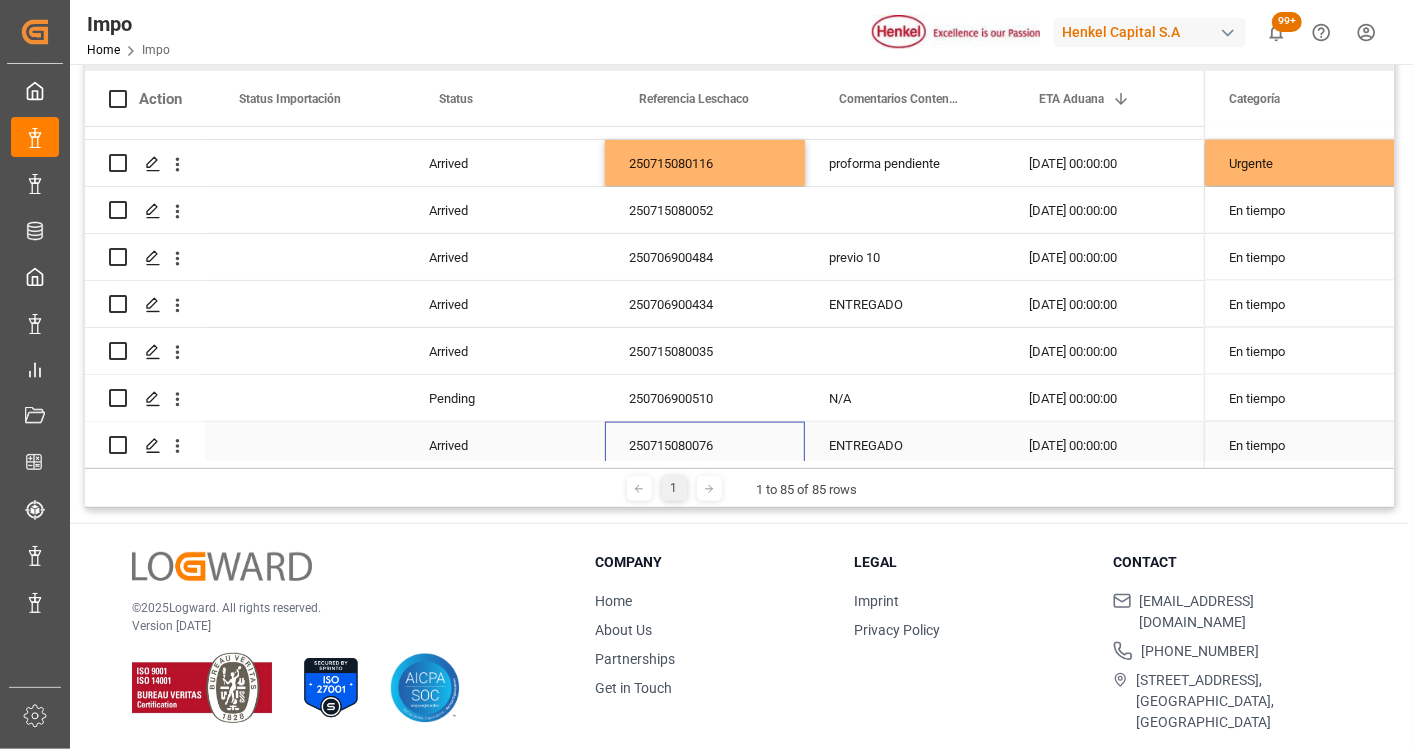 click on "250715080076" at bounding box center (705, 445) 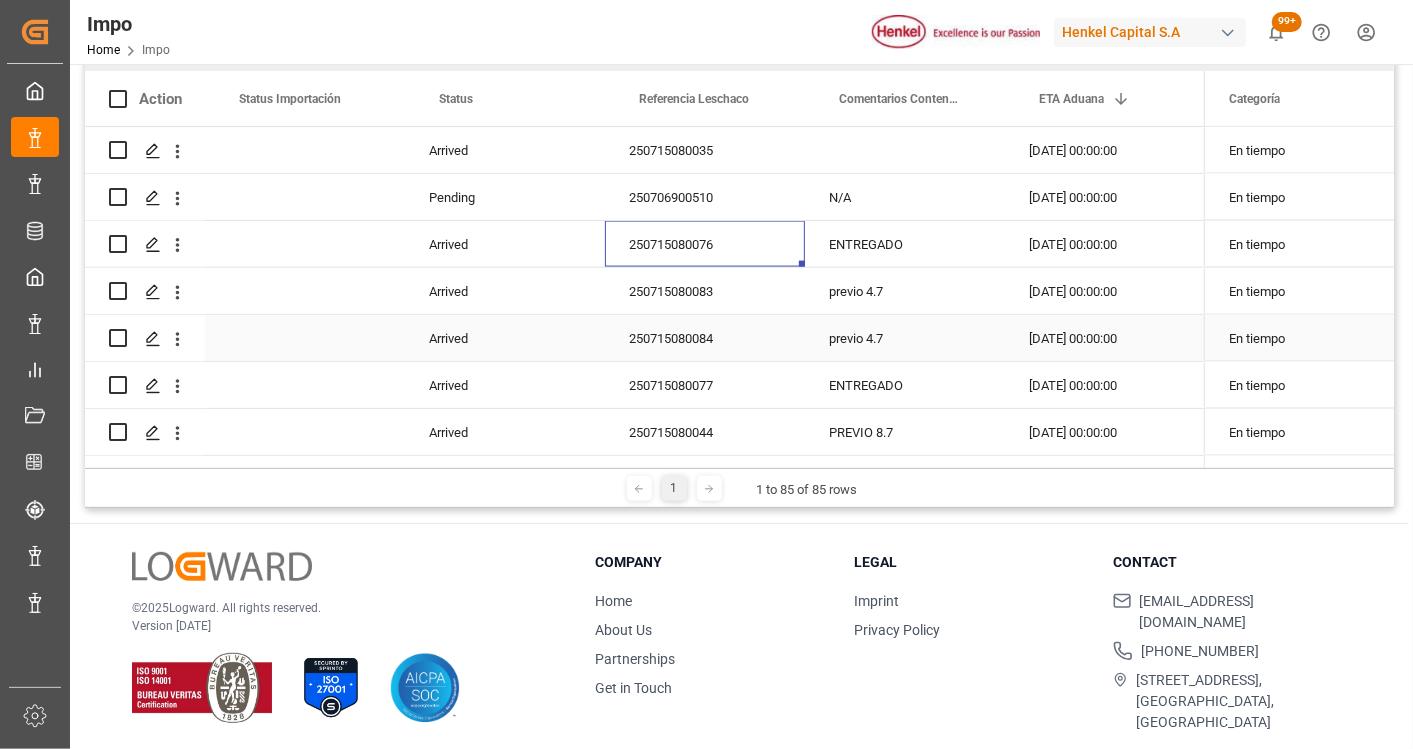 scroll, scrollTop: 1666, scrollLeft: 0, axis: vertical 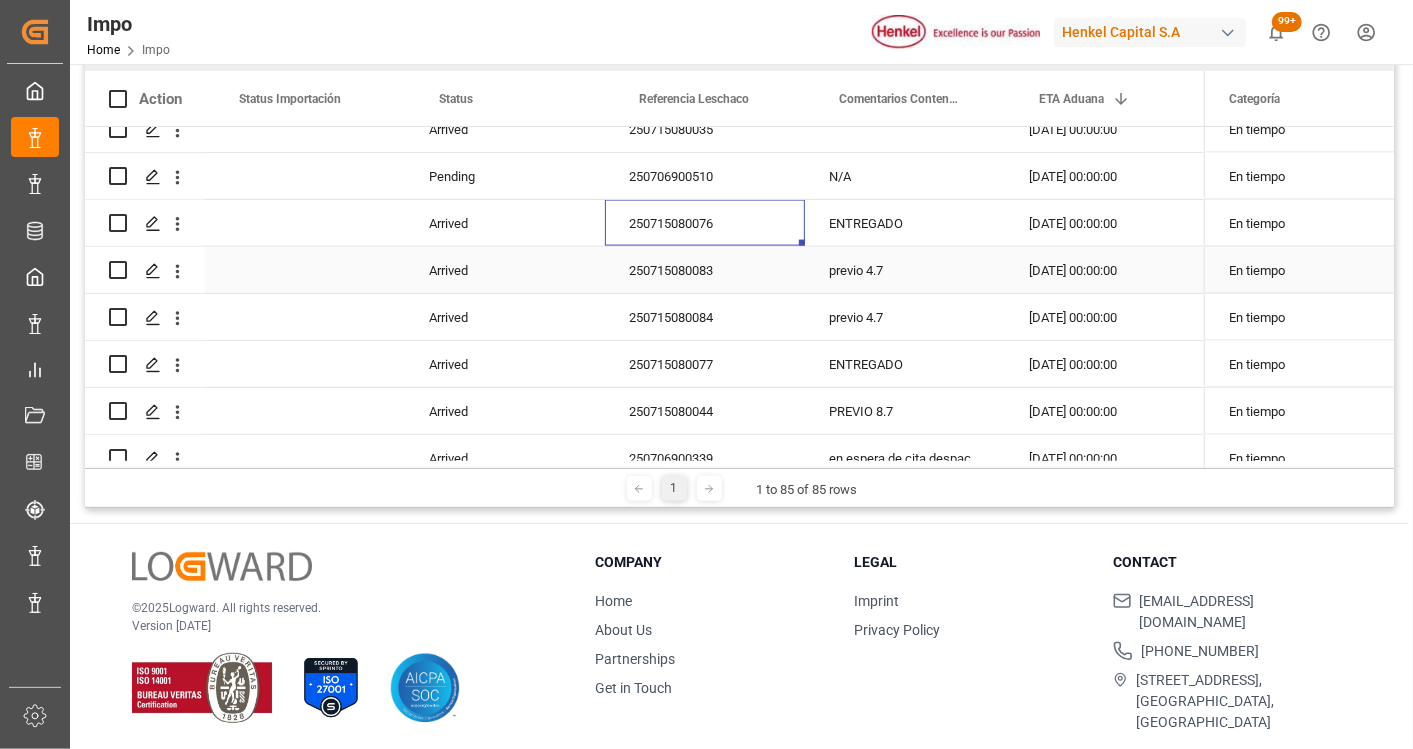 click on "250715080083" at bounding box center [705, 270] 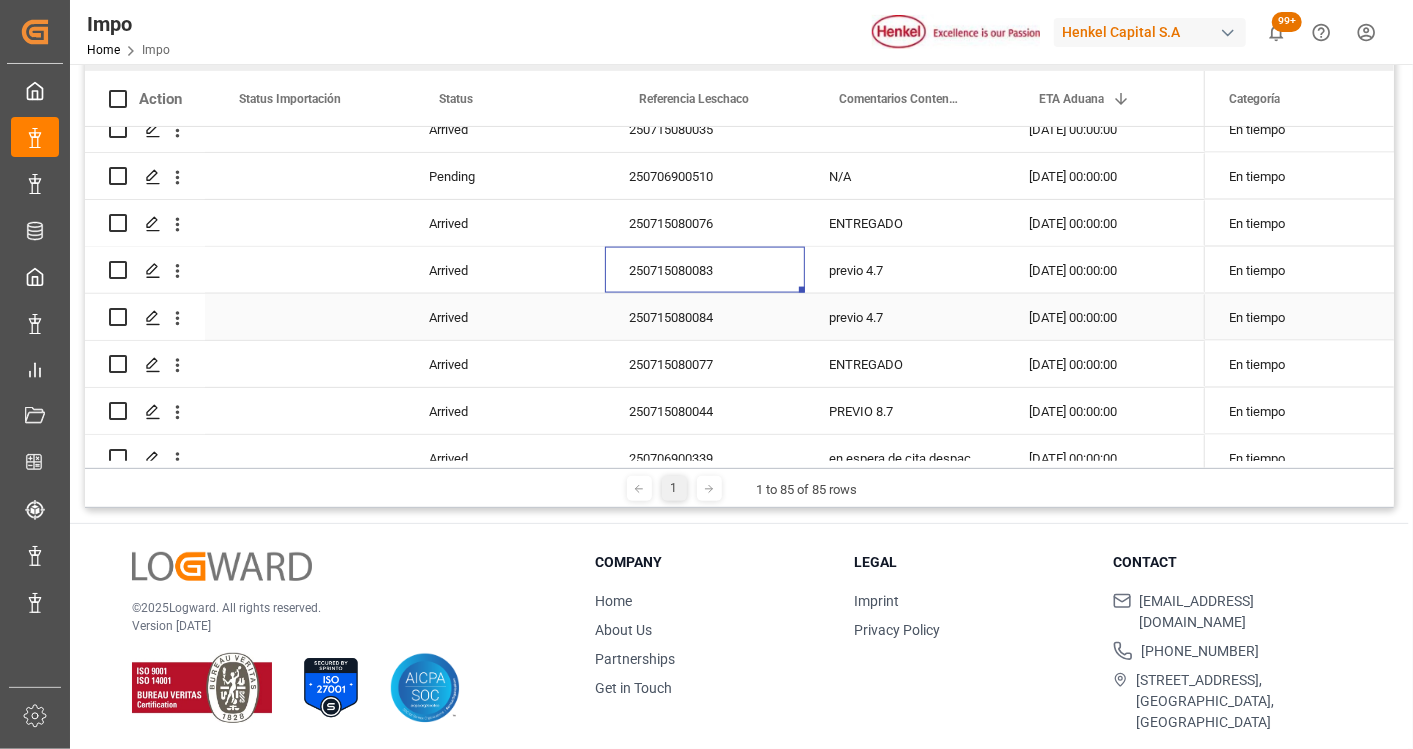 scroll, scrollTop: 1777, scrollLeft: 0, axis: vertical 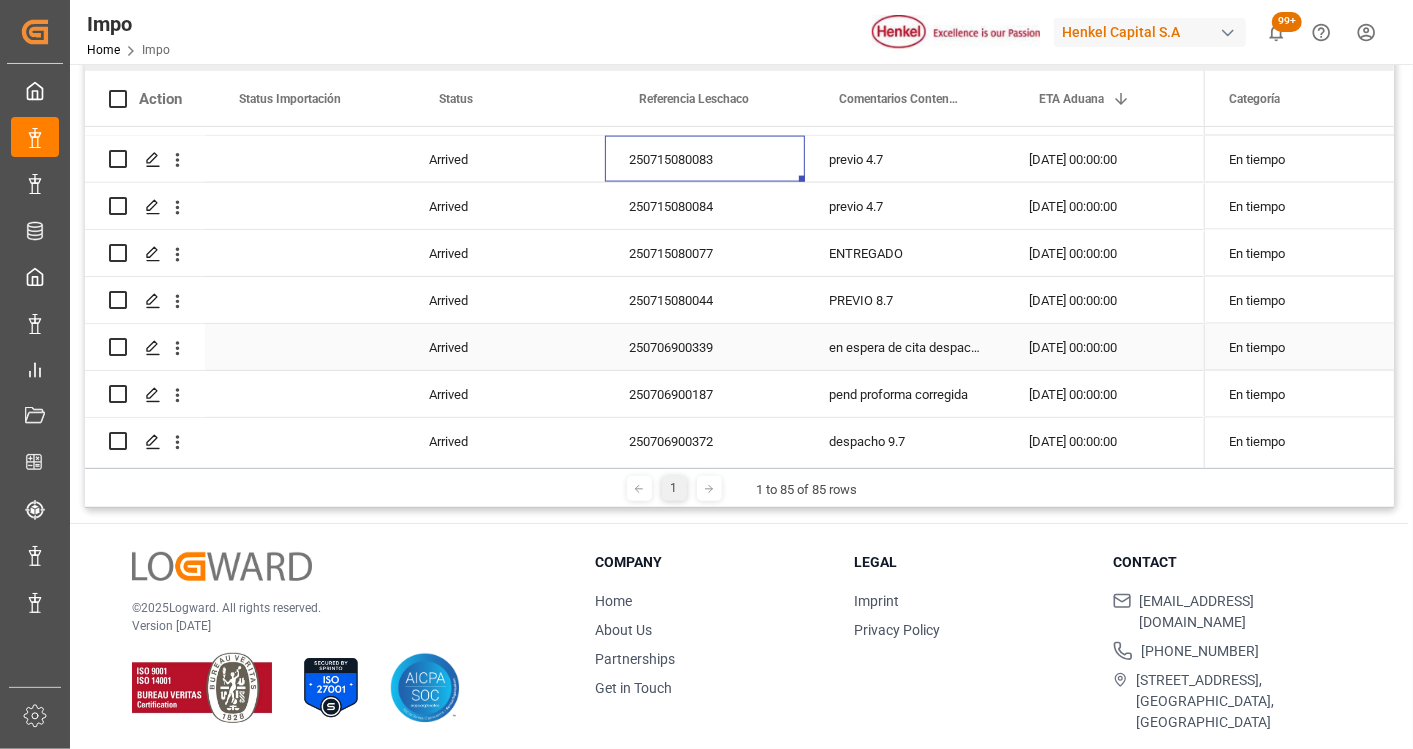 click on "250706900339" at bounding box center [705, 347] 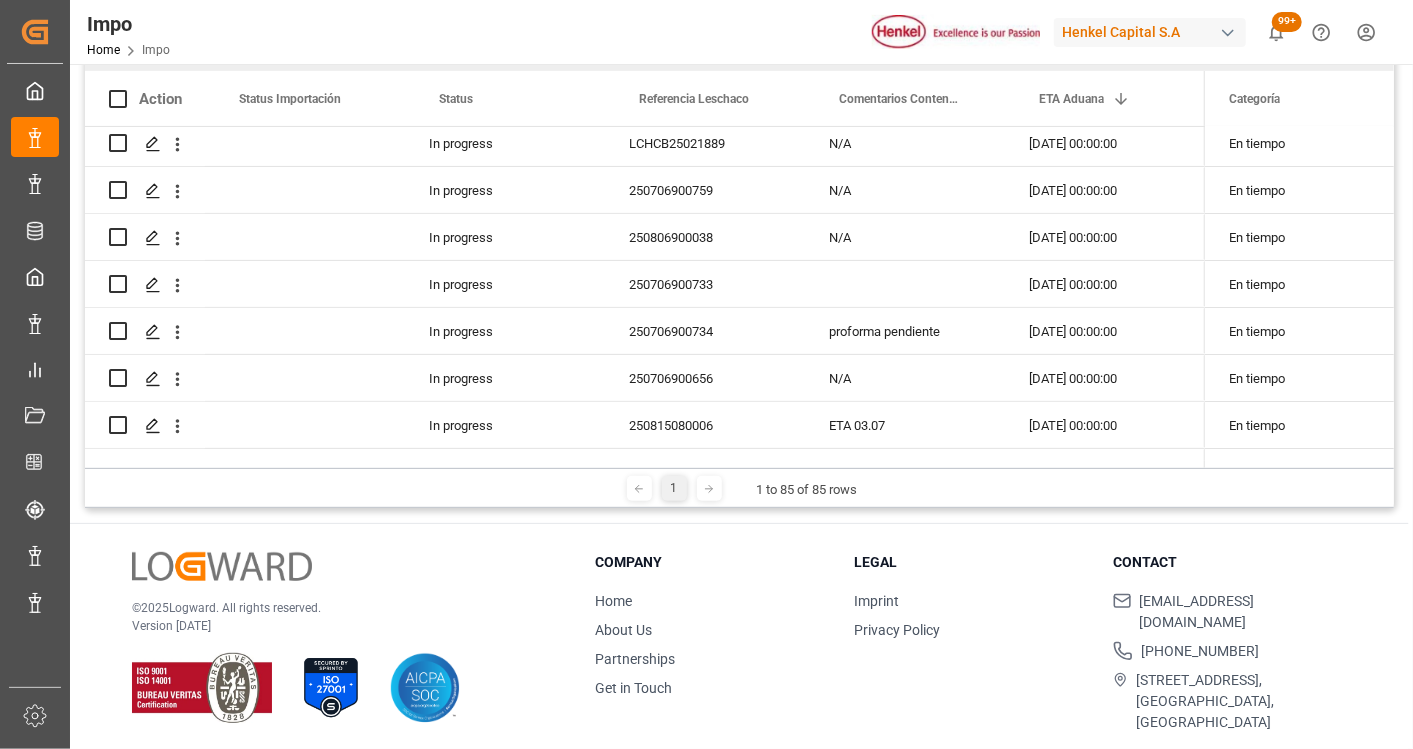 scroll, scrollTop: 0, scrollLeft: 0, axis: both 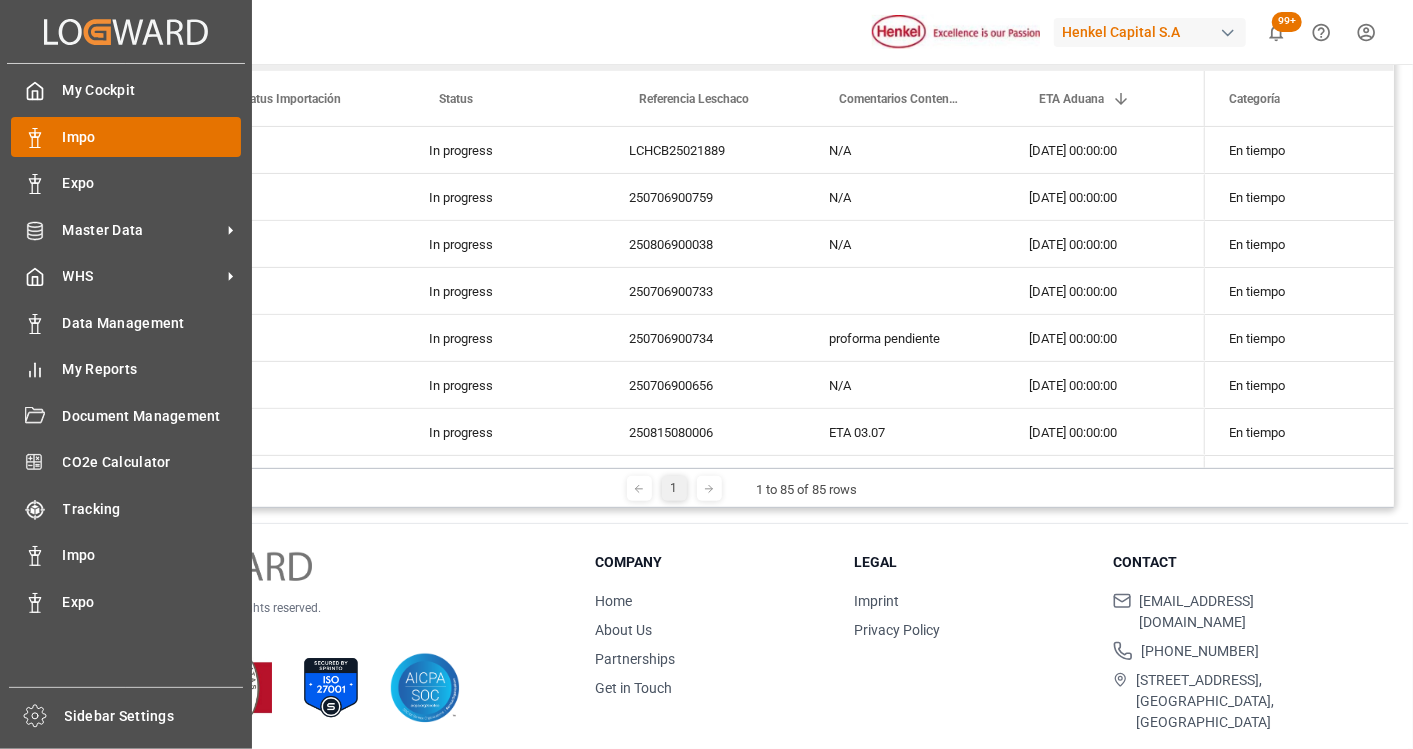 click on "Impo" at bounding box center [152, 137] 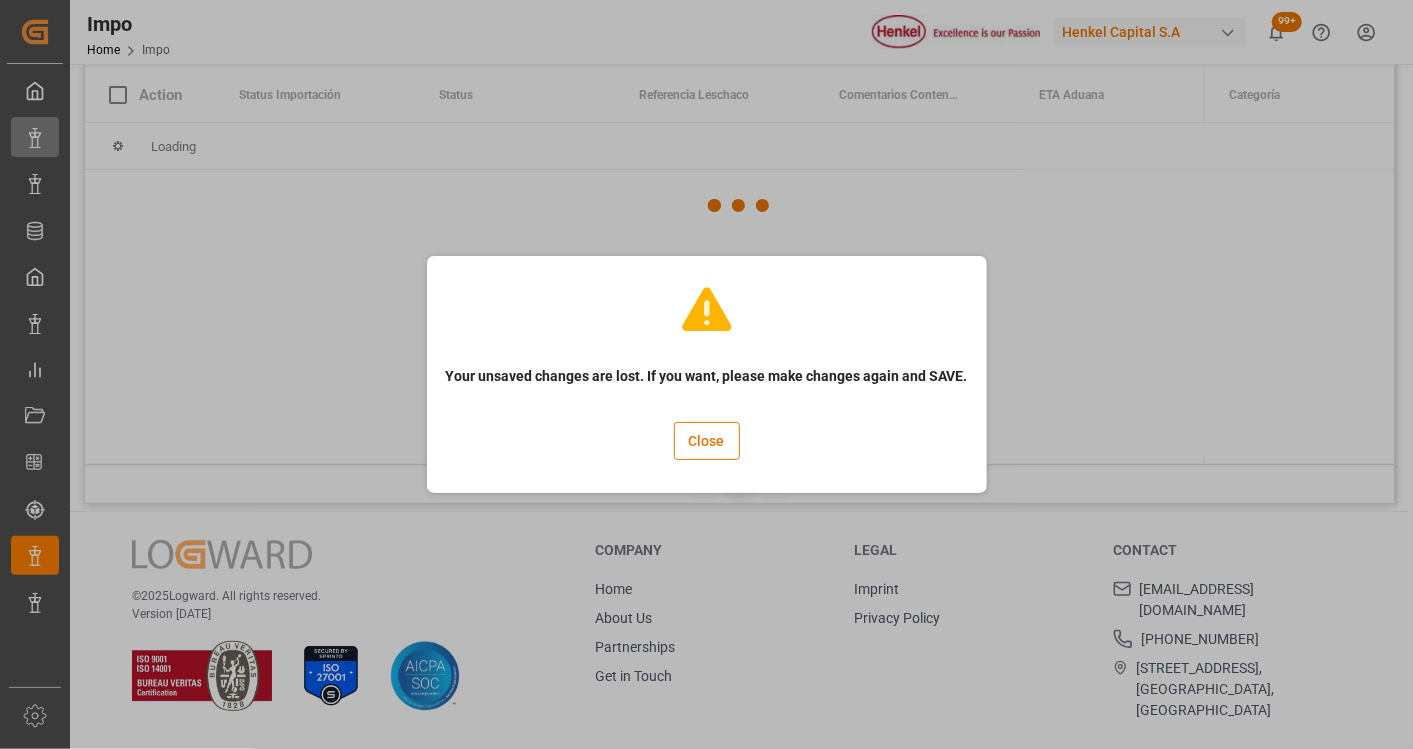 scroll, scrollTop: 231, scrollLeft: 0, axis: vertical 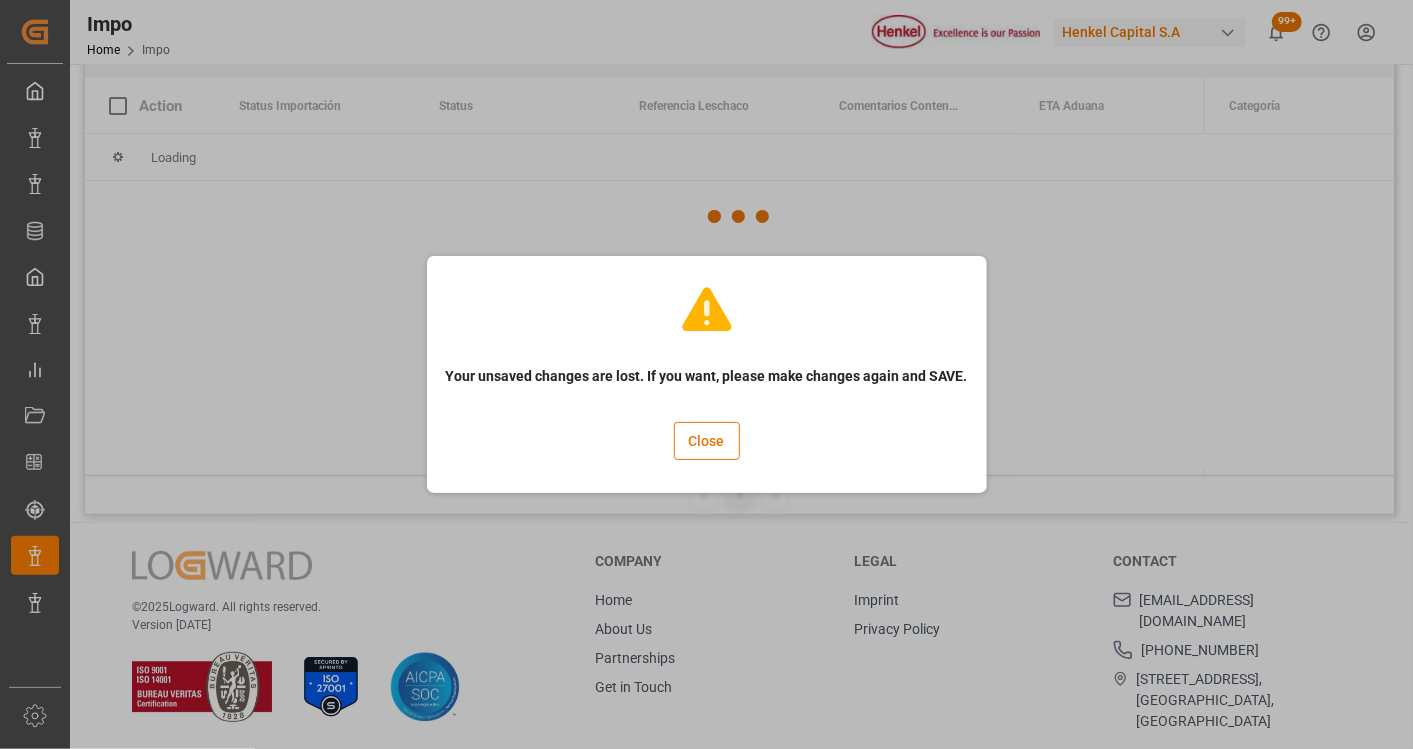 type 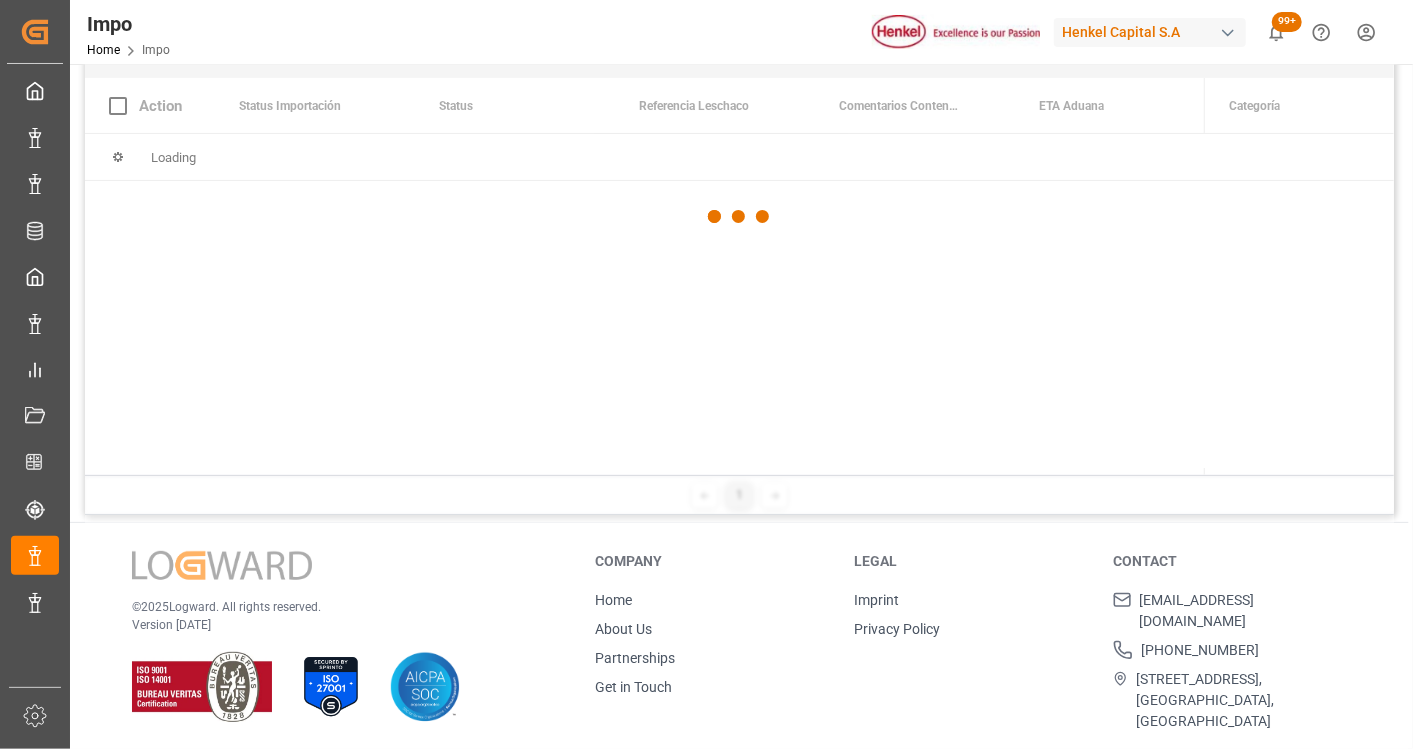 scroll, scrollTop: 0, scrollLeft: 0, axis: both 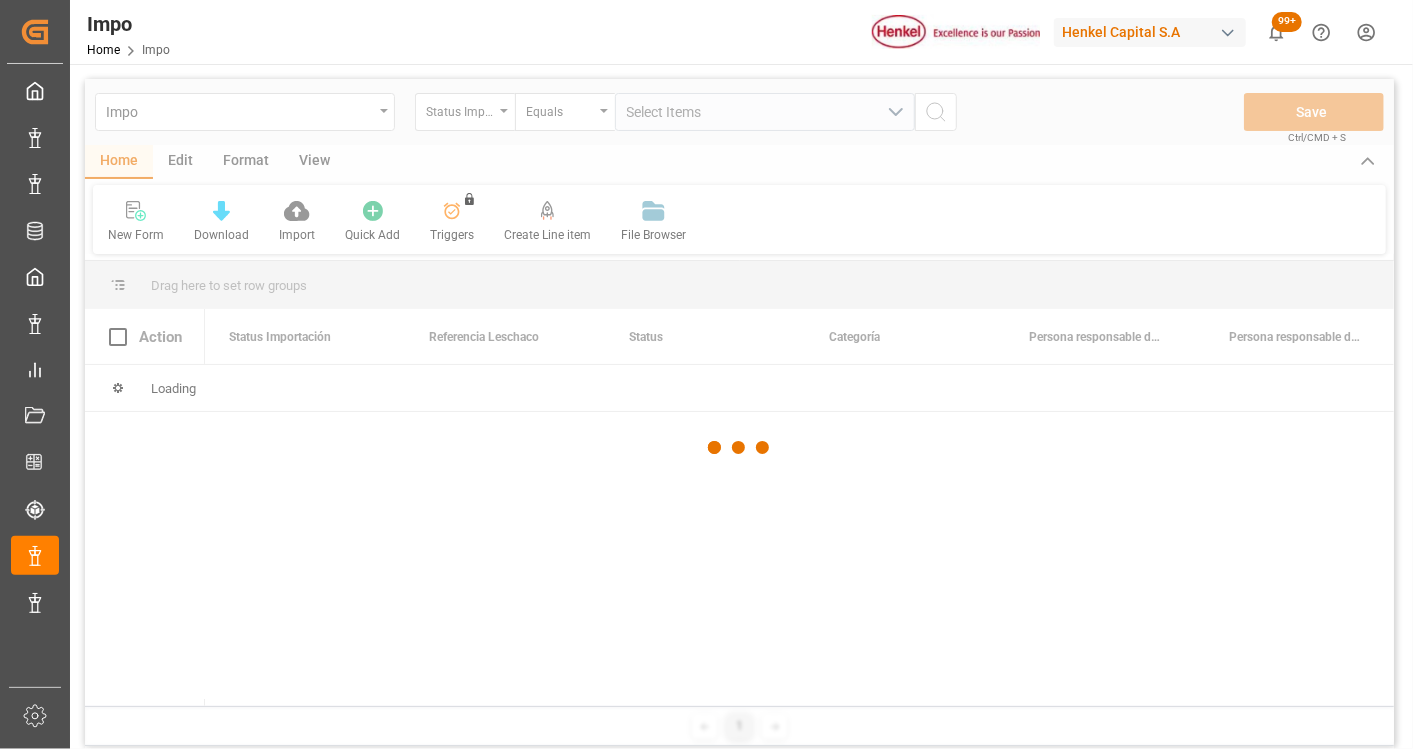 click at bounding box center [739, 447] 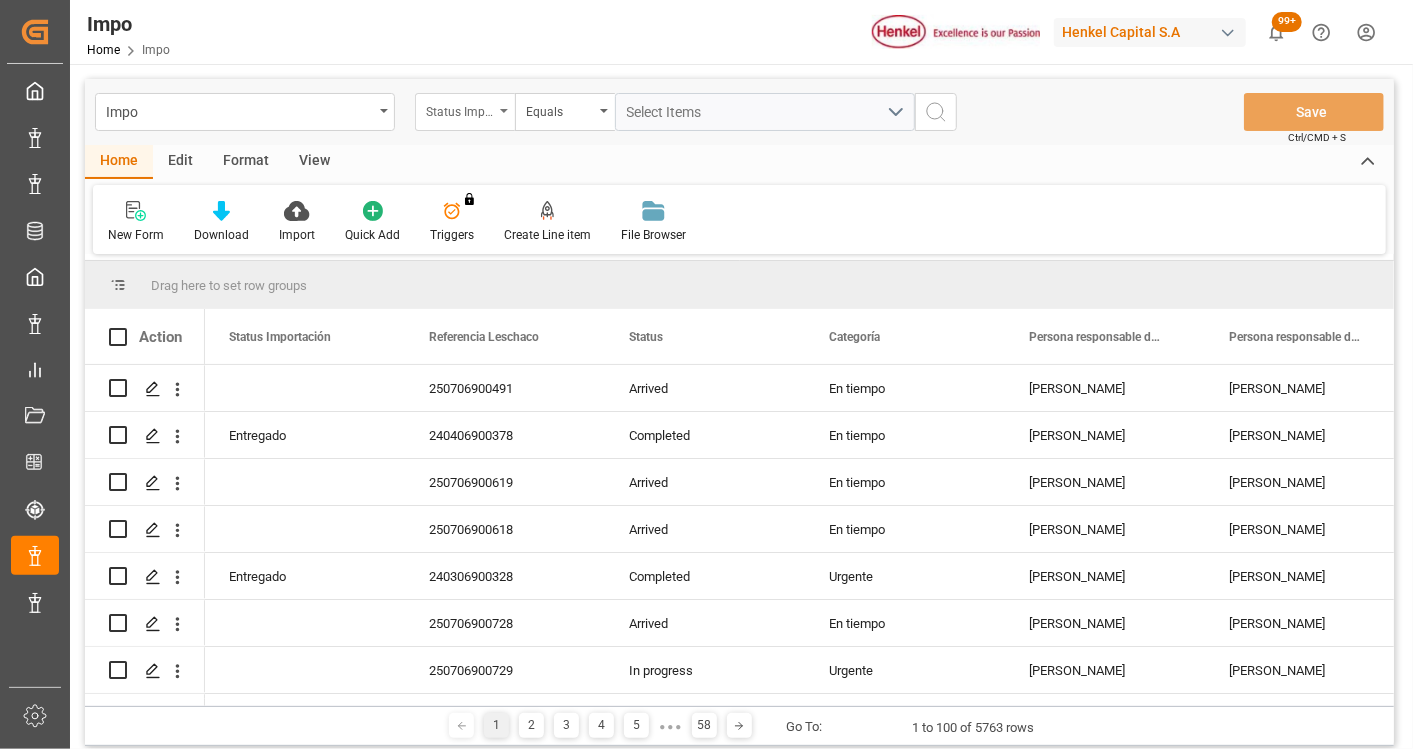 click on "Status Importación" at bounding box center [465, 112] 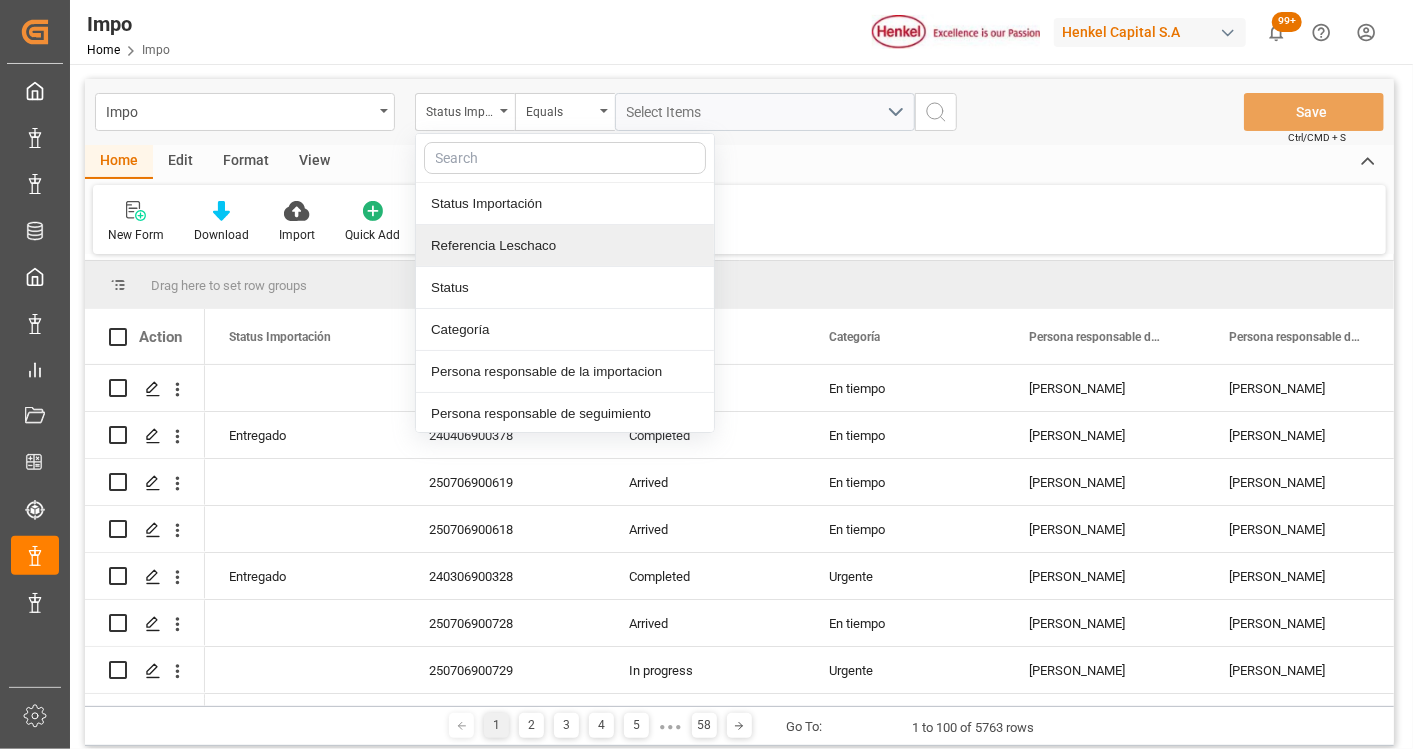click on "Referencia Leschaco" at bounding box center [565, 246] 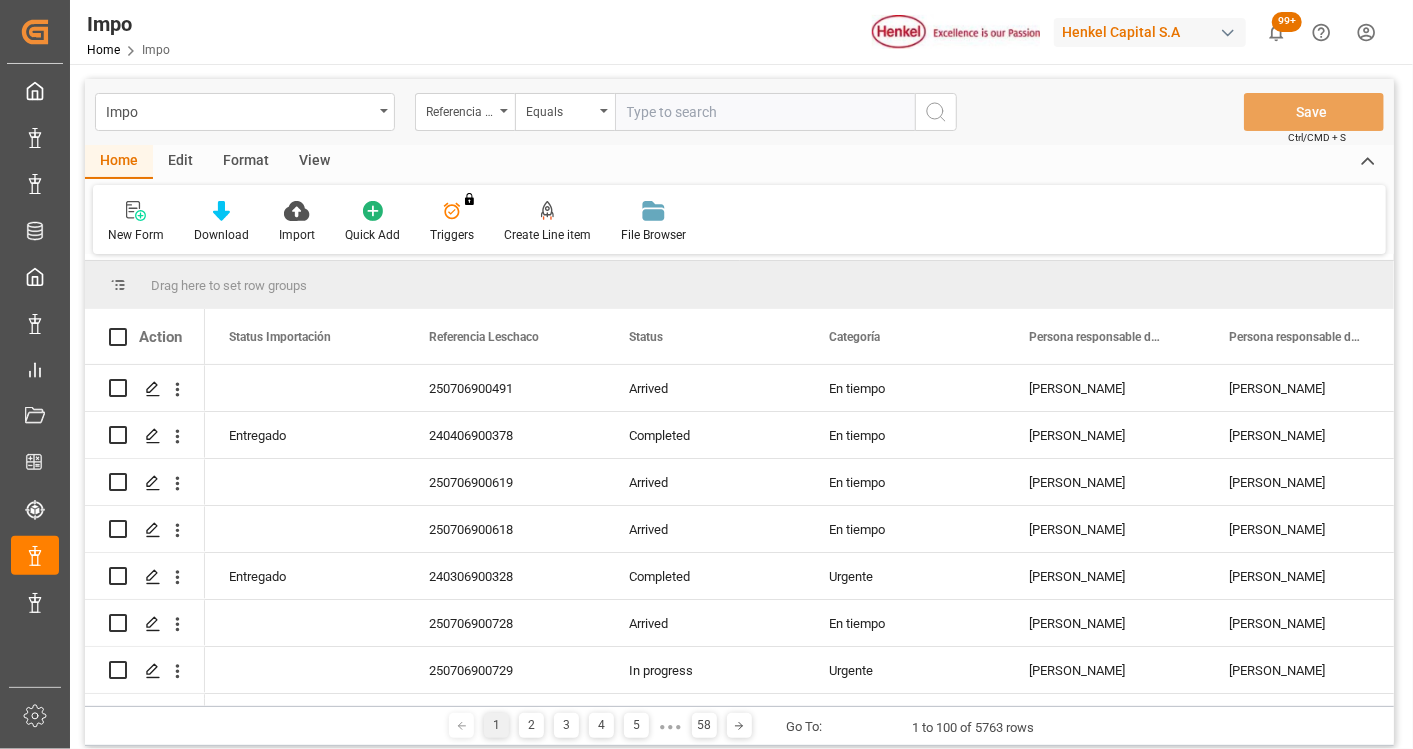 click at bounding box center (765, 112) 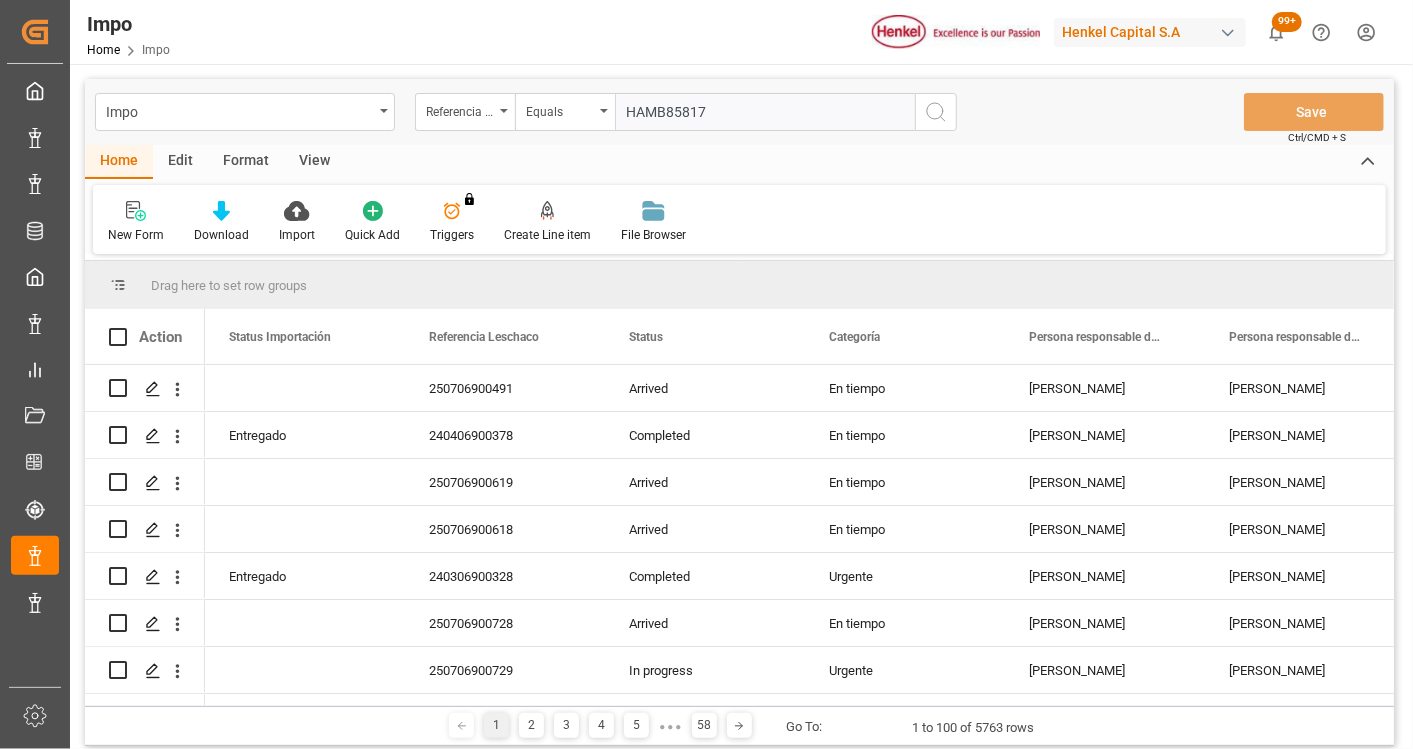 type 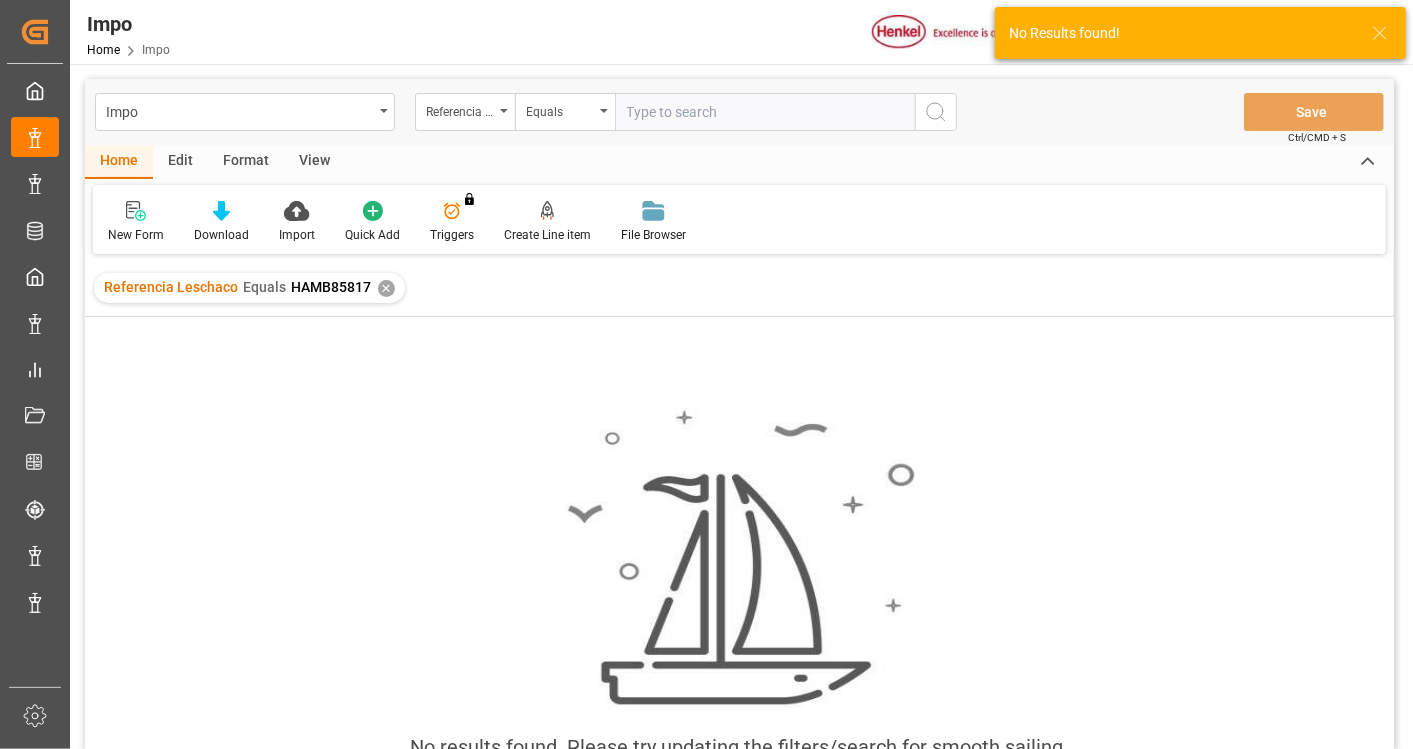 click on "✕" at bounding box center (386, 288) 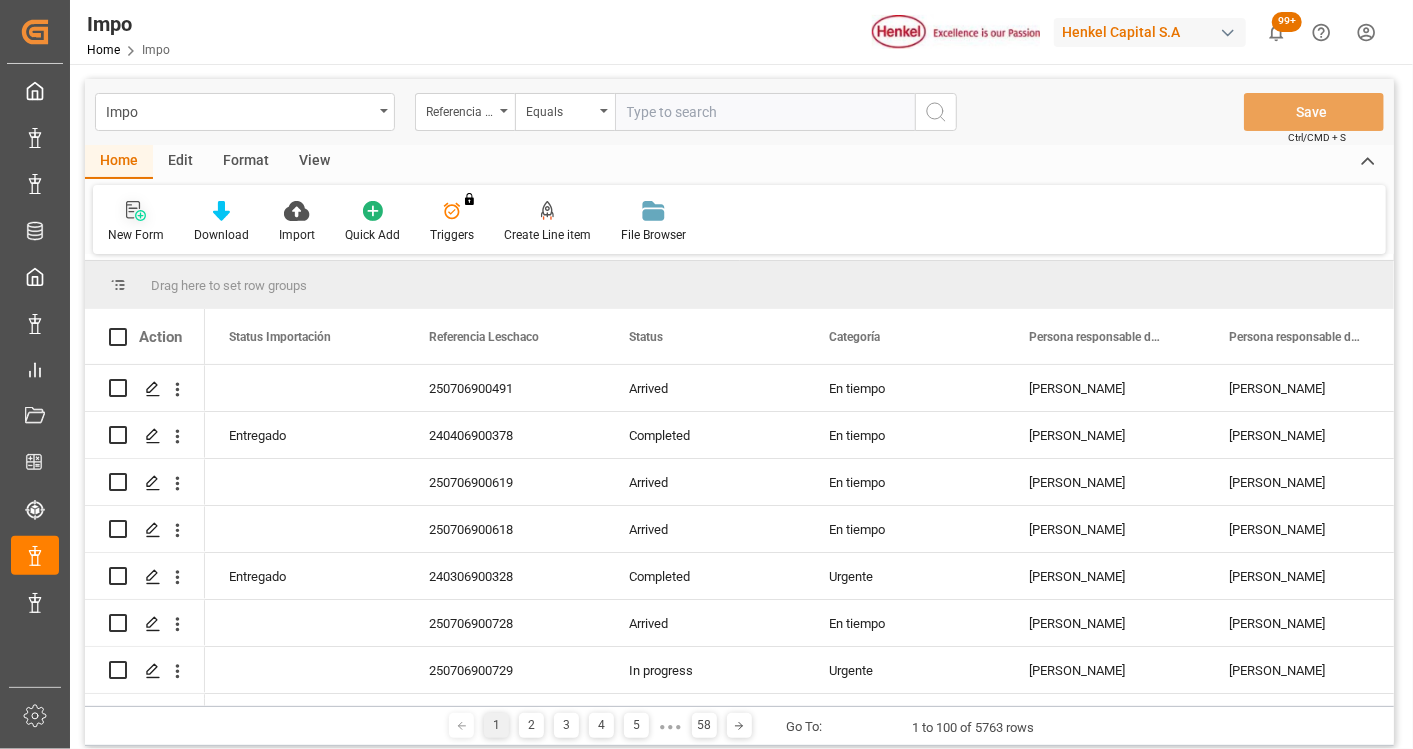 click 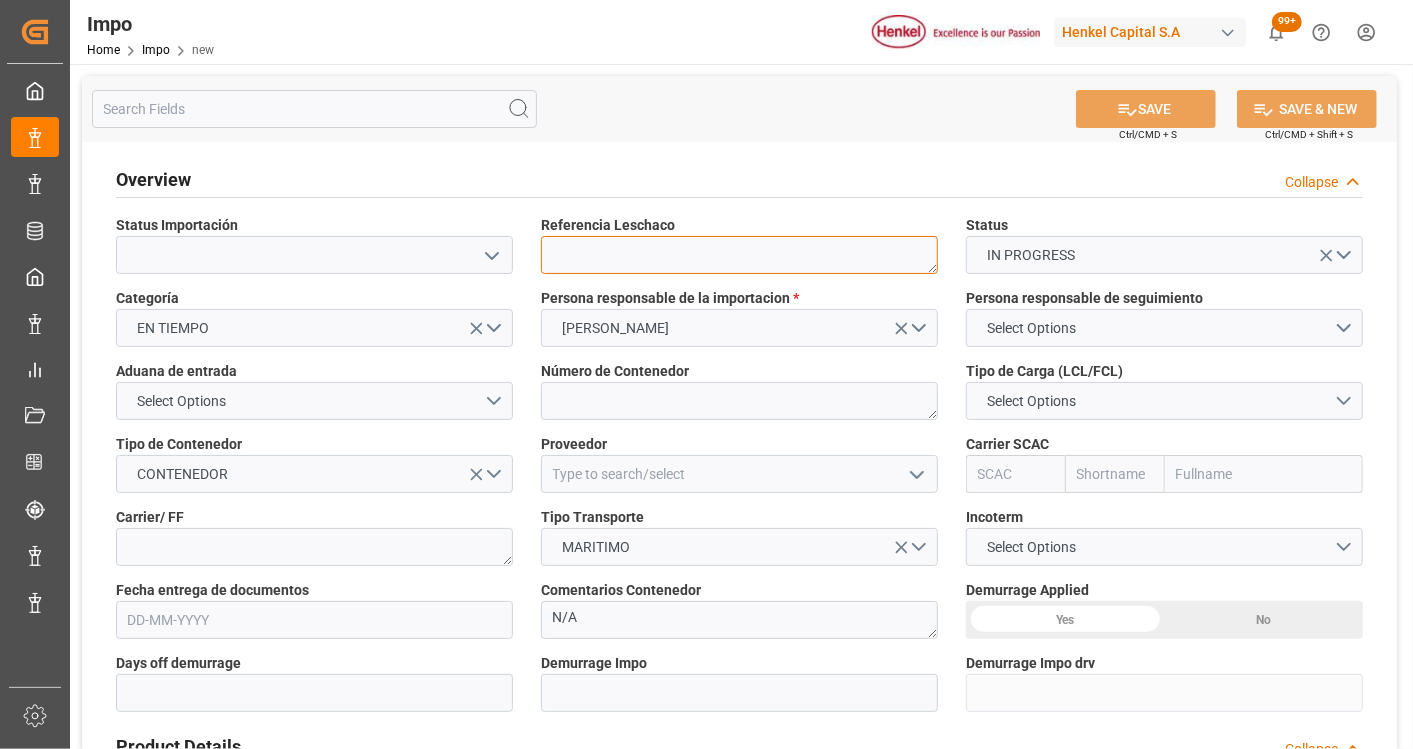 click at bounding box center (739, 255) 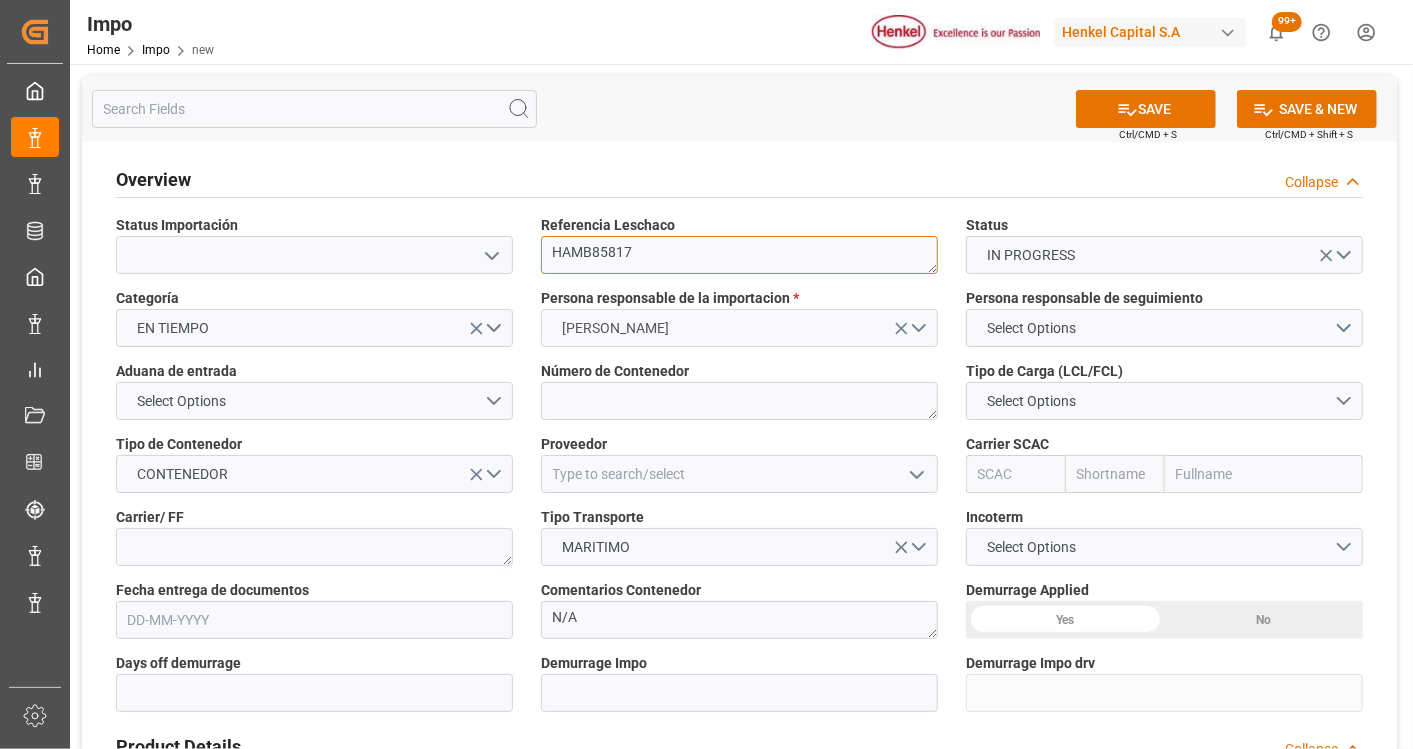 type on "HAMB85817" 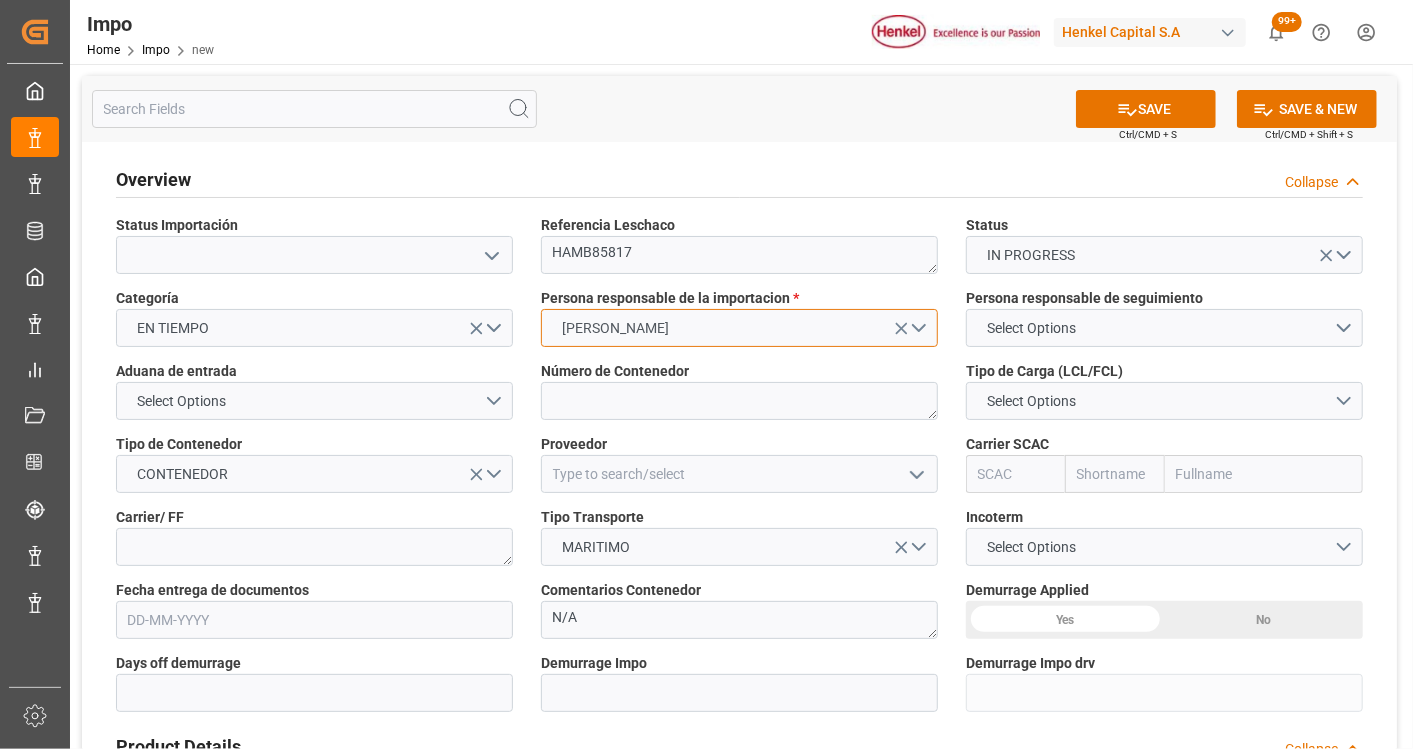 click on "[PERSON_NAME]" at bounding box center (739, 328) 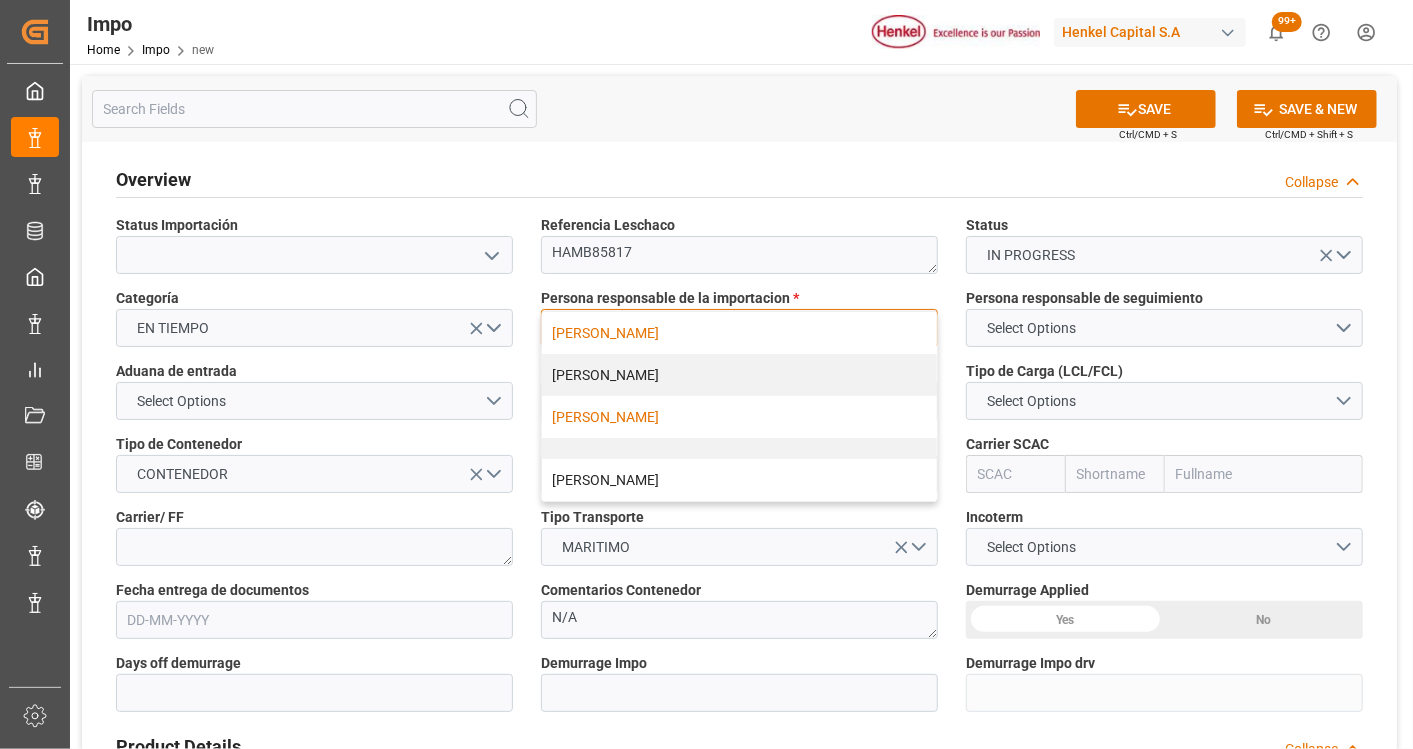 click on "[PERSON_NAME]" at bounding box center [739, 417] 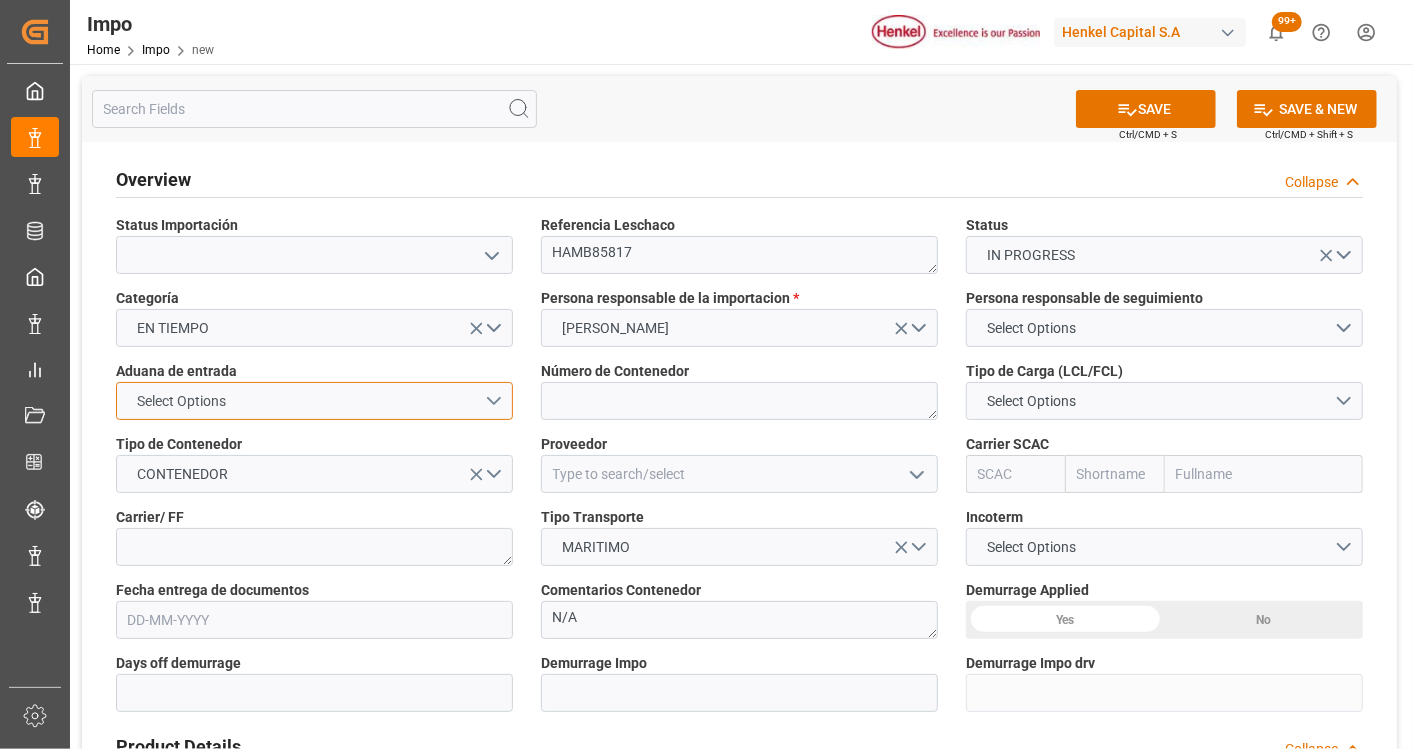 click on "Select Options" at bounding box center [314, 401] 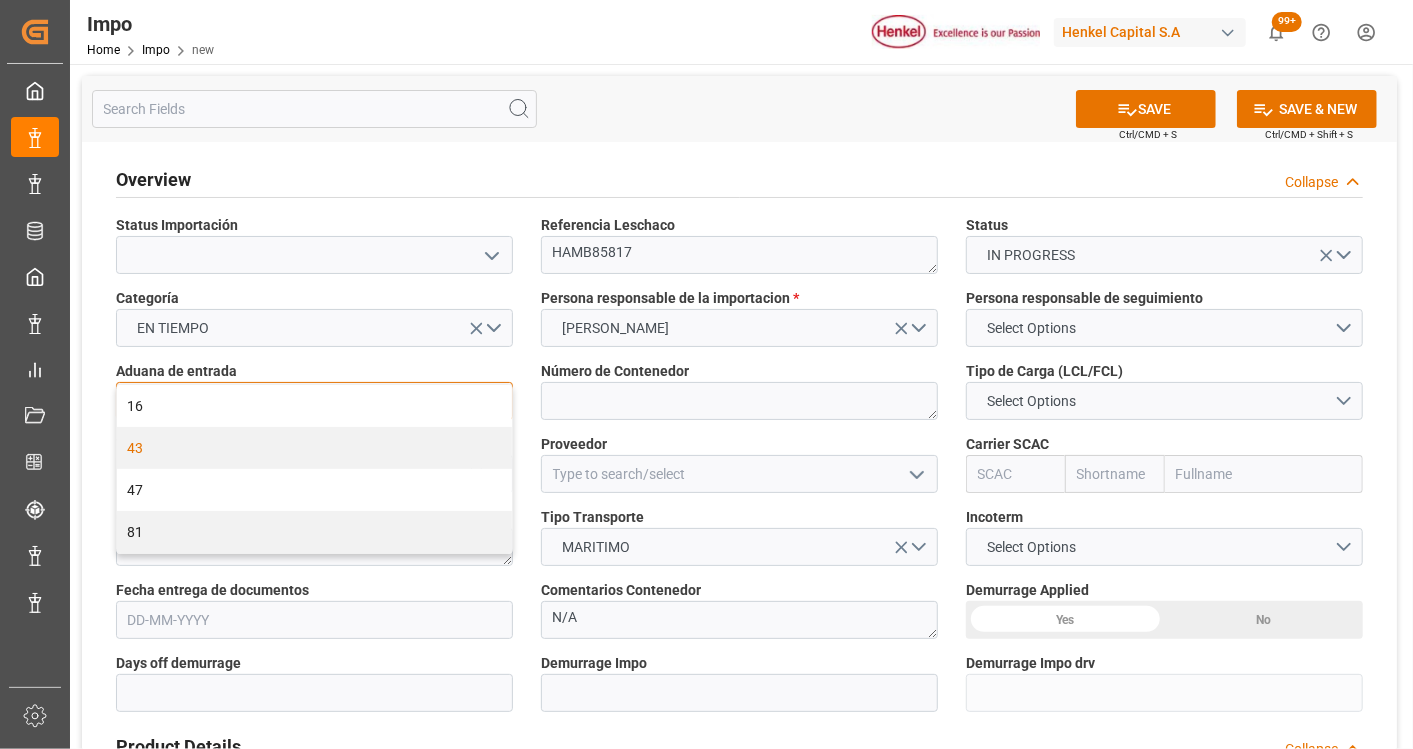 click on "43" at bounding box center (314, 448) 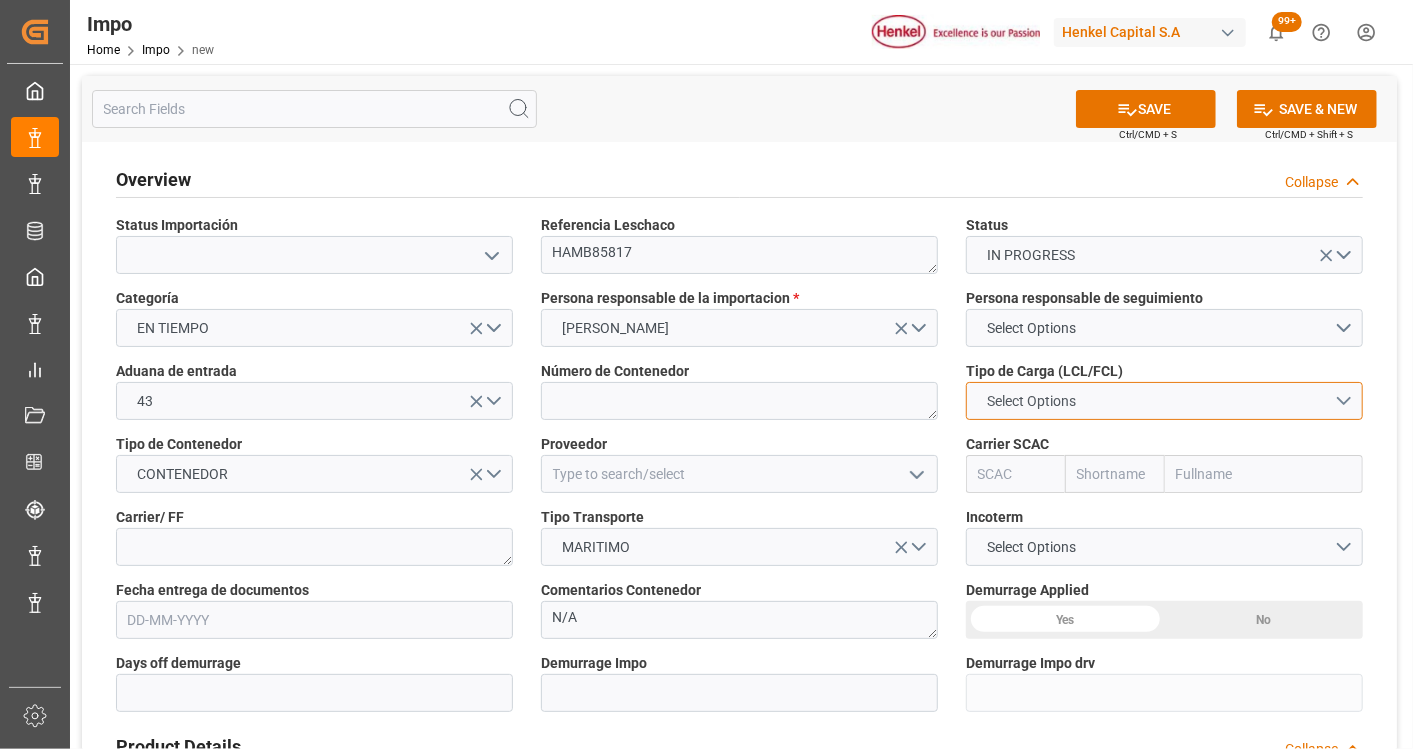 click on "Select Options" at bounding box center [1164, 401] 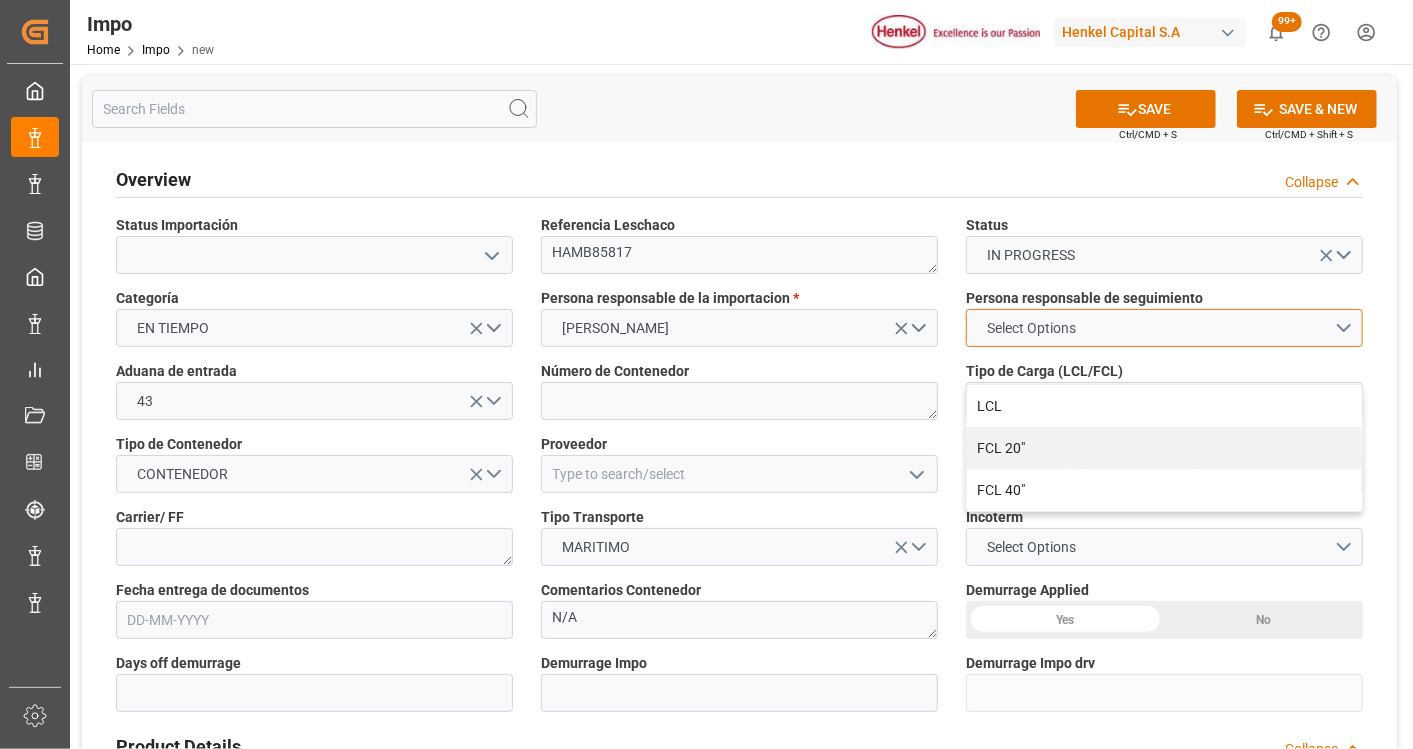 click on "Select Options" at bounding box center [1164, 328] 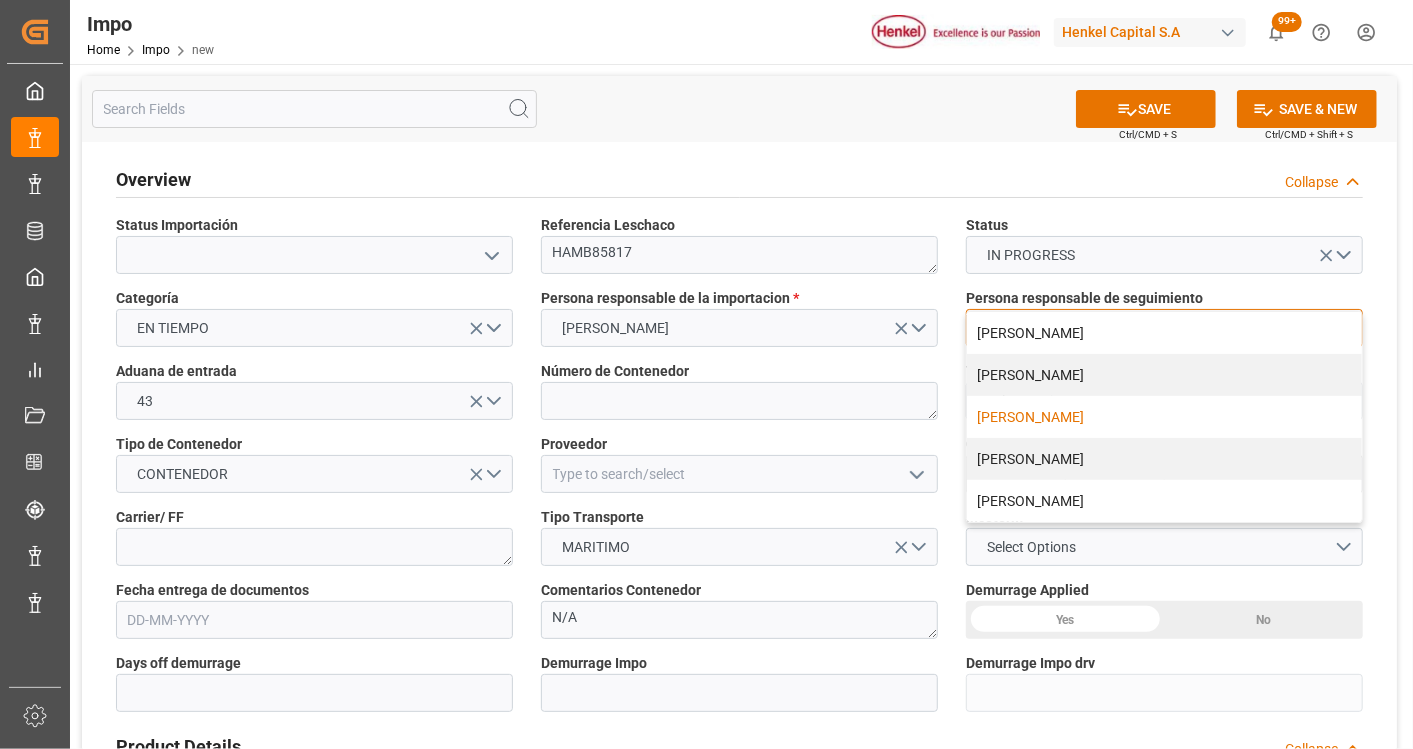 click on "[PERSON_NAME]" at bounding box center [1164, 417] 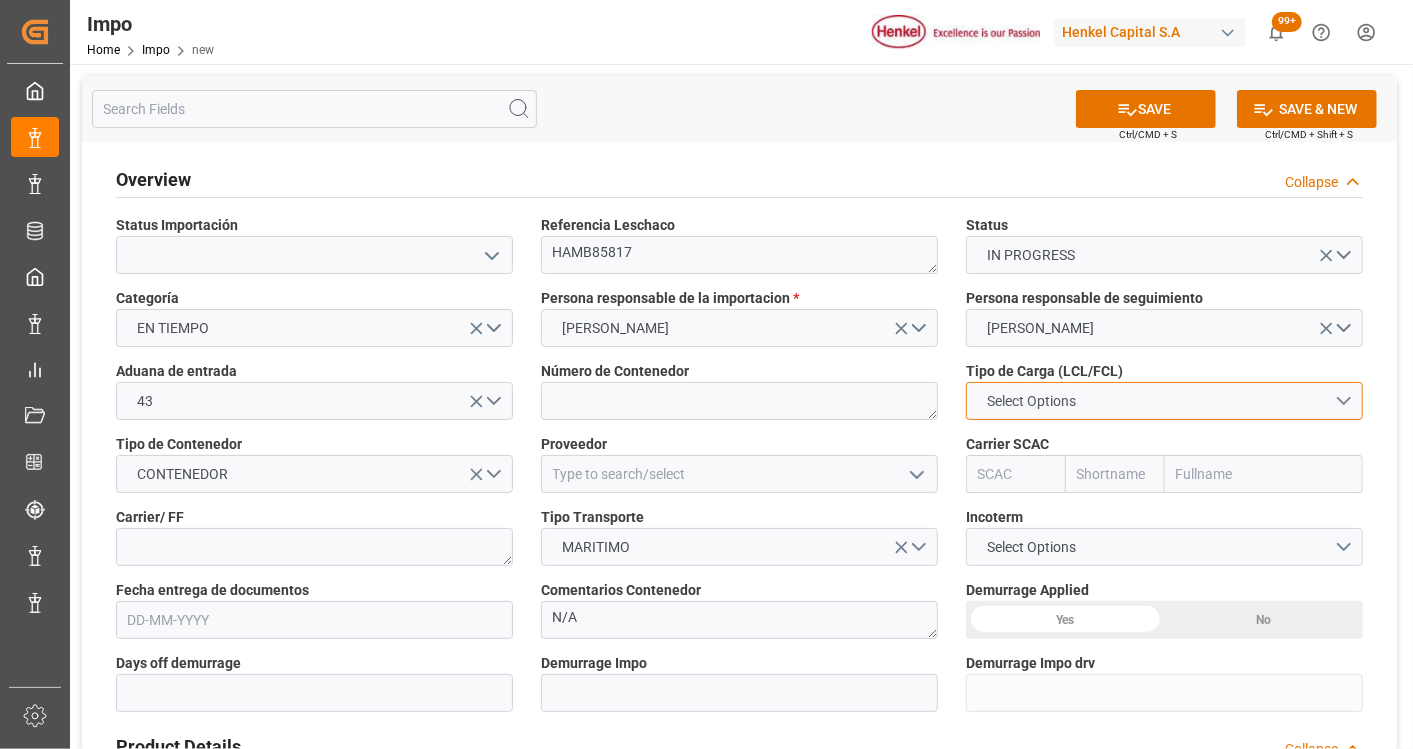 click on "Select Options" at bounding box center [1032, 401] 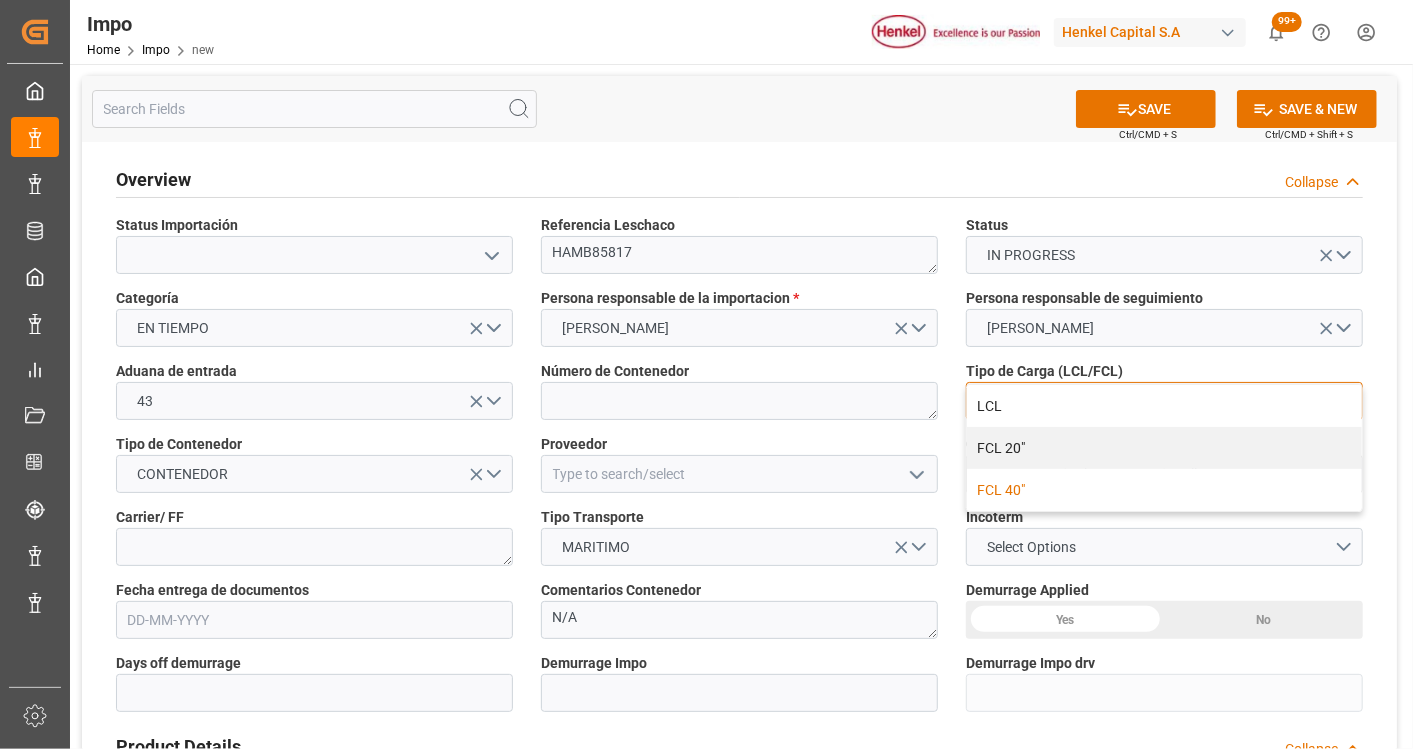 click on "FCL 40"" at bounding box center (1164, 490) 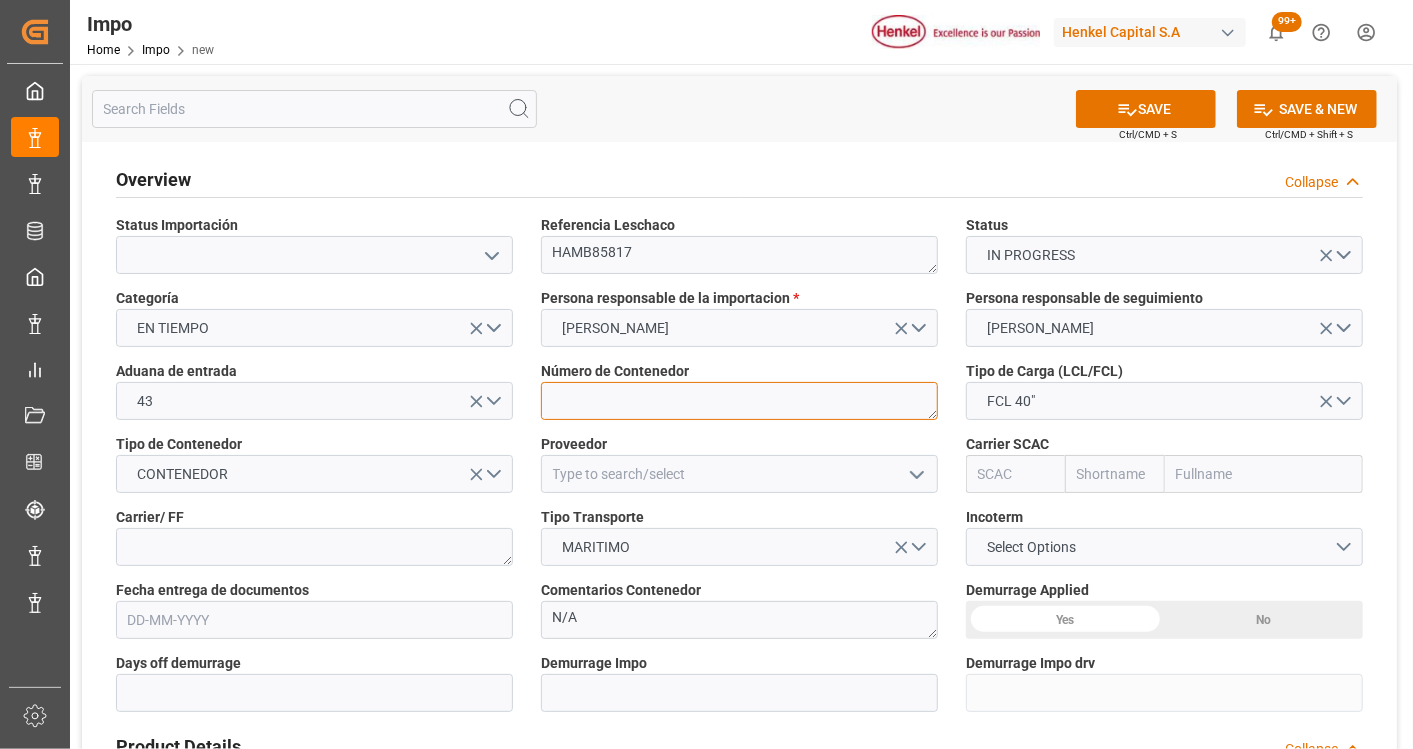click at bounding box center (739, 401) 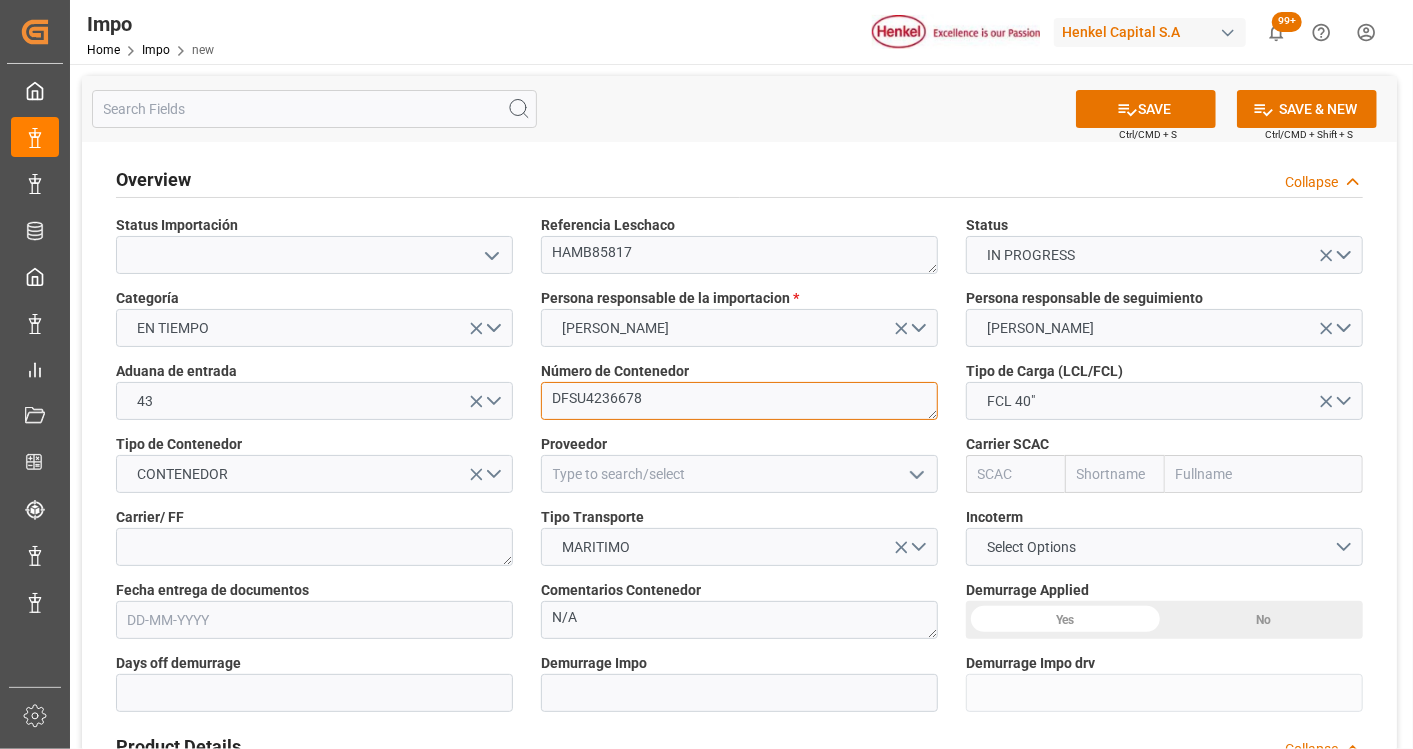 type on "DFSU4236678" 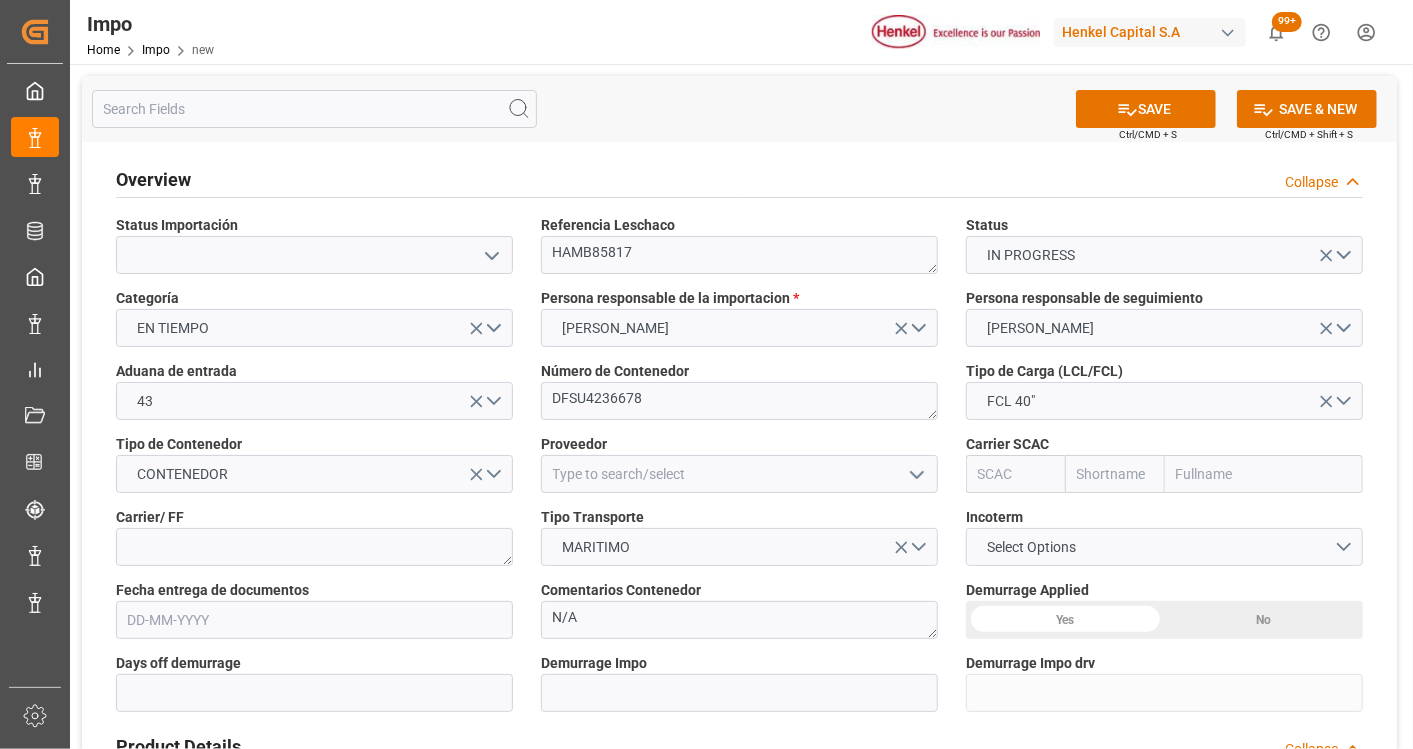 click 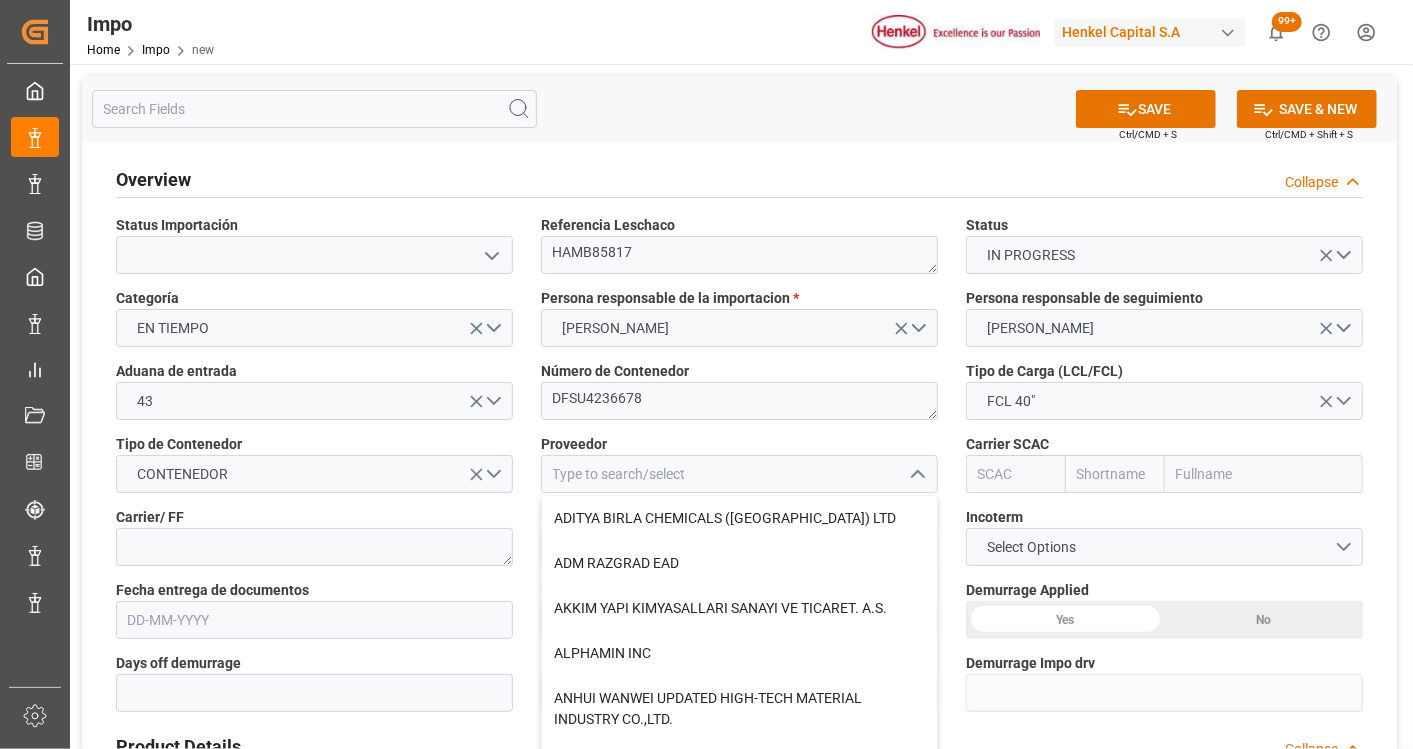 type 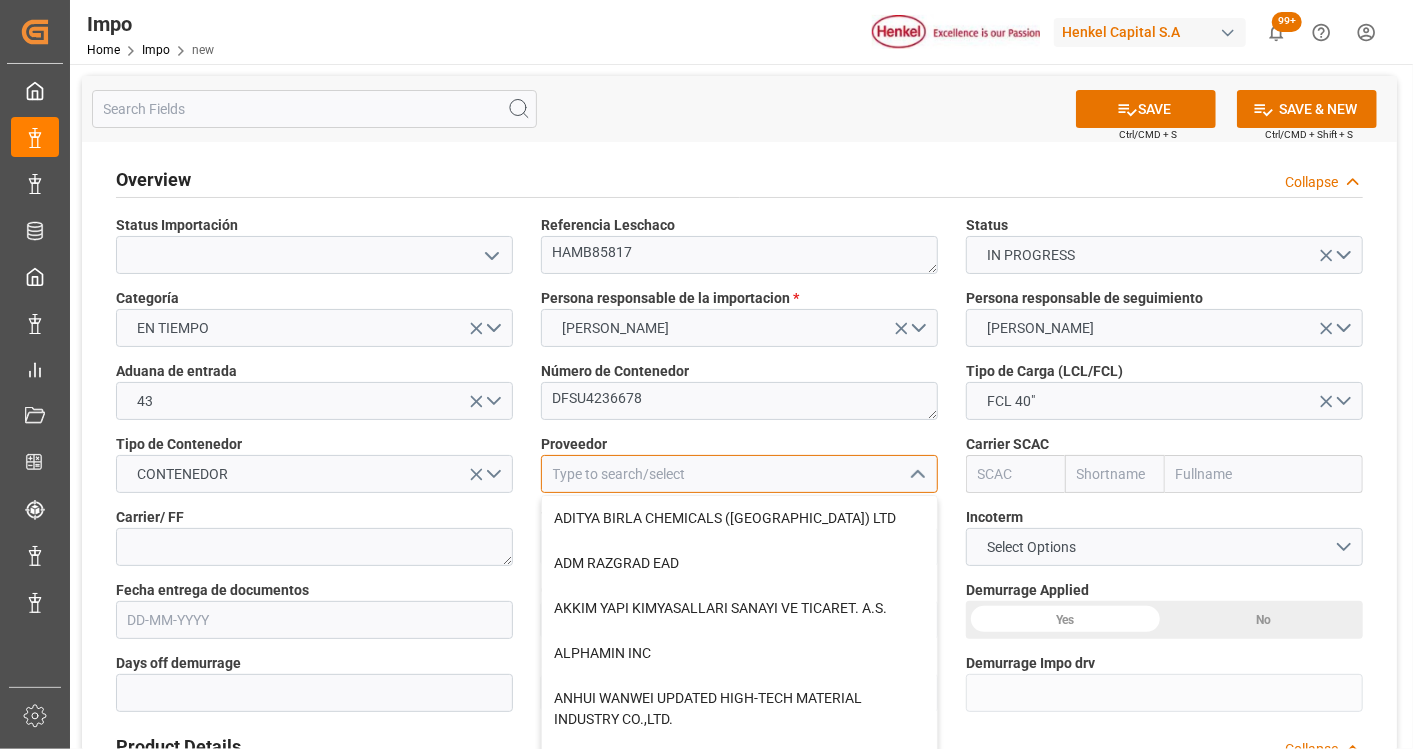 click at bounding box center (739, 474) 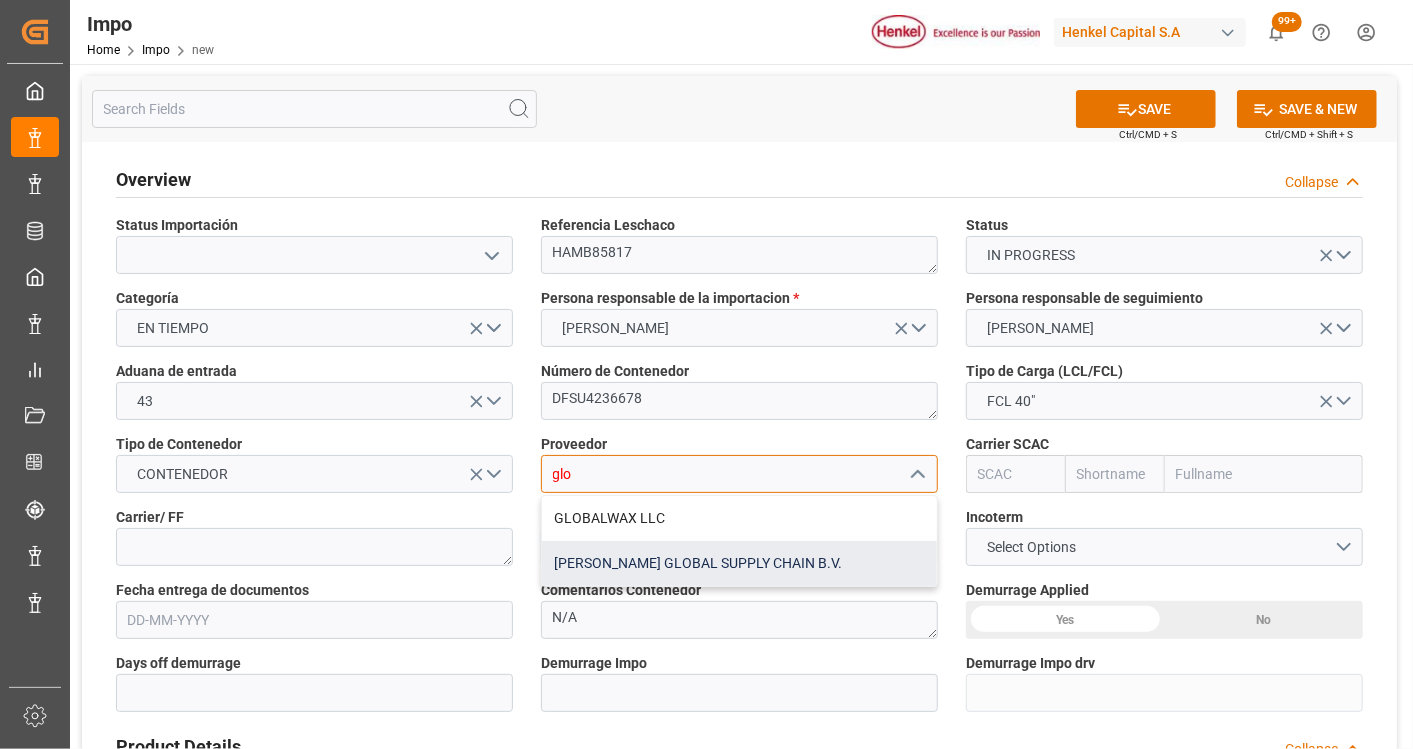 click on "[PERSON_NAME] GLOBAL SUPPLY CHAIN B.V." at bounding box center (739, 563) 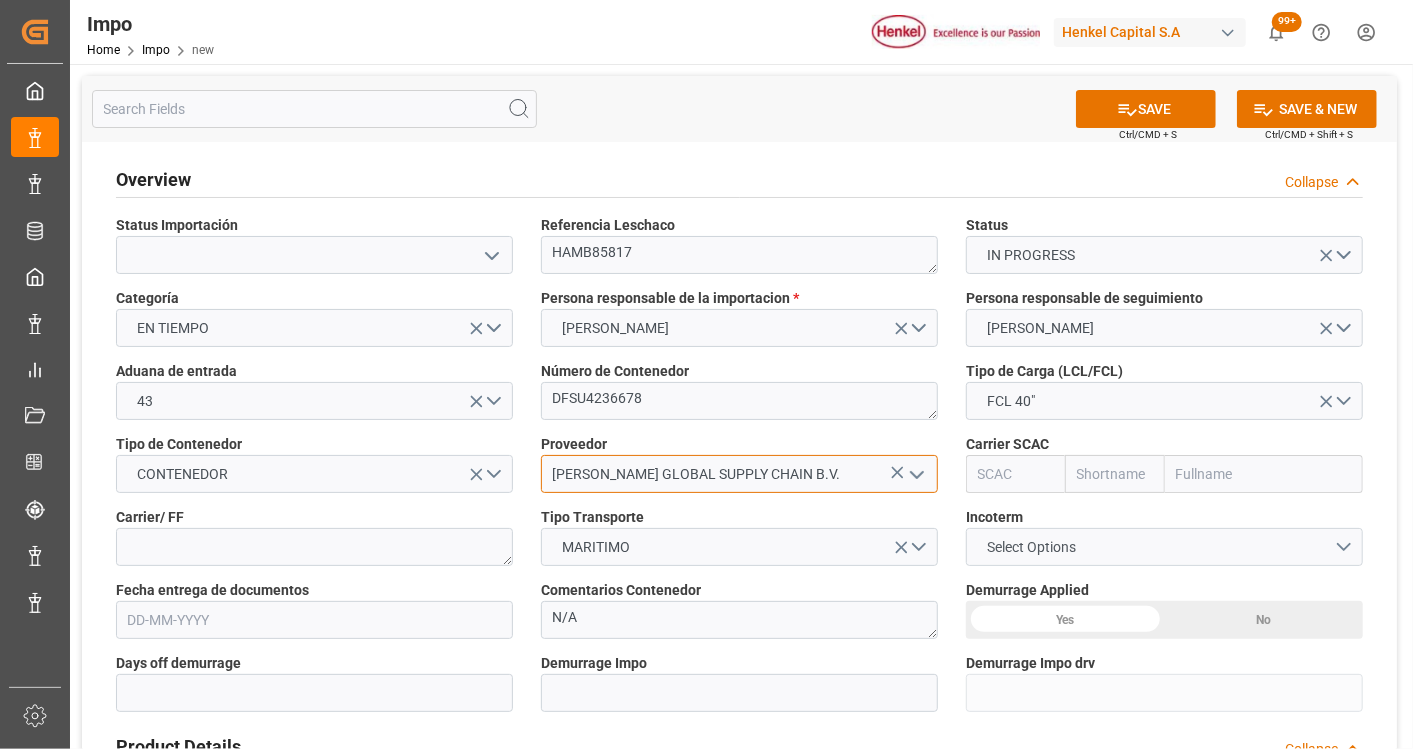 type on "[PERSON_NAME] GLOBAL SUPPLY CHAIN B.V." 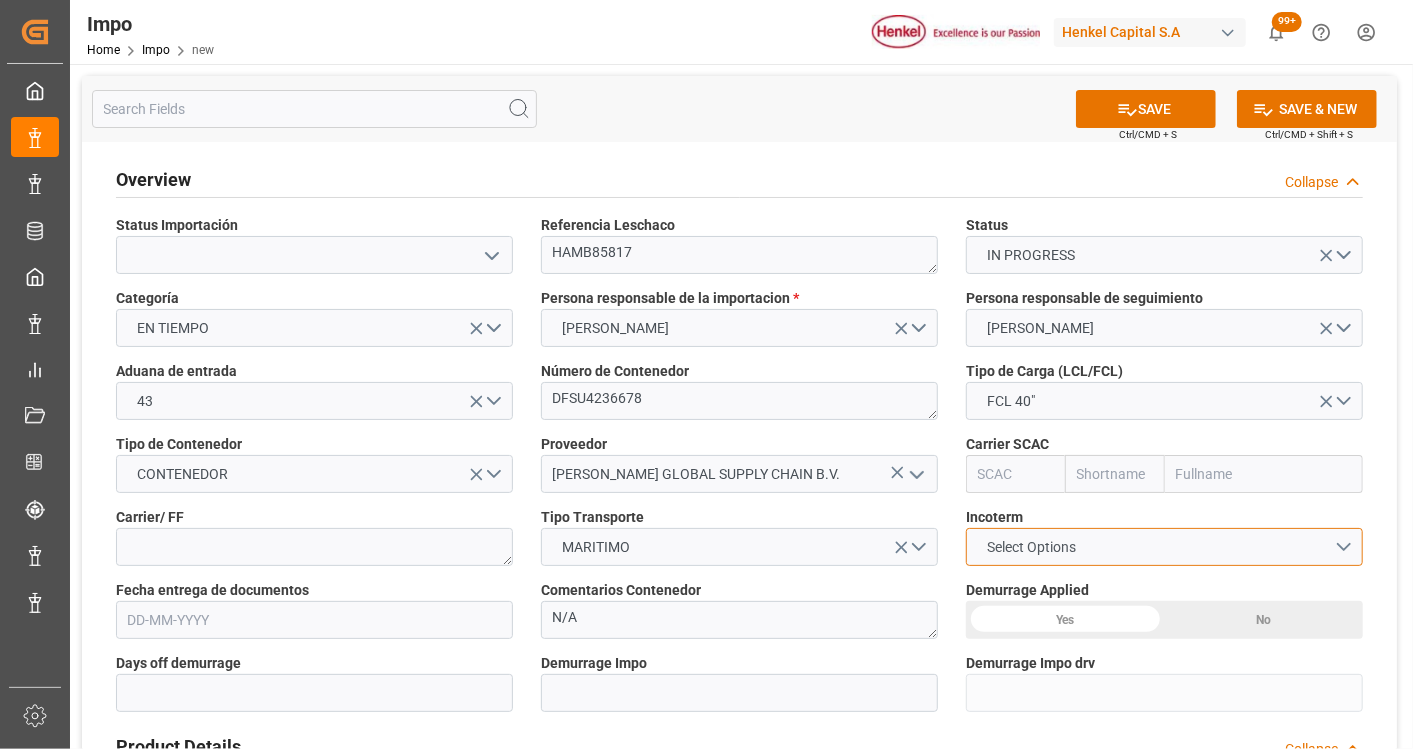 click on "Select Options" at bounding box center (1164, 547) 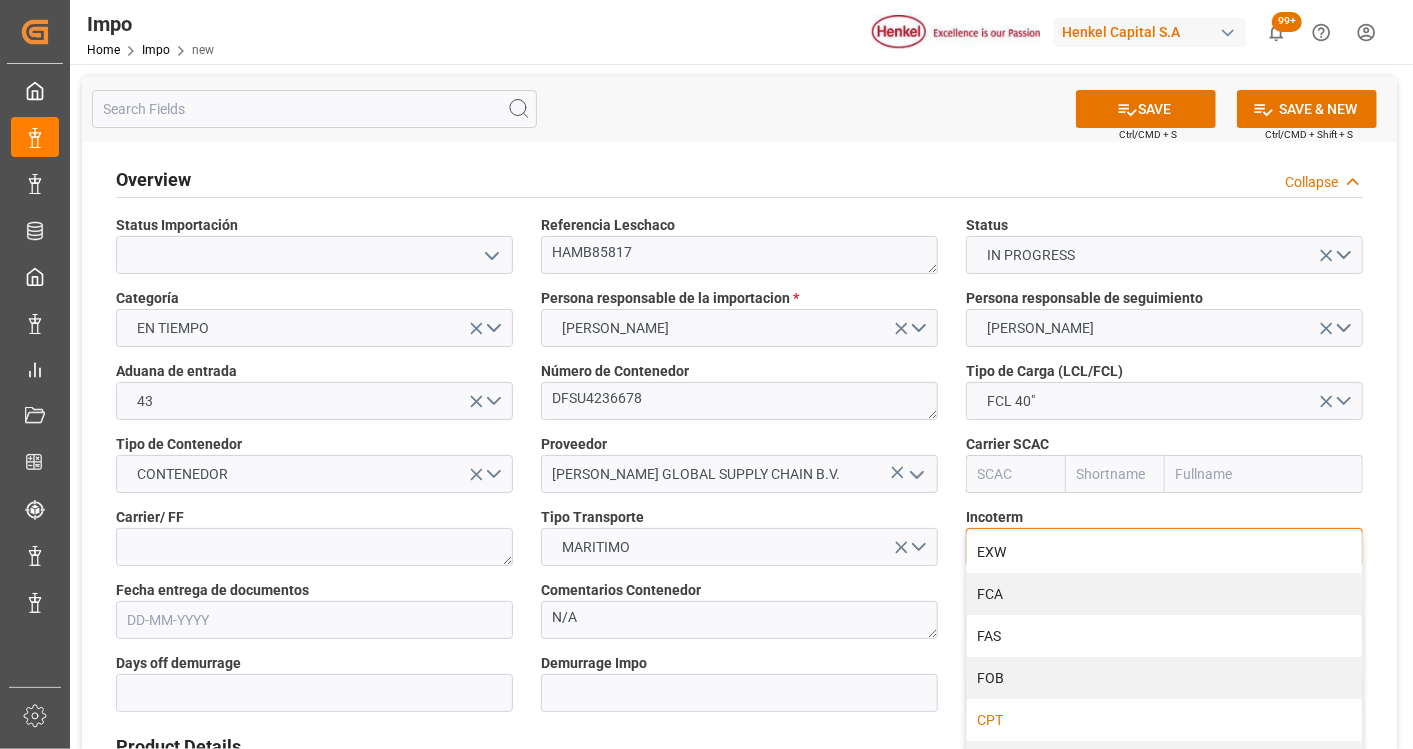 click on "CPT" at bounding box center (1164, 720) 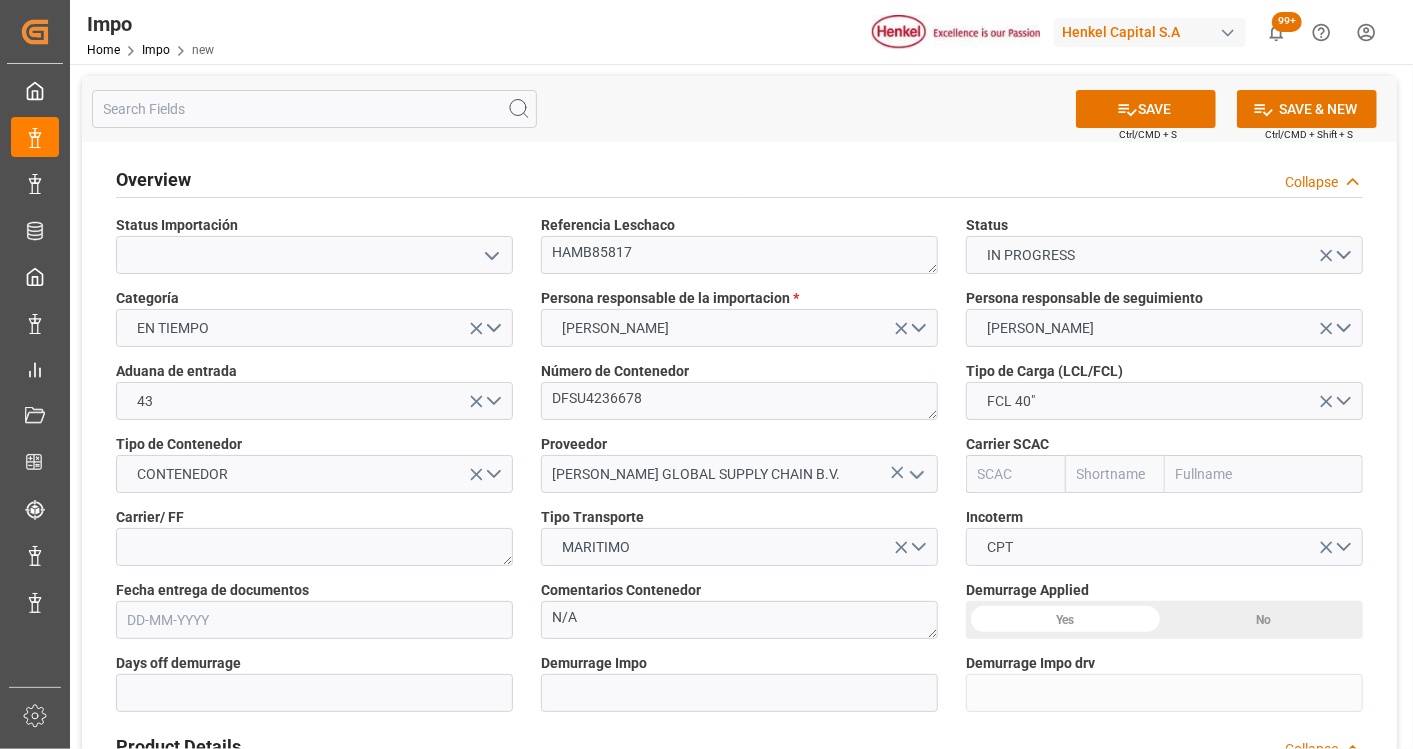 click at bounding box center [1015, 474] 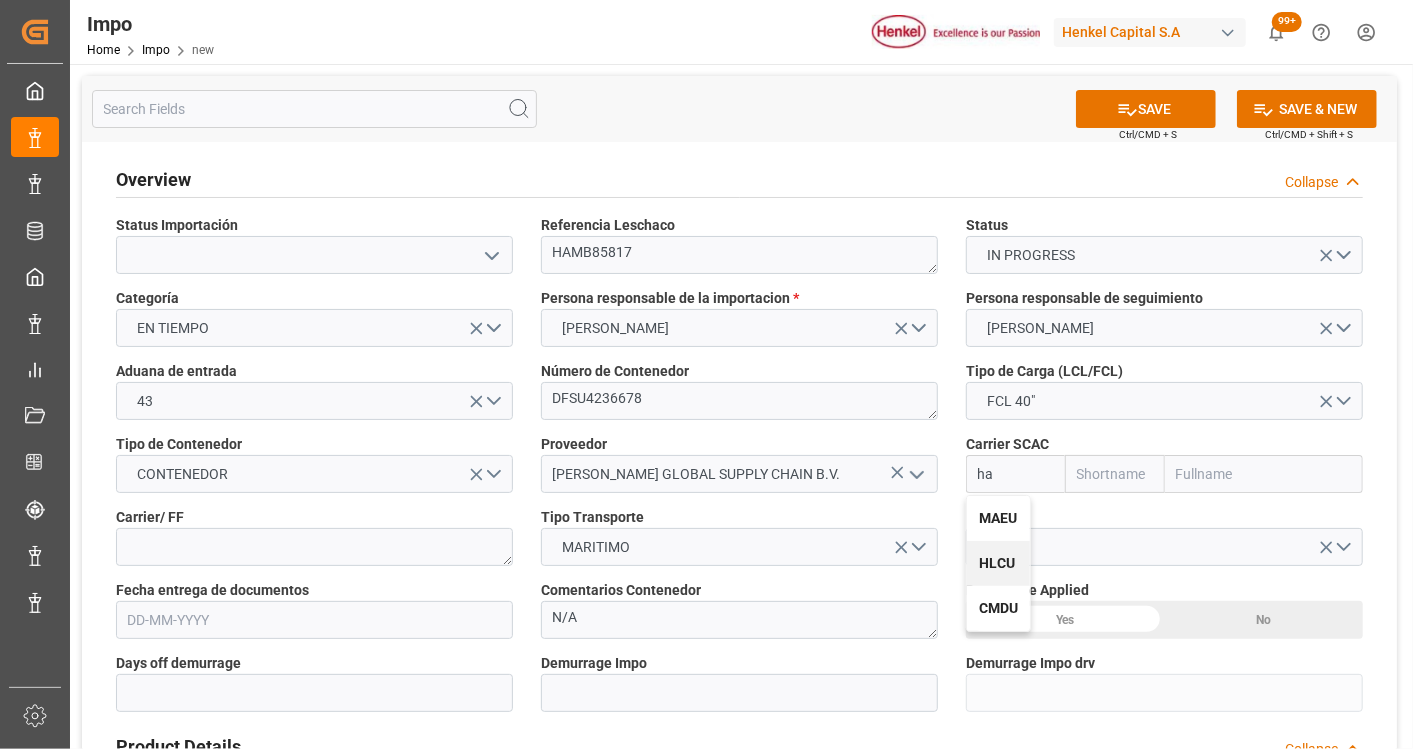 click on "HLCU" at bounding box center [998, 563] 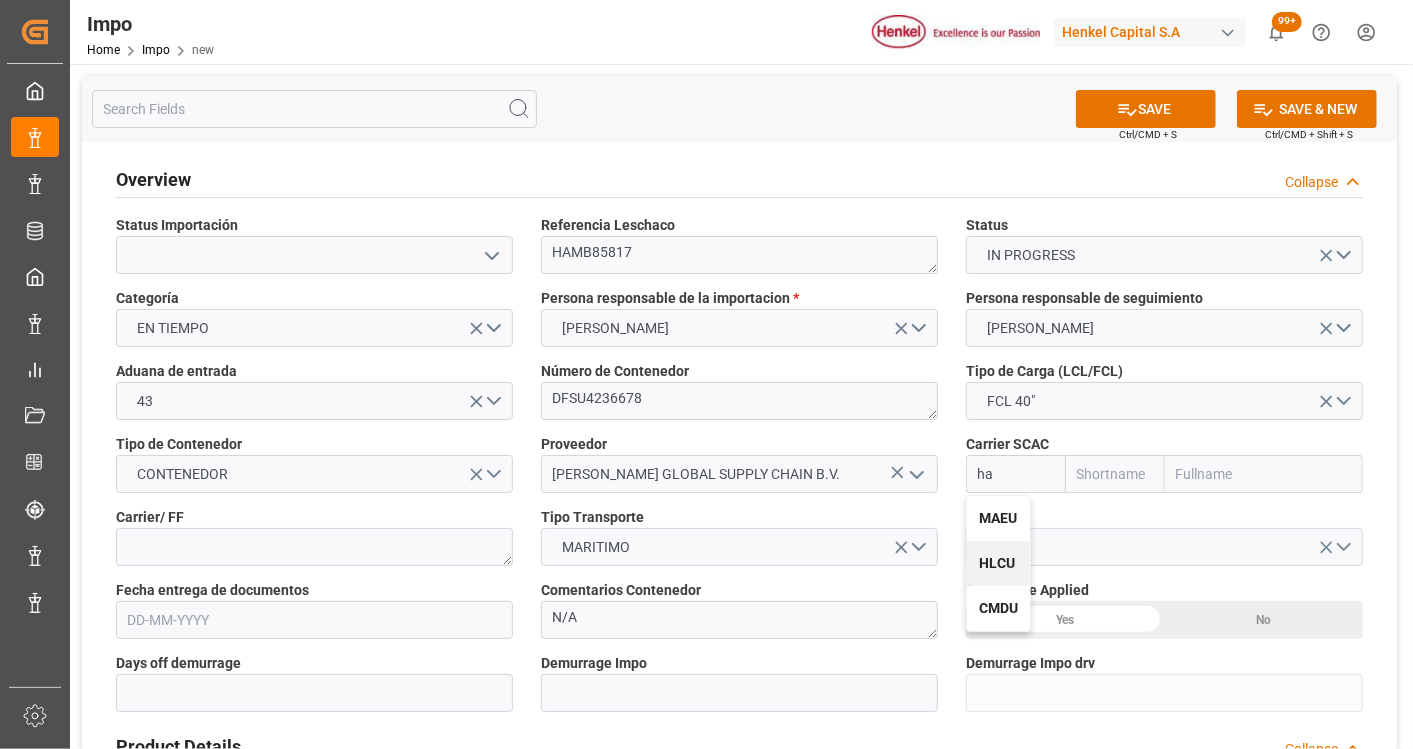 type on "HLCU" 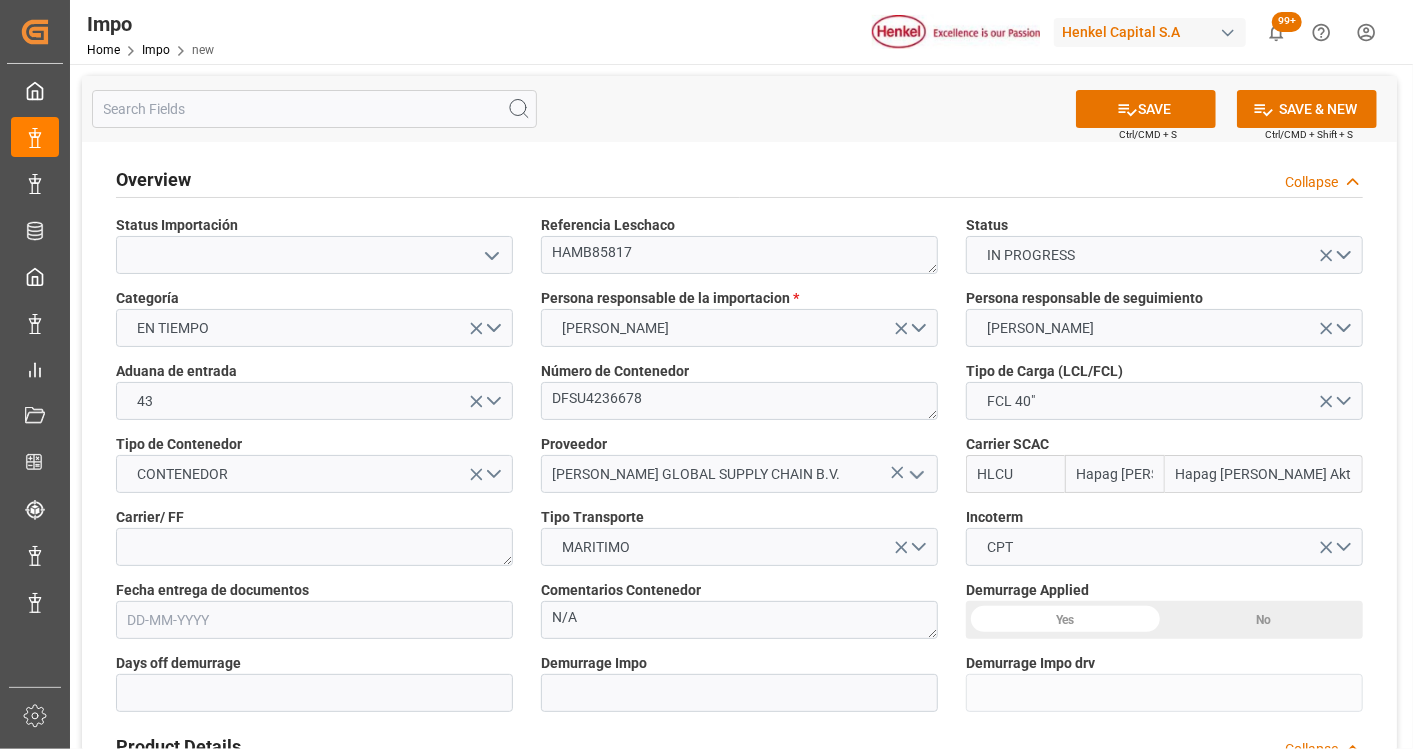 type on "HLCU" 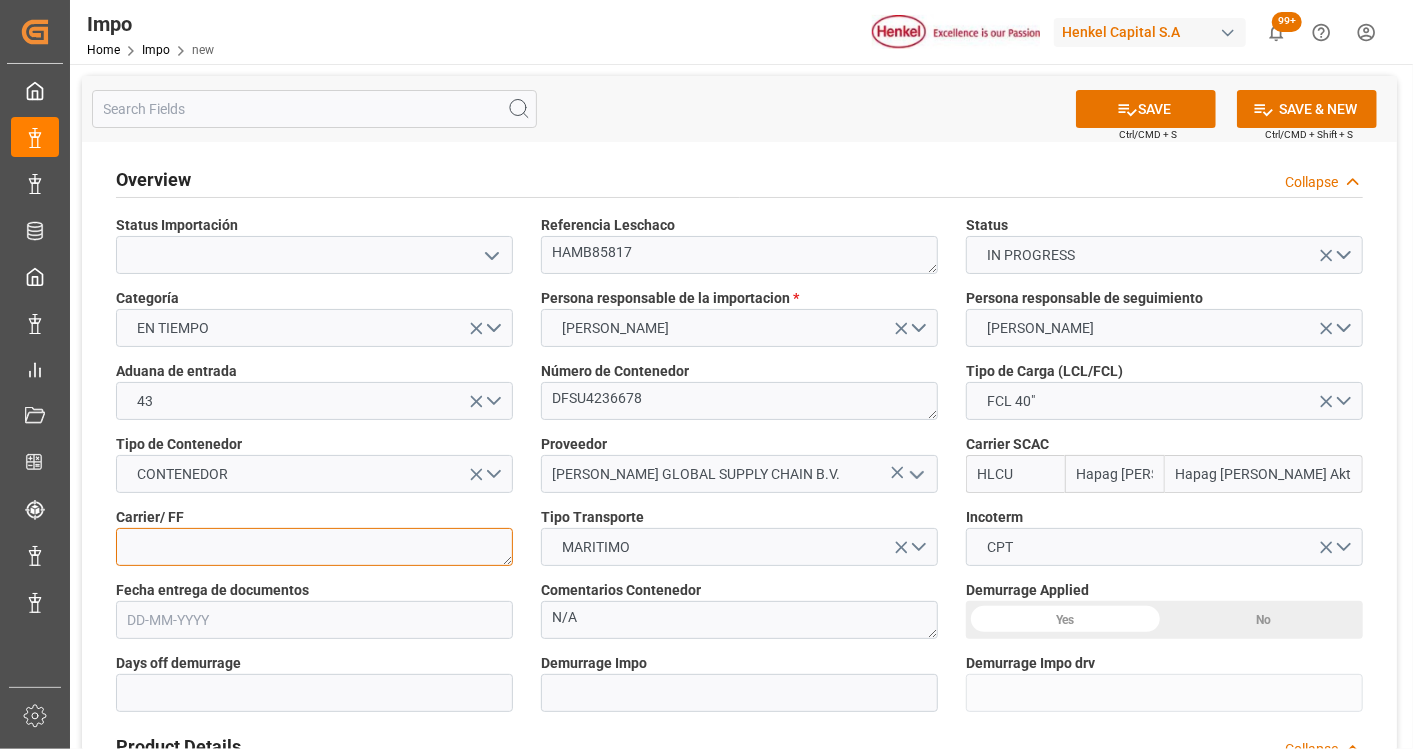 click at bounding box center (314, 547) 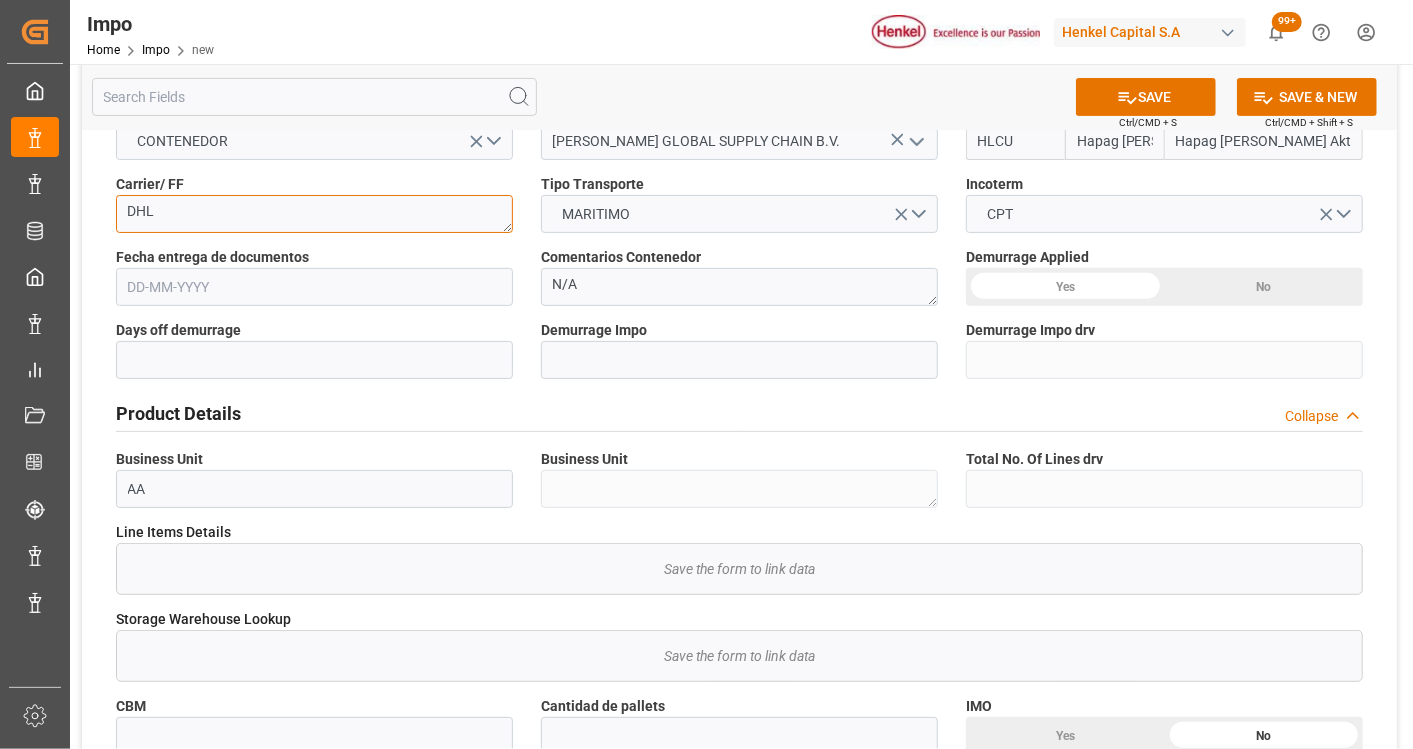 scroll, scrollTop: 444, scrollLeft: 0, axis: vertical 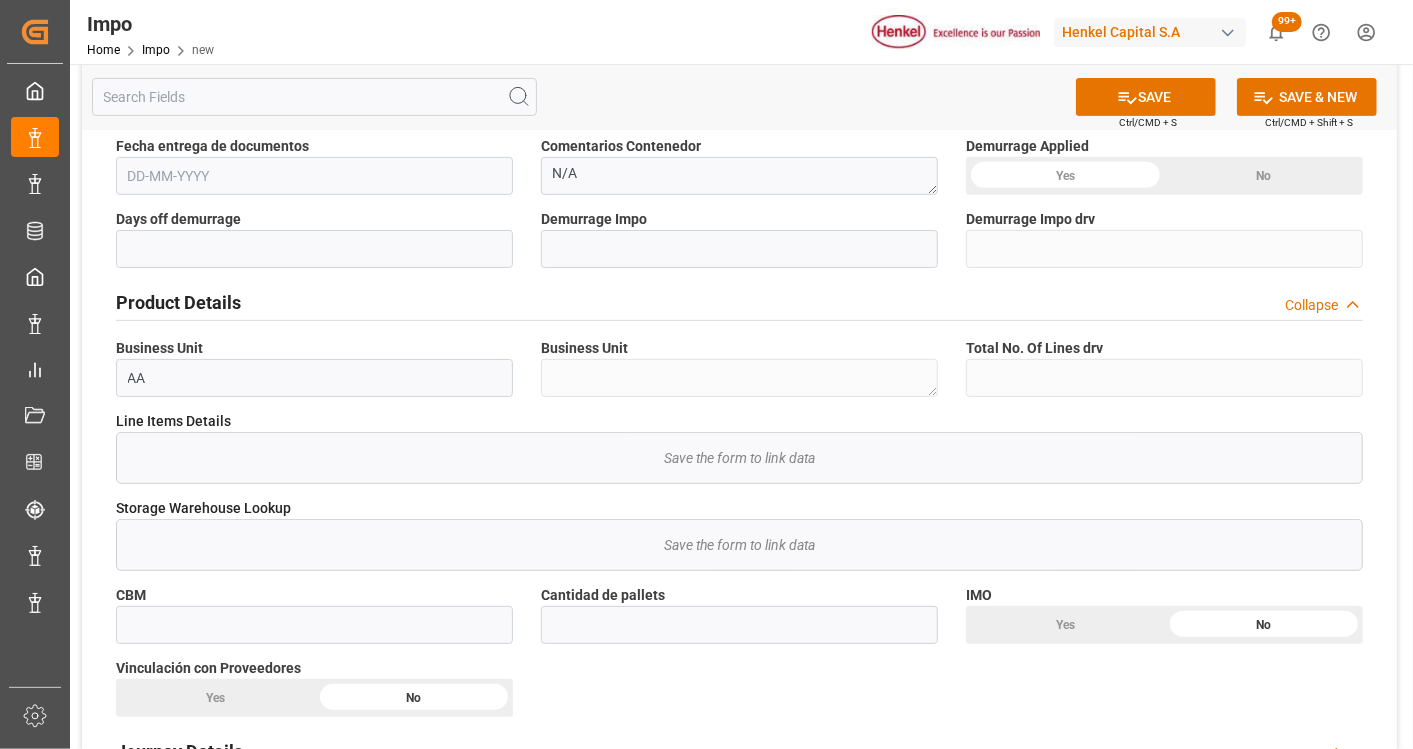 type on "DHL" 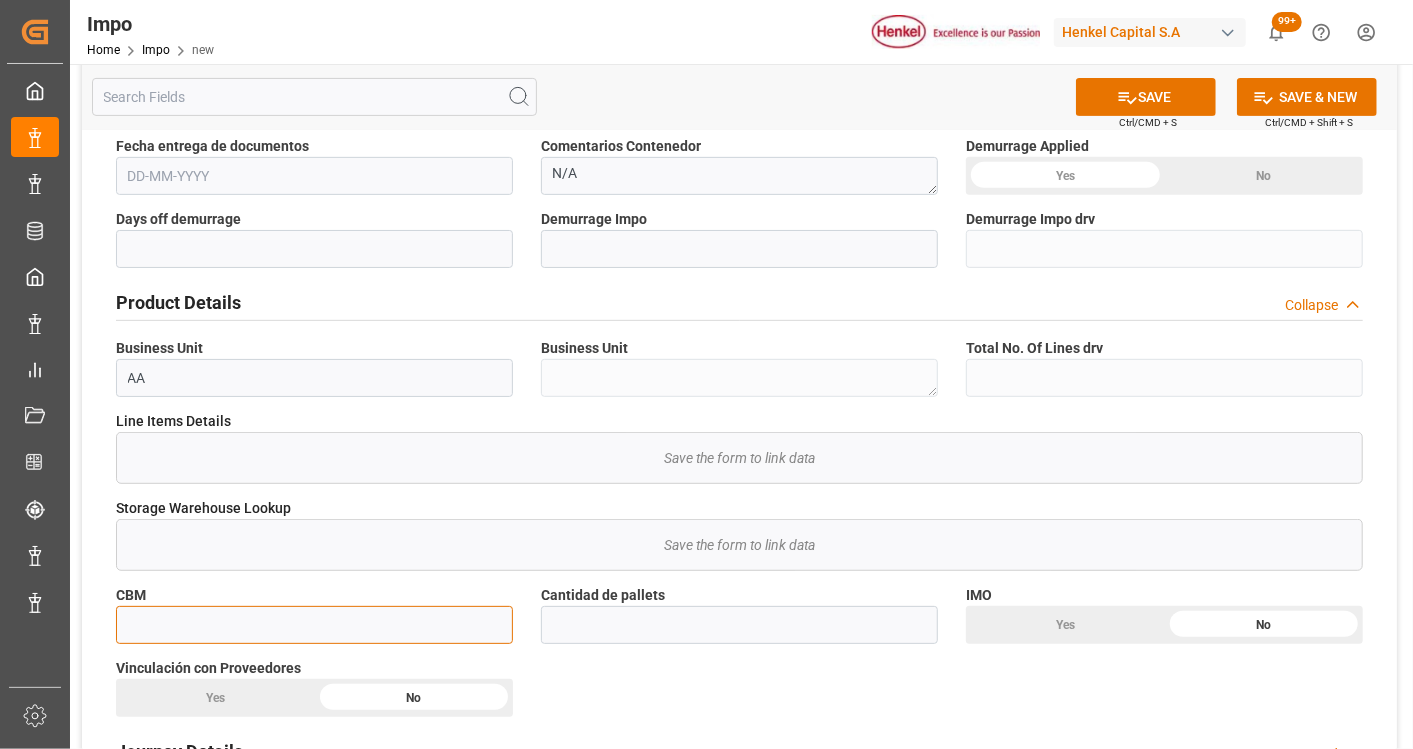 click at bounding box center [314, 625] 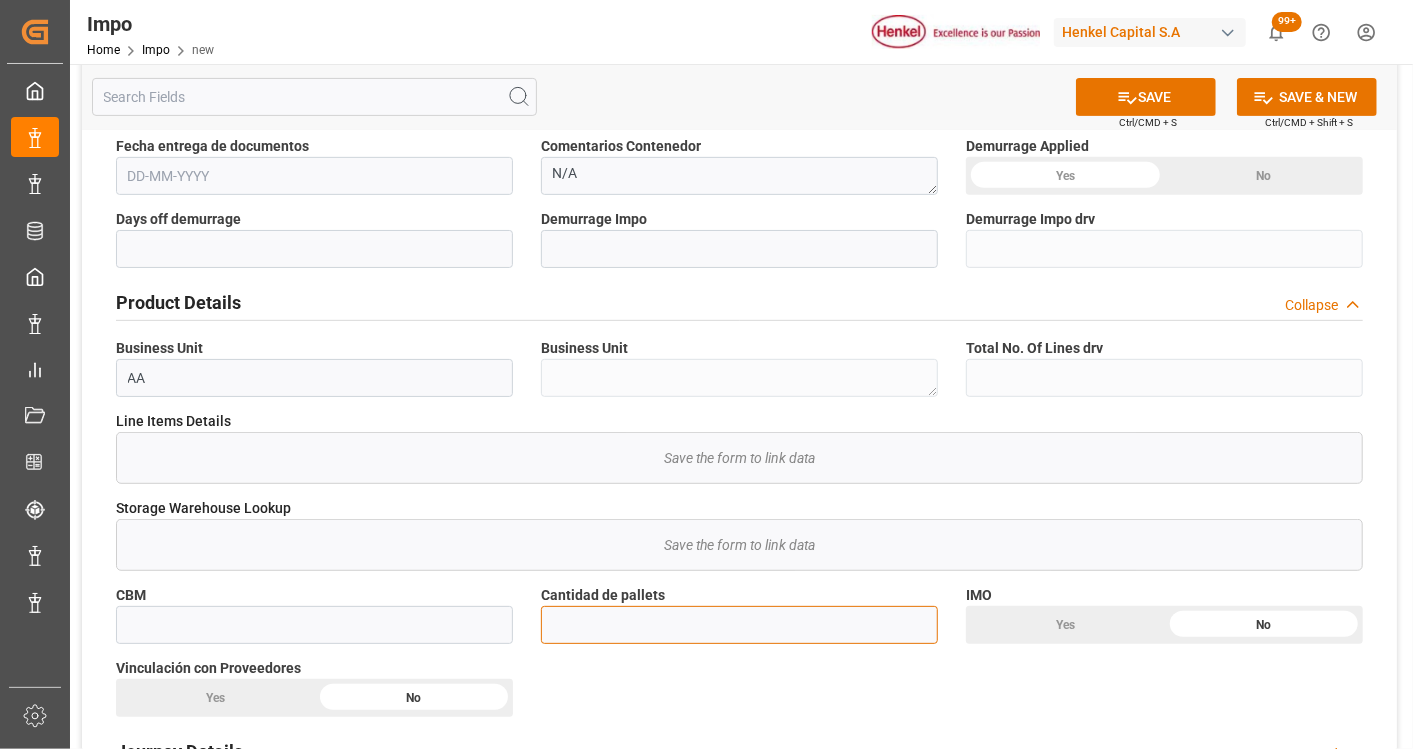 click at bounding box center [739, 625] 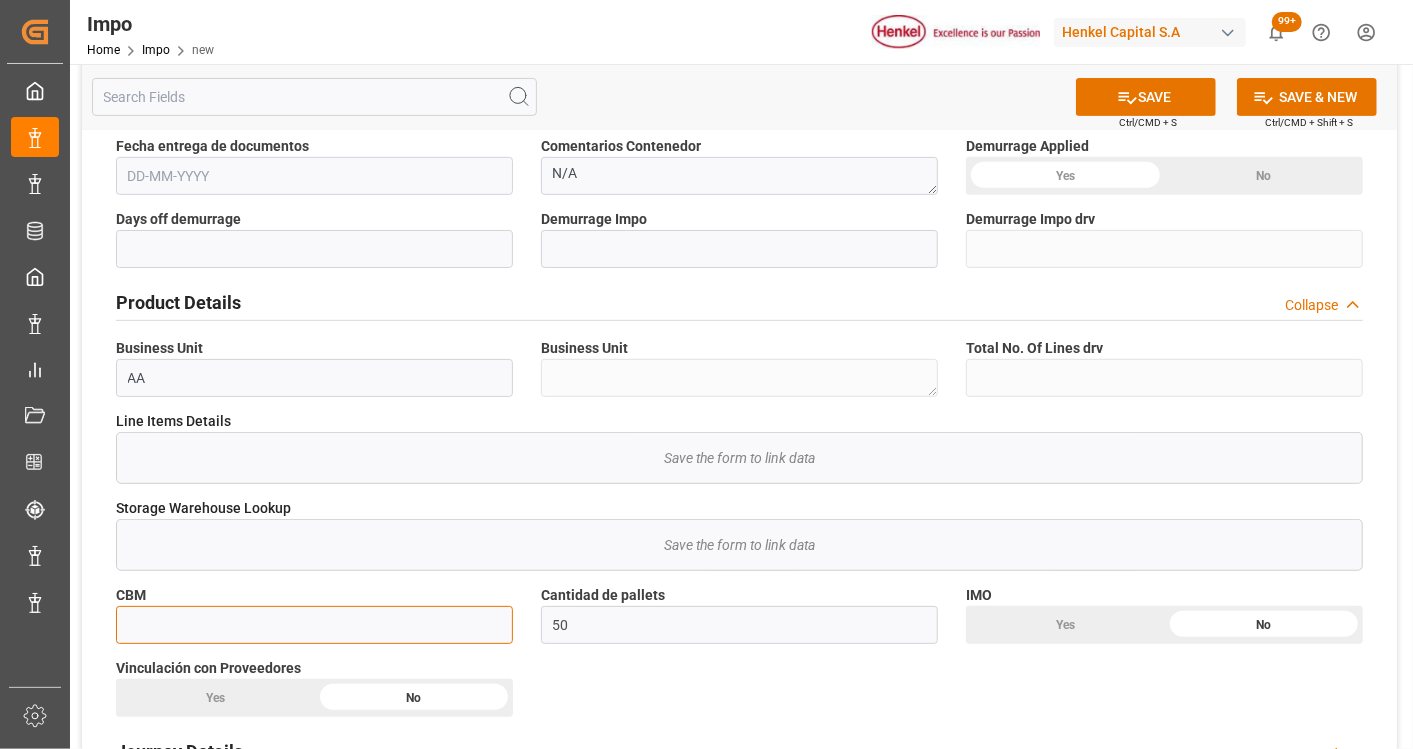 click at bounding box center [314, 625] 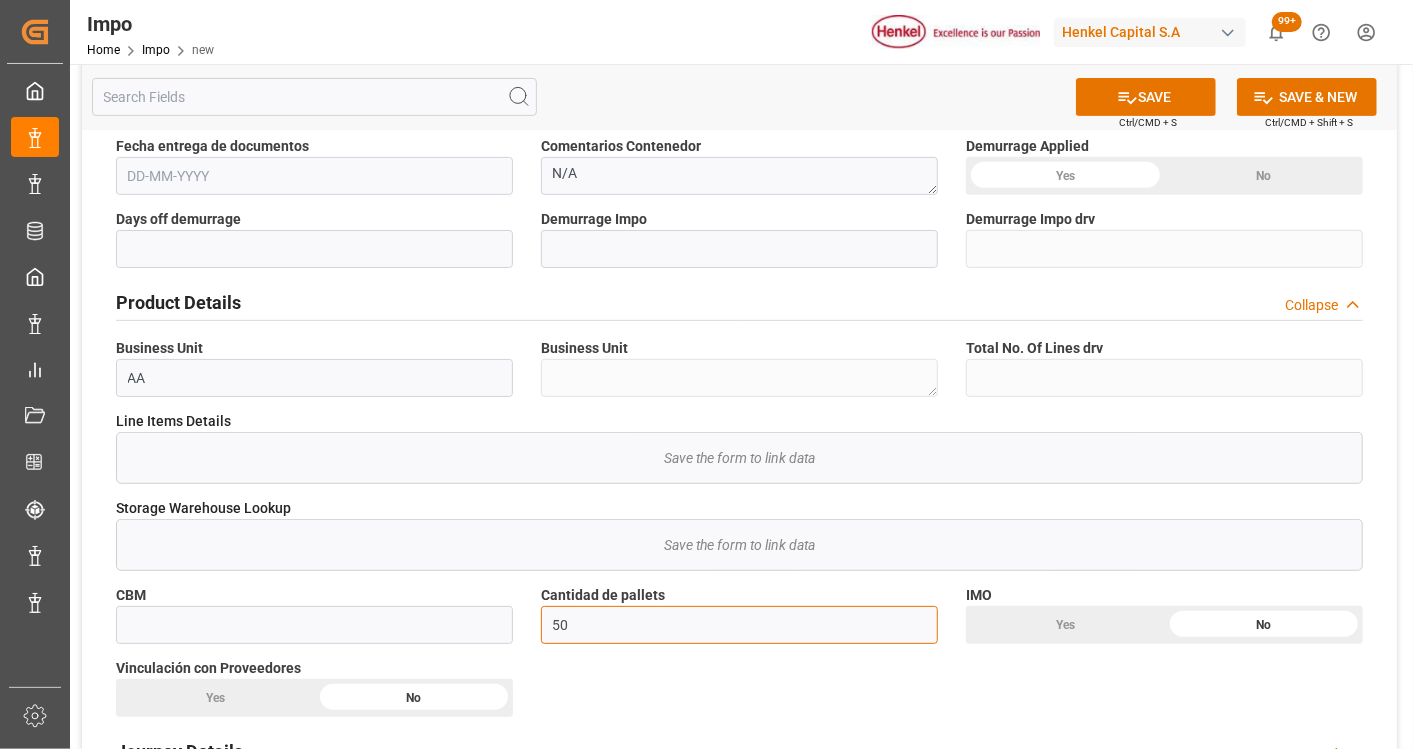 drag, startPoint x: 607, startPoint y: 617, endPoint x: 535, endPoint y: 617, distance: 72 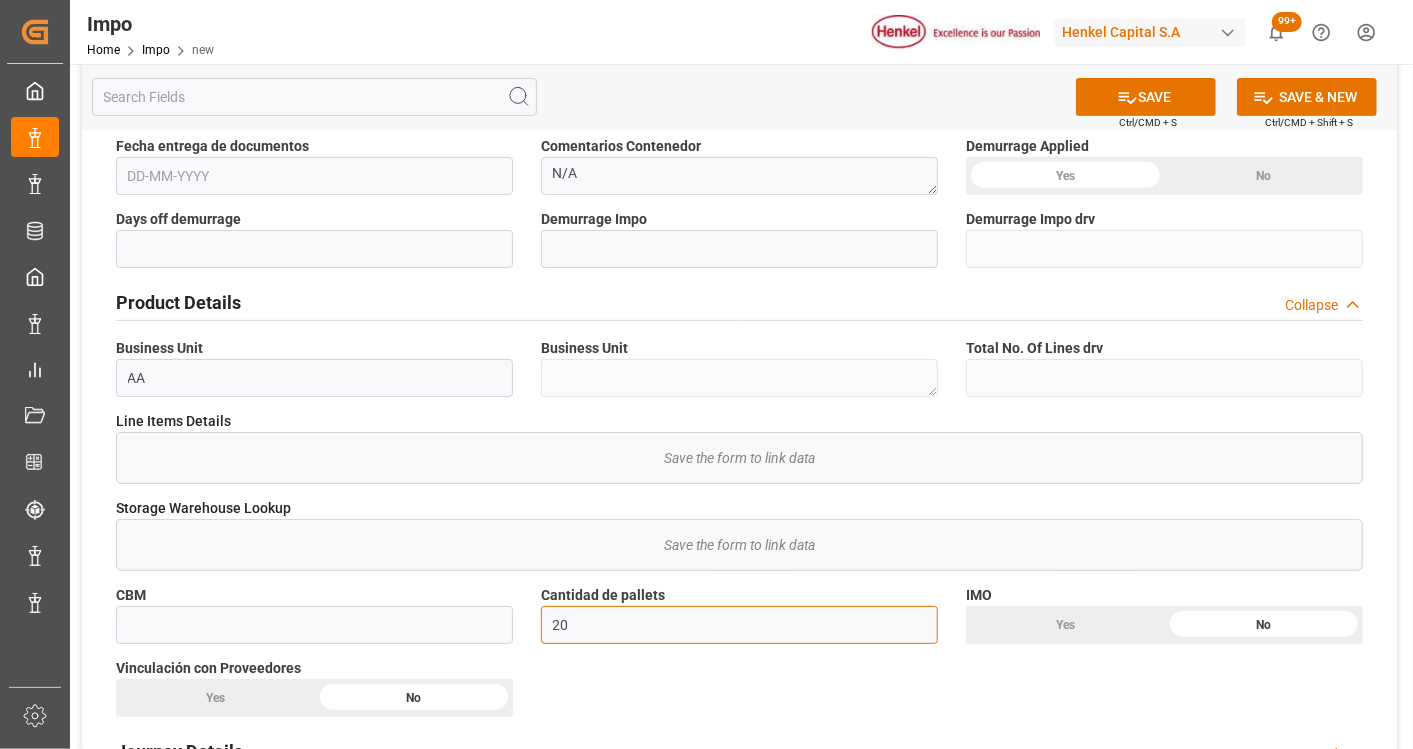 type on "20" 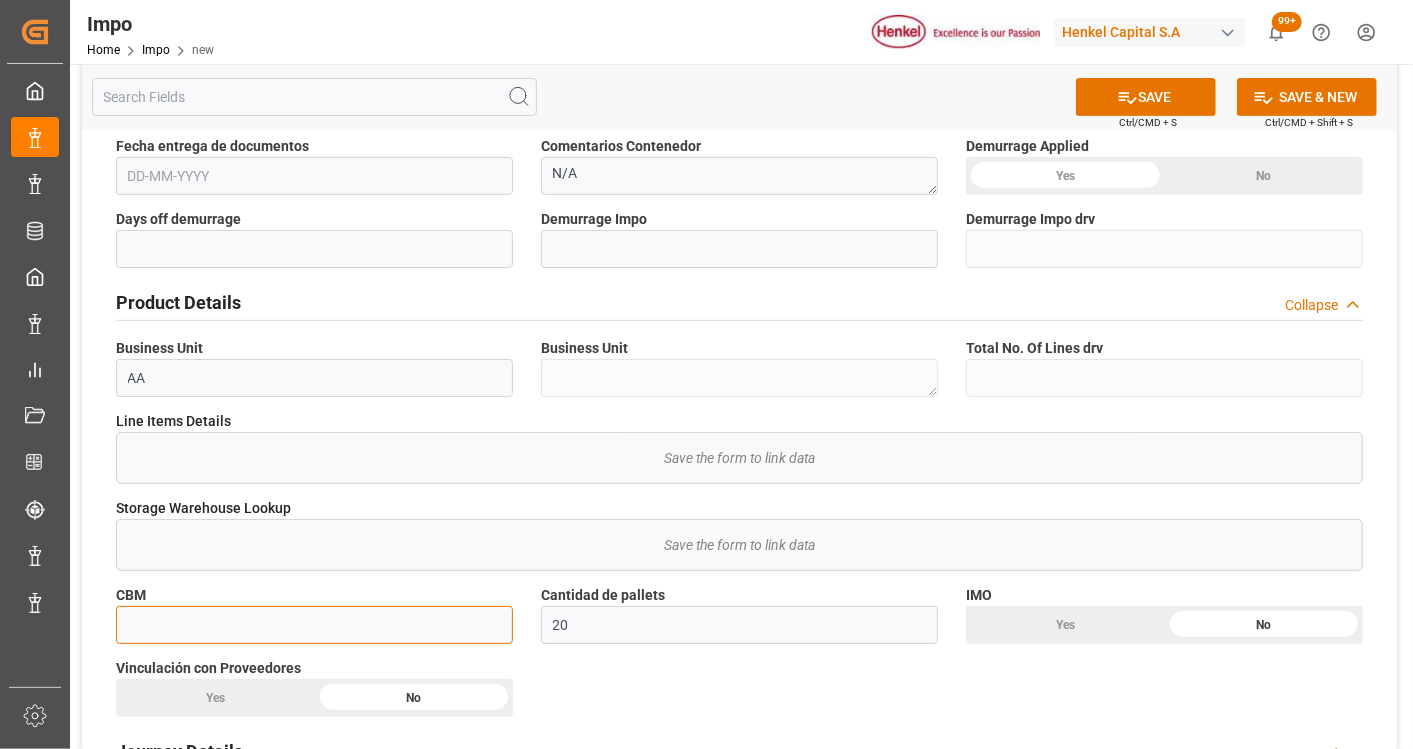 click at bounding box center [314, 625] 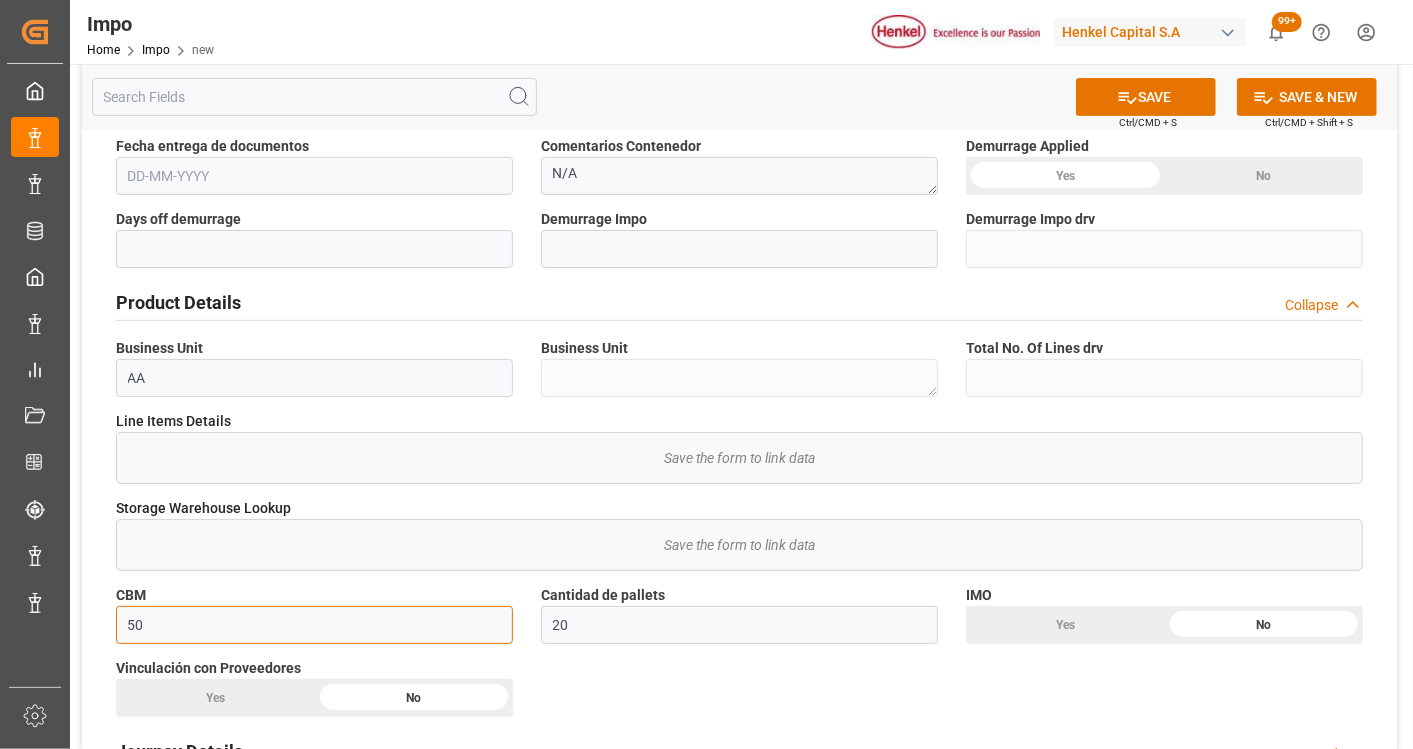 type on "50" 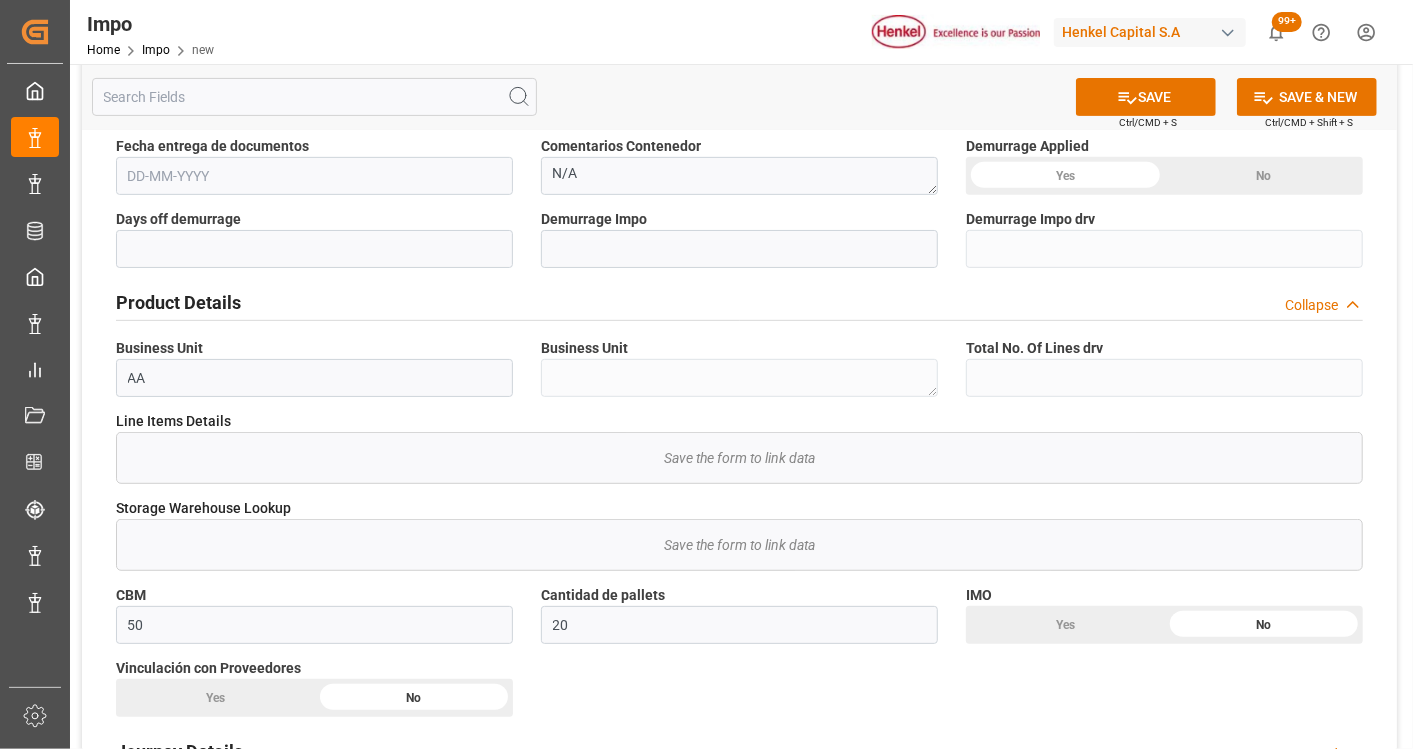 click on "Overview Collapse Status Importación     Referencia Leschaco     HAMB85817 Status     IN PROGRESS Categoría     EN TIEMPO Persona responsable de la importacion   *   [PERSON_NAME] Persona responsable de seguimiento     [PERSON_NAME] Aduana de entrada     43 Número de Contenedor     DFSU4236678 Tipo de Carga (LCL/FCL)     FCL 40" Tipo de Contenedor     CONTENEDOR Proveedor     [PERSON_NAME] GLOBAL SUPPLY CHAIN B.V. Carrier SCAC     HLCU Hapag [PERSON_NAME] Hapag [PERSON_NAME] Aktiengesellschaft Carrier/ FF     DHL Tipo Transporte     MARITIMO Incoterm     CPT Fecha entrega de documentos     Comentarios Contenedor     N/A Demurrage Applied     Yes No Days off demurrage     Demurrage Impo     Demurrage Impo drv       Product Details Collapse Business Unit     AA Business Unit     Total No. Of Lines drv       Line Items Details   Save the form to link data   Storage Warehouse Lookup   Save the form to link data CBM     50 Cantidad de pallets     20 IMO     Yes No Vinculación con Proveedores     Yes No   Journey Details Expand" at bounding box center [739, 2118] 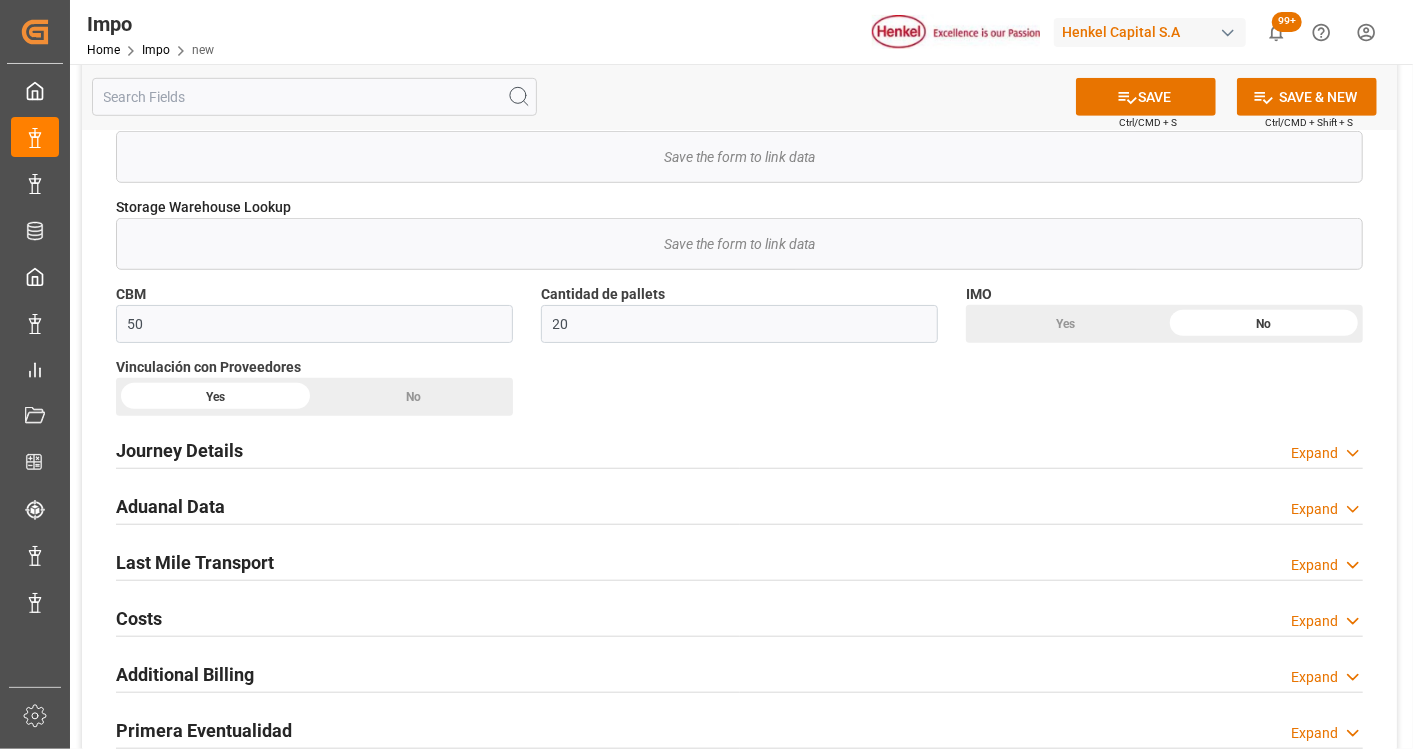 scroll, scrollTop: 777, scrollLeft: 0, axis: vertical 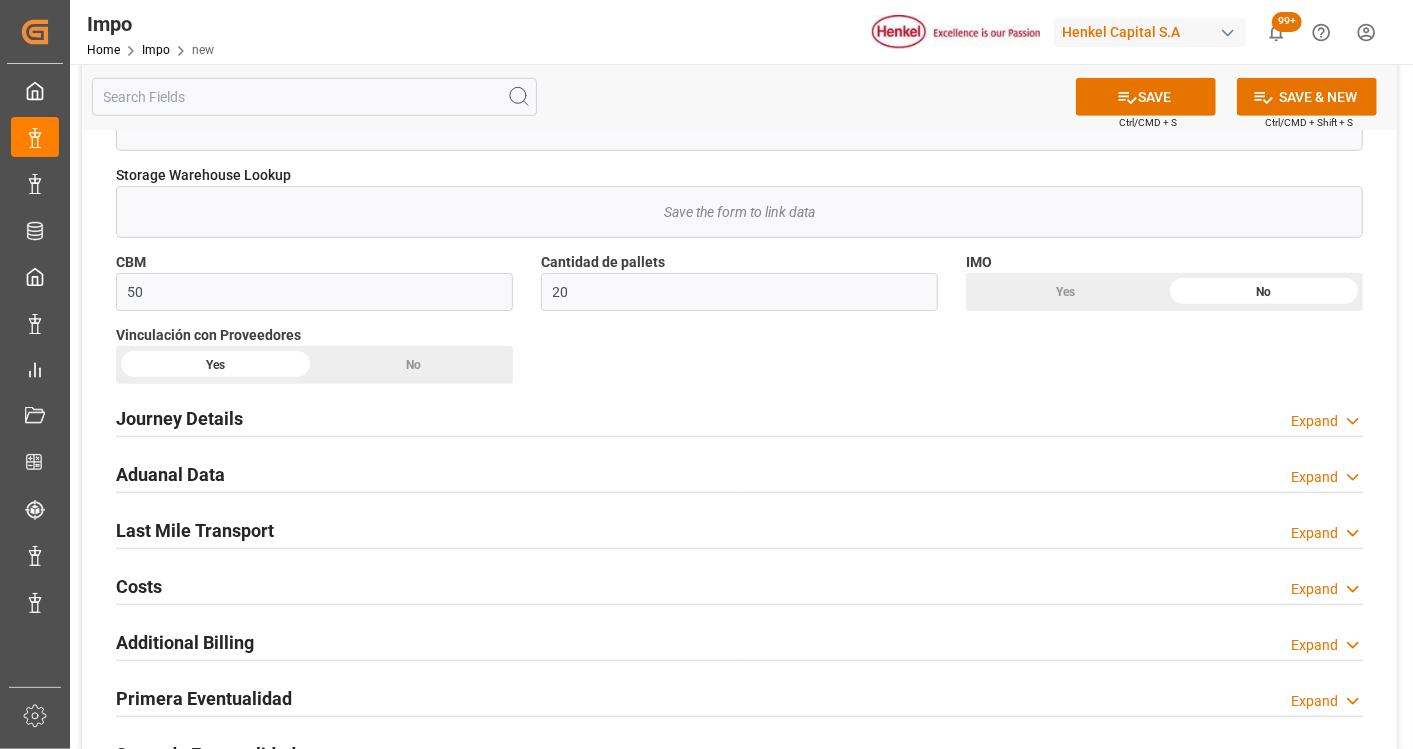 click on "Journey Details" at bounding box center (179, 418) 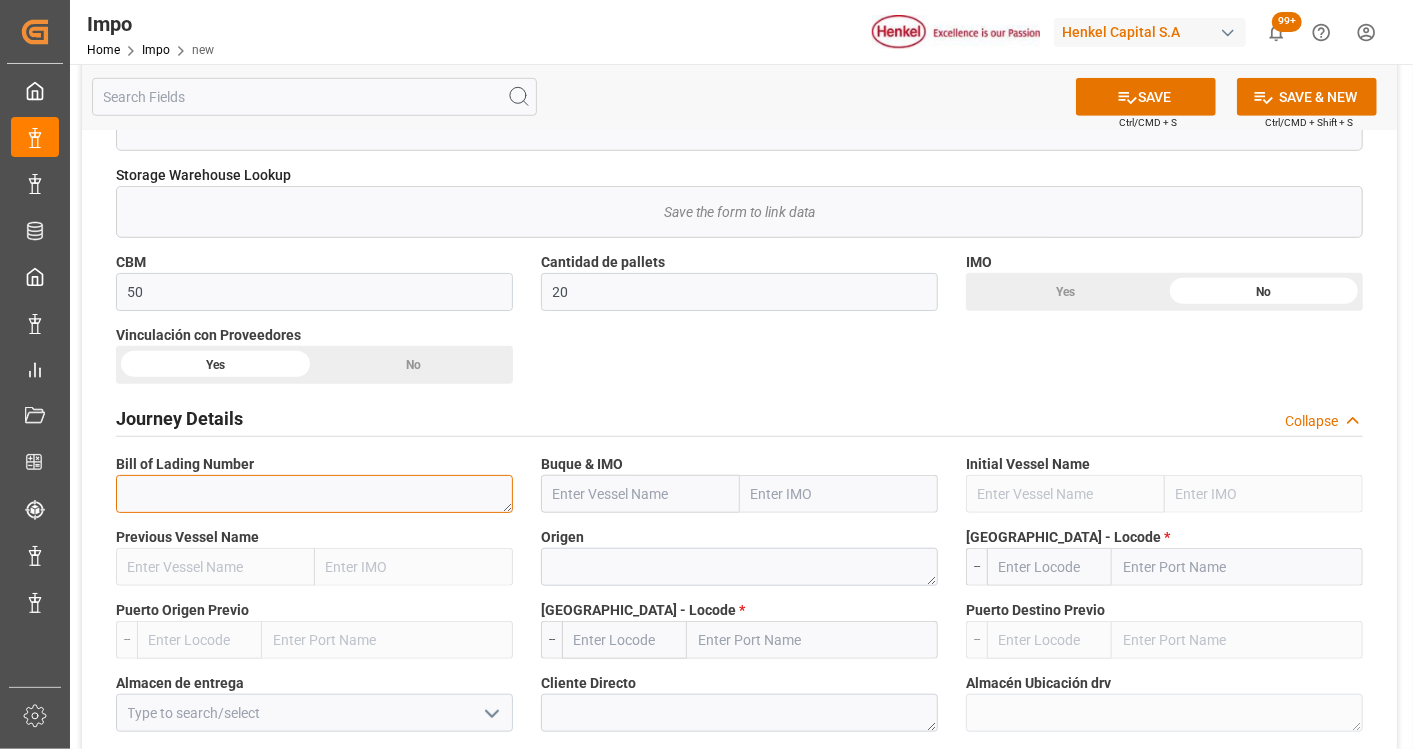 click at bounding box center [314, 494] 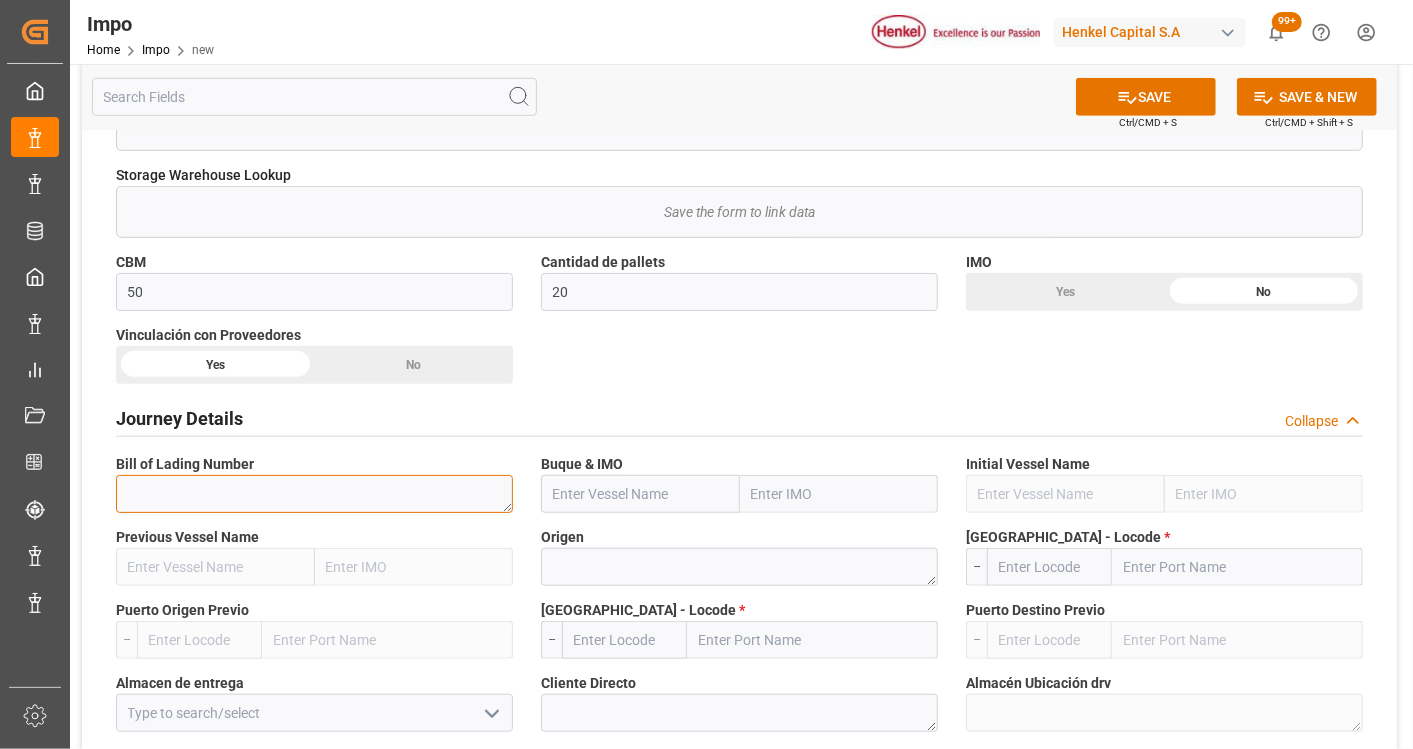 paste on "HAMB85817" 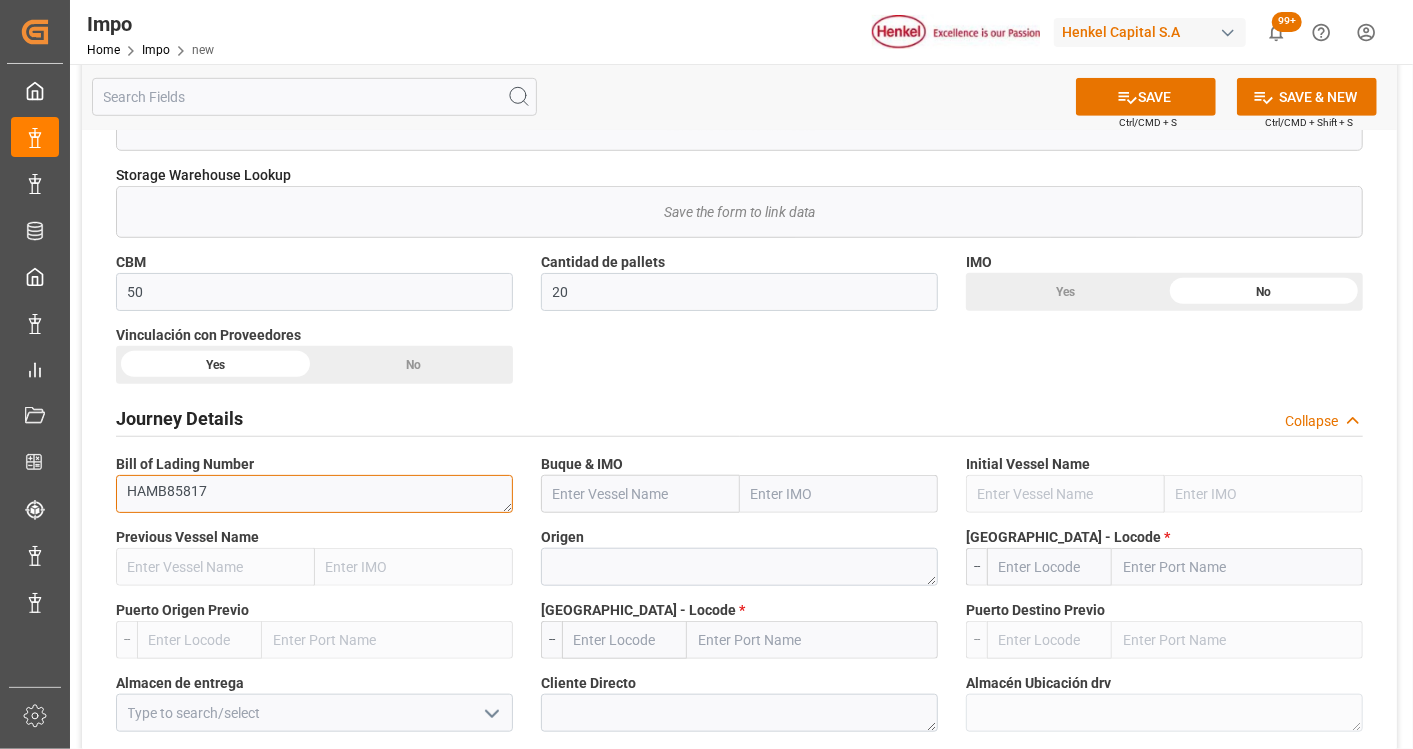 type on "HAMB85817" 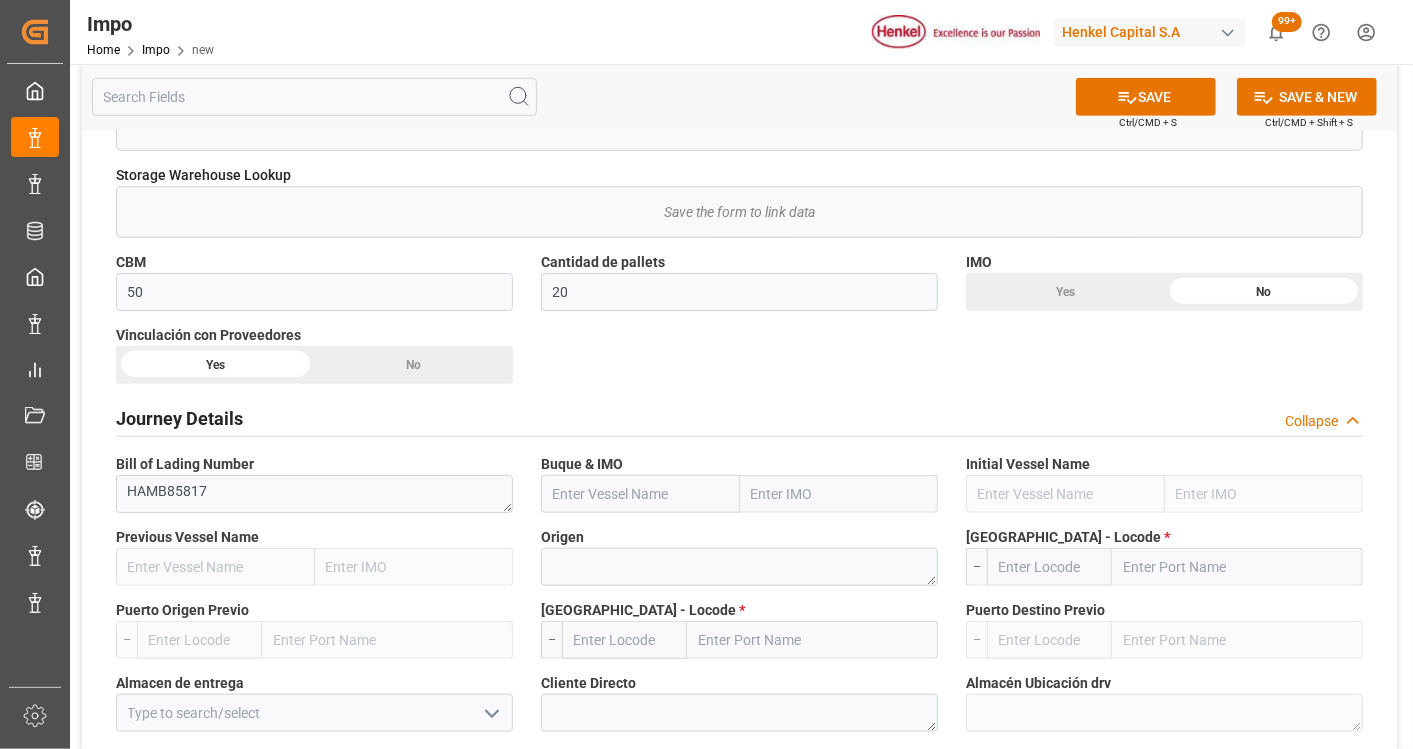 click at bounding box center [640, 494] 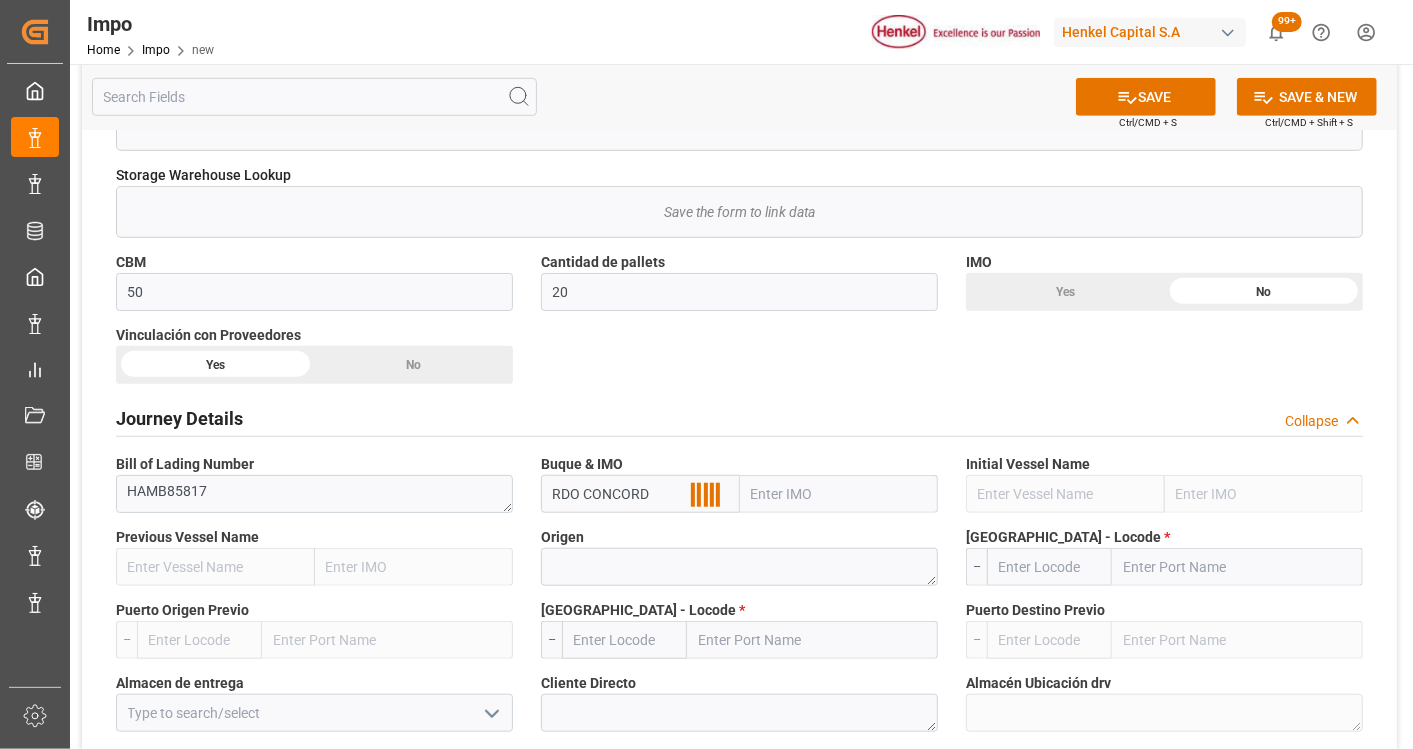 type on "RDO CONCORD" 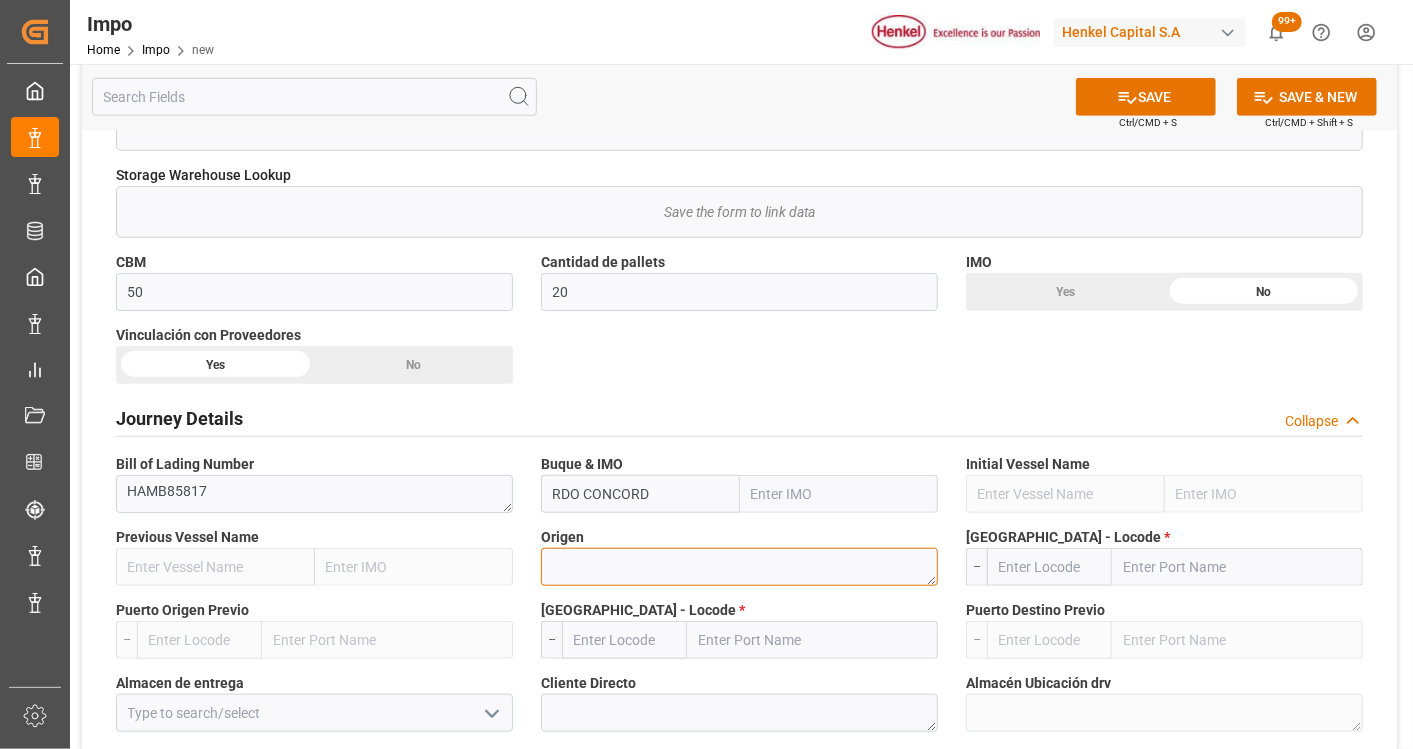 click at bounding box center [739, 567] 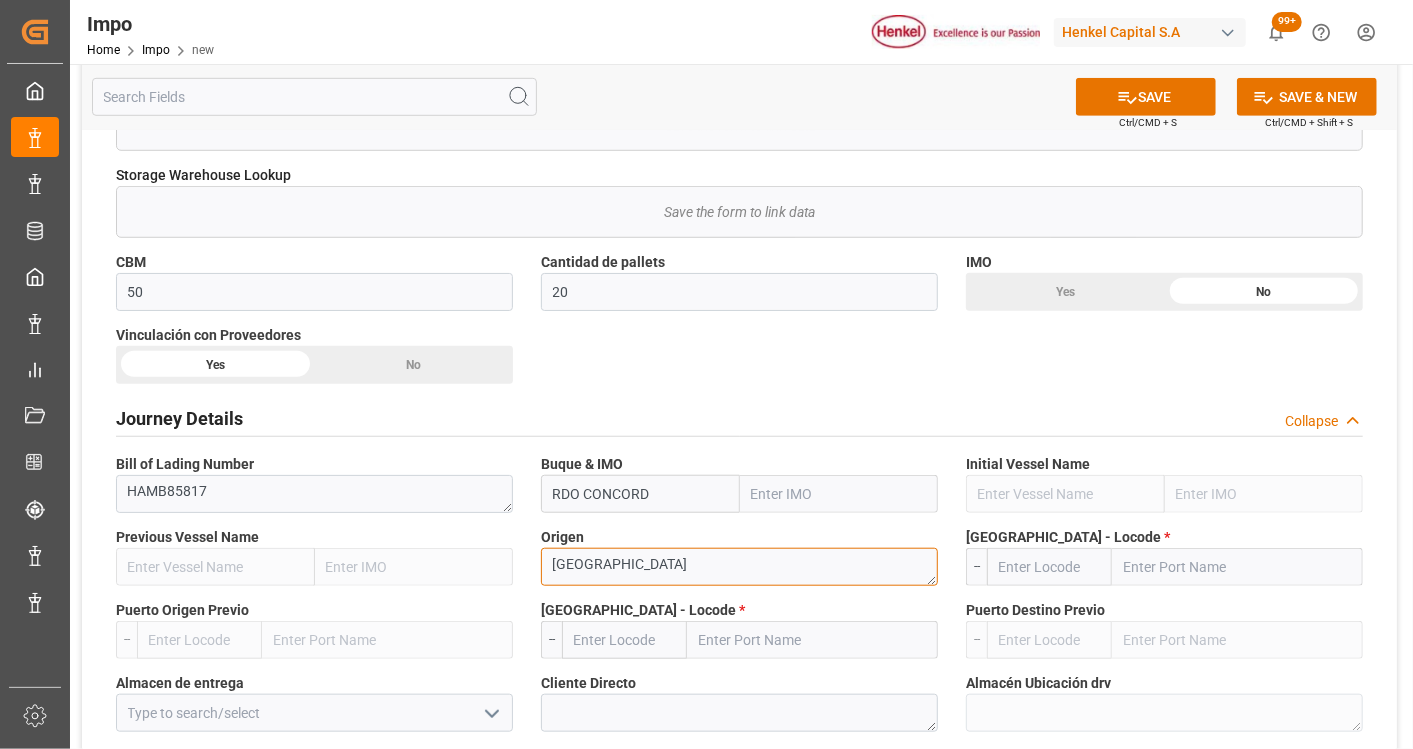 type on "[GEOGRAPHIC_DATA]" 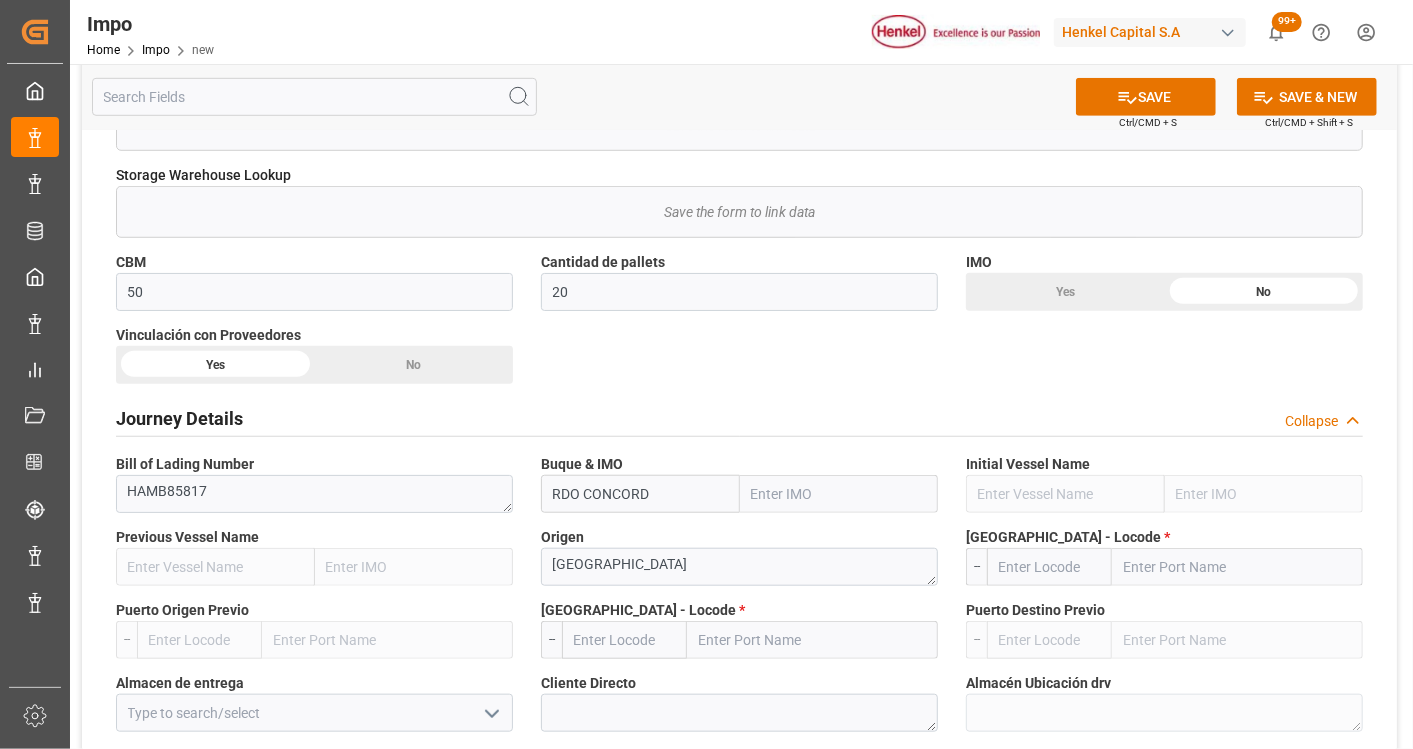 click at bounding box center (1049, 567) 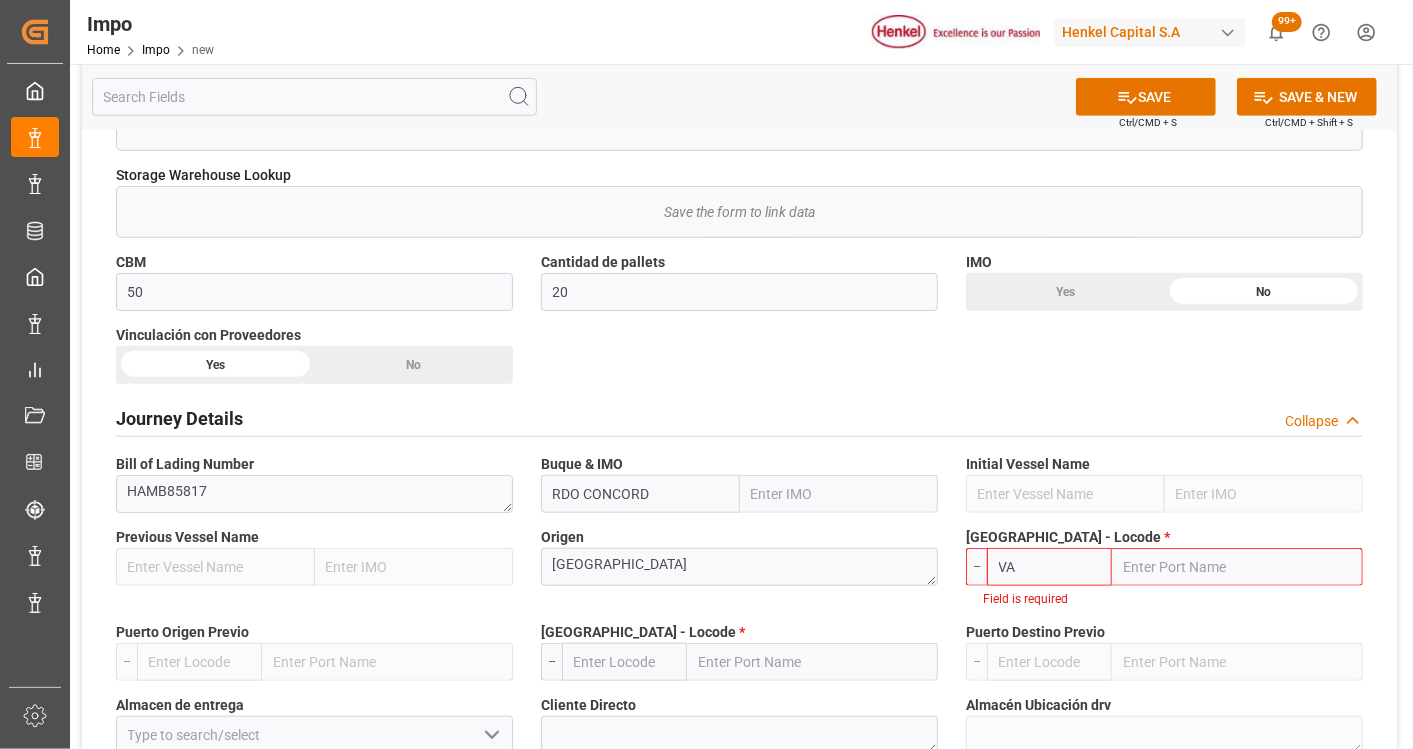 type on "V" 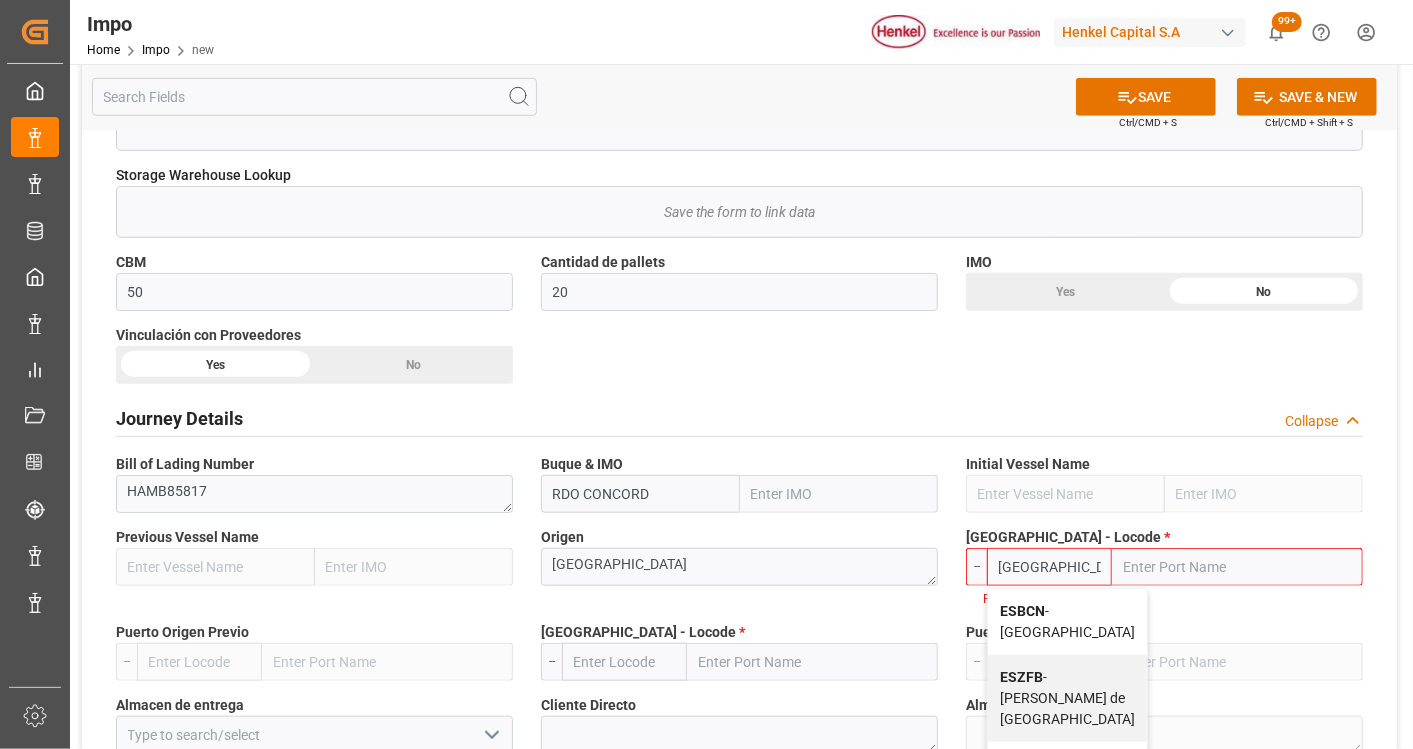 type on "[GEOGRAPHIC_DATA]" 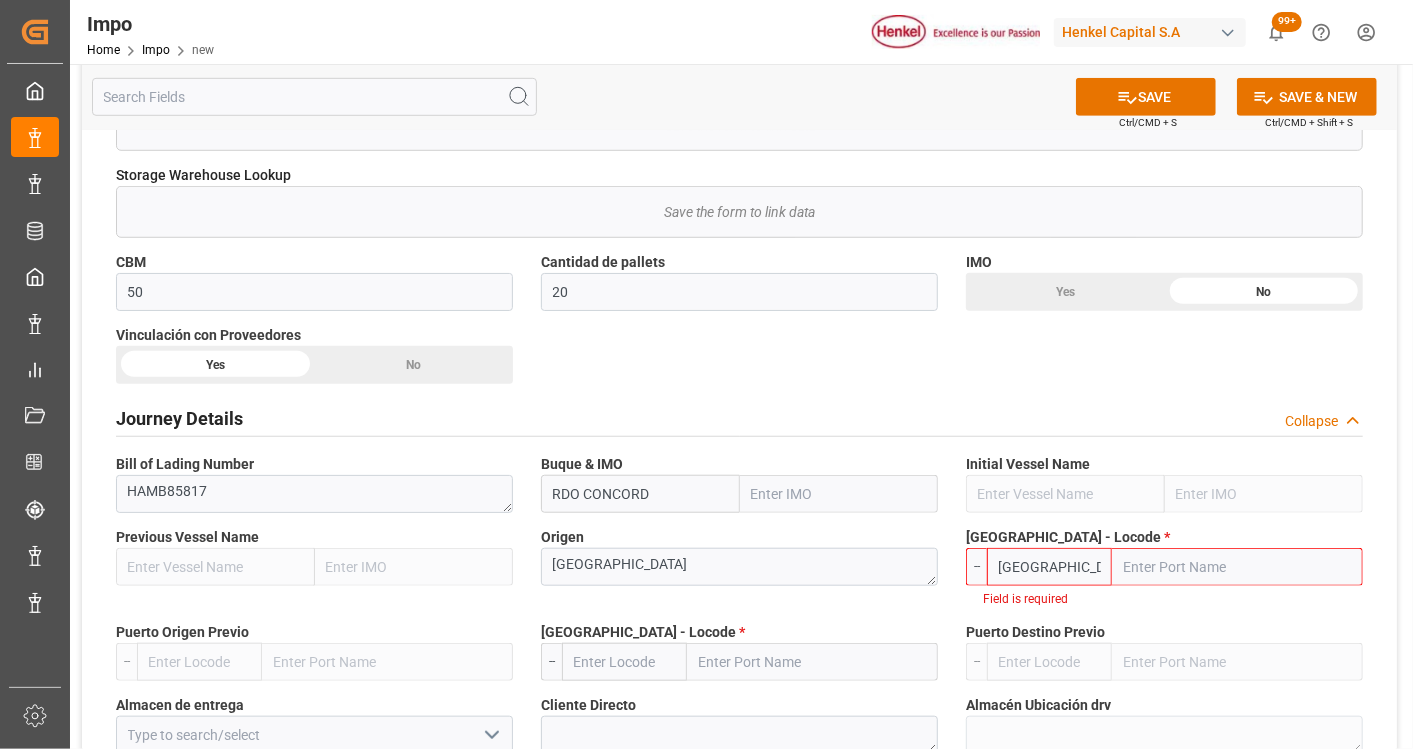 click on "[GEOGRAPHIC_DATA]" at bounding box center [1049, 567] 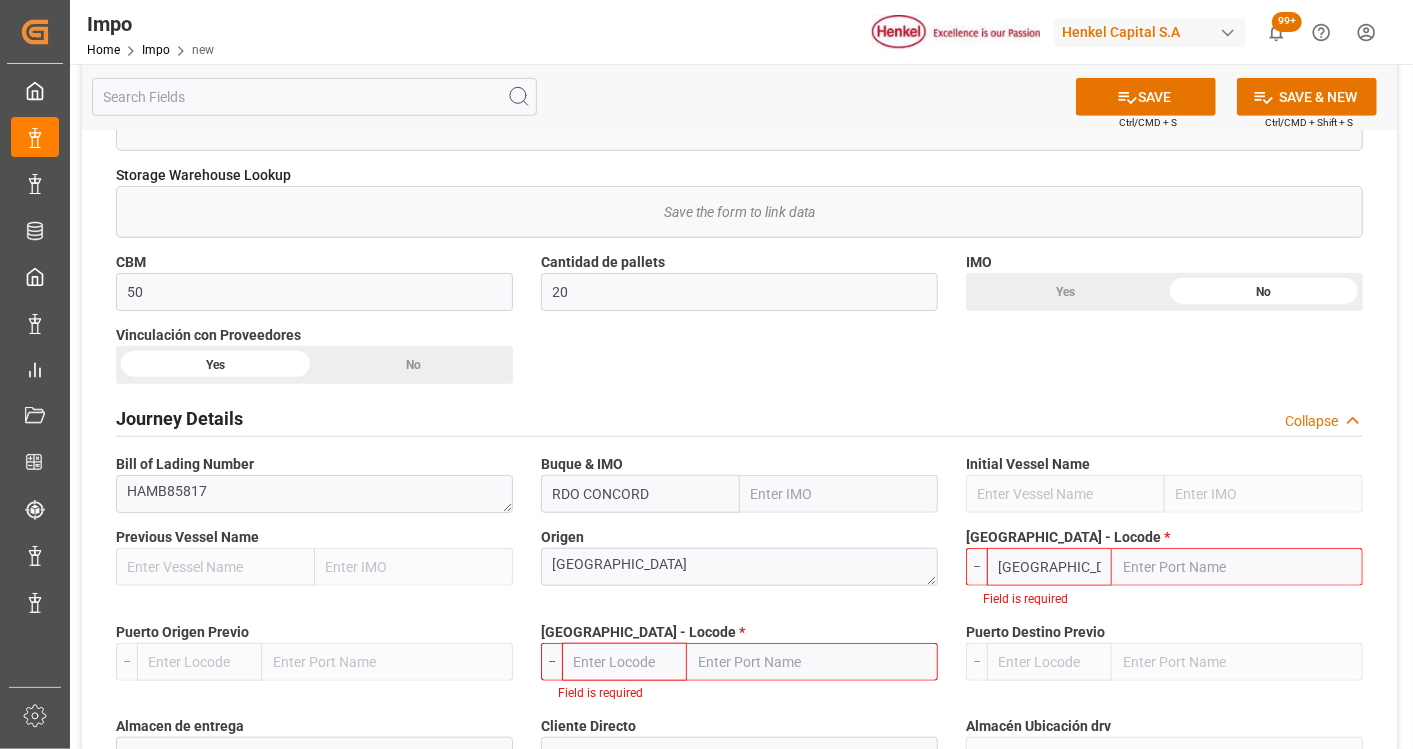 click at bounding box center (624, 662) 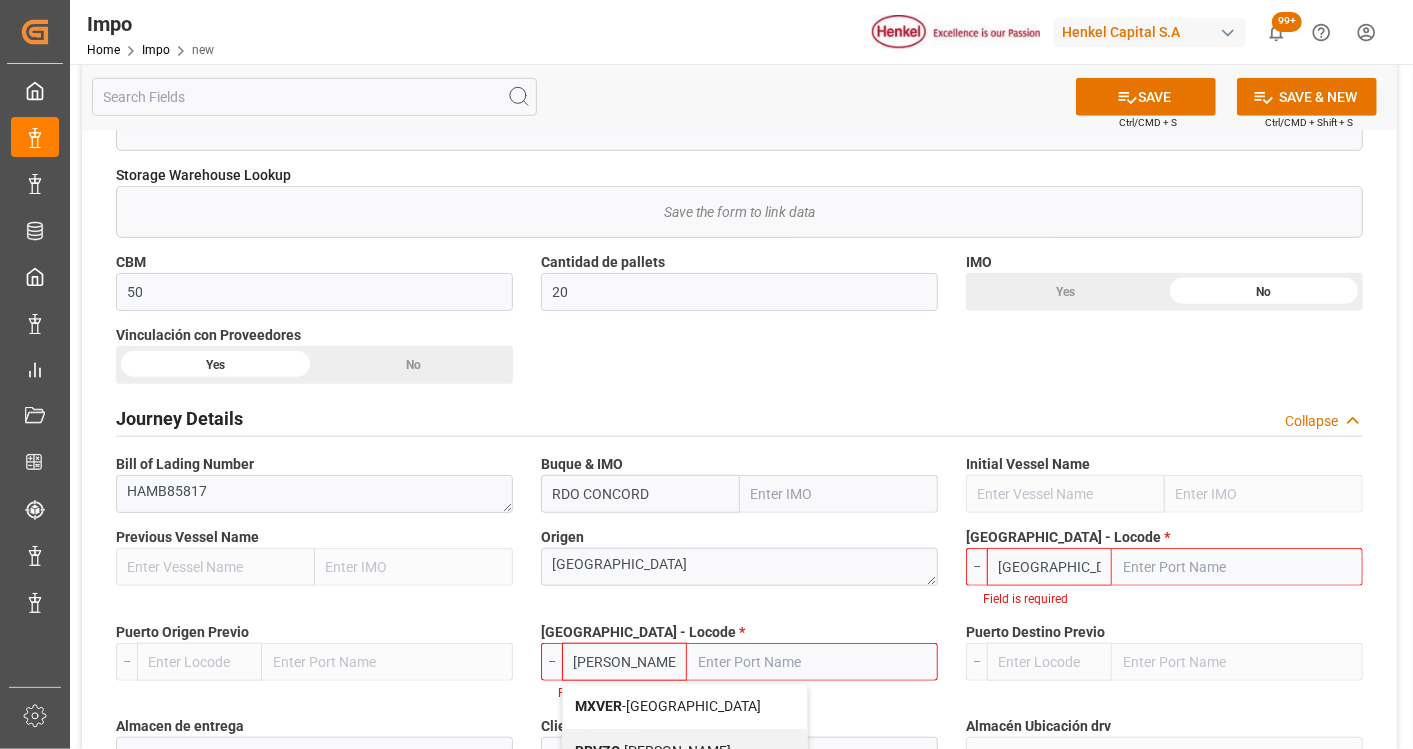 click on "MXVER  -  [GEOGRAPHIC_DATA]" at bounding box center (685, 706) 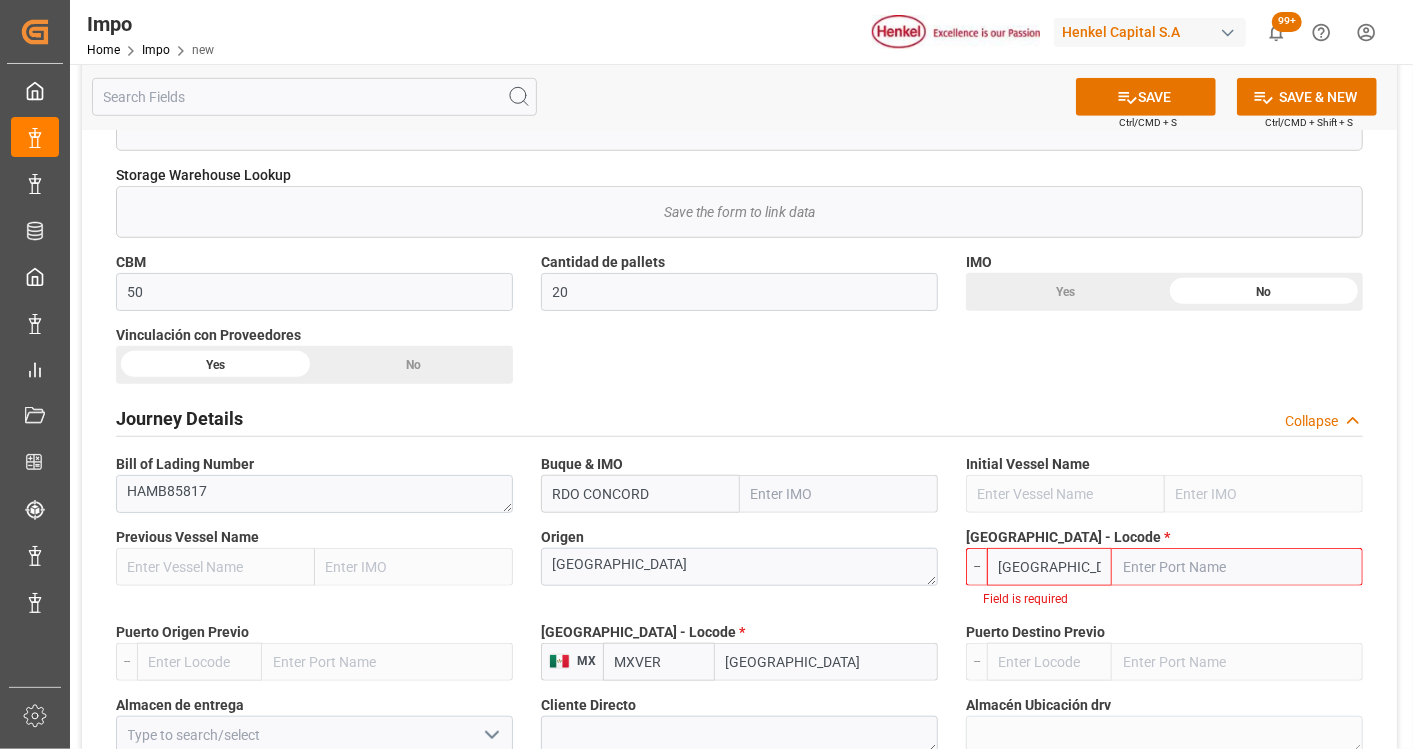 type on "MXVER" 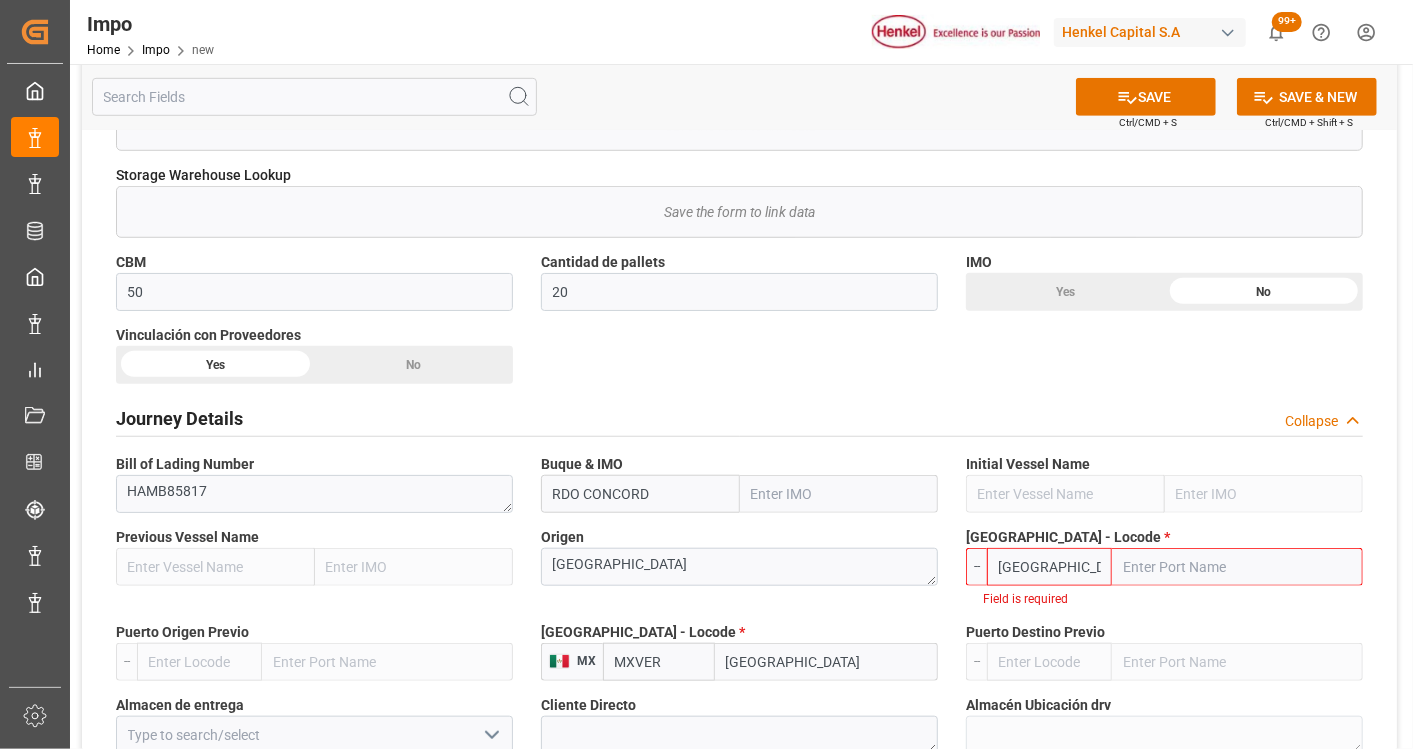 click on "[GEOGRAPHIC_DATA]" at bounding box center (1049, 567) 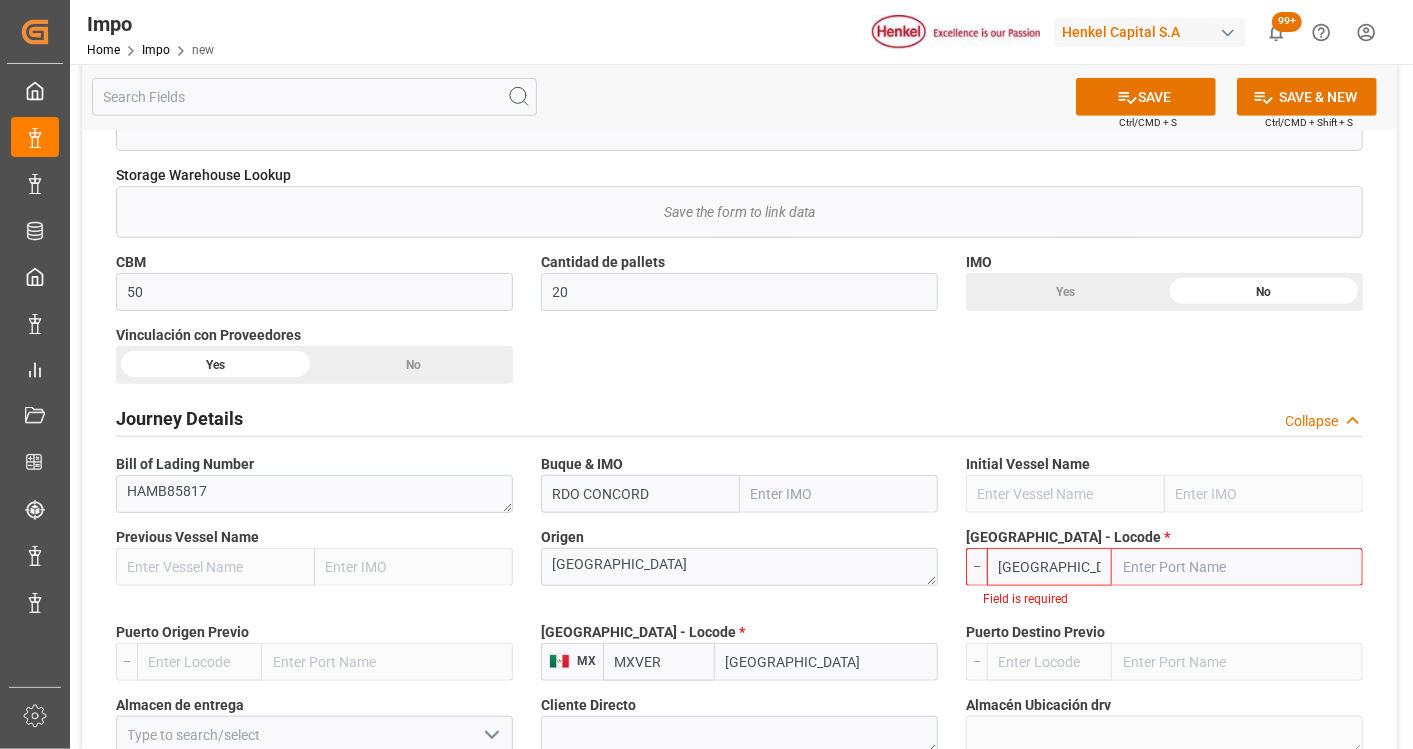 drag, startPoint x: 1036, startPoint y: 567, endPoint x: 1128, endPoint y: 567, distance: 92 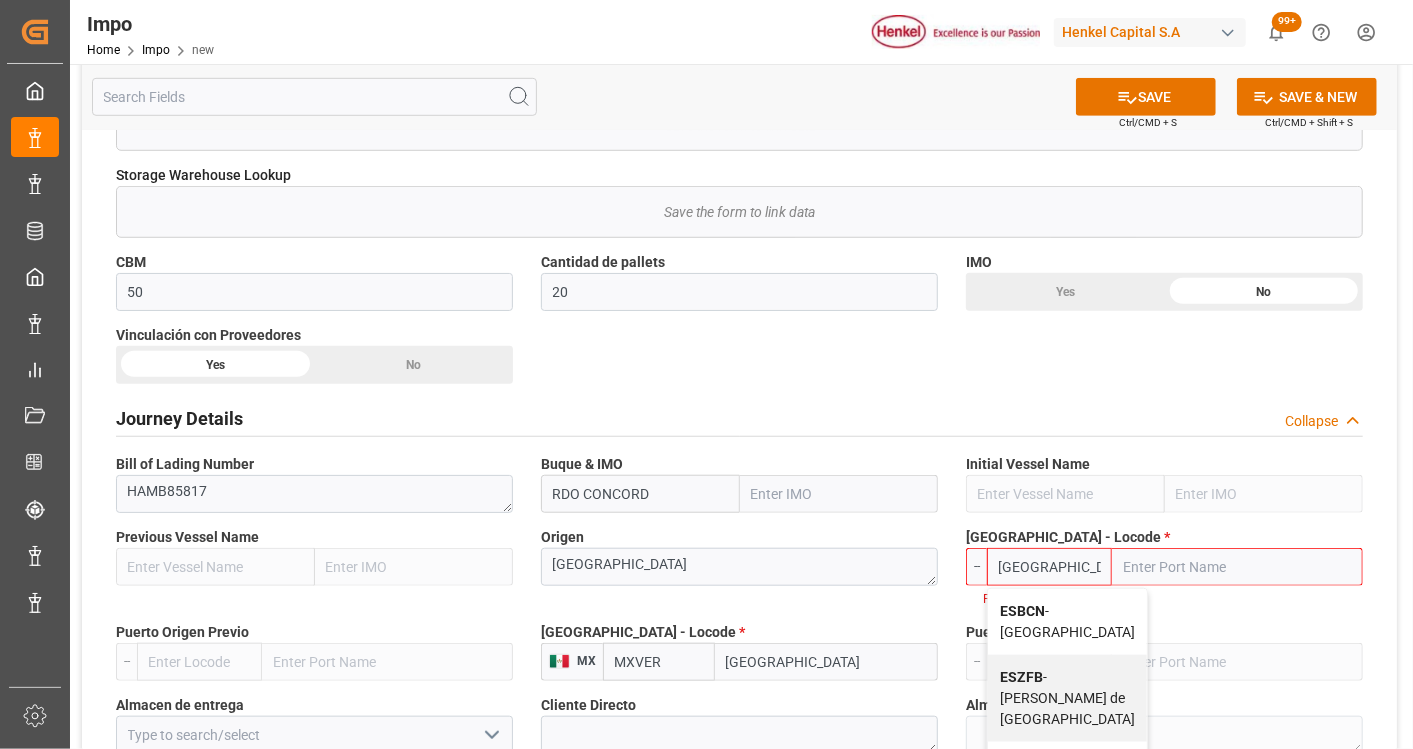 click on "ESBCN  -  [GEOGRAPHIC_DATA]" at bounding box center [1067, 621] 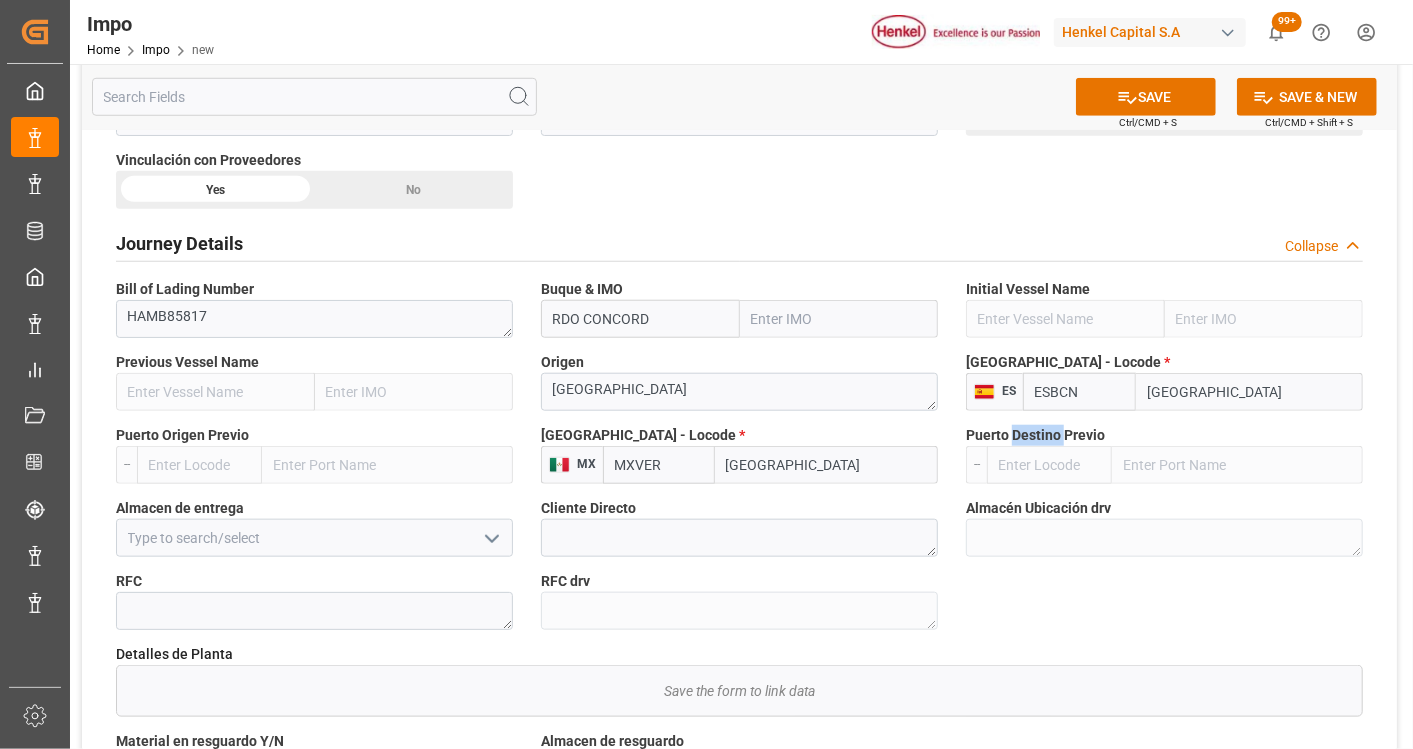 scroll, scrollTop: 1000, scrollLeft: 0, axis: vertical 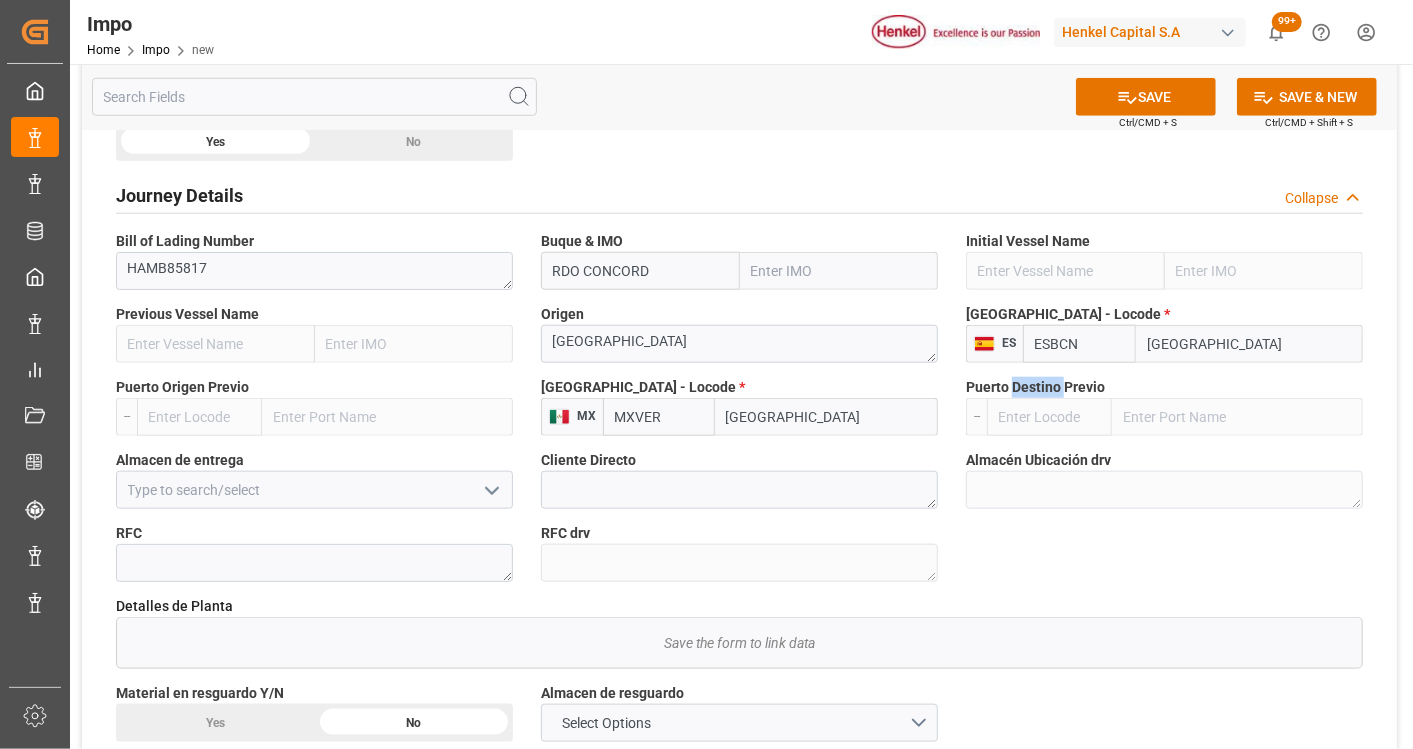 click 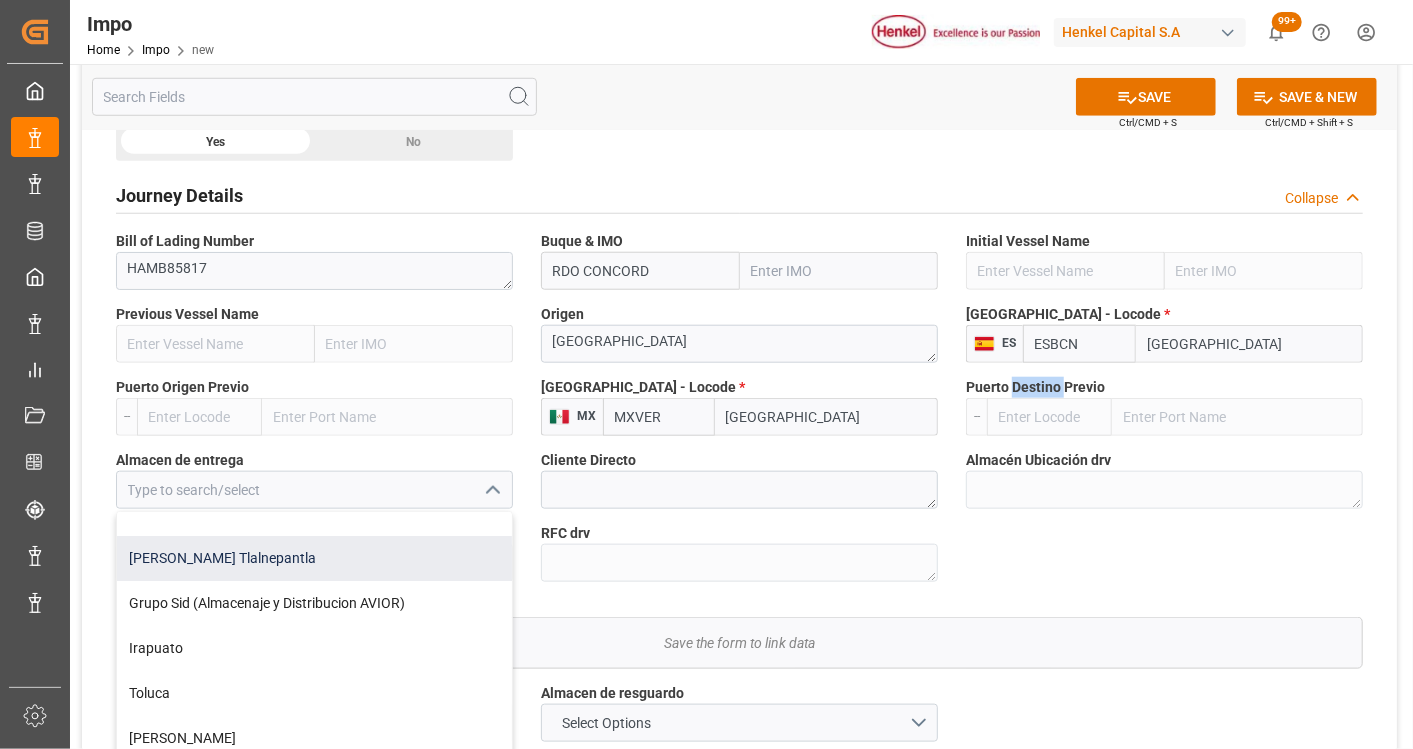 click on "[PERSON_NAME] Tlalnepantla" at bounding box center [314, 558] 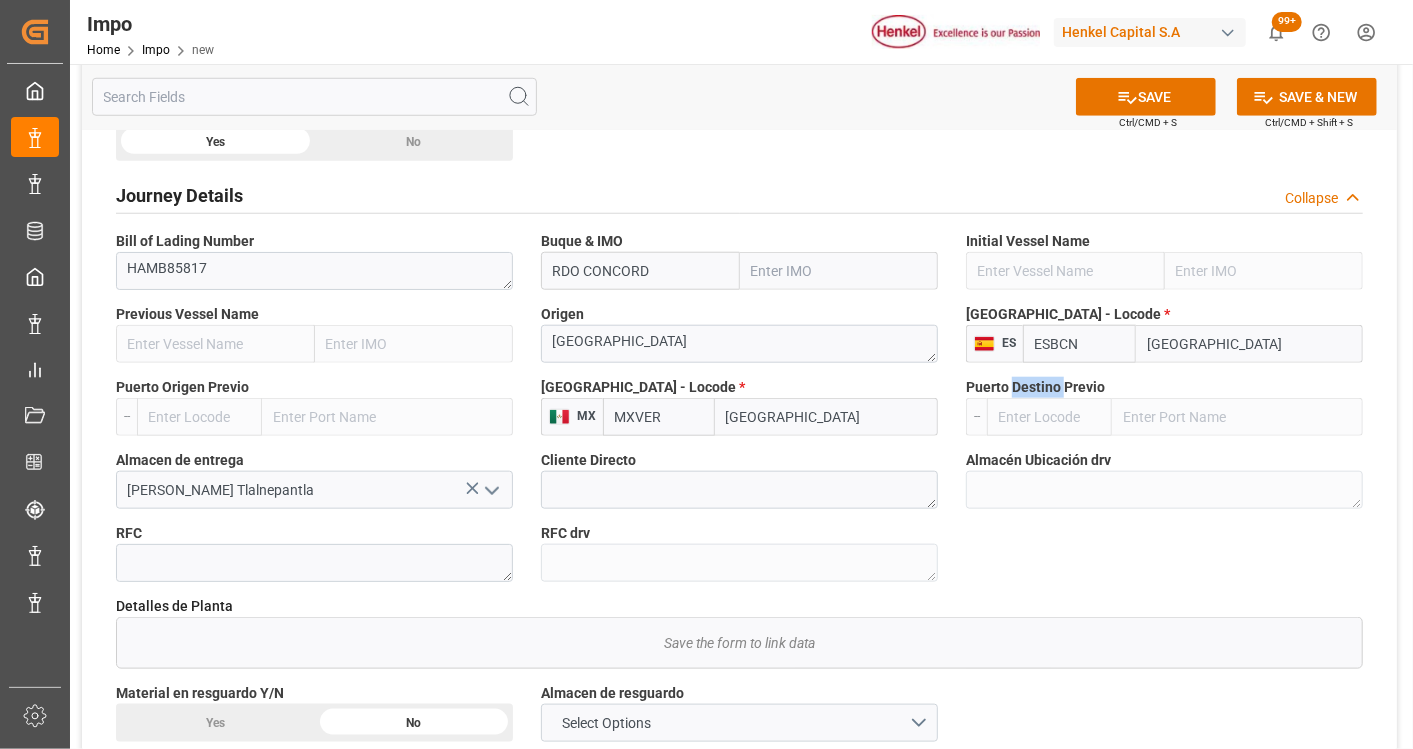 type 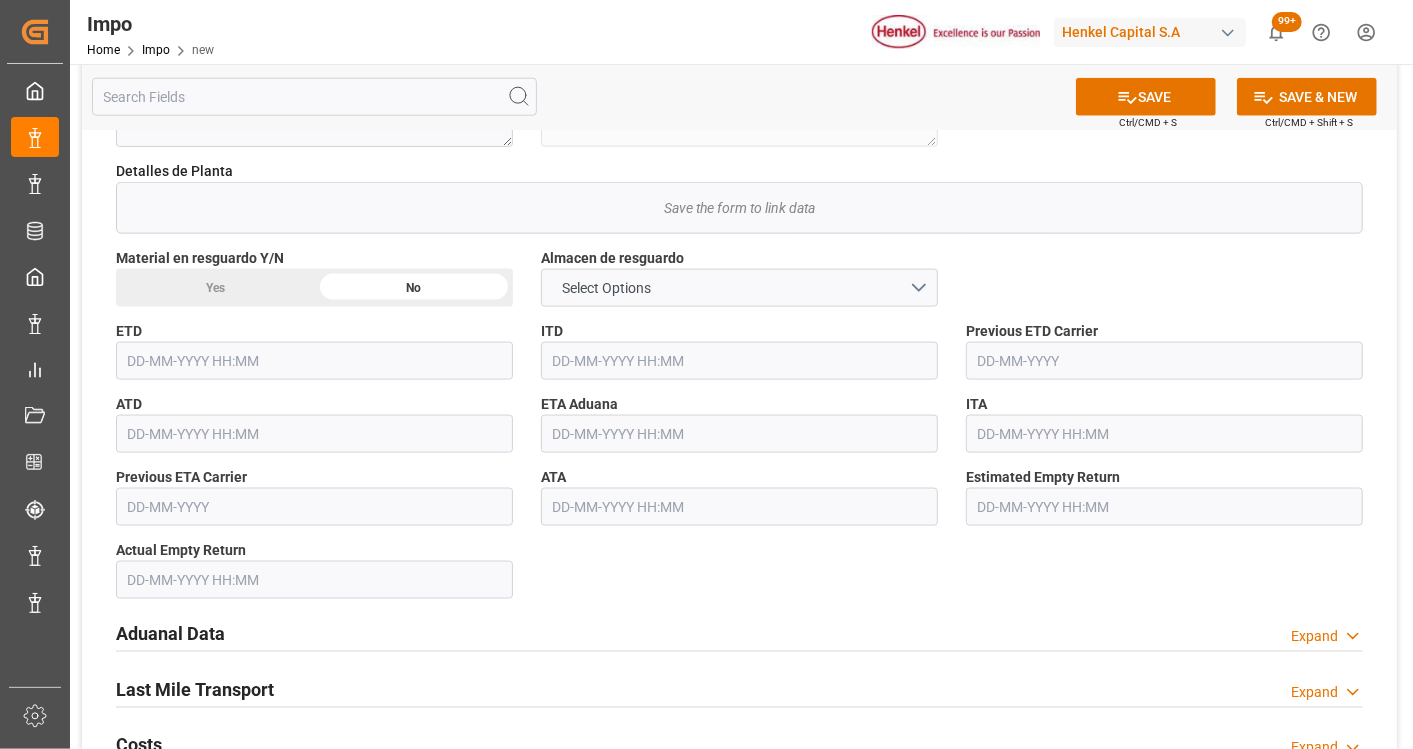 scroll, scrollTop: 1444, scrollLeft: 0, axis: vertical 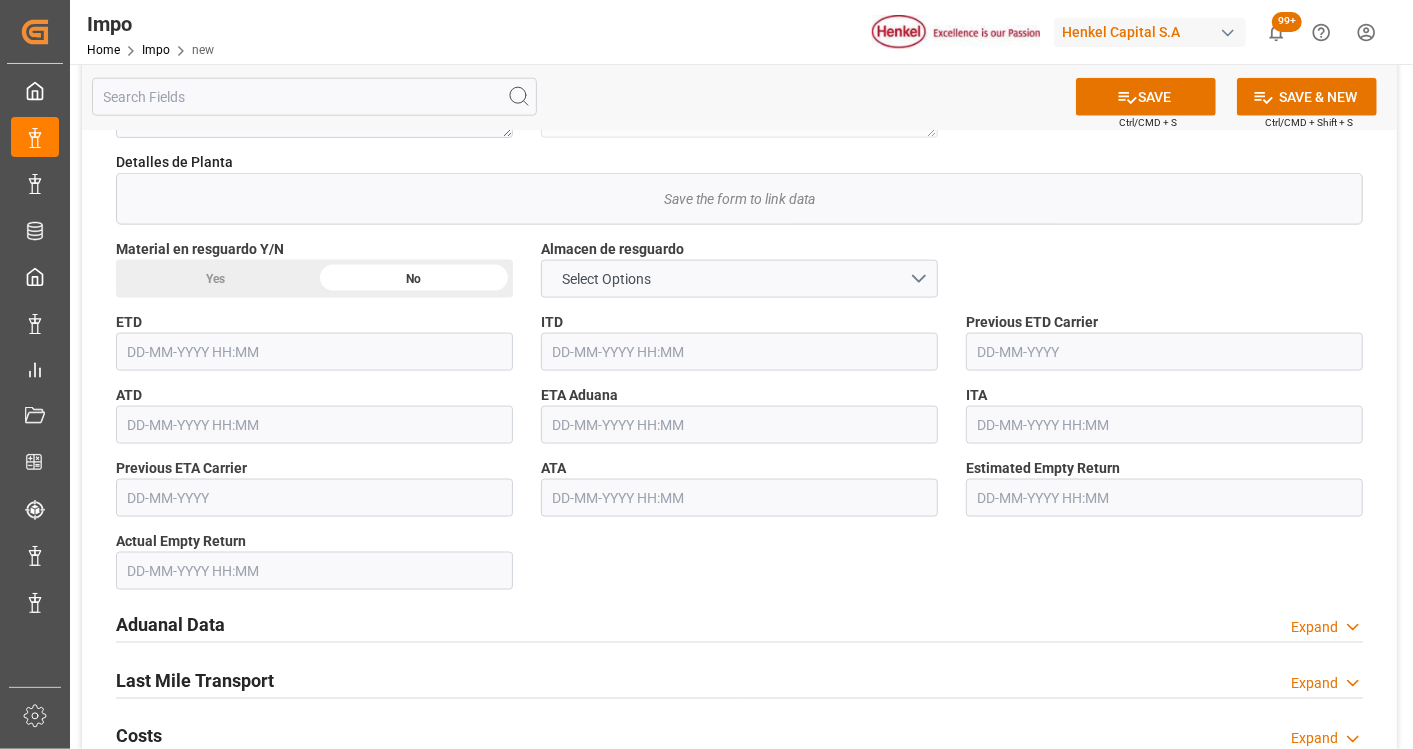 click at bounding box center [314, 352] 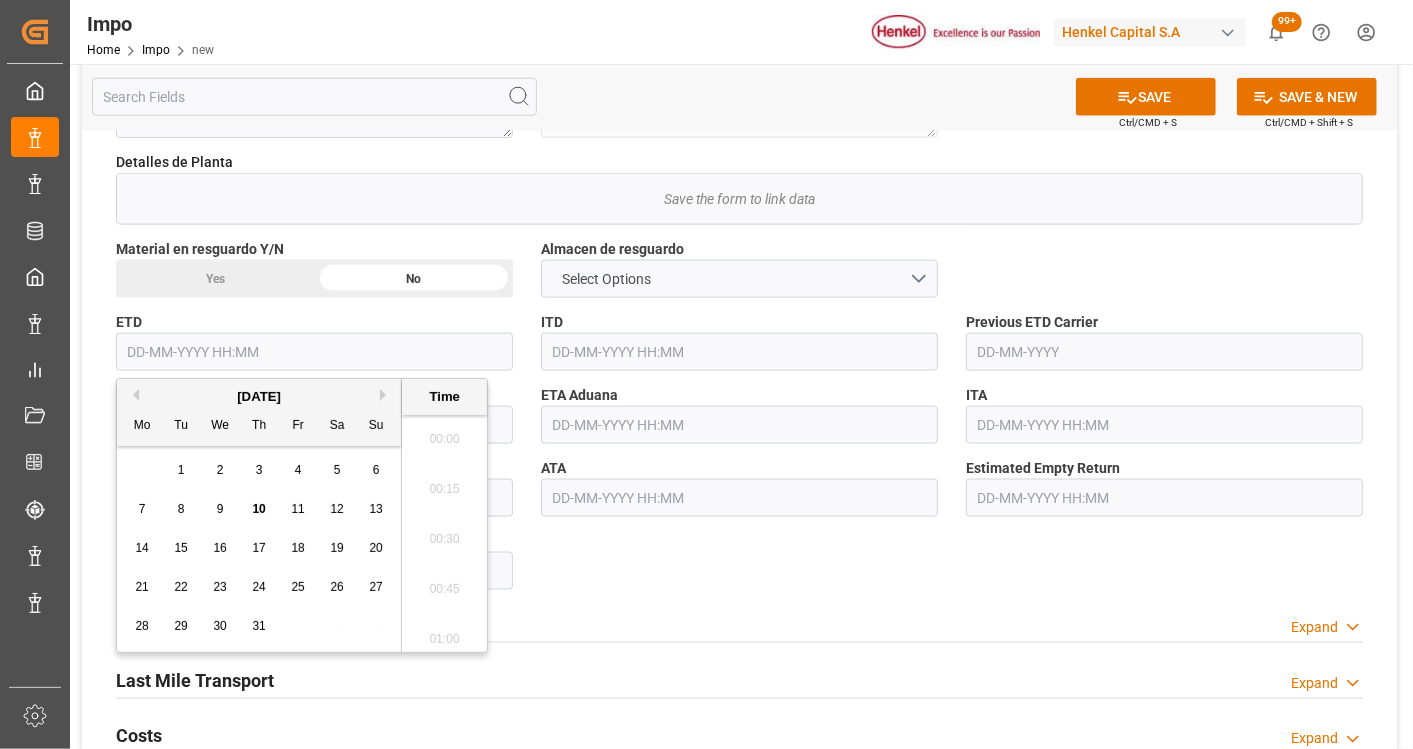 scroll, scrollTop: 2954, scrollLeft: 0, axis: vertical 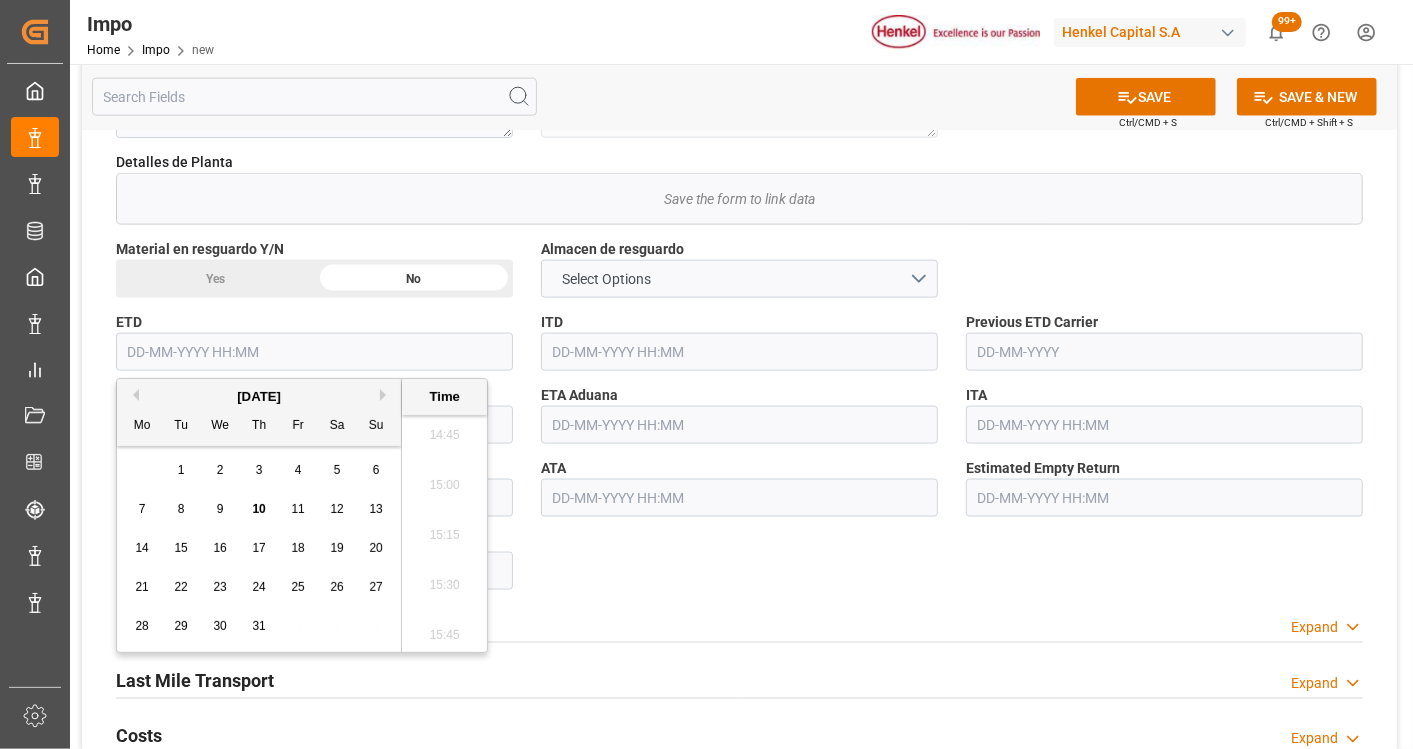 click on "6" at bounding box center [376, 471] 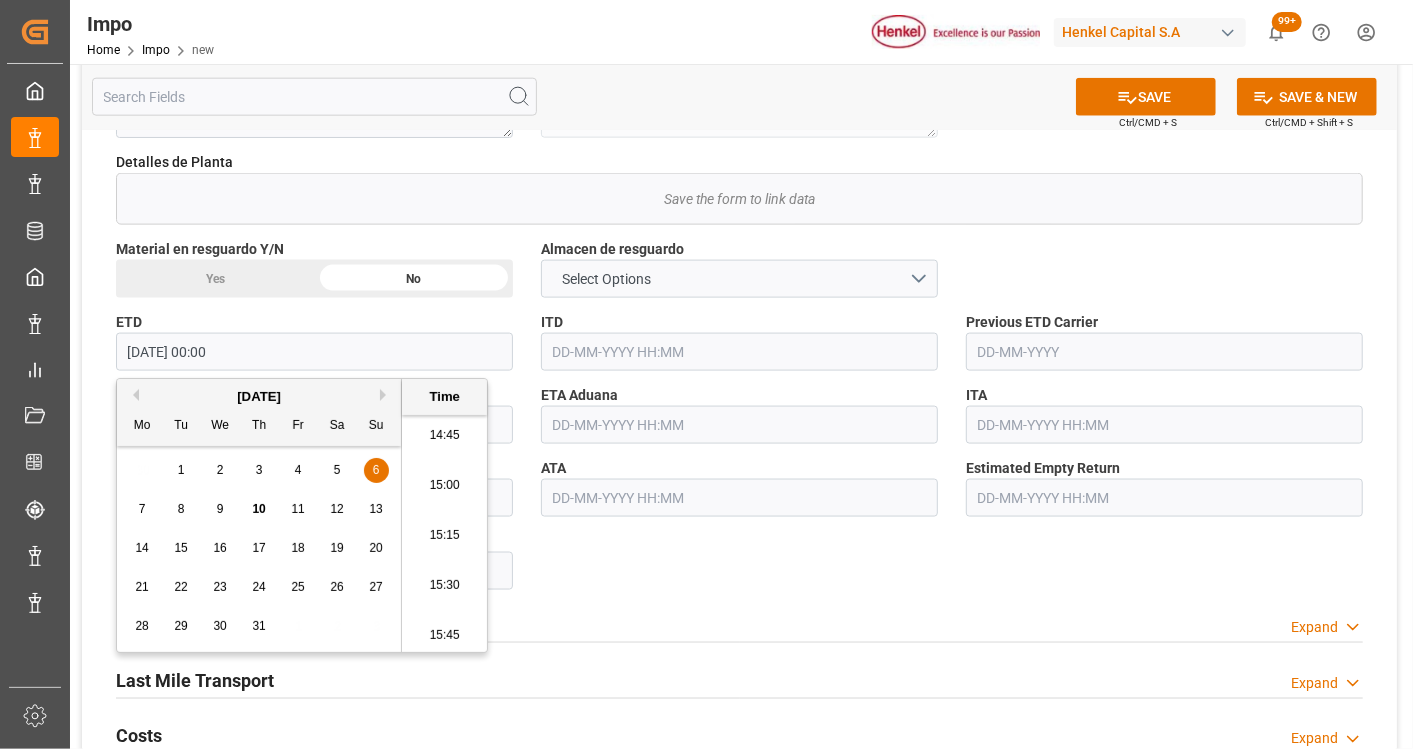 click at bounding box center [739, 425] 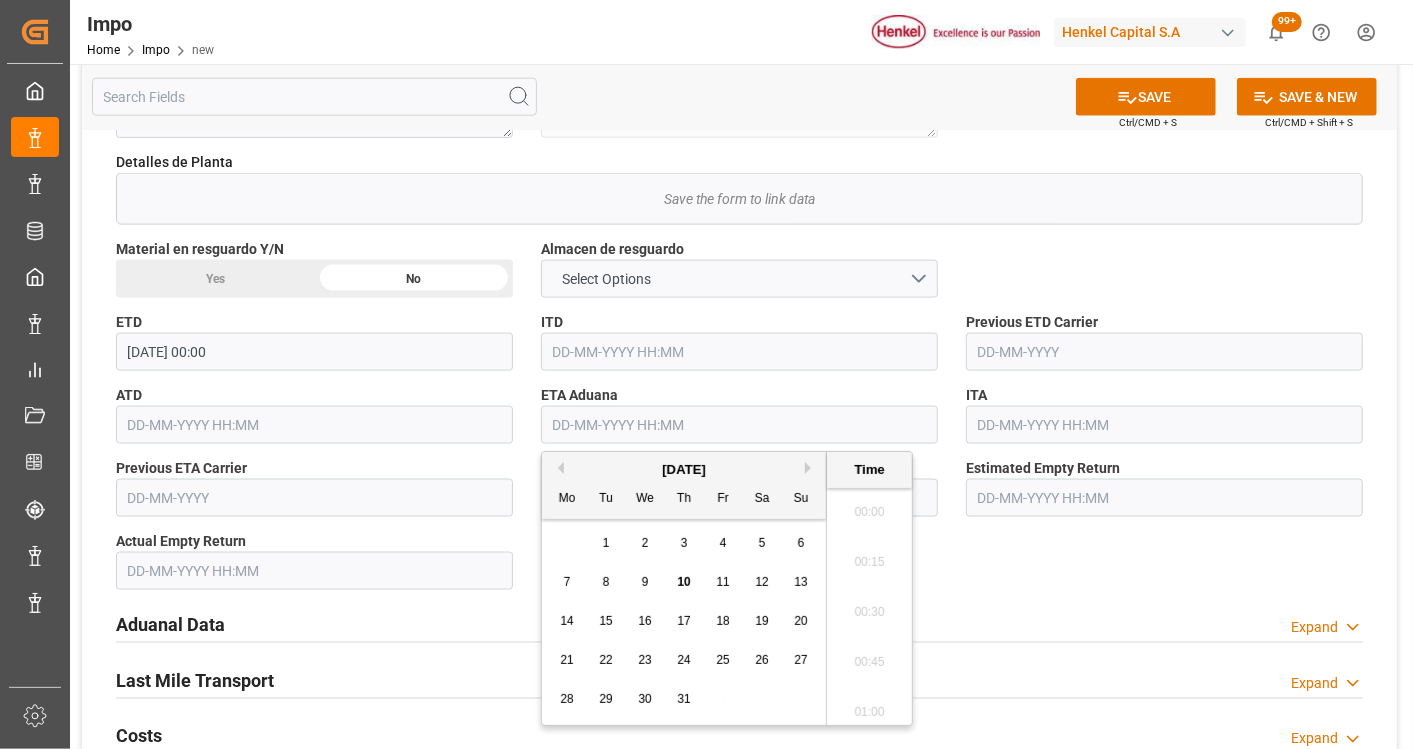 scroll, scrollTop: 2954, scrollLeft: 0, axis: vertical 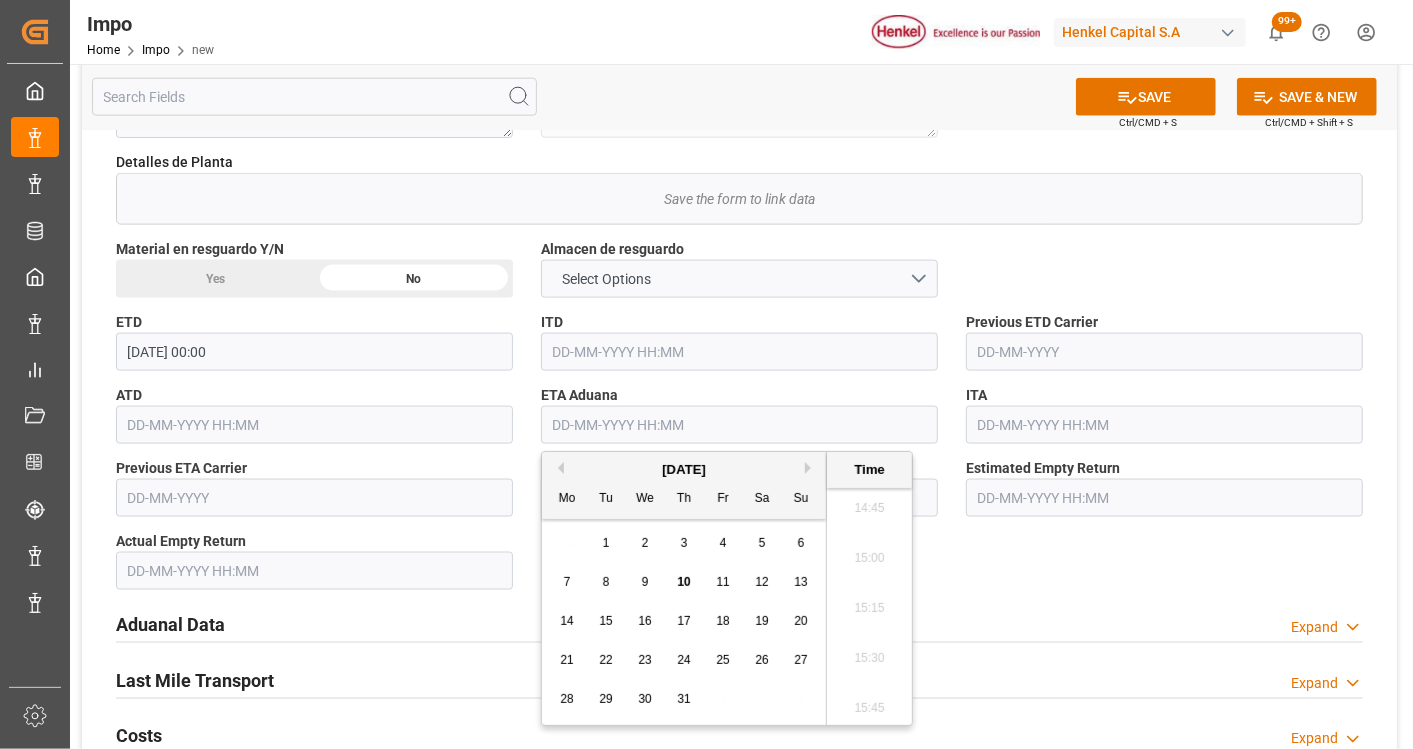 click on "24" at bounding box center [683, 660] 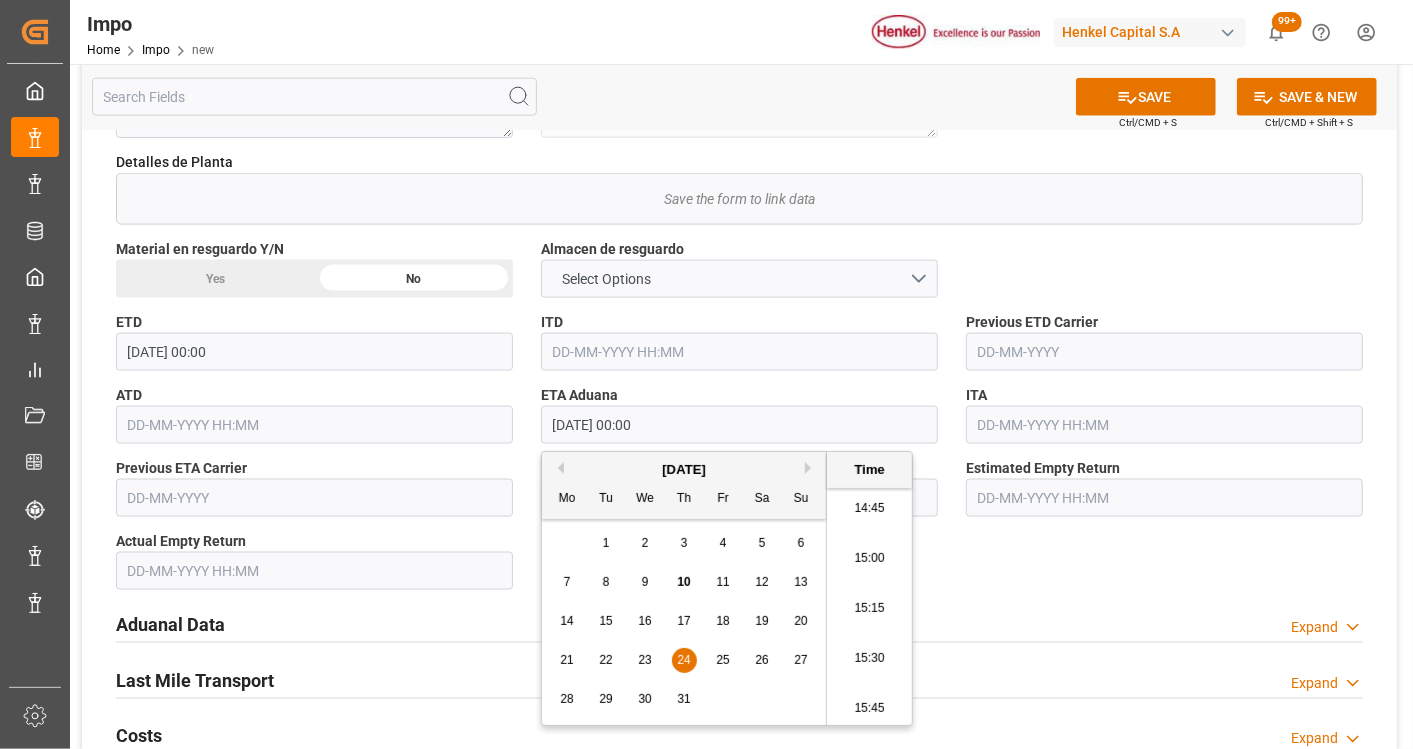 click on "Aduanal Data Expand" at bounding box center (739, 625) 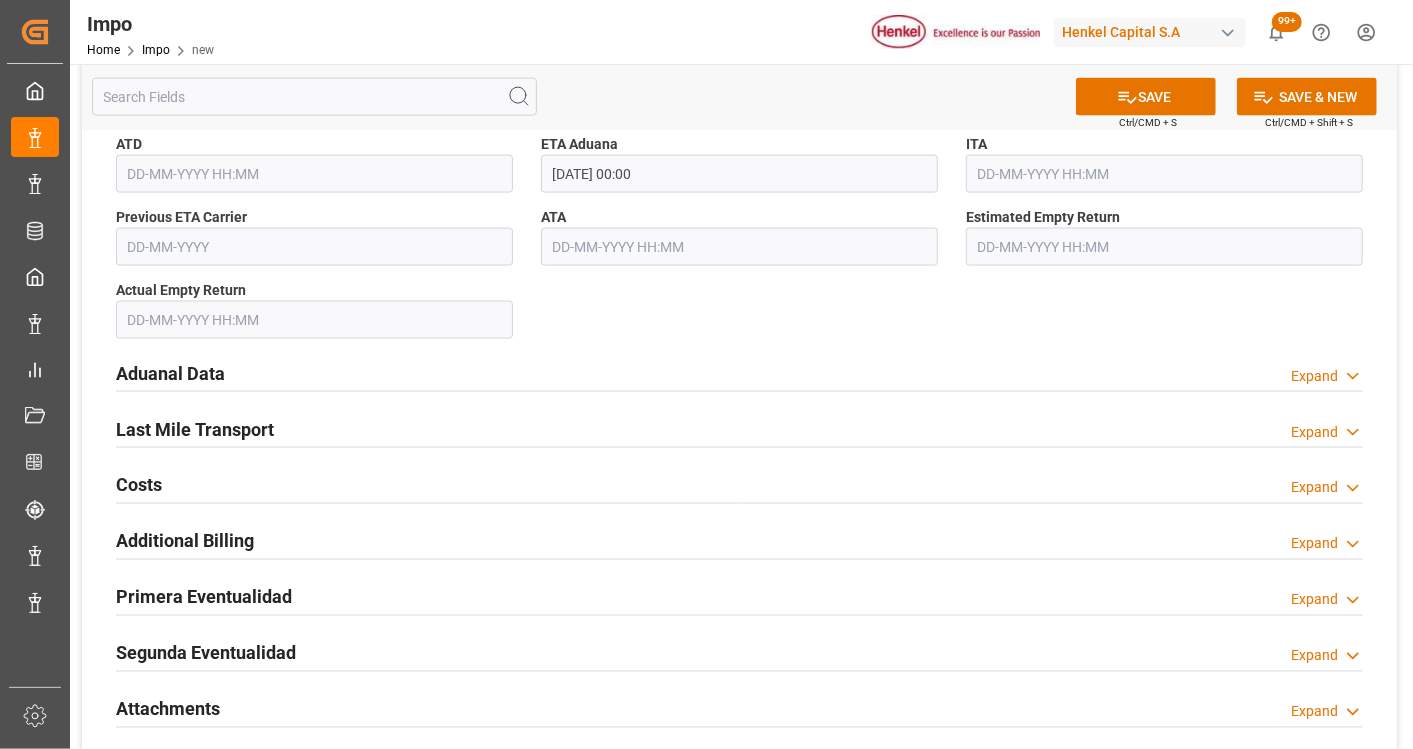 scroll, scrollTop: 1777, scrollLeft: 0, axis: vertical 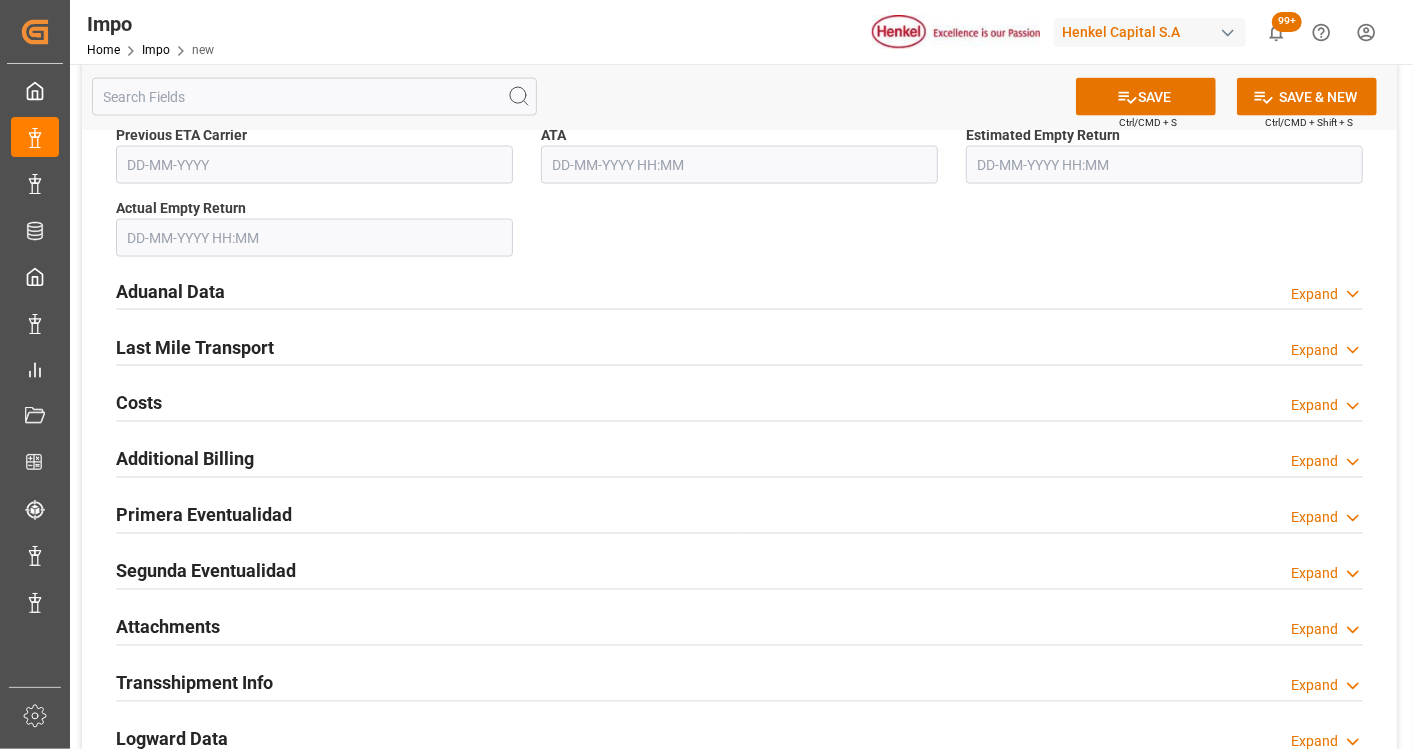 click on "Aduanal Data" at bounding box center (170, 291) 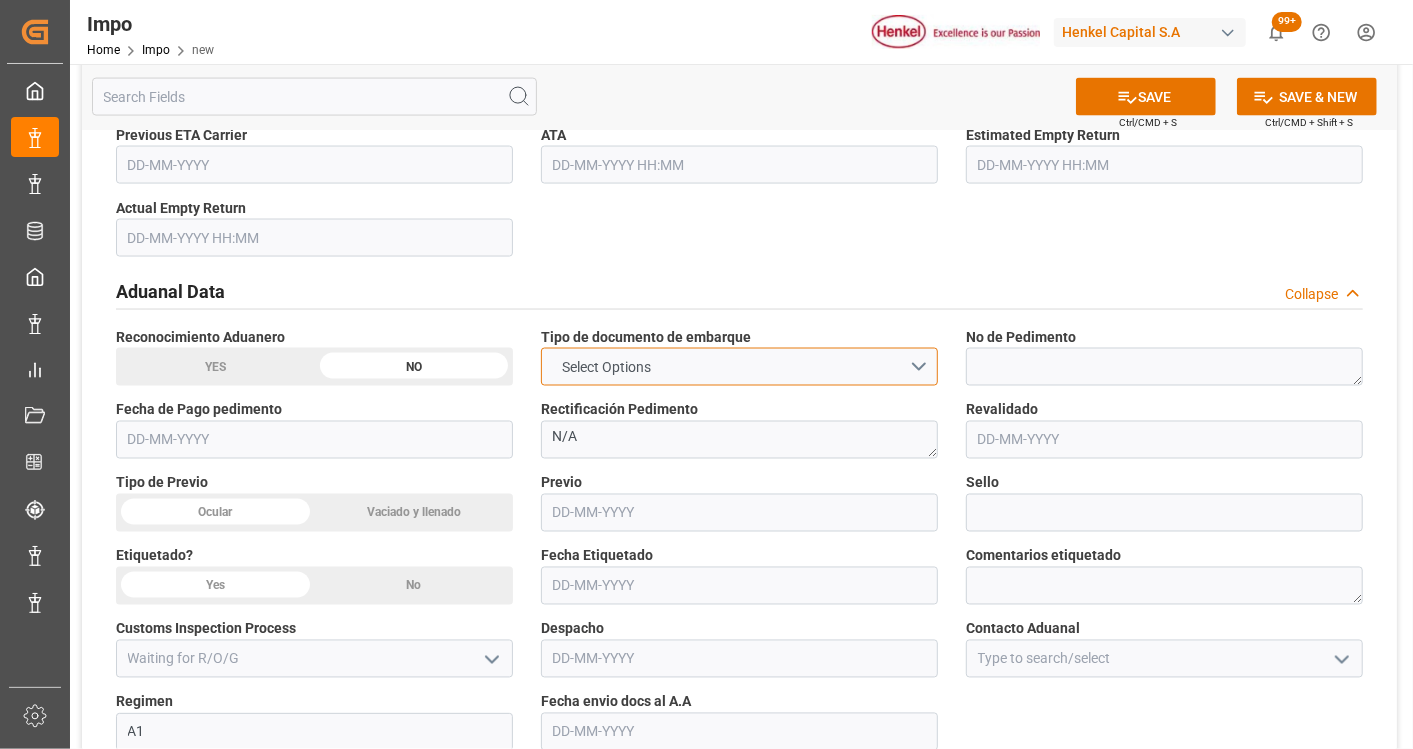 click on "Select Options" at bounding box center [739, 367] 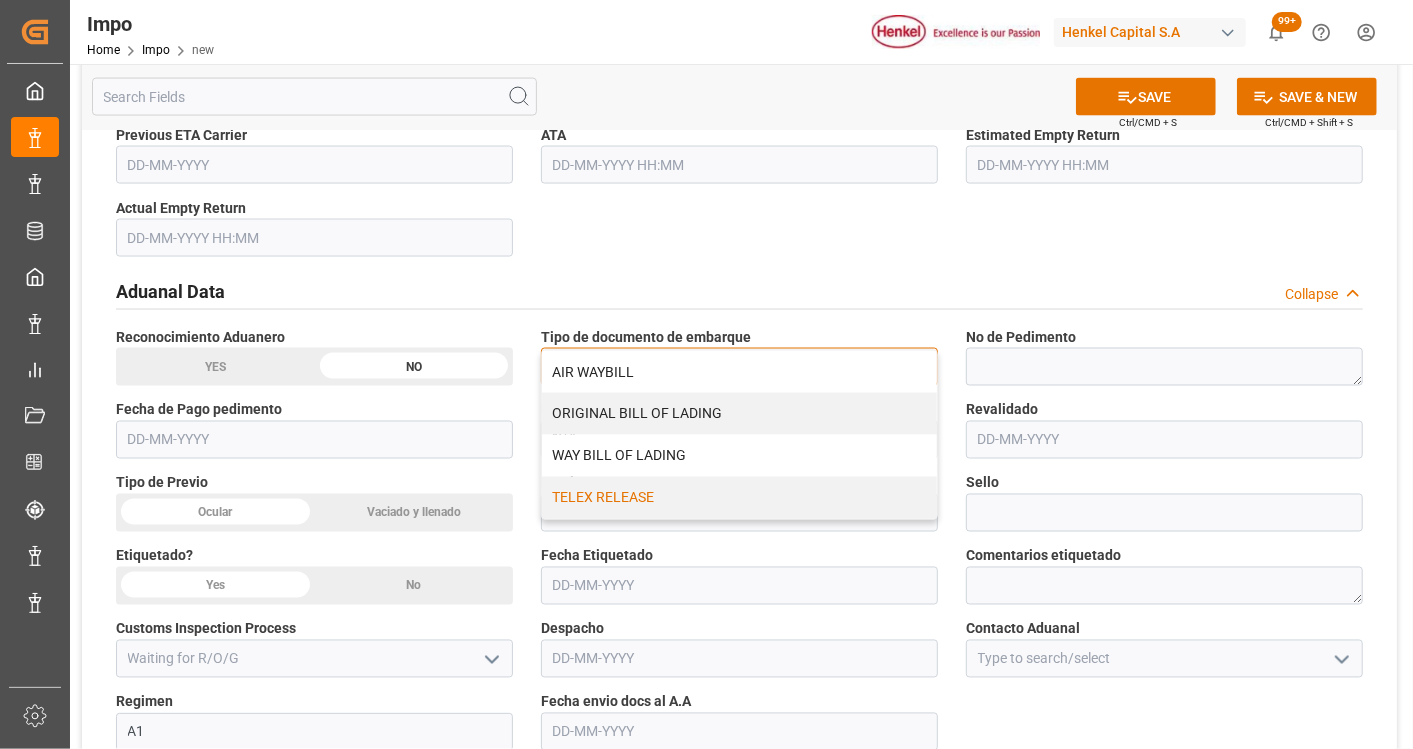 click on "TELEX RELEASE" at bounding box center [739, 498] 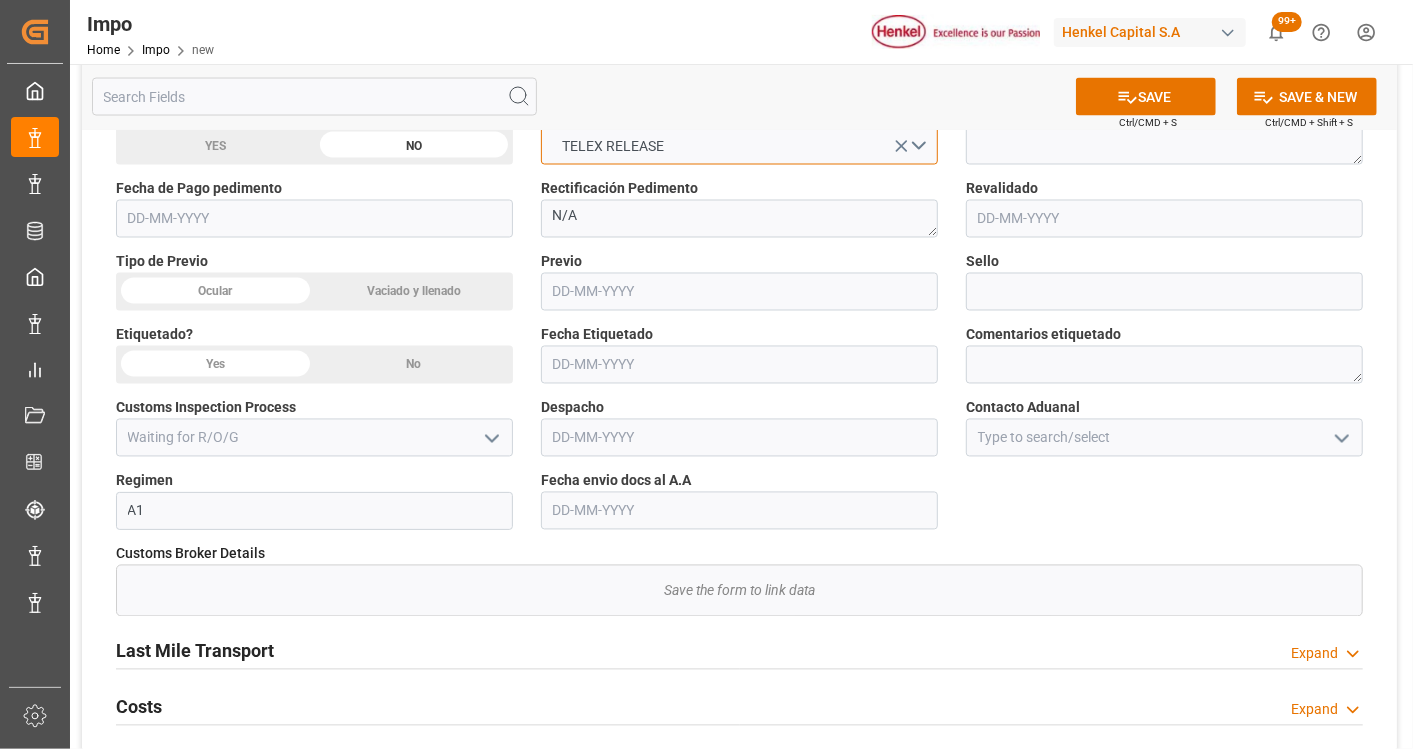 scroll, scrollTop: 2000, scrollLeft: 0, axis: vertical 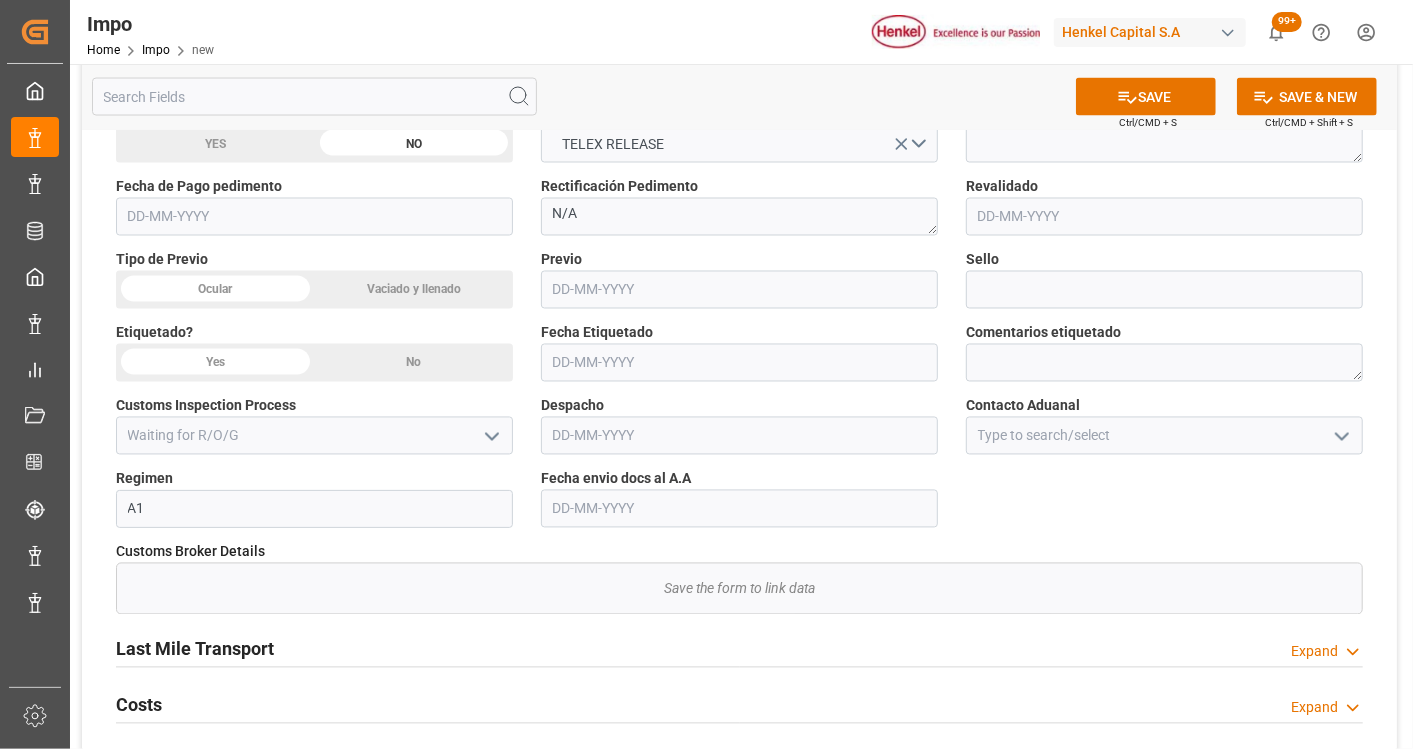click 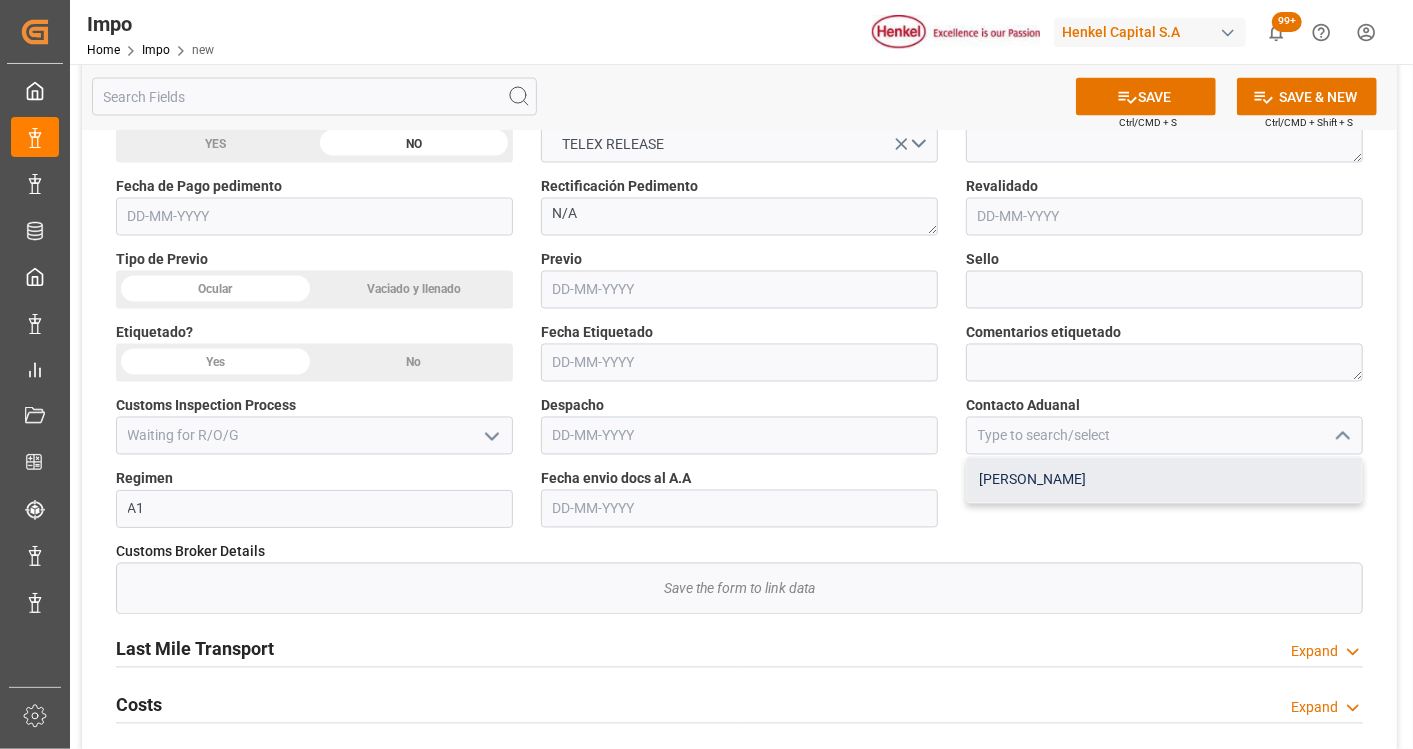 click on "[PERSON_NAME]" at bounding box center (1164, 480) 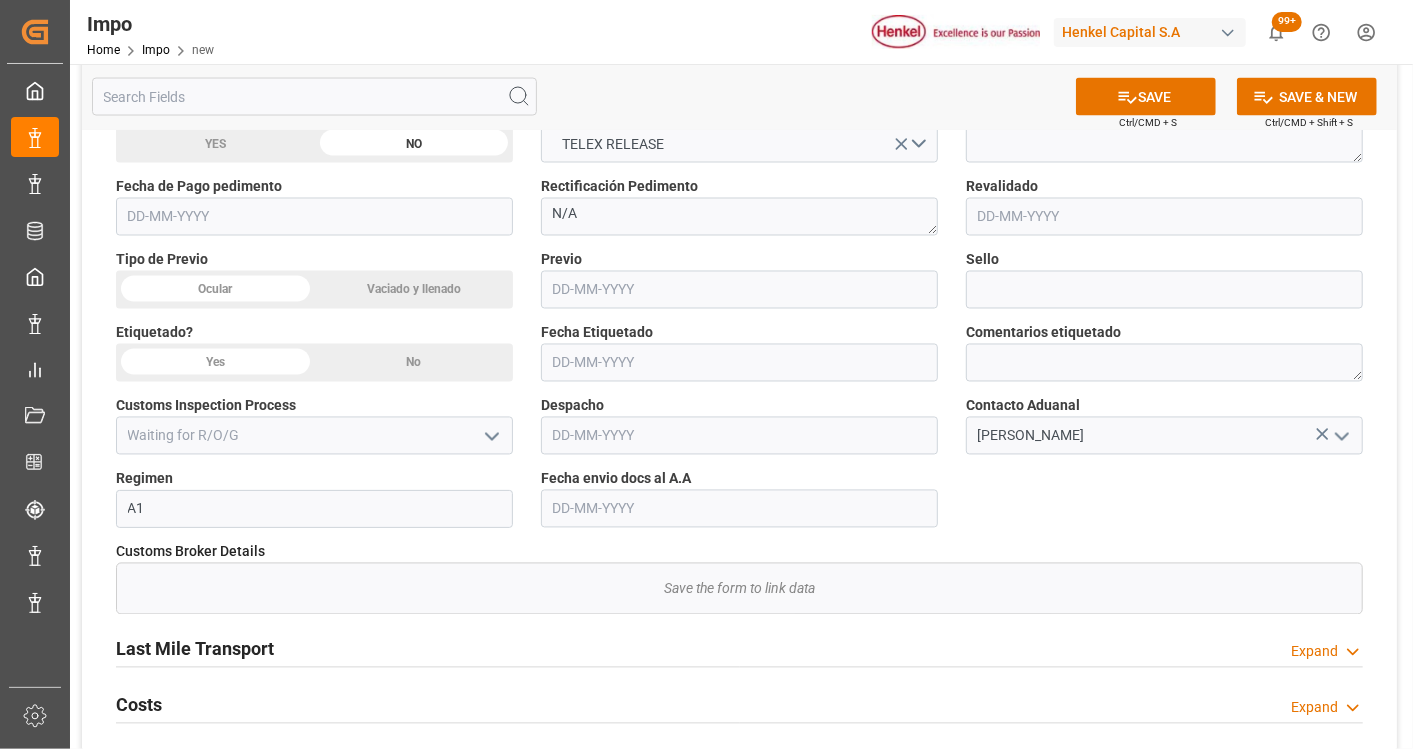 click at bounding box center [739, 509] 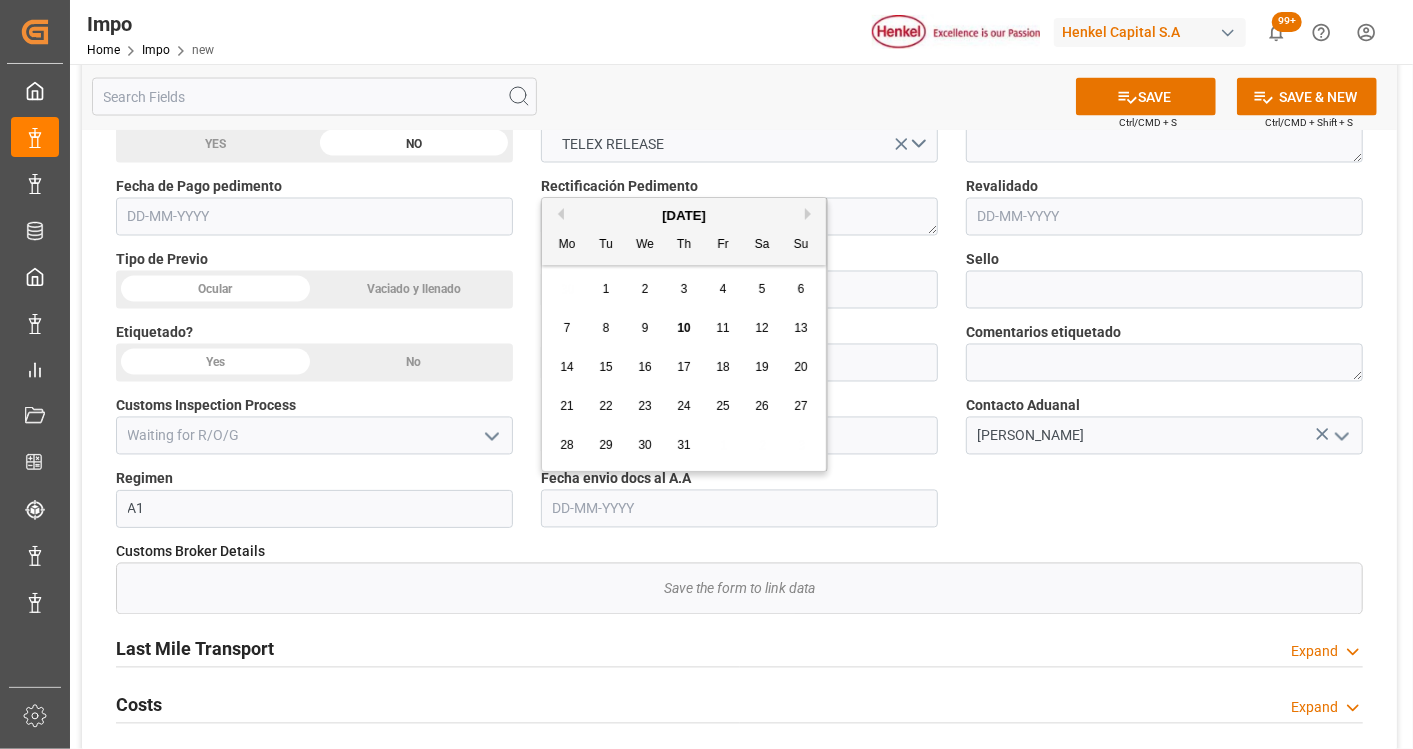 click on "10" at bounding box center [683, 328] 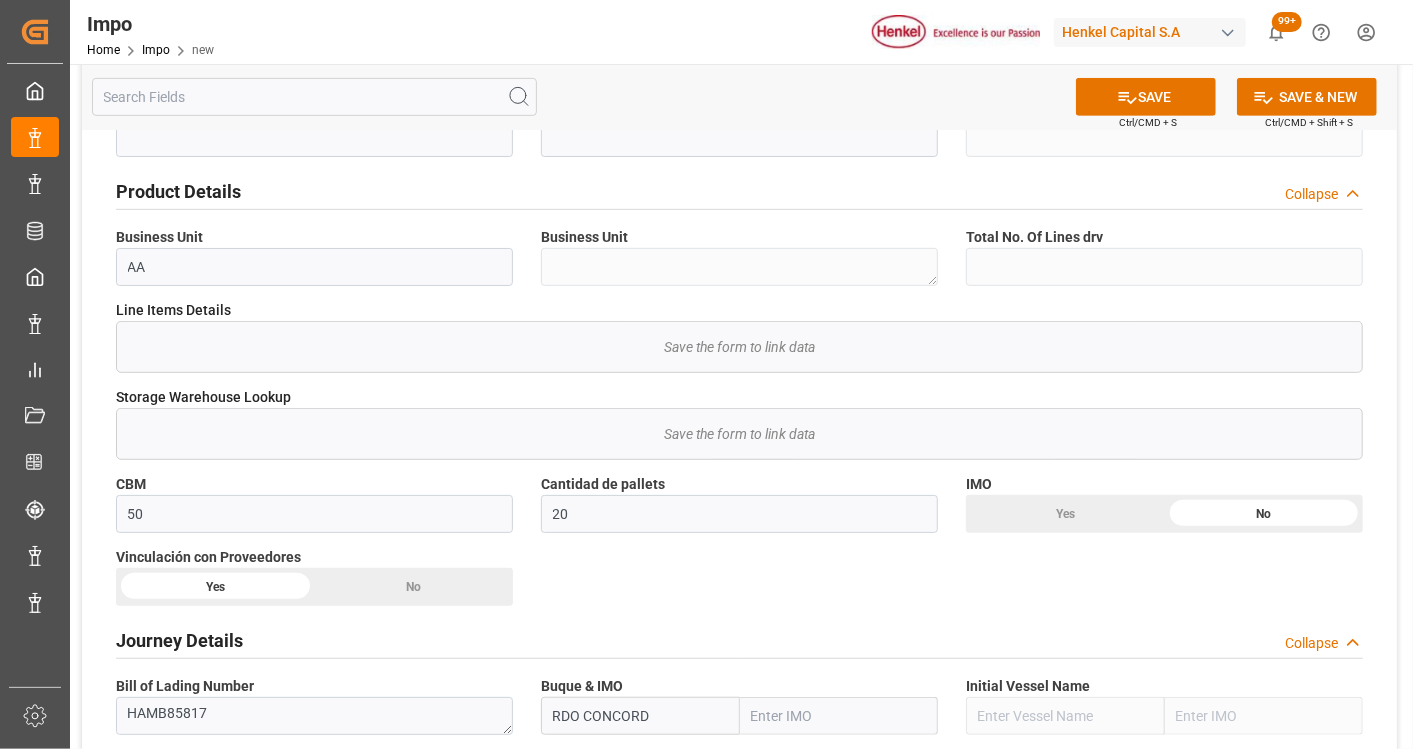 scroll, scrollTop: 333, scrollLeft: 0, axis: vertical 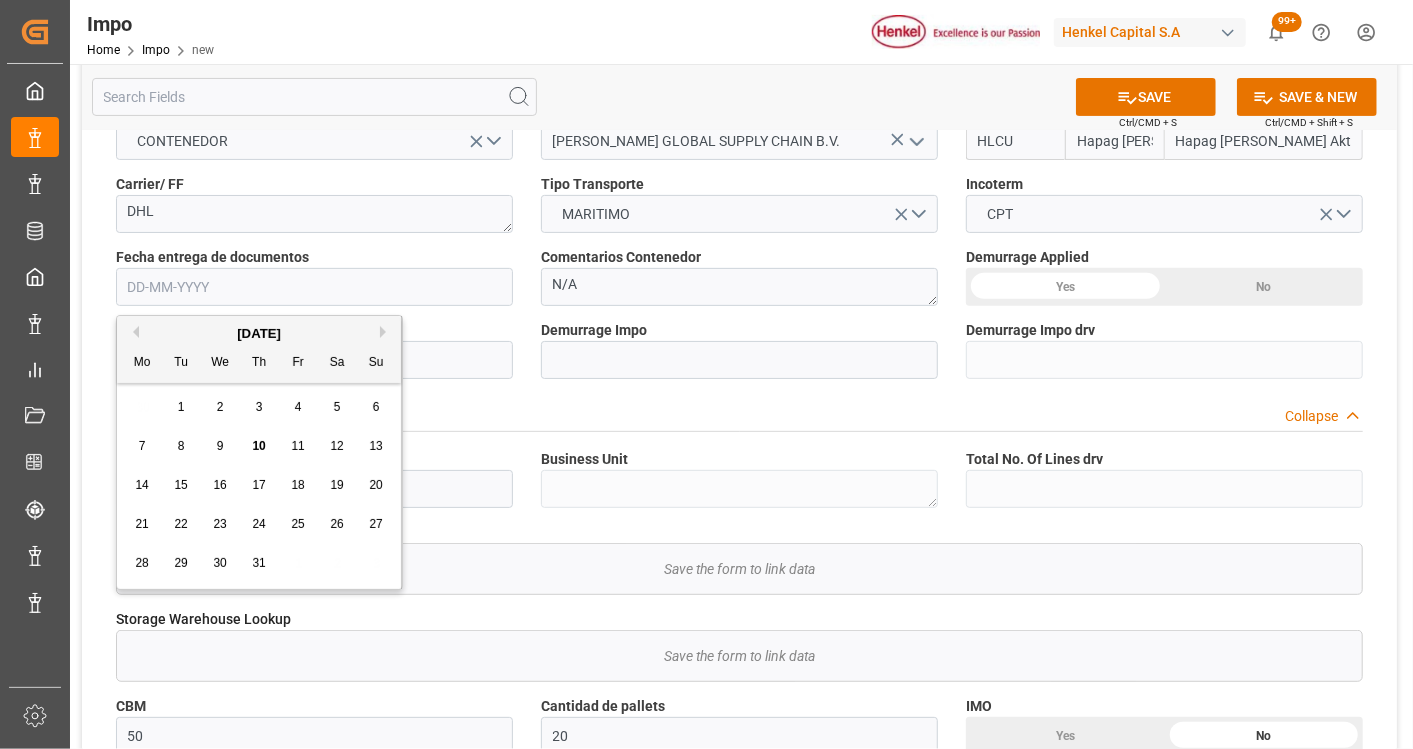 click at bounding box center (314, 287) 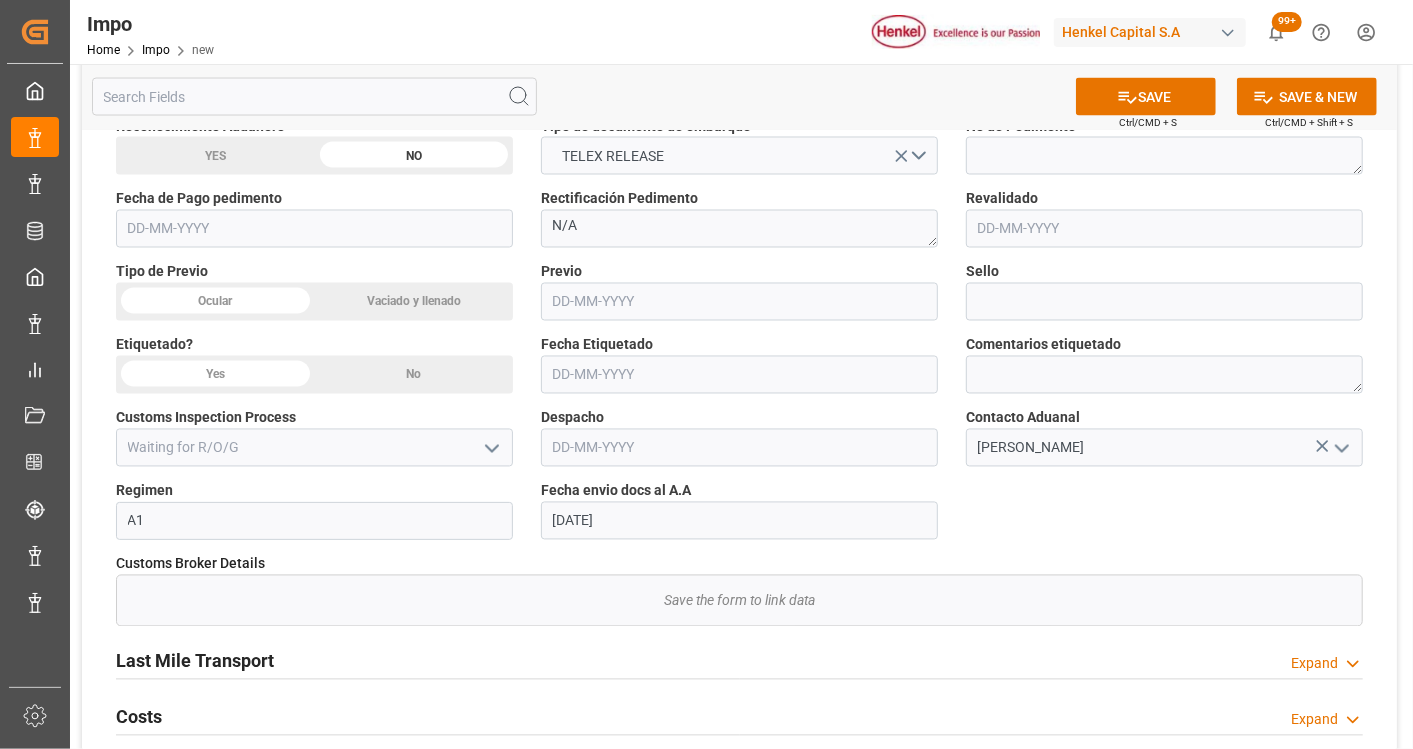 scroll, scrollTop: 2000, scrollLeft: 0, axis: vertical 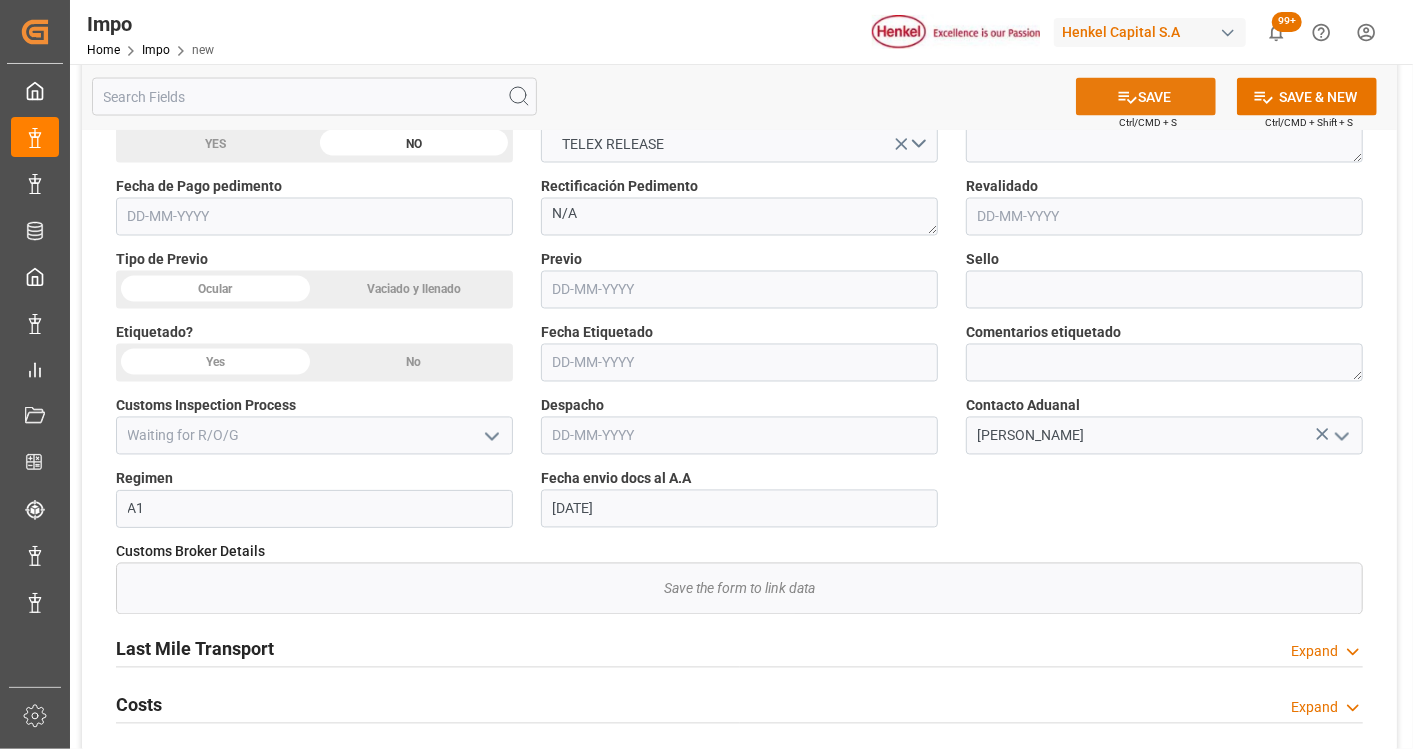 click on "SAVE" at bounding box center [1146, 97] 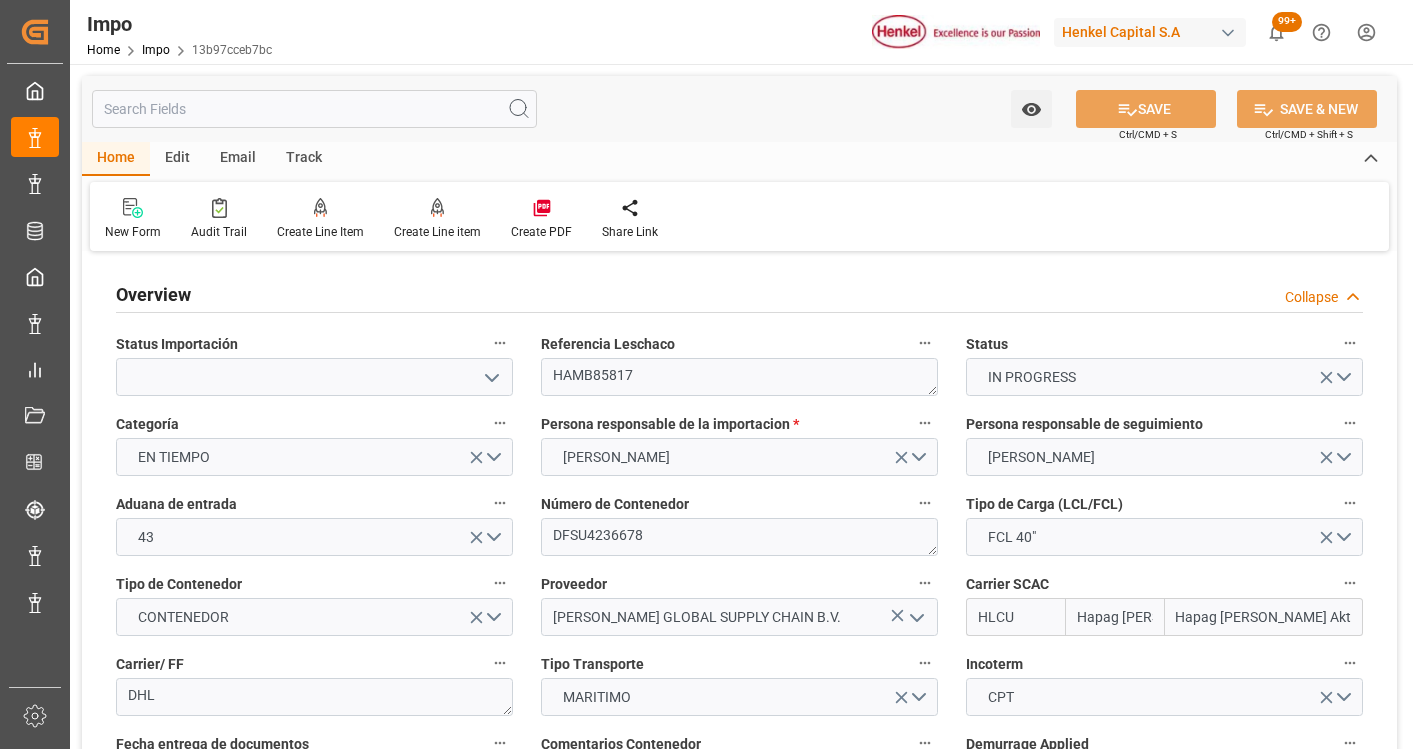 scroll, scrollTop: 0, scrollLeft: 0, axis: both 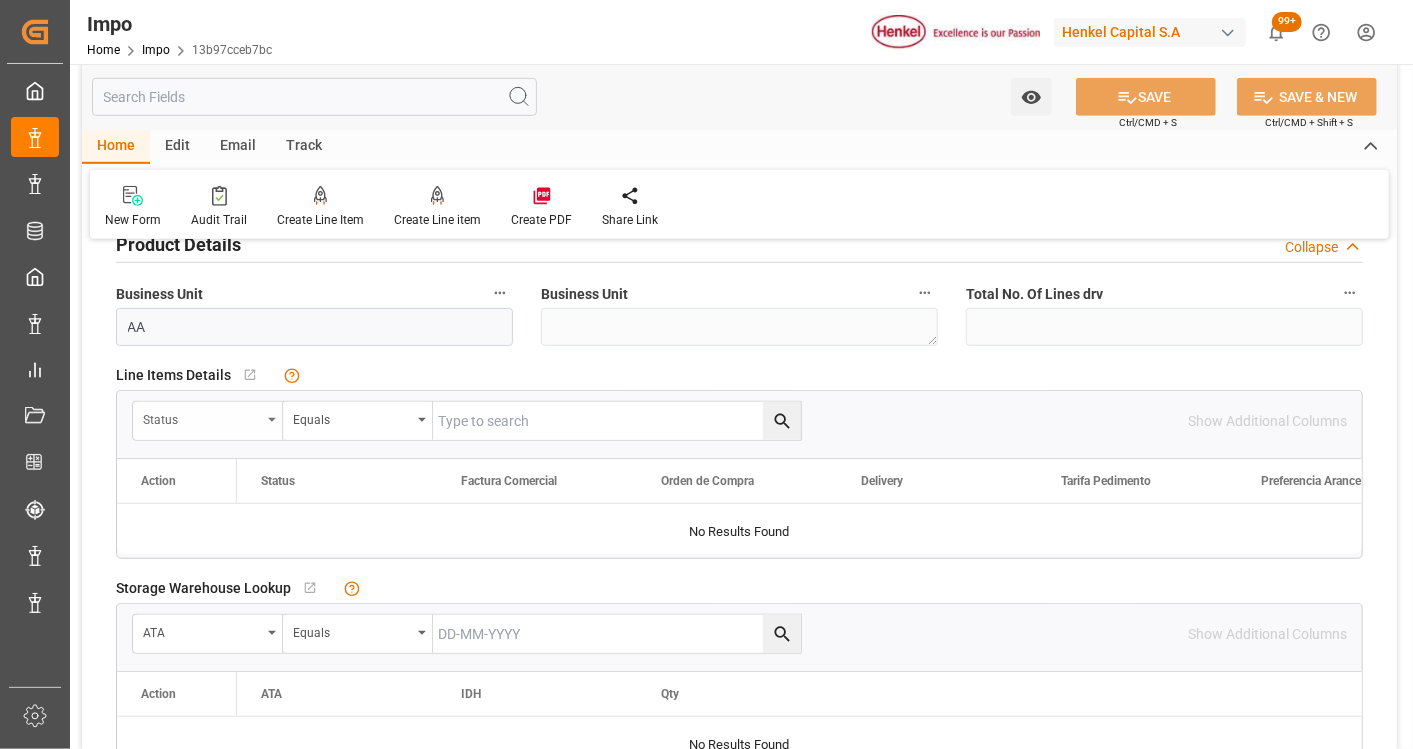 click on "Status" at bounding box center [208, 421] 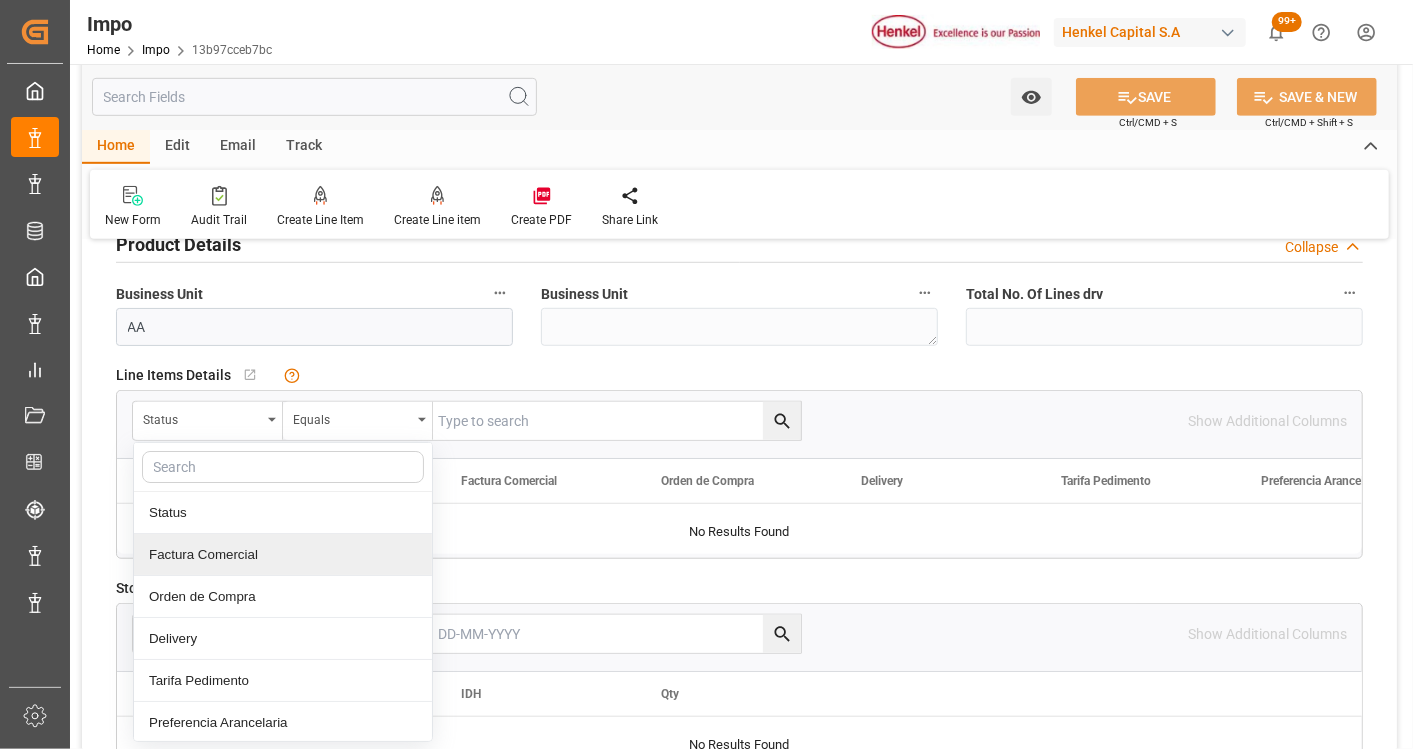 click on "Factura Comercial" at bounding box center (283, 555) 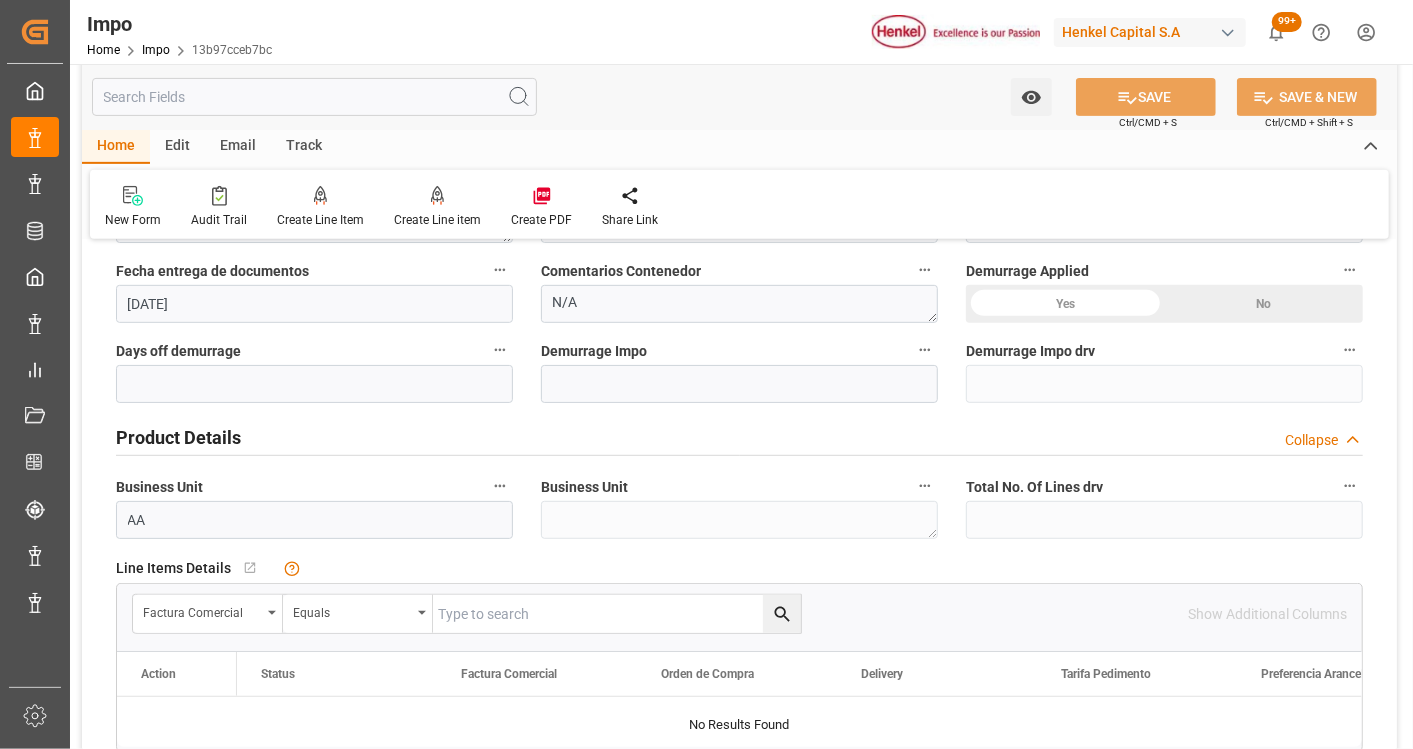 scroll, scrollTop: 555, scrollLeft: 0, axis: vertical 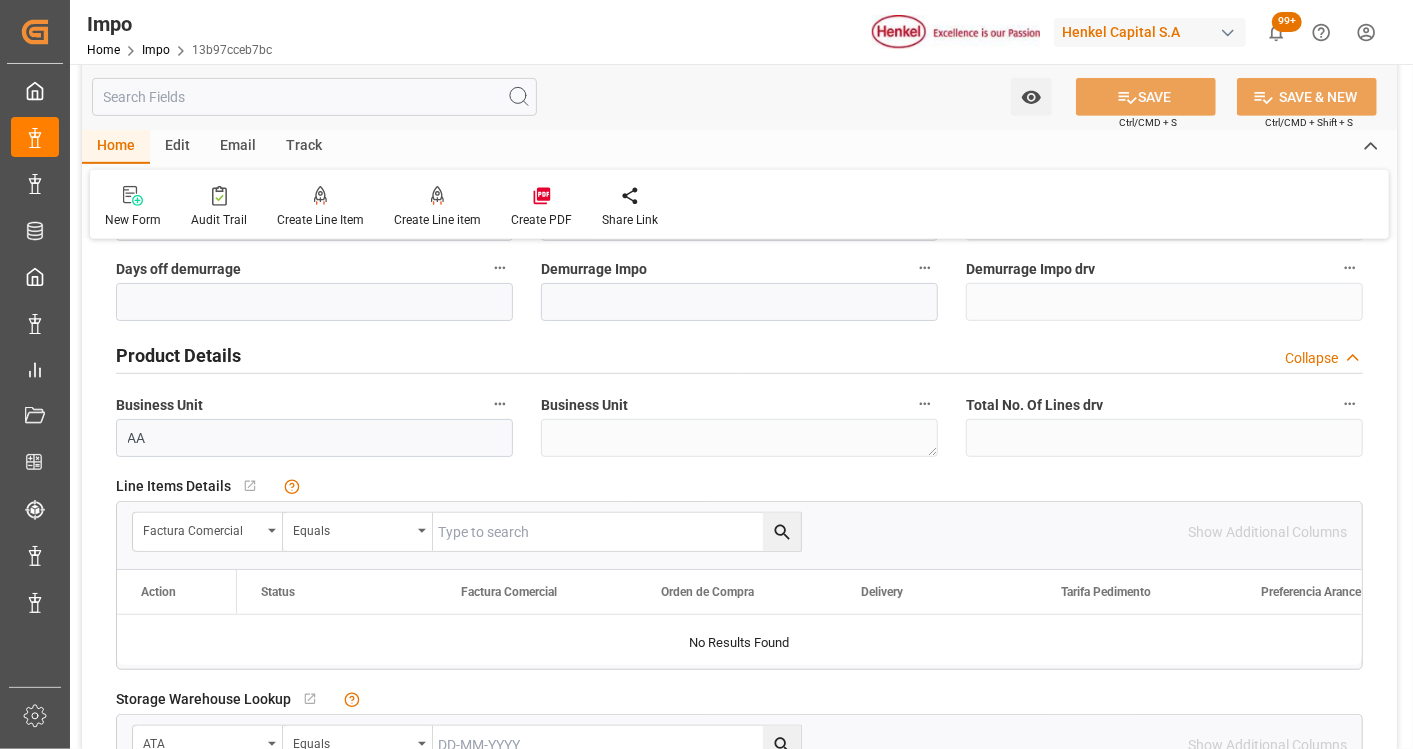 click at bounding box center [617, 532] 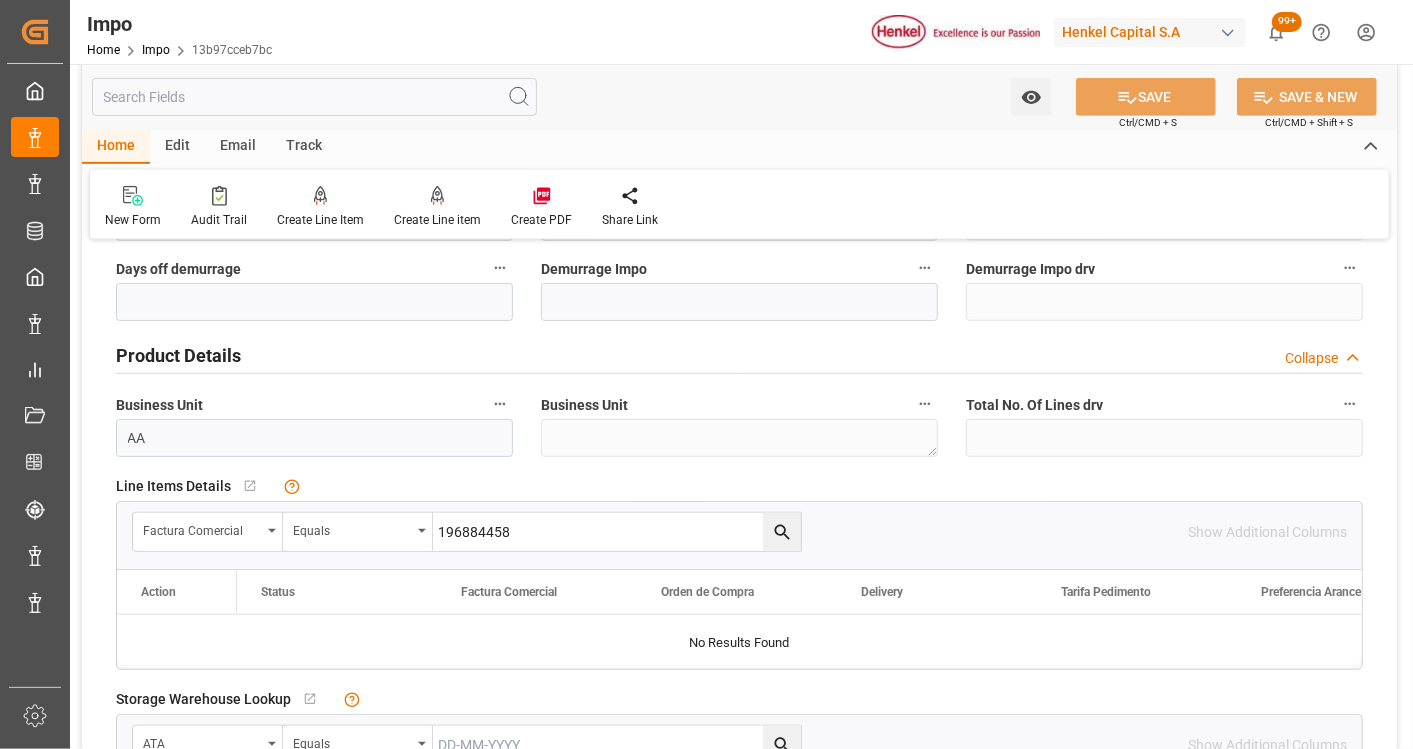 type on "196884458" 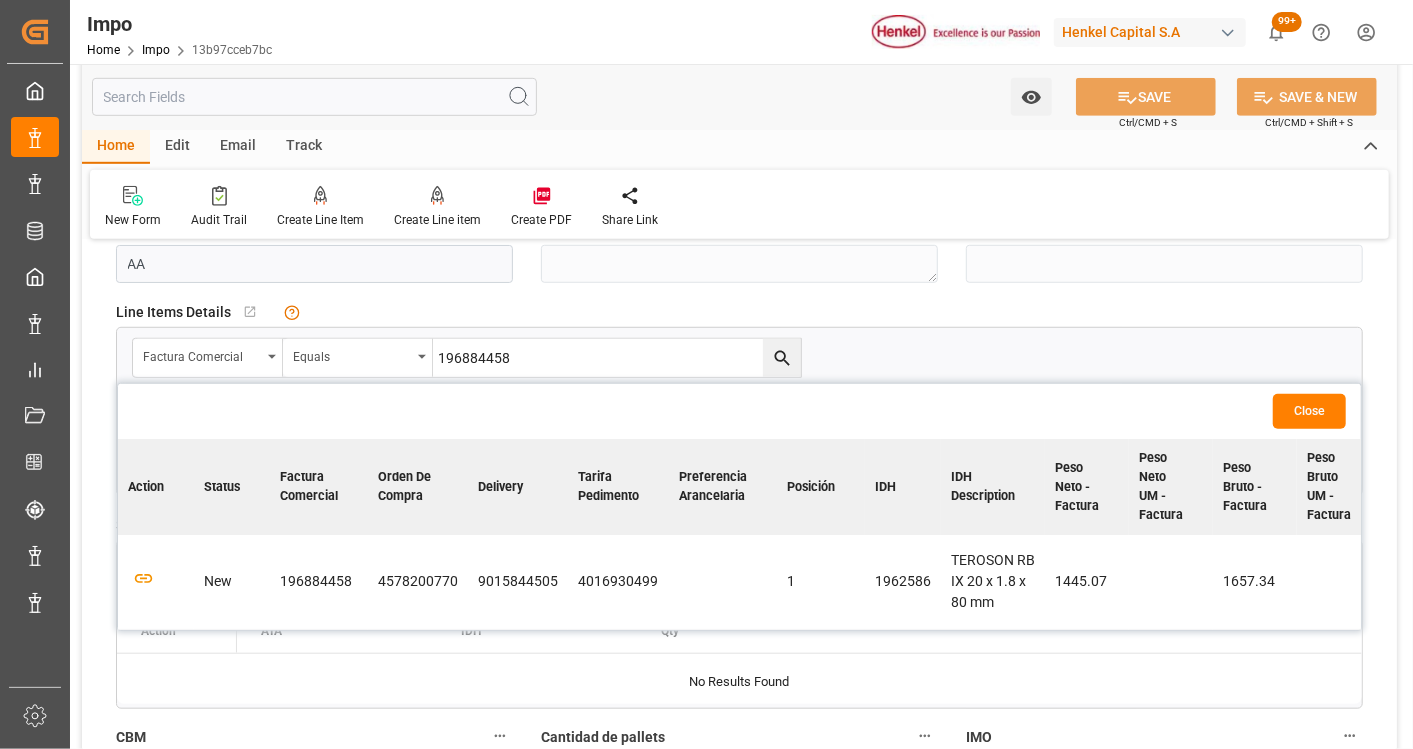 scroll, scrollTop: 777, scrollLeft: 0, axis: vertical 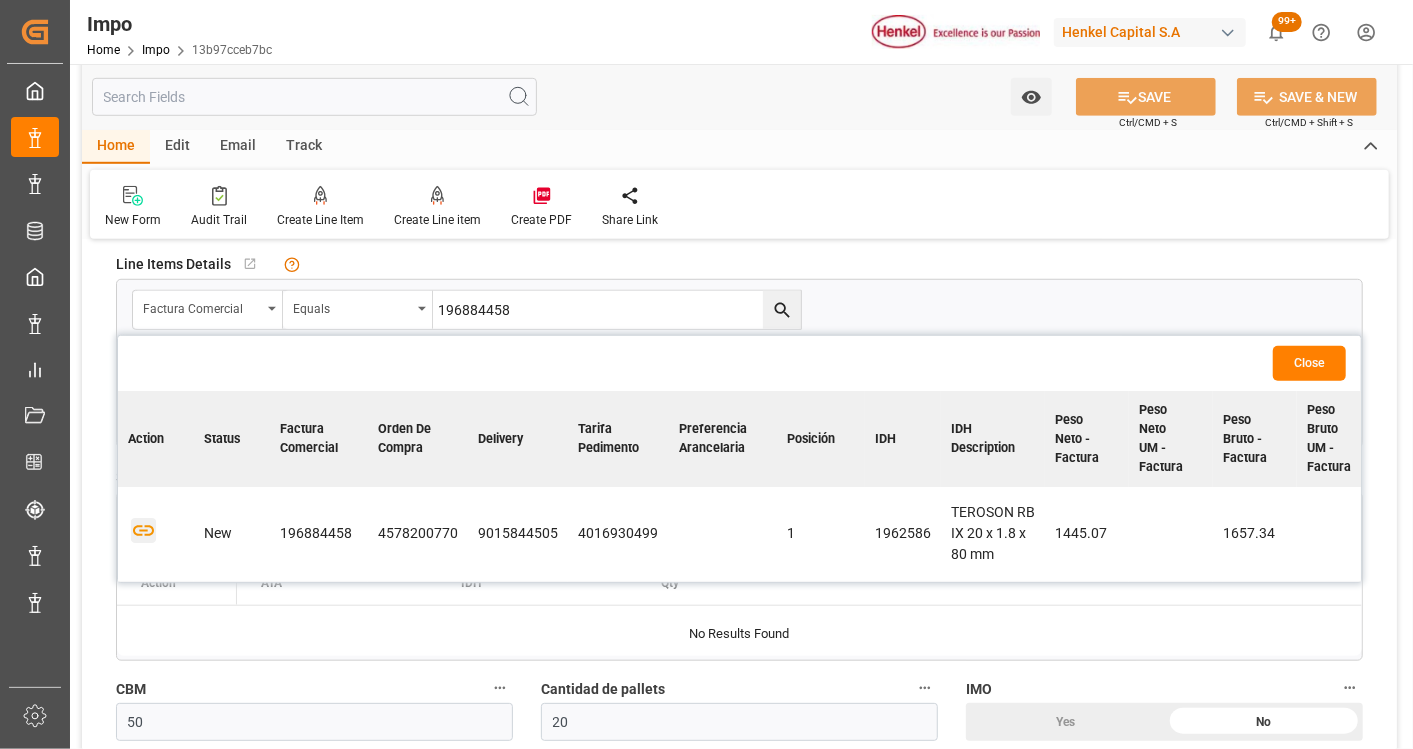 click 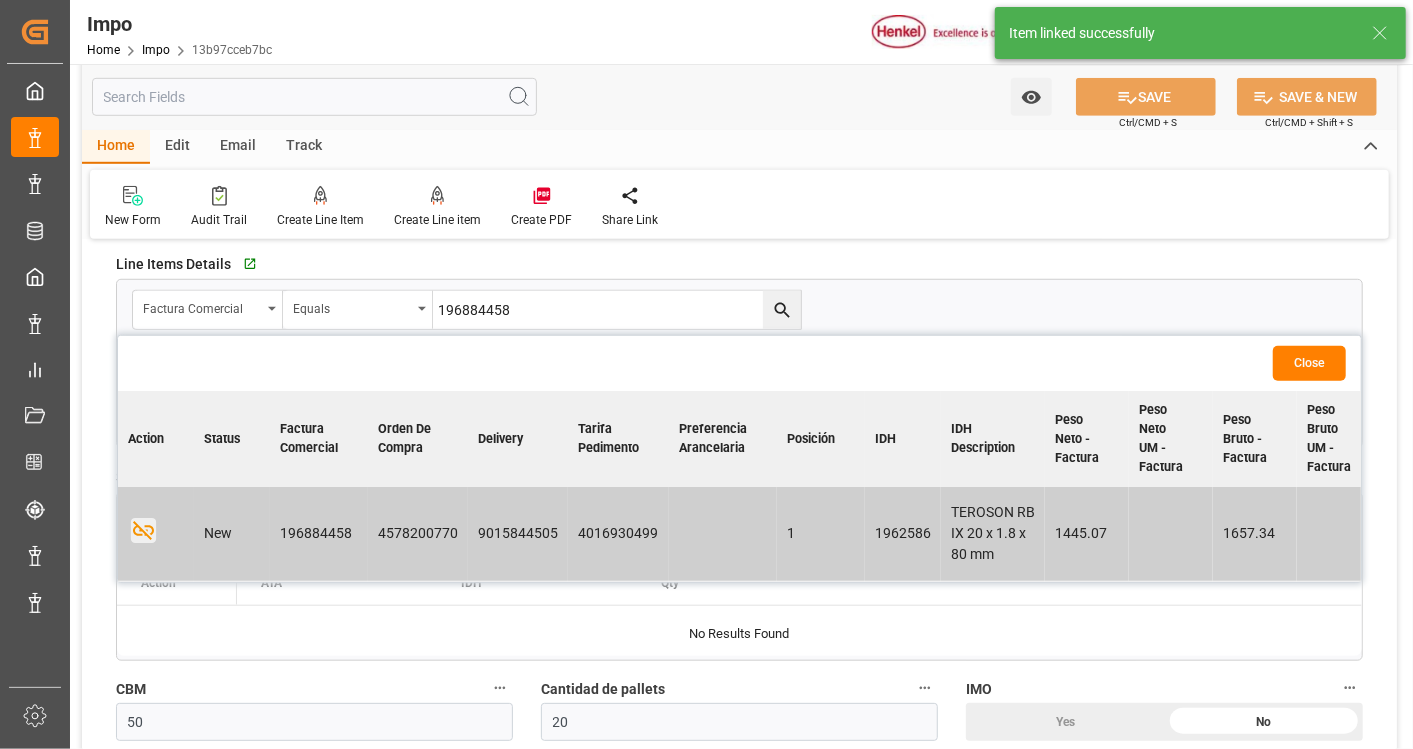 click on "Close" at bounding box center [1309, 363] 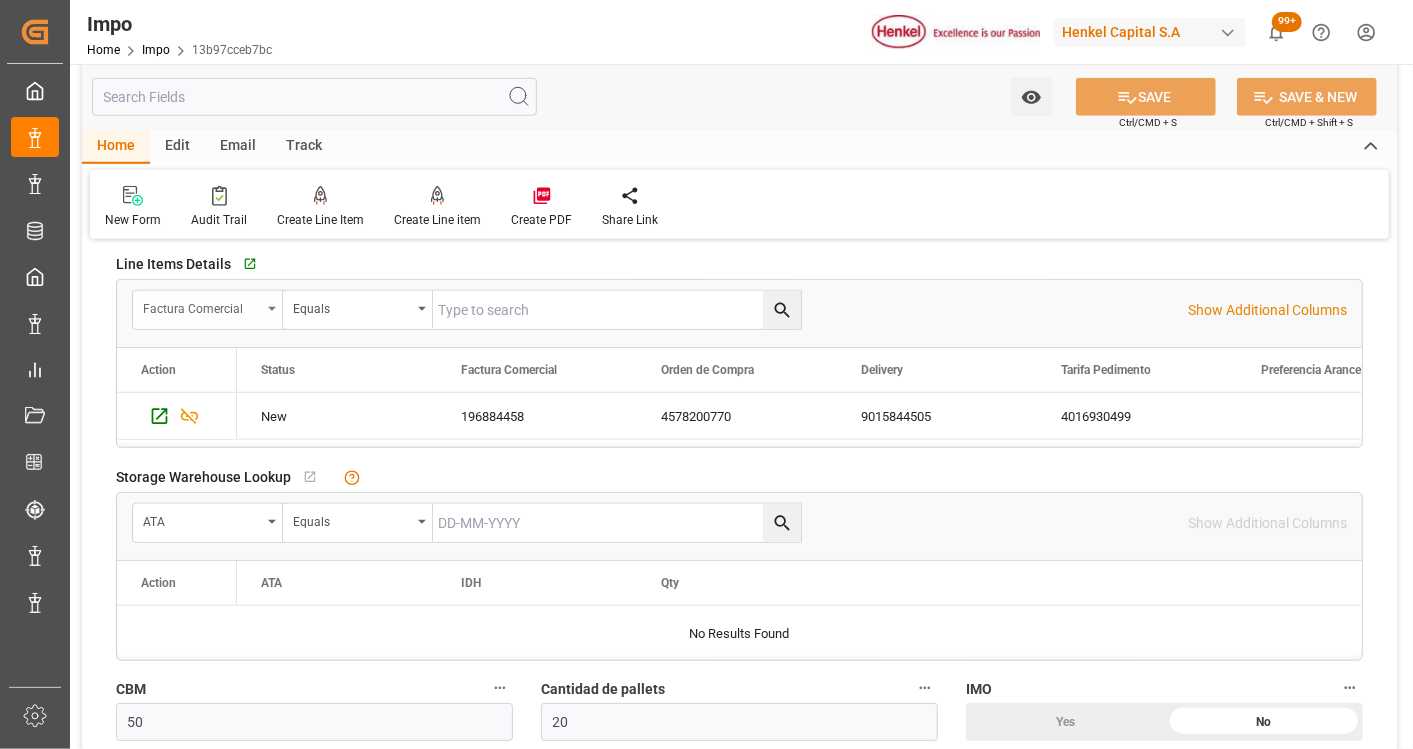 click at bounding box center (272, 309) 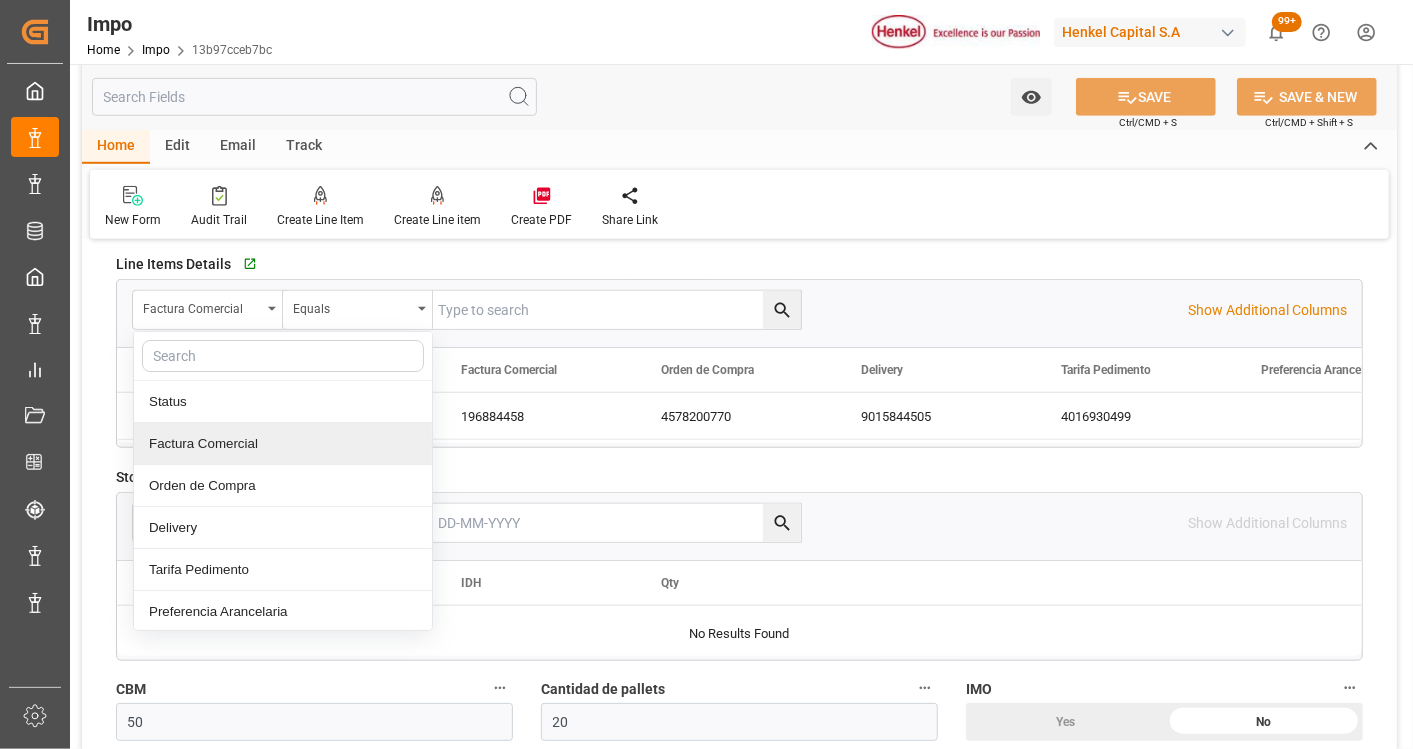 click on "Factura Comercial" at bounding box center [283, 444] 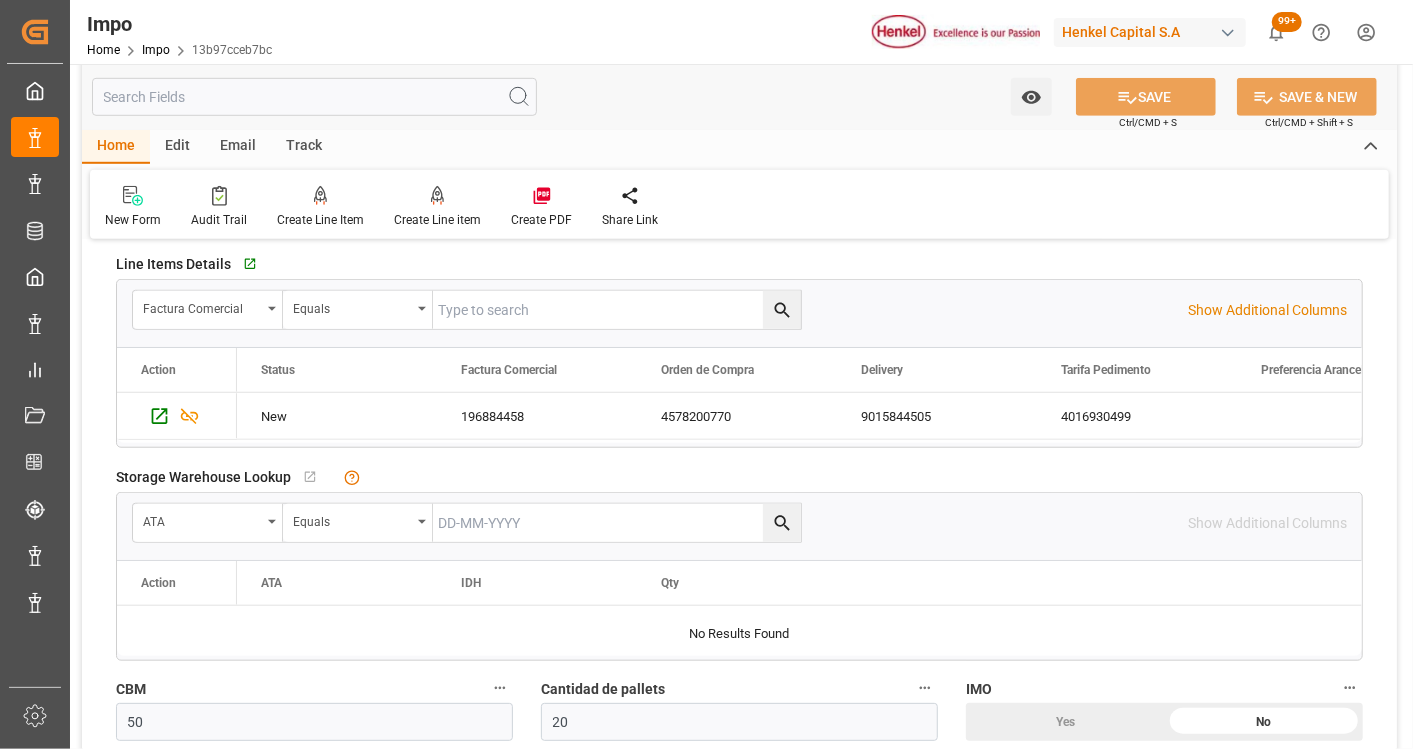 click at bounding box center [617, 310] 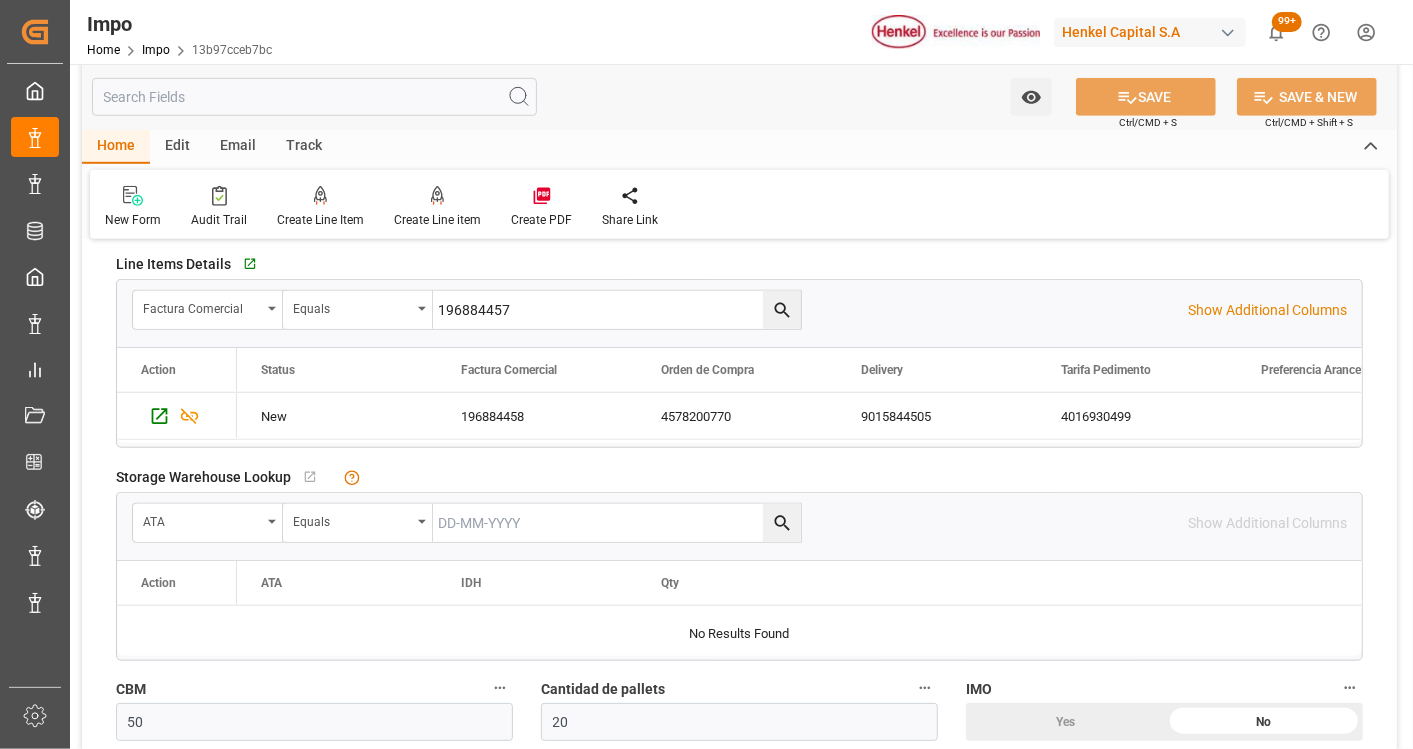 type on "196884457" 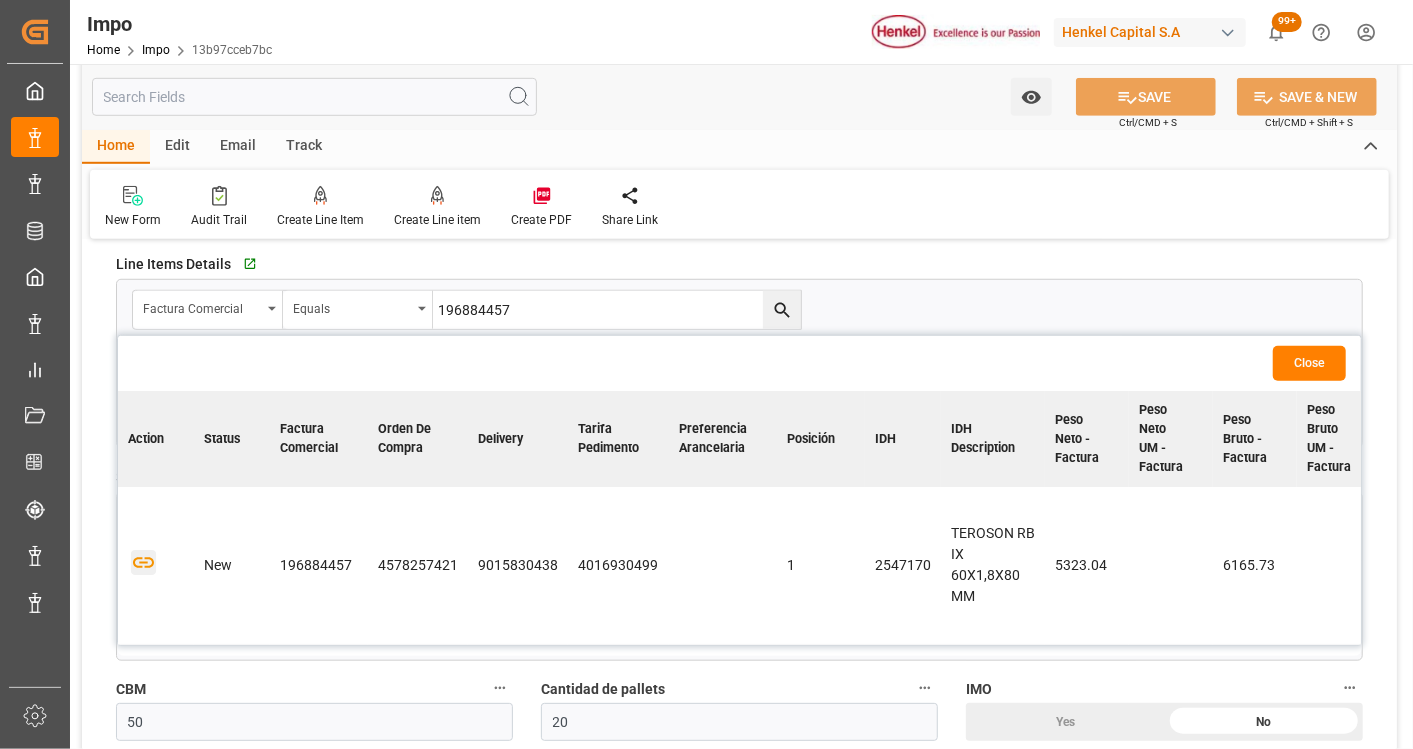 click 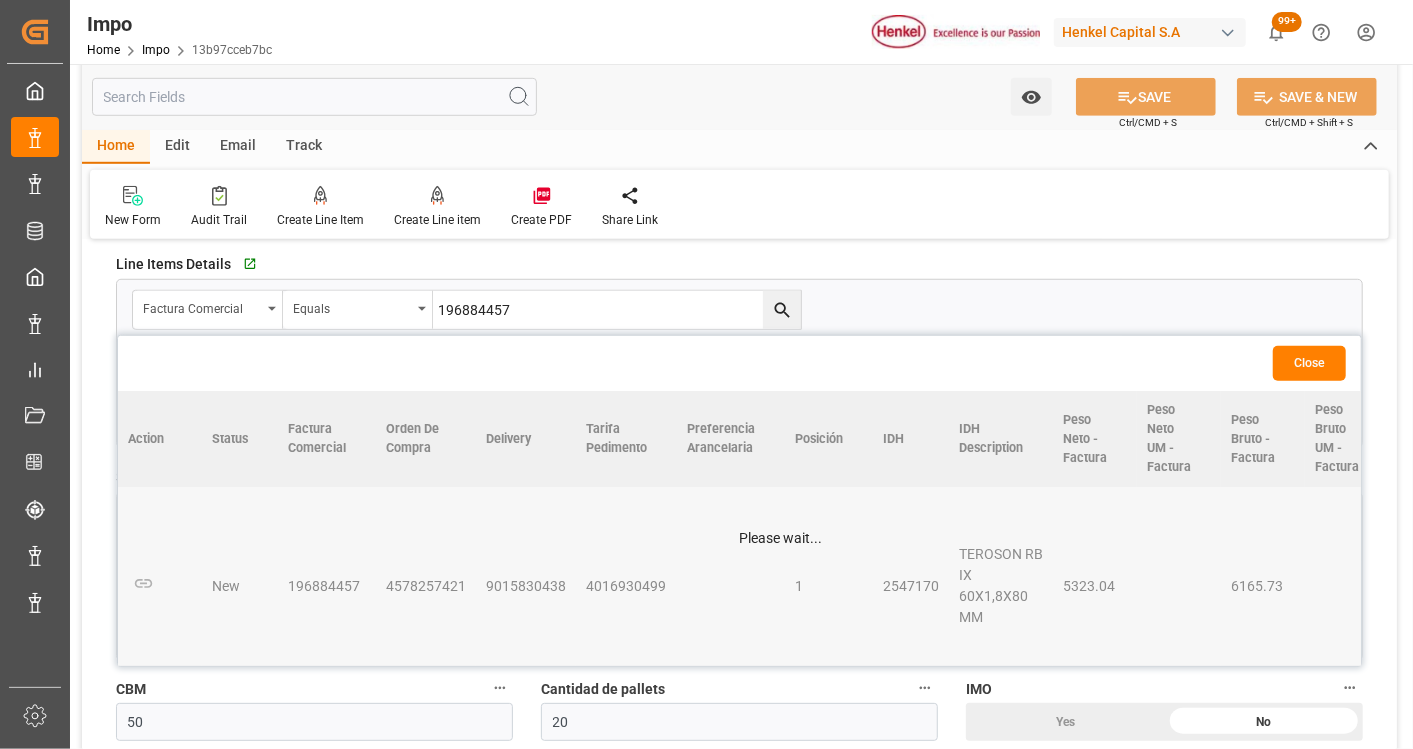 click on "Close" at bounding box center [1309, 363] 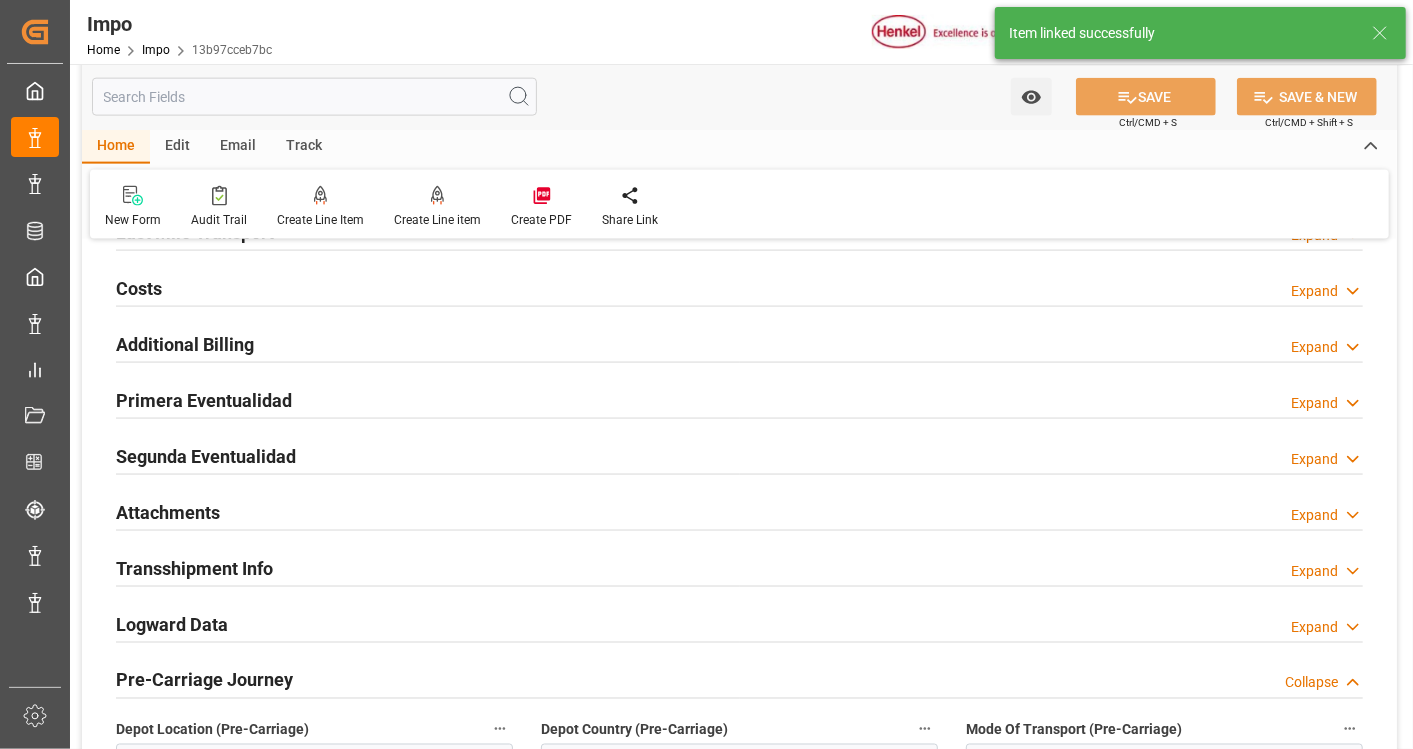 scroll, scrollTop: 1555, scrollLeft: 0, axis: vertical 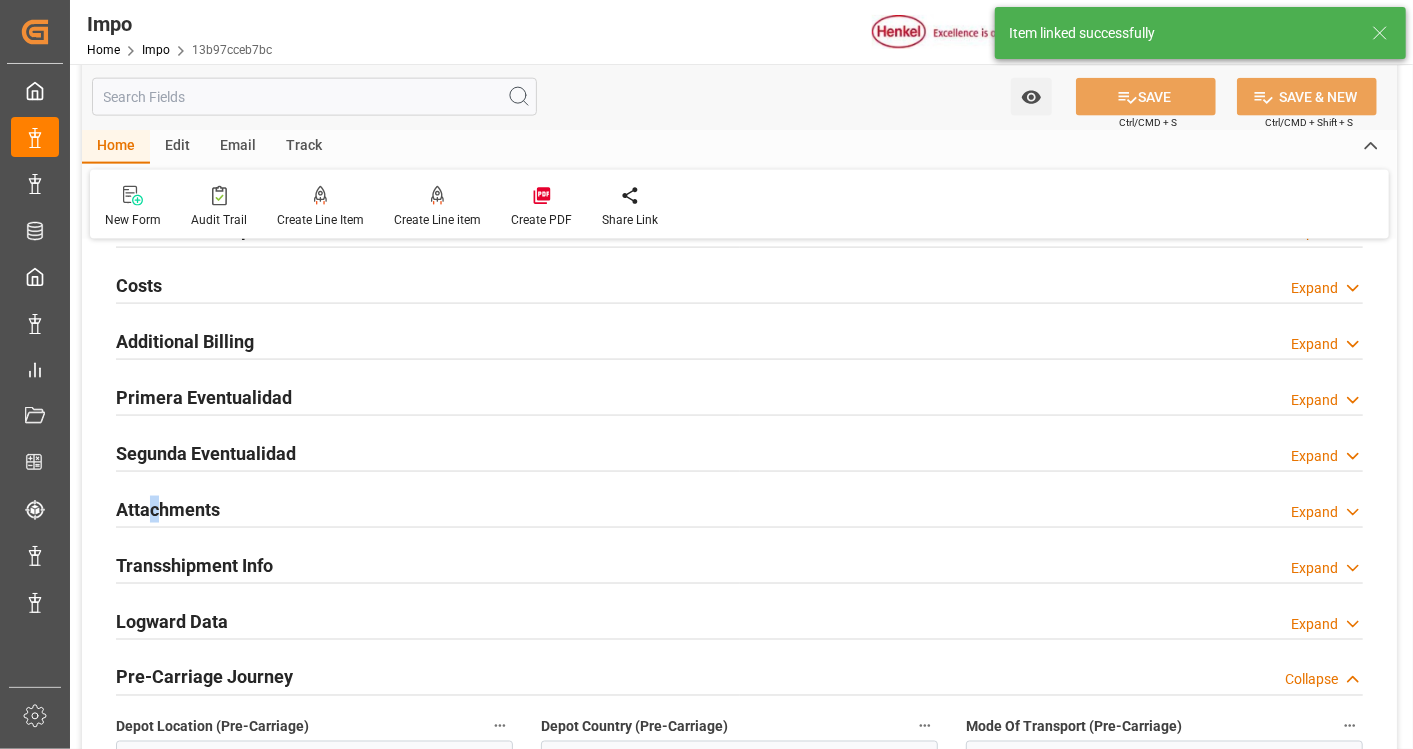 click on "Attachments" at bounding box center [168, 509] 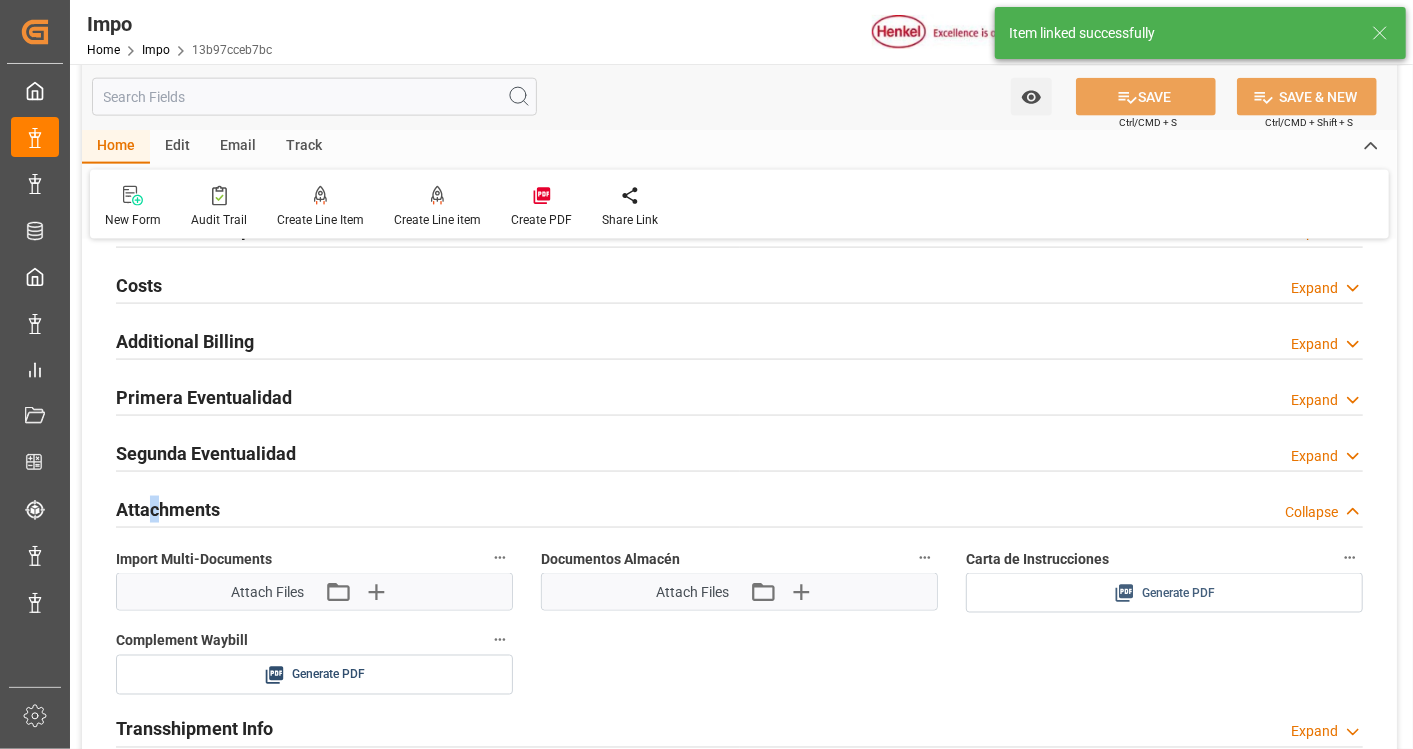 click on "Generate PDF" at bounding box center [1178, 593] 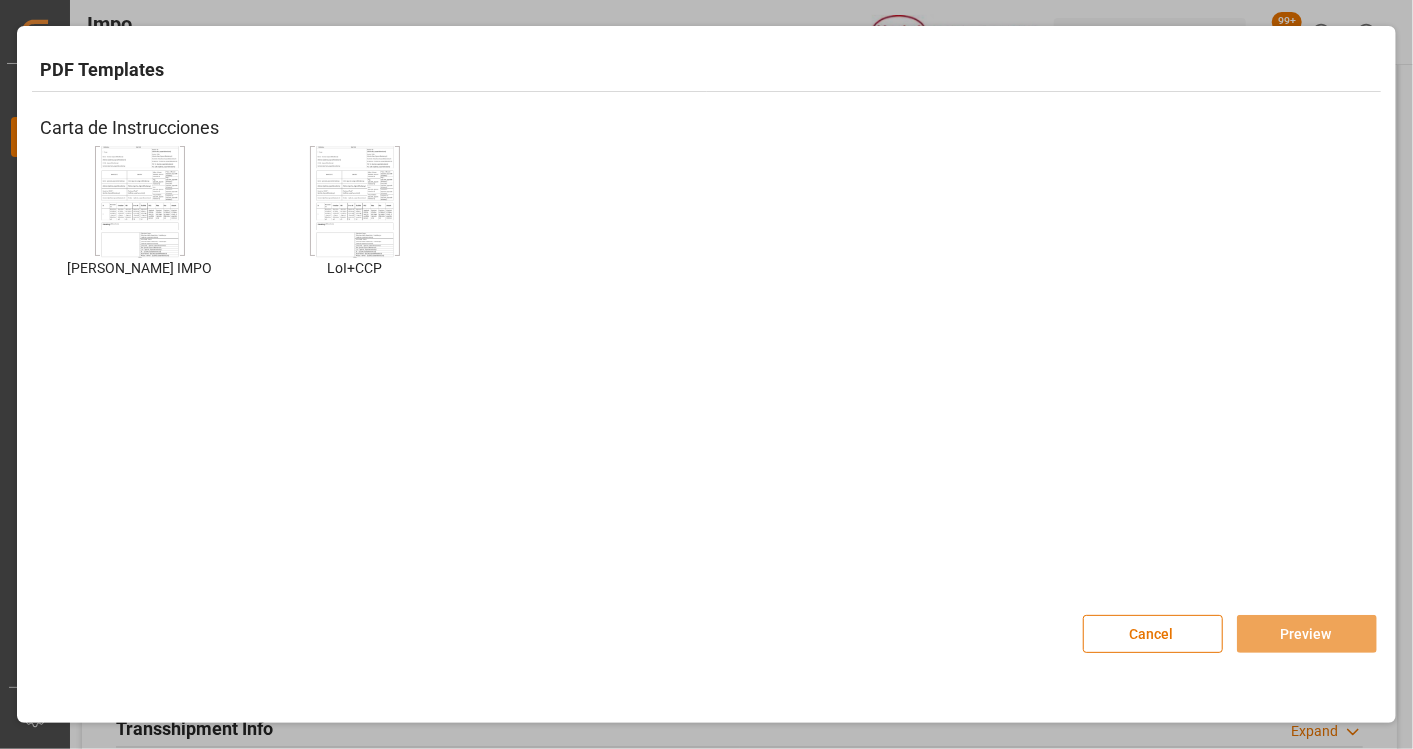 click at bounding box center (140, 201) 